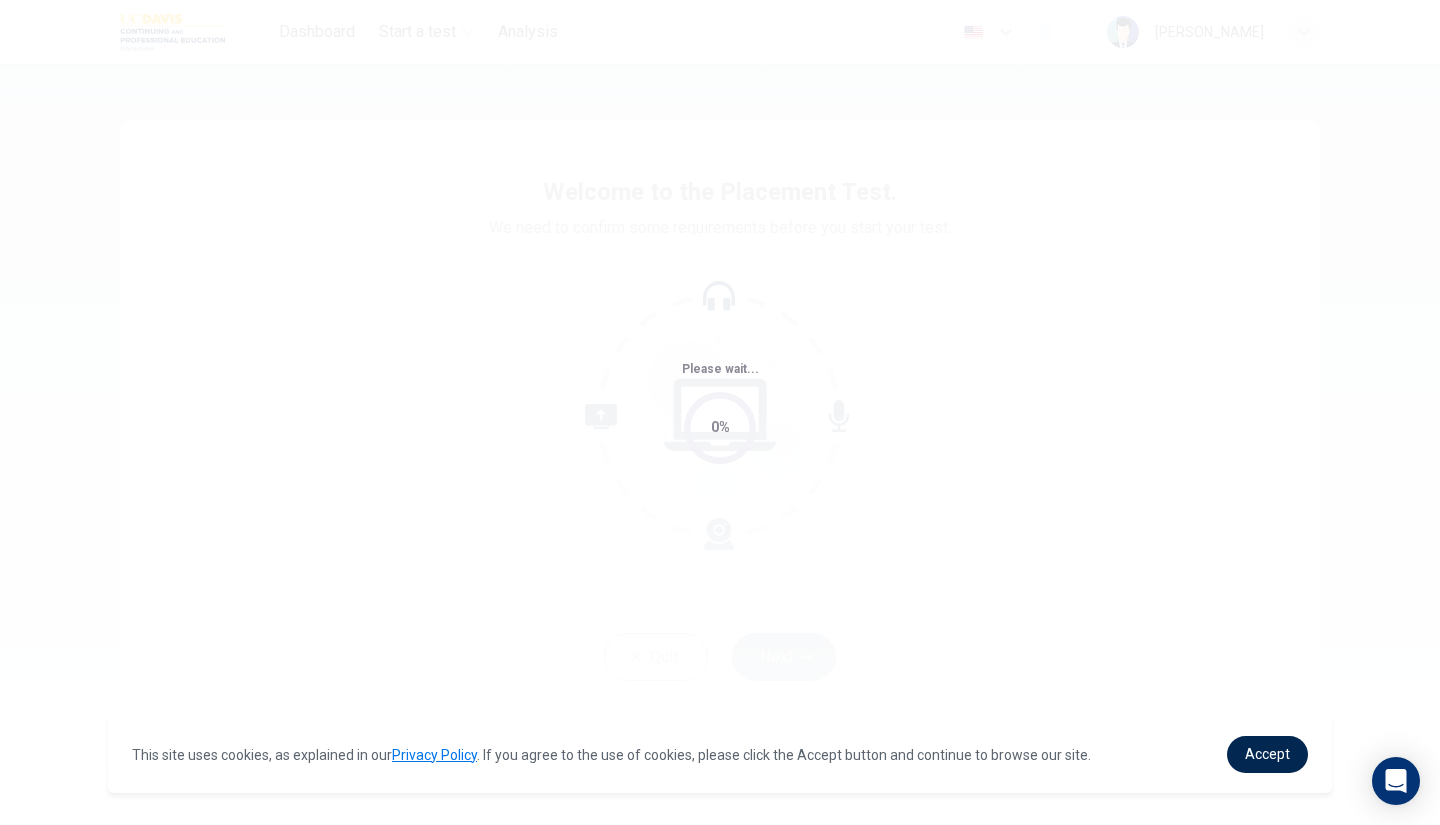 scroll, scrollTop: 0, scrollLeft: 0, axis: both 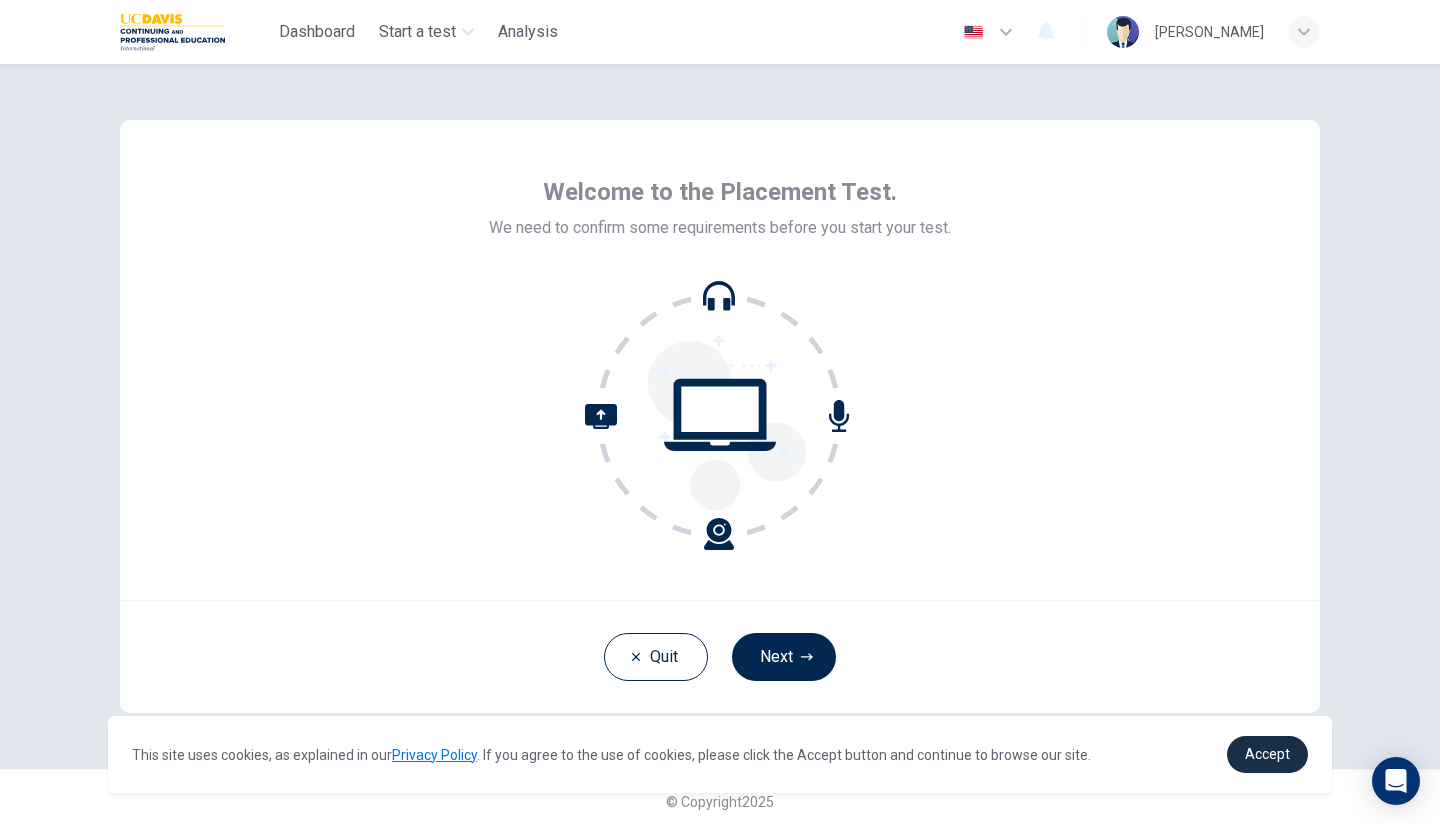 click on "Accept" at bounding box center [1267, 754] 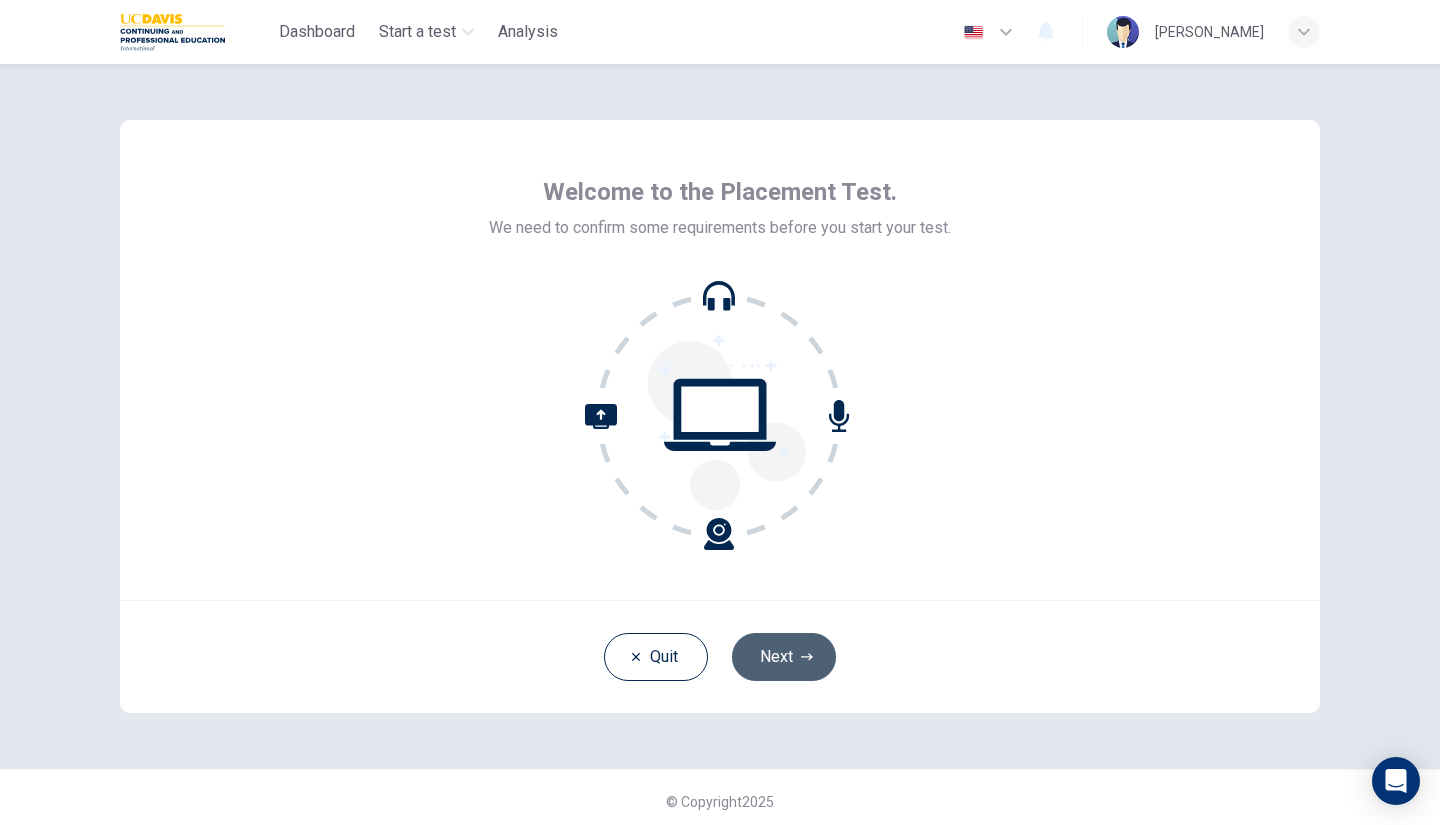 click on "Next" at bounding box center (784, 657) 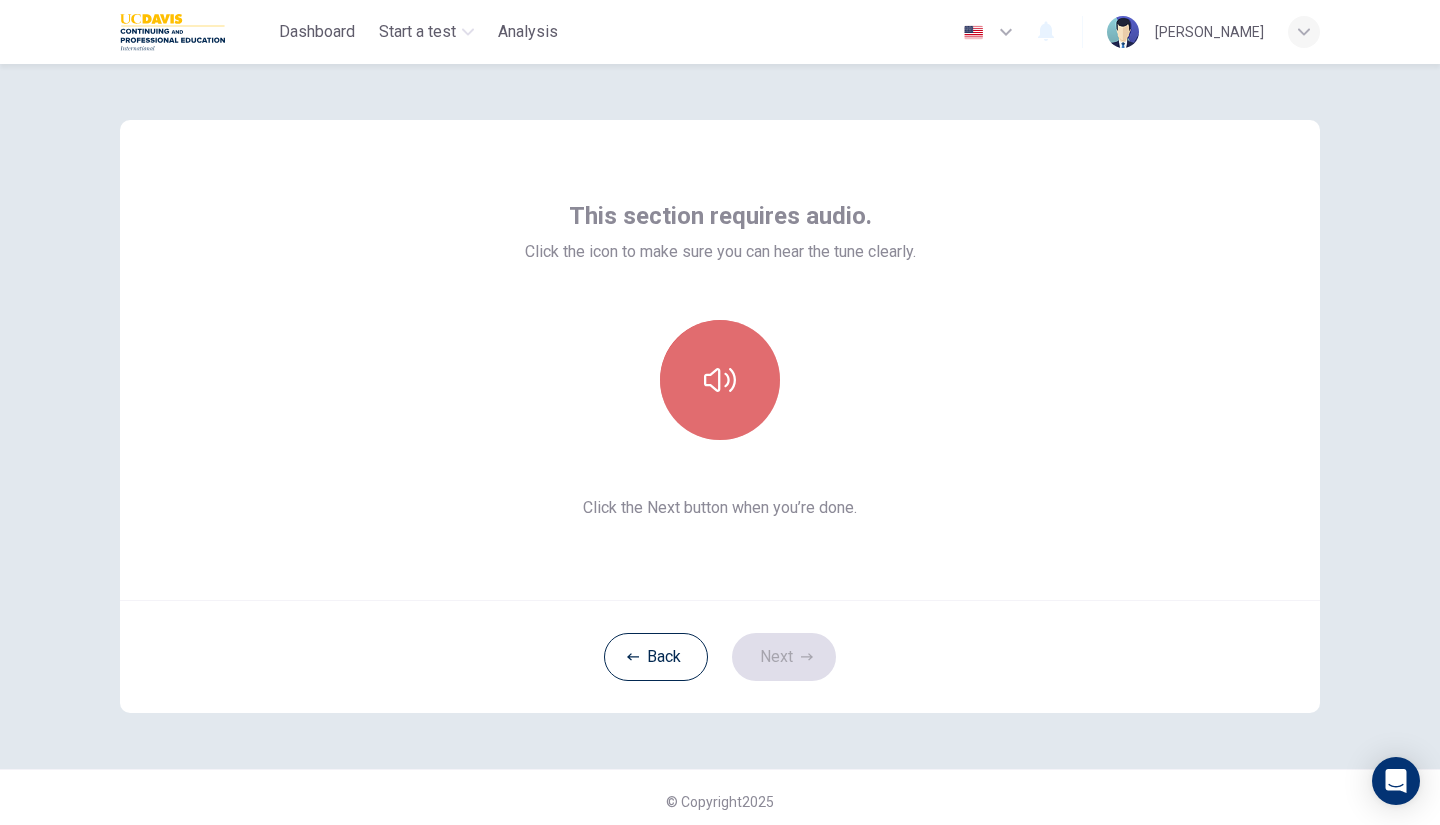 click at bounding box center [720, 380] 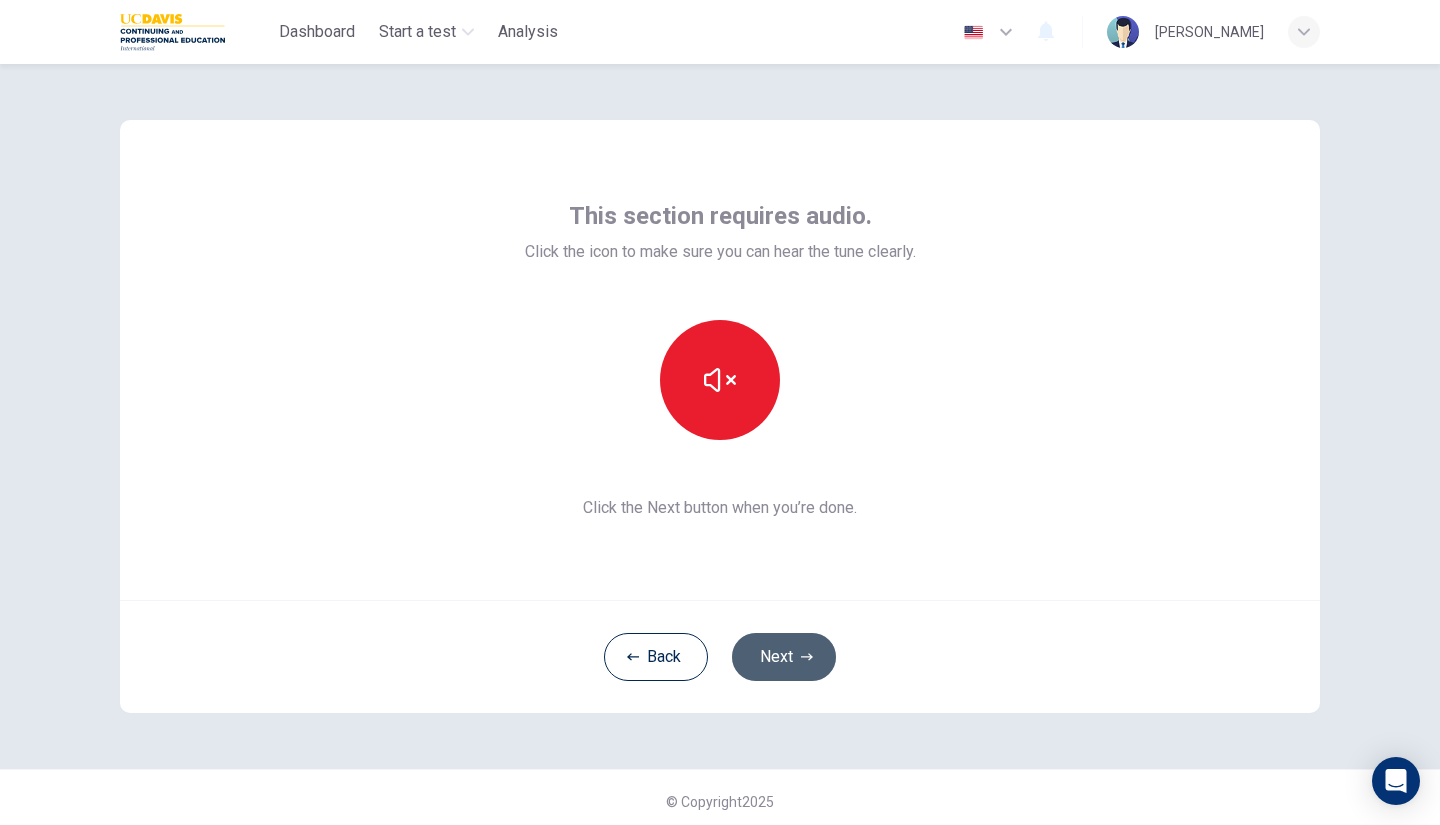 click on "Next" at bounding box center (784, 657) 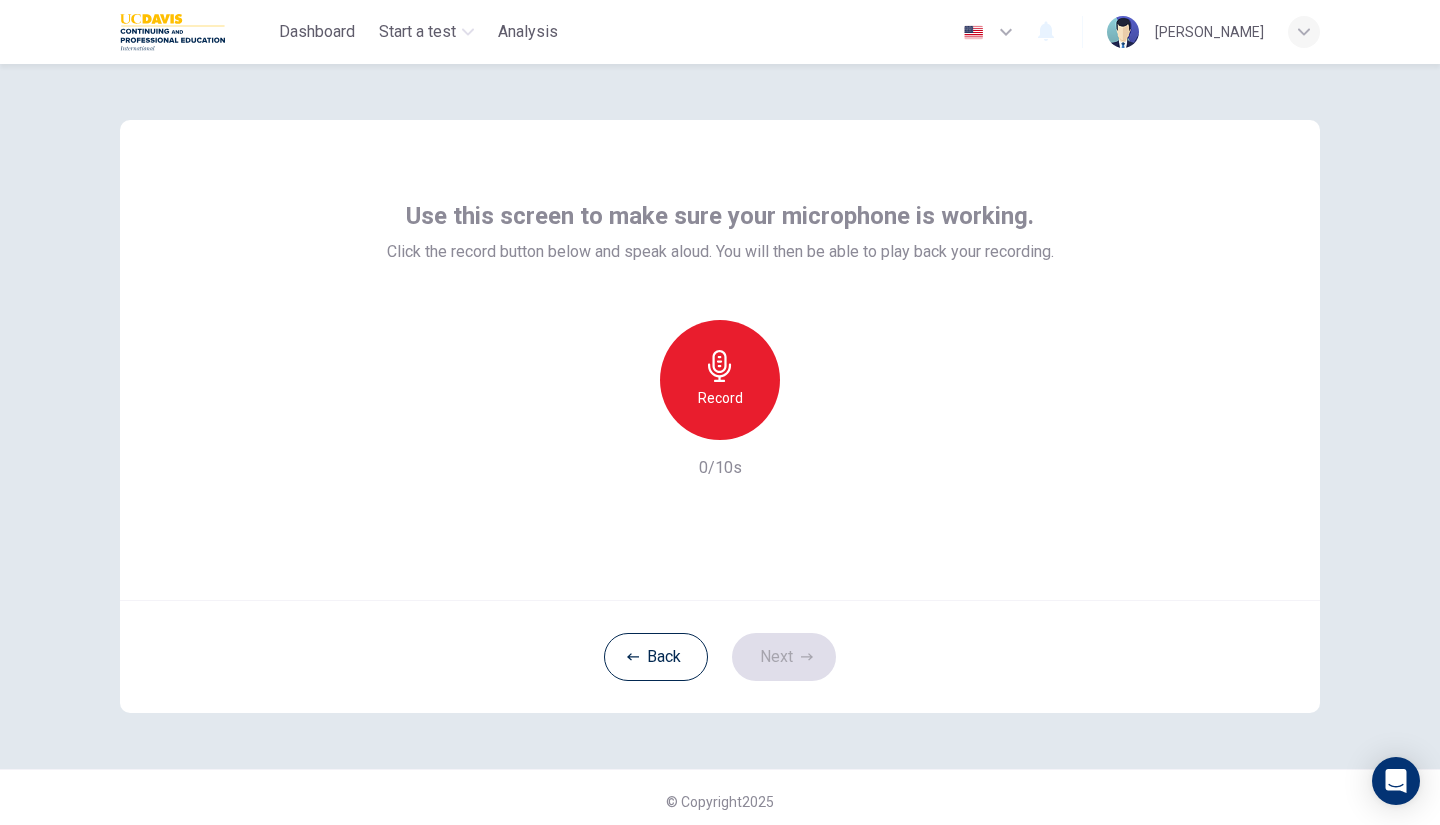 click 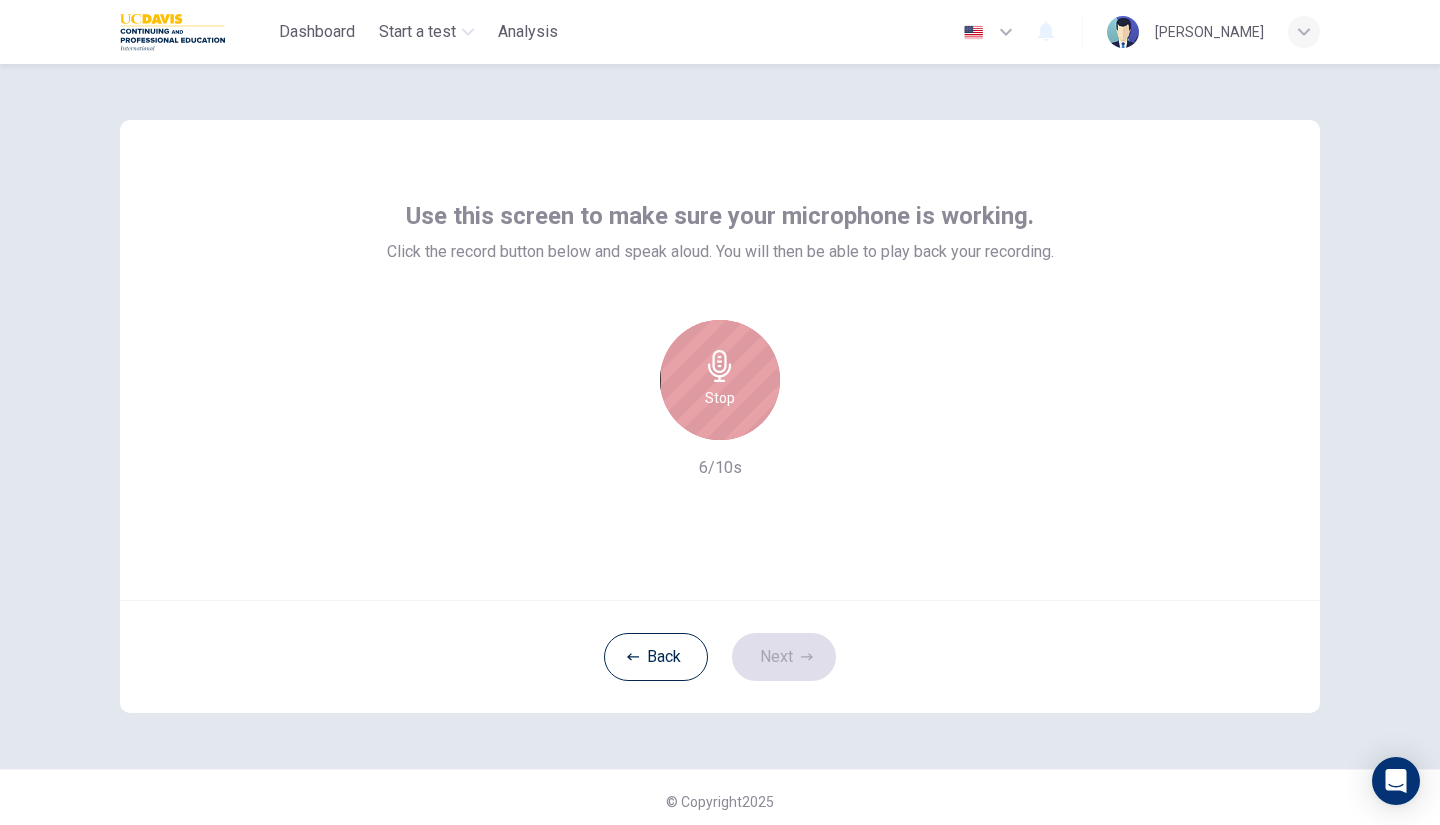 click 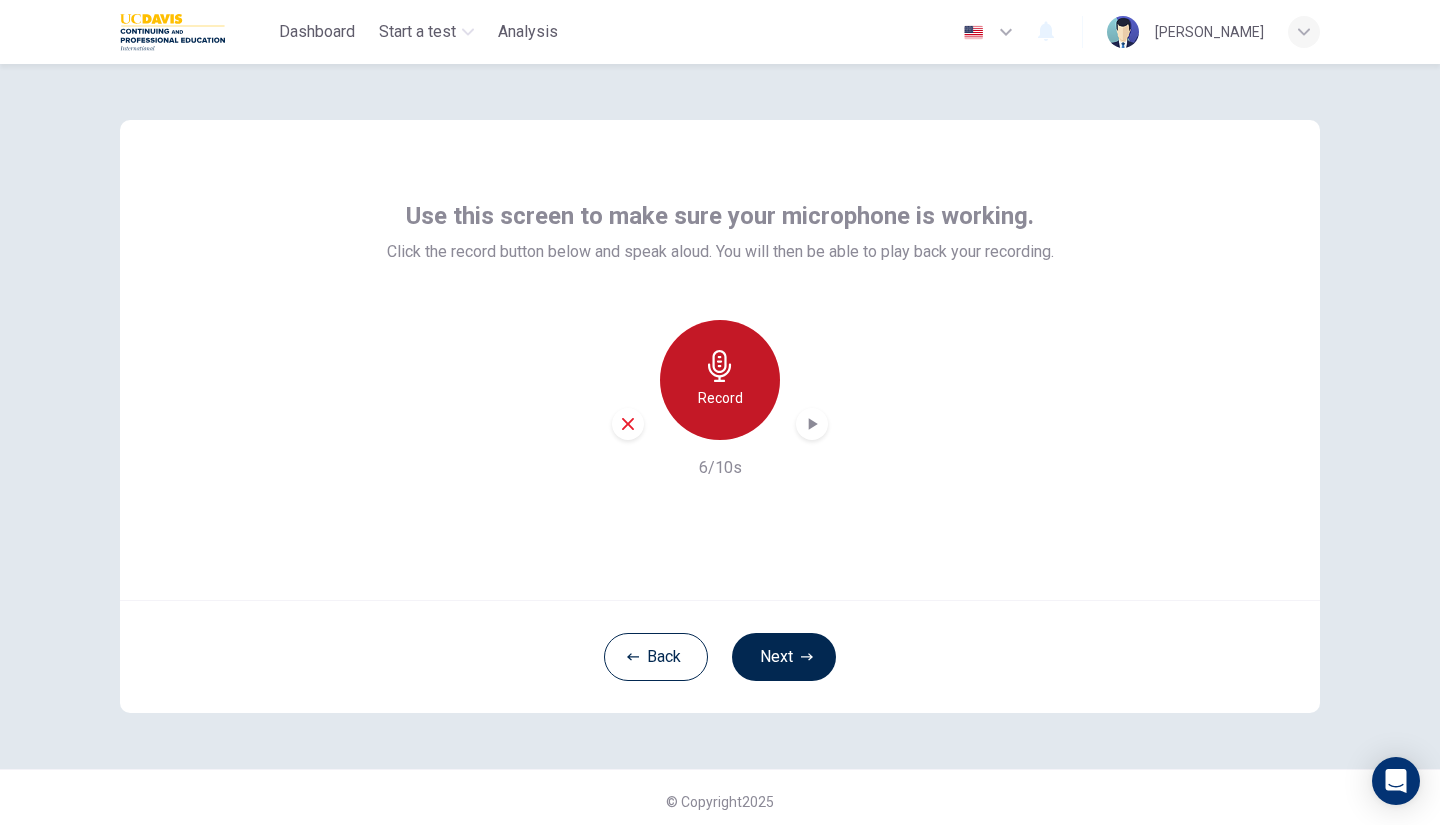click on "Record" at bounding box center [720, 380] 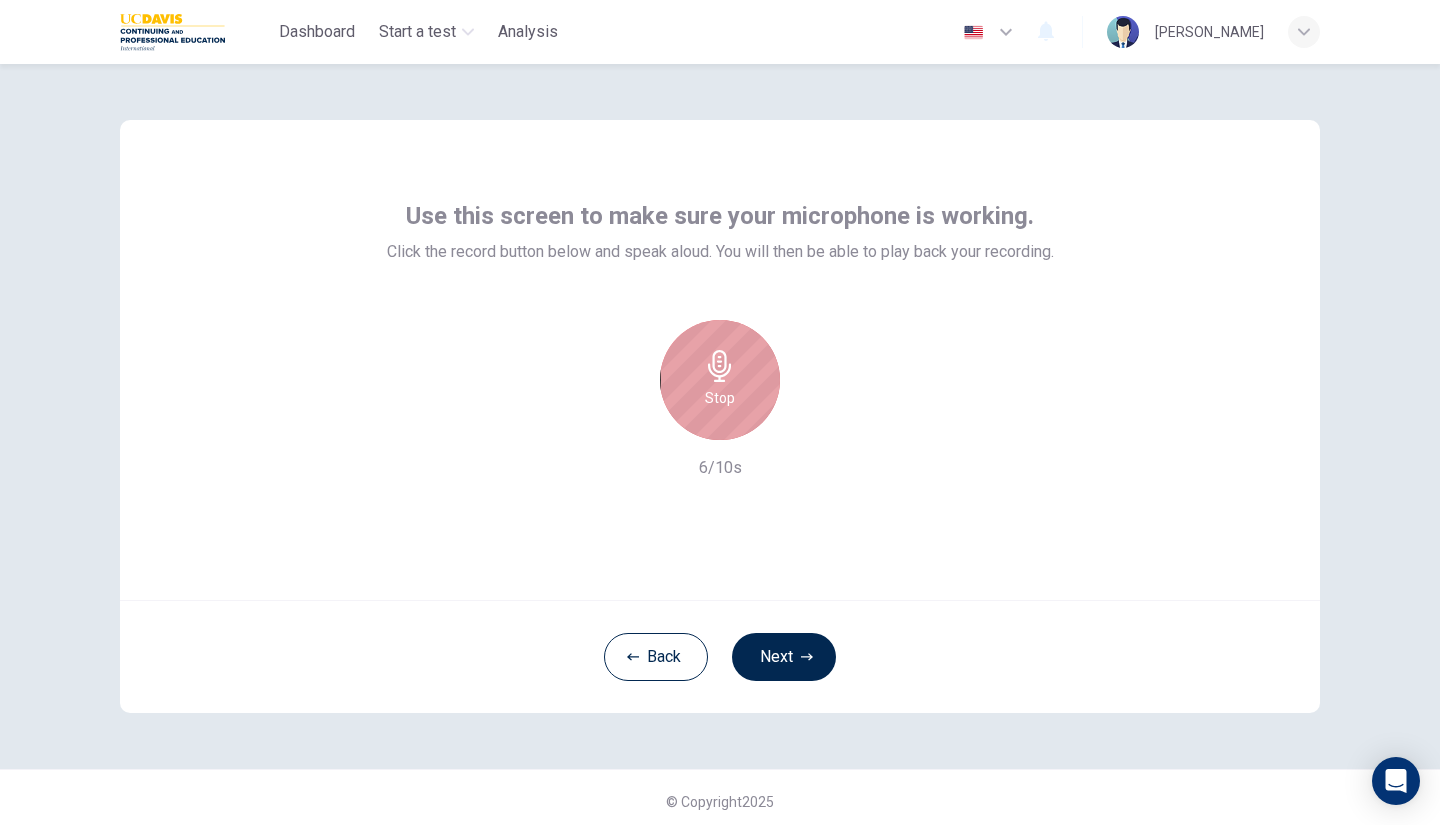click 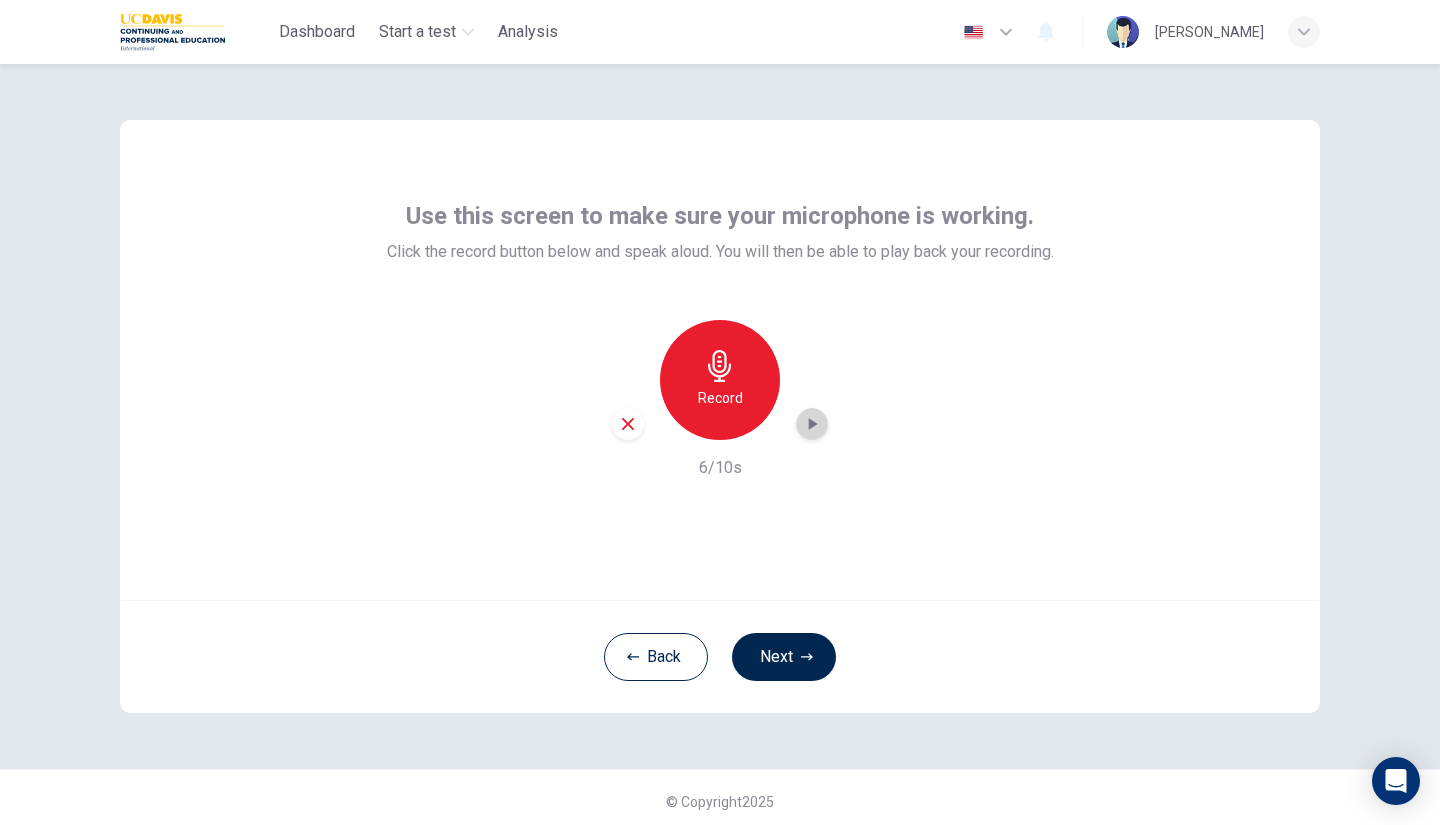 click 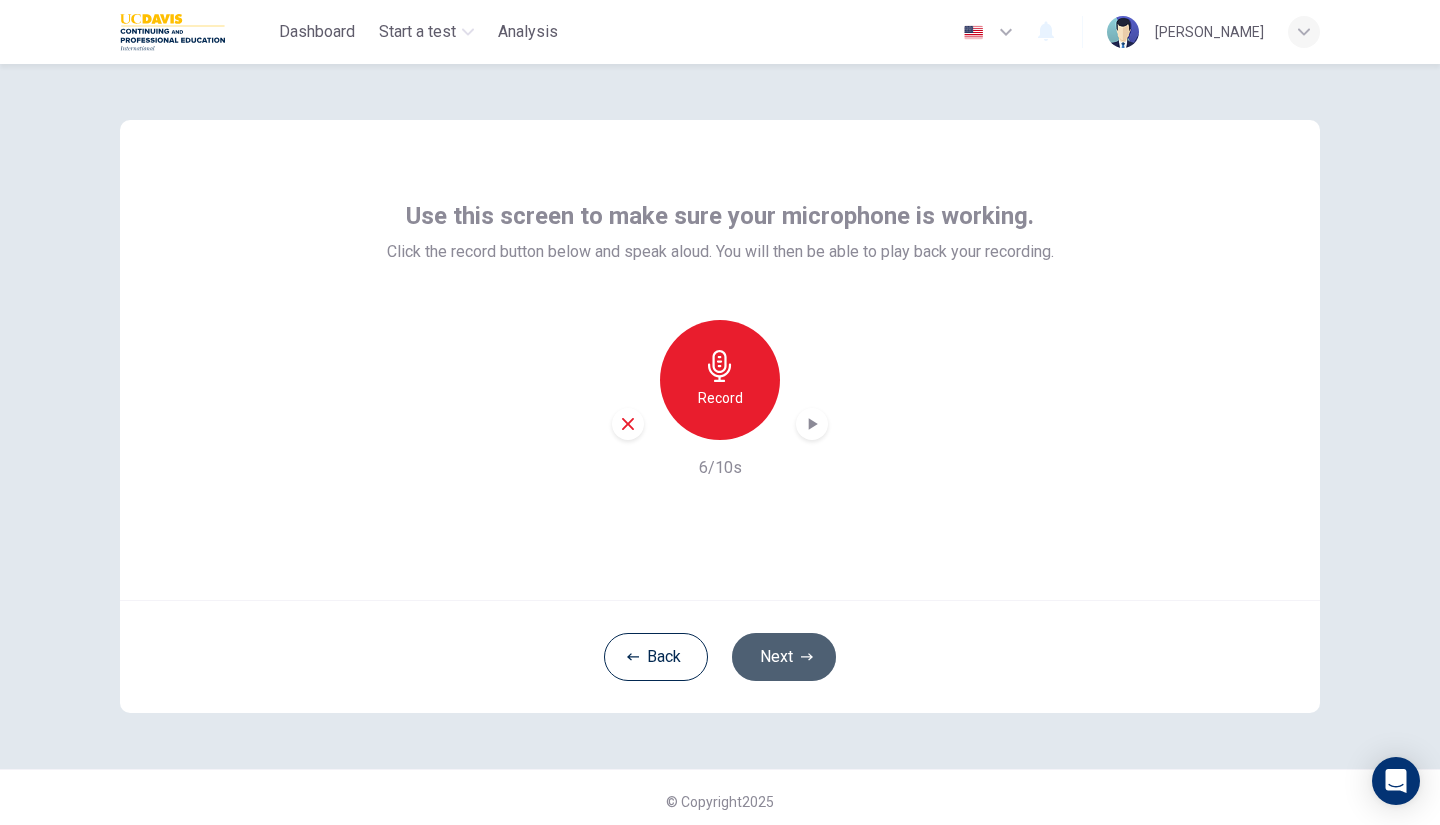 click on "Next" at bounding box center [784, 657] 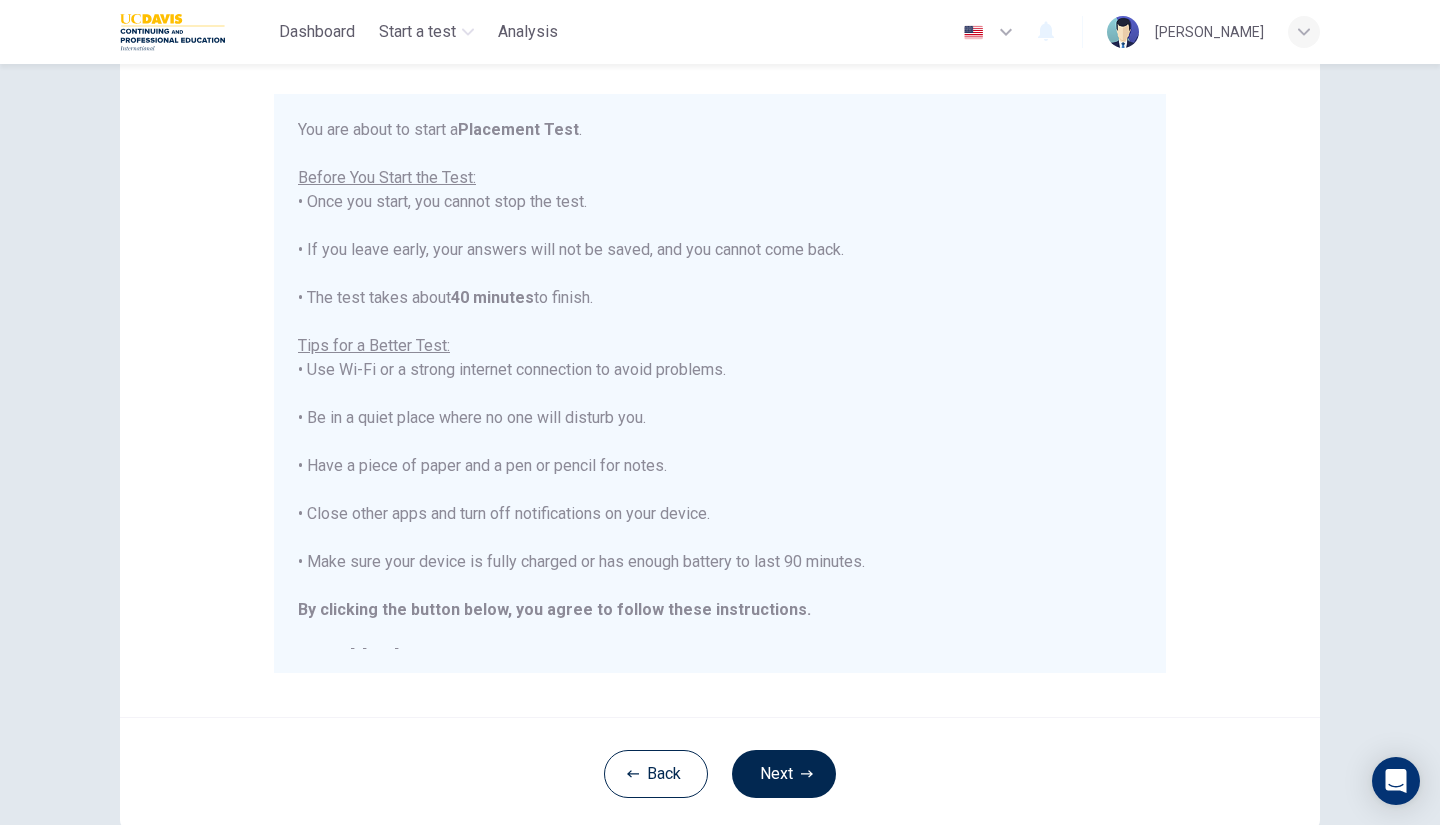 scroll, scrollTop: 163, scrollLeft: 0, axis: vertical 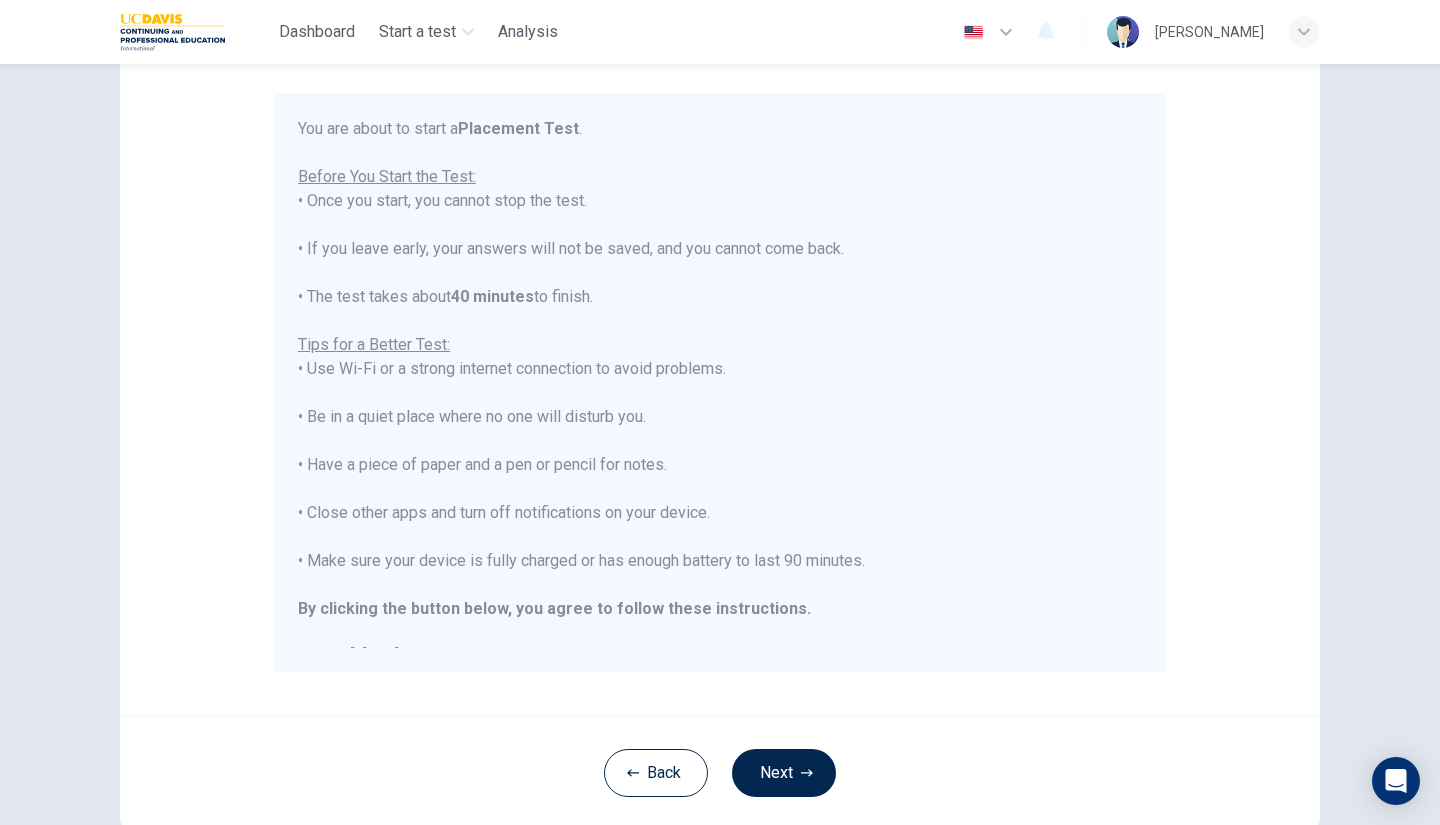 click on "You are about to start a  Placement Test .
Before You Start the Test:
• Once you start, you cannot stop the test.
• If you leave early, your answers will not be saved, and you cannot come back.
• The test takes about  40 minutes  to finish.
Tips for a Better Test:
• Use Wi-Fi or a strong internet connection to avoid problems.
• Be in a quiet place where no one will disturb you.
• Have a piece of paper and a pen or pencil for notes.
• Close other apps and turn off notifications on your device.
• Make sure your device is fully charged or has enough battery to last 90 minutes.
By clicking the button below, you agree to follow these instructions.
Good luck!" at bounding box center [720, 393] 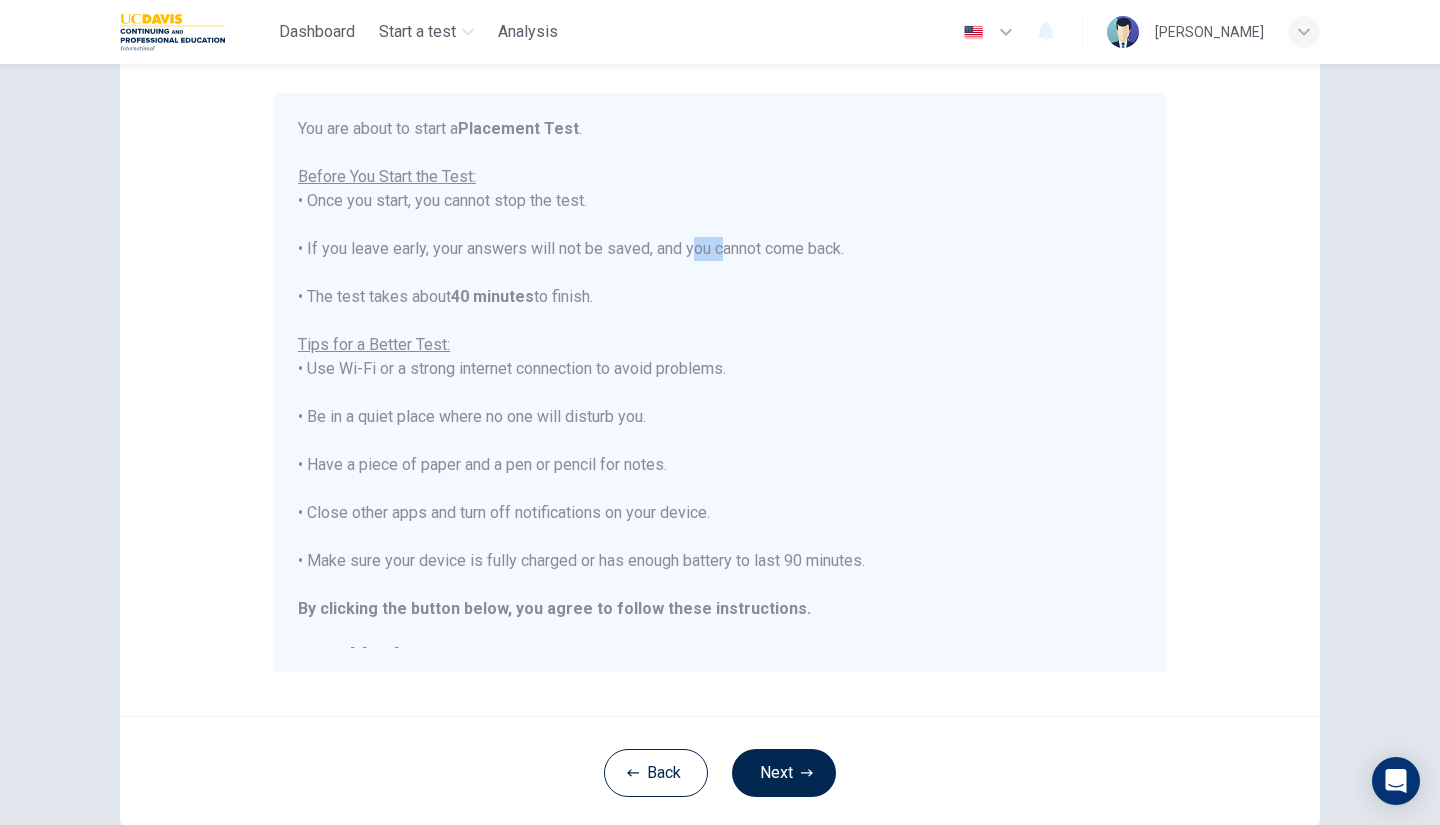 click on "You are about to start a  Placement Test .
Before You Start the Test:
• Once you start, you cannot stop the test.
• If you leave early, your answers will not be saved, and you cannot come back.
• The test takes about  40 minutes  to finish.
Tips for a Better Test:
• Use Wi-Fi or a strong internet connection to avoid problems.
• Be in a quiet place where no one will disturb you.
• Have a piece of paper and a pen or pencil for notes.
• Close other apps and turn off notifications on your device.
• Make sure your device is fully charged or has enough battery to last 90 minutes.
By clicking the button below, you agree to follow these instructions.
Good luck!" at bounding box center [720, 393] 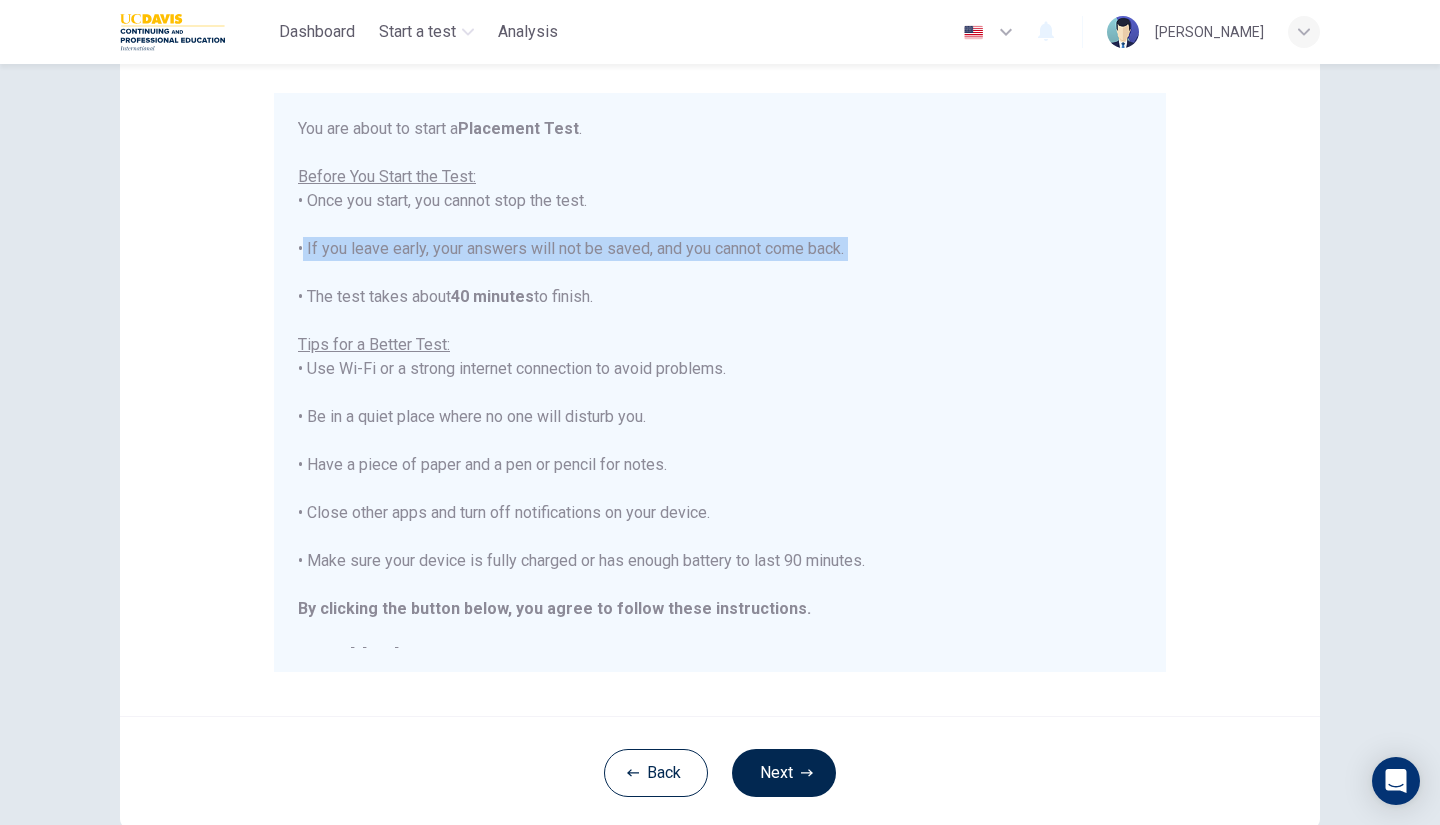 click on "You are about to start a  Placement Test .
Before You Start the Test:
• Once you start, you cannot stop the test.
• If you leave early, your answers will not be saved, and you cannot come back.
• The test takes about  40 minutes  to finish.
Tips for a Better Test:
• Use Wi-Fi or a strong internet connection to avoid problems.
• Be in a quiet place where no one will disturb you.
• Have a piece of paper and a pen or pencil for notes.
• Close other apps and turn off notifications on your device.
• Make sure your device is fully charged or has enough battery to last 90 minutes.
By clicking the button below, you agree to follow these instructions.
Good luck!" at bounding box center (720, 393) 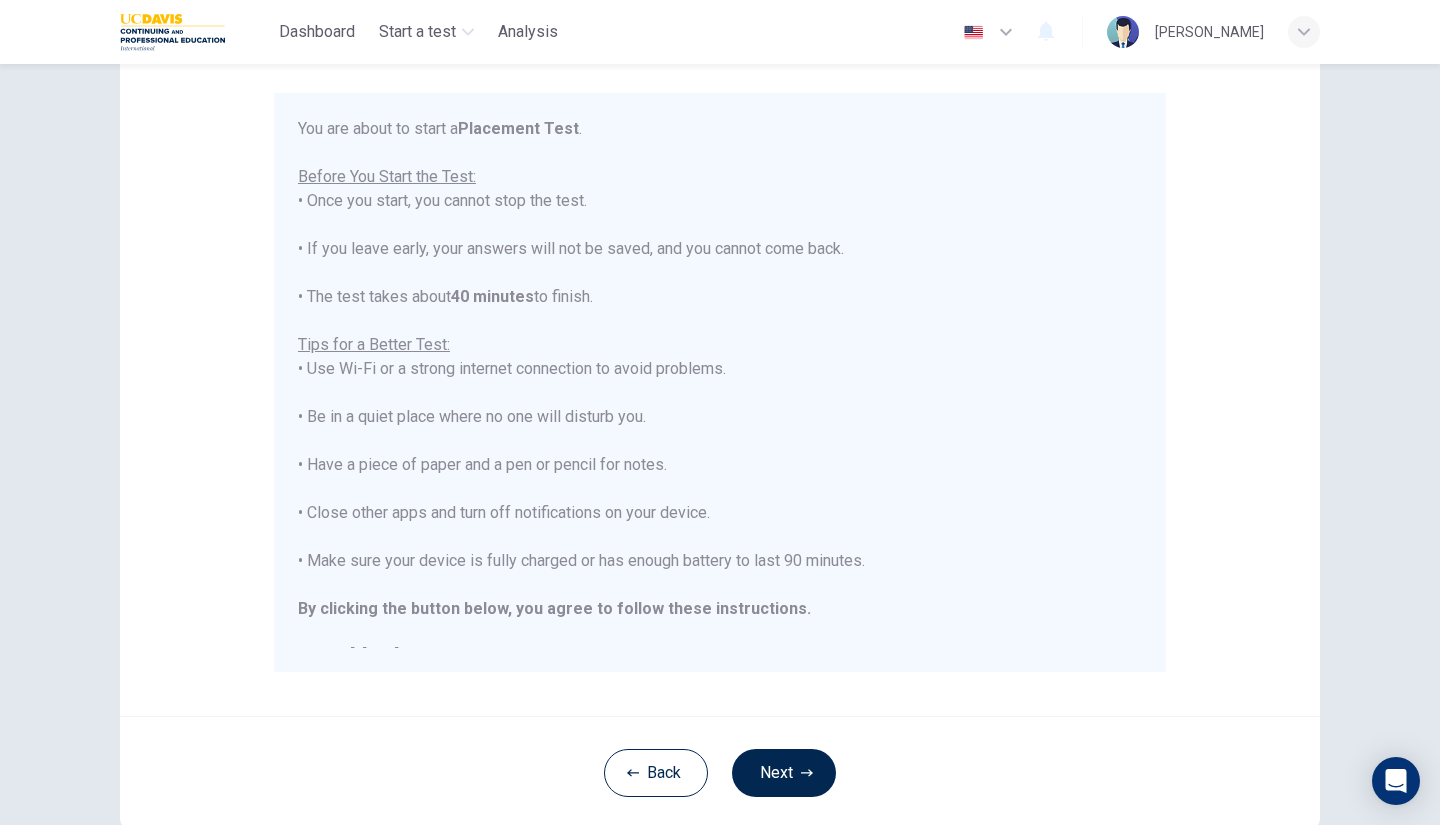 click on "You are about to start a  Placement Test .
Before You Start the Test:
• Once you start, you cannot stop the test.
• If you leave early, your answers will not be saved, and you cannot come back.
• The test takes about  40 minutes  to finish.
Tips for a Better Test:
• Use Wi-Fi or a strong internet connection to avoid problems.
• Be in a quiet place where no one will disturb you.
• Have a piece of paper and a pen or pencil for notes.
• Close other apps and turn off notifications on your device.
• Make sure your device is fully charged or has enough battery to last 90 minutes.
By clicking the button below, you agree to follow these instructions.
Good luck!" at bounding box center [720, 393] 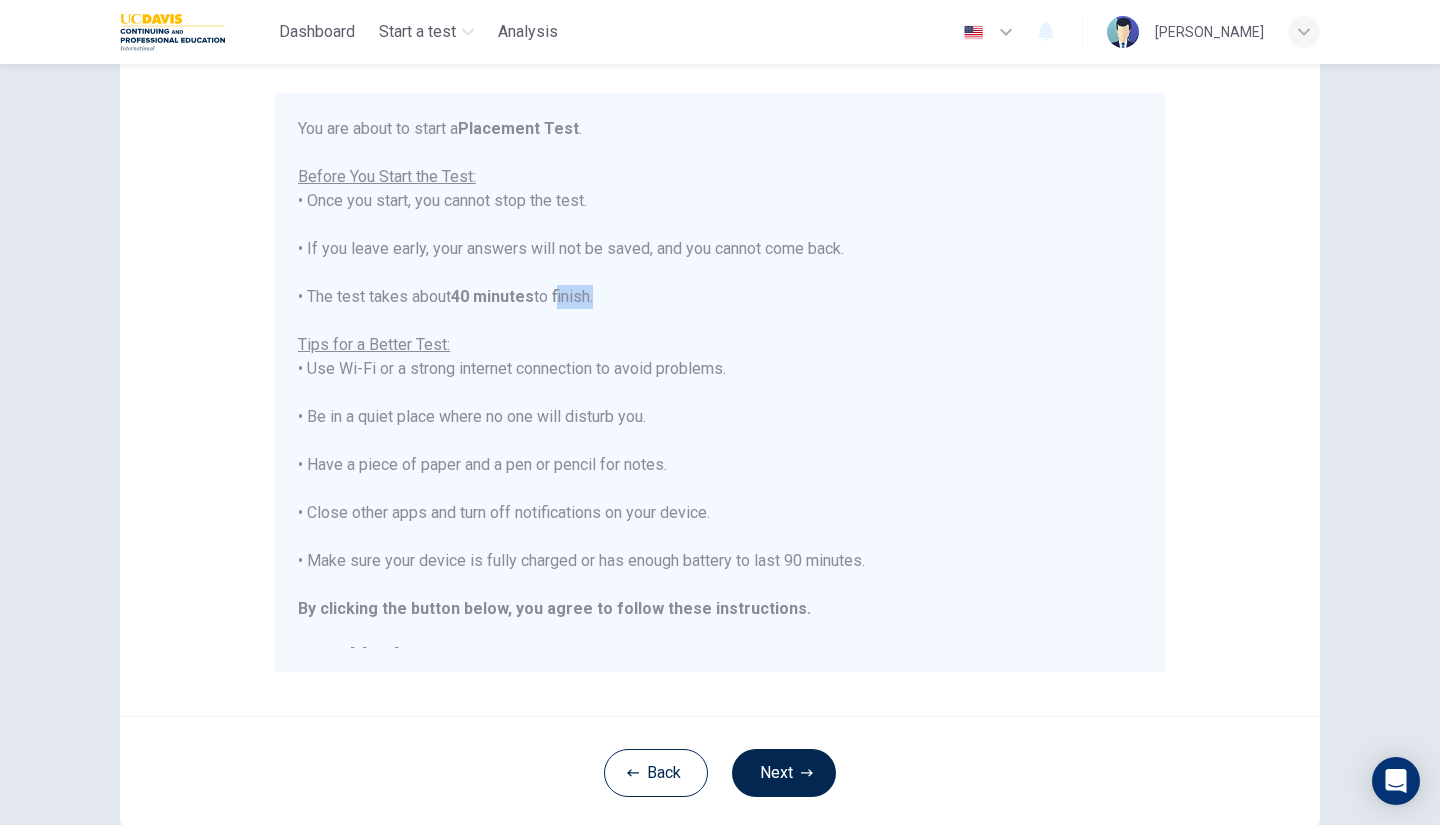 click on "You are about to start a  Placement Test .
Before You Start the Test:
• Once you start, you cannot stop the test.
• If you leave early, your answers will not be saved, and you cannot come back.
• The test takes about  40 minutes  to finish.
Tips for a Better Test:
• Use Wi-Fi or a strong internet connection to avoid problems.
• Be in a quiet place where no one will disturb you.
• Have a piece of paper and a pen or pencil for notes.
• Close other apps and turn off notifications on your device.
• Make sure your device is fully charged or has enough battery to last 90 minutes.
By clicking the button below, you agree to follow these instructions.
Good luck!" at bounding box center [720, 393] 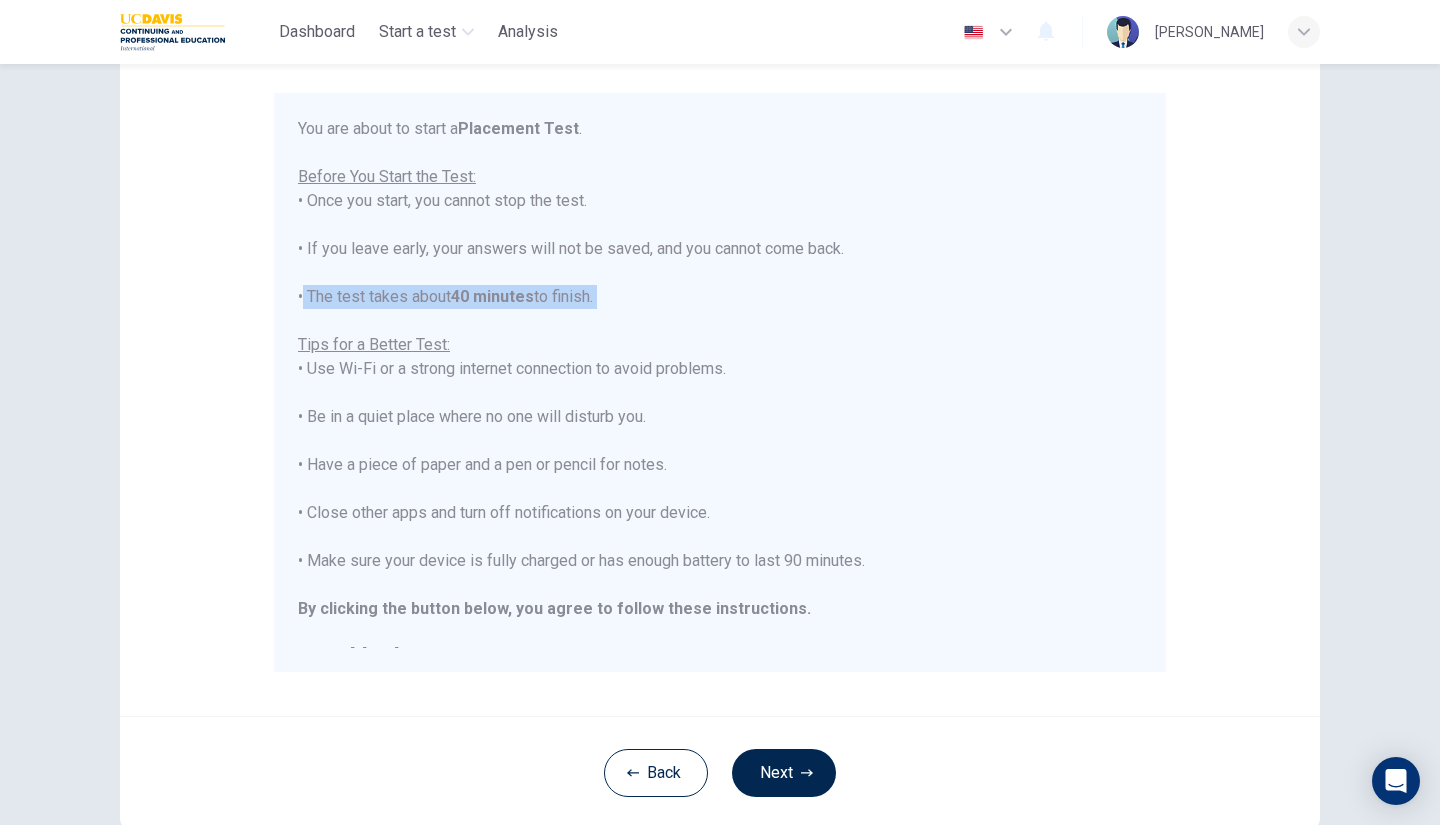 click on "You are about to start a  Placement Test .
Before You Start the Test:
• Once you start, you cannot stop the test.
• If you leave early, your answers will not be saved, and you cannot come back.
• The test takes about  40 minutes  to finish.
Tips for a Better Test:
• Use Wi-Fi or a strong internet connection to avoid problems.
• Be in a quiet place where no one will disturb you.
• Have a piece of paper and a pen or pencil for notes.
• Close other apps and turn off notifications on your device.
• Make sure your device is fully charged or has enough battery to last 90 minutes.
By clicking the button below, you agree to follow these instructions.
Good luck!" at bounding box center (720, 393) 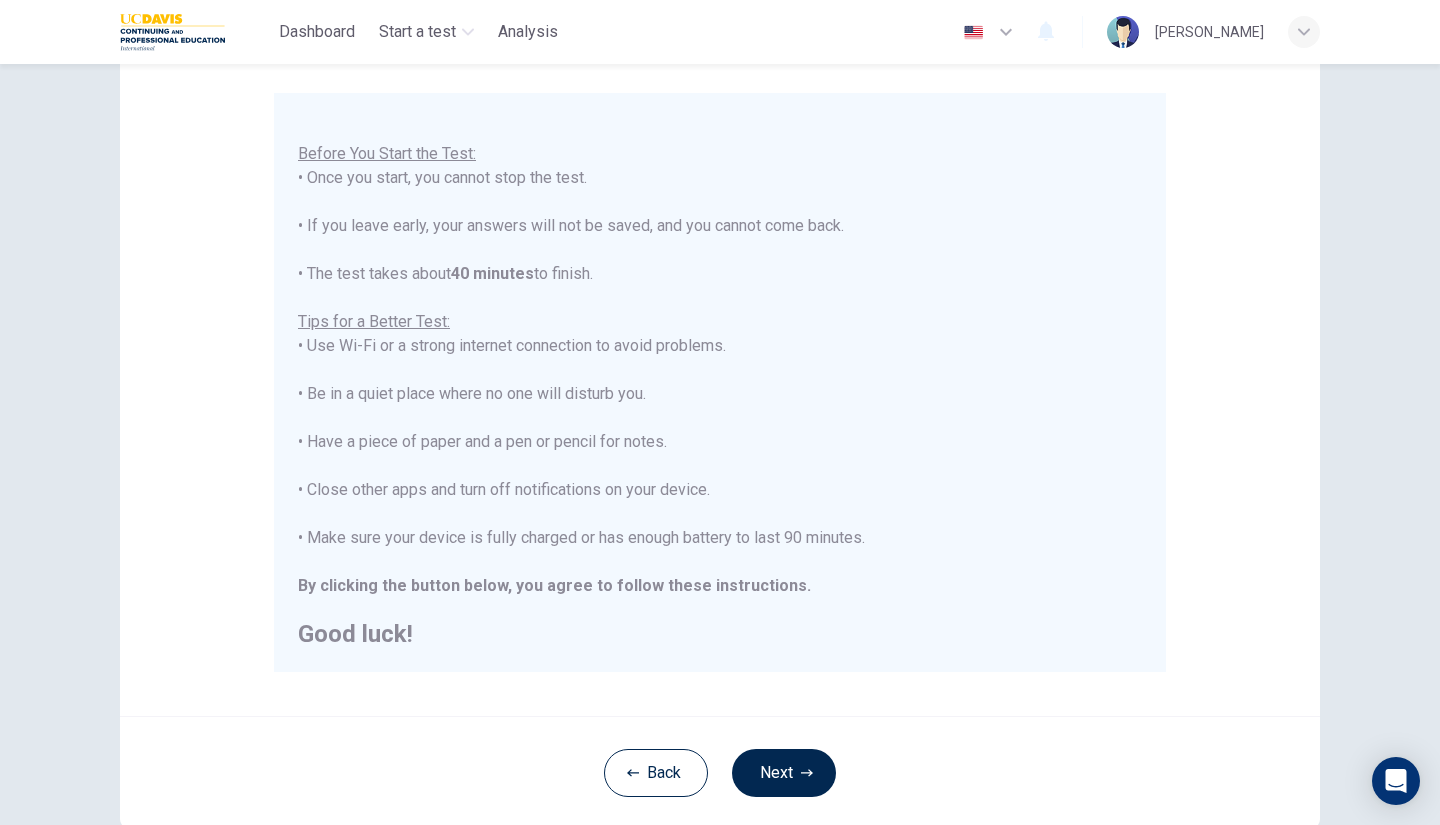 scroll, scrollTop: 0, scrollLeft: 0, axis: both 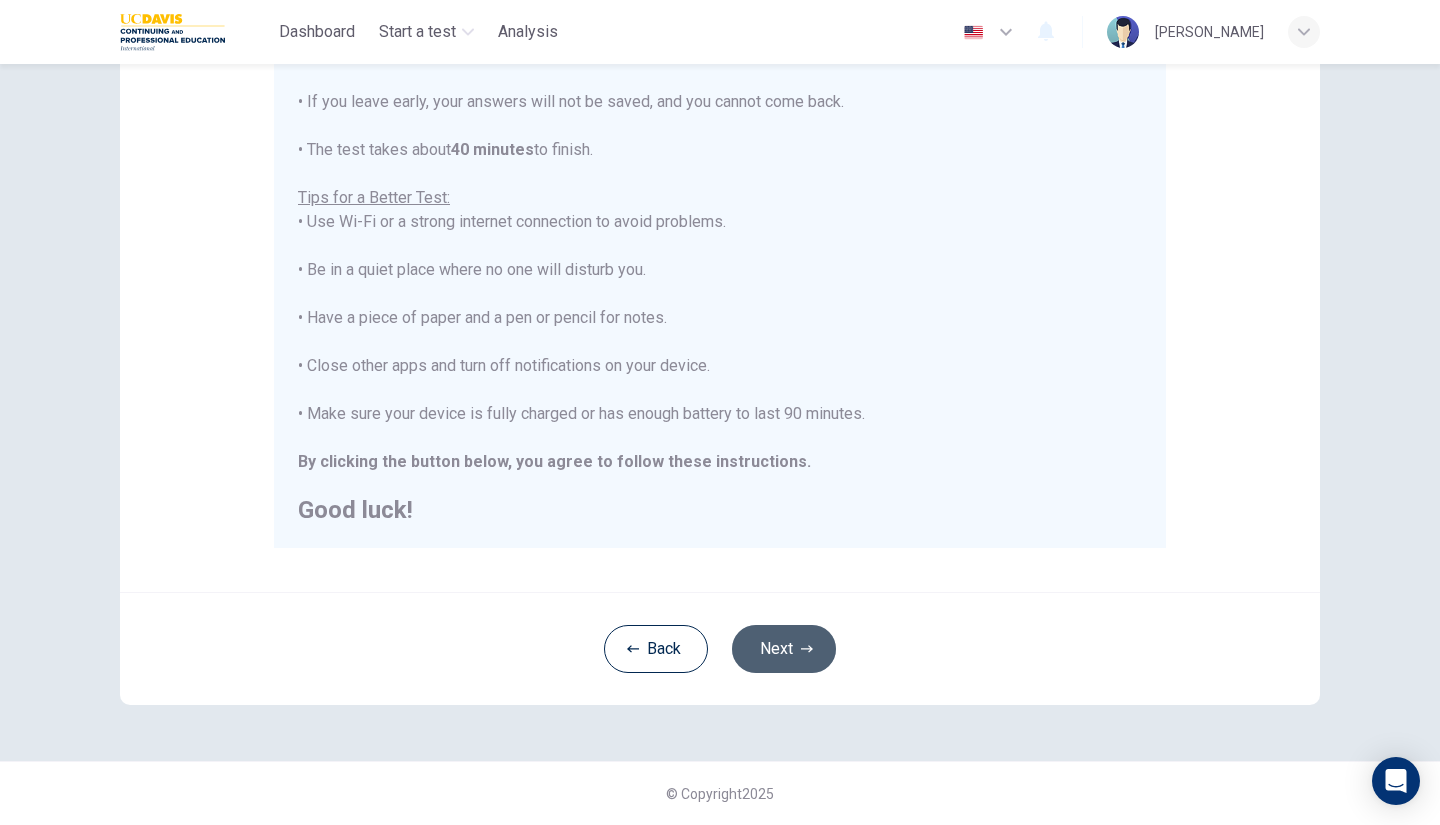 click on "Next" at bounding box center (784, 649) 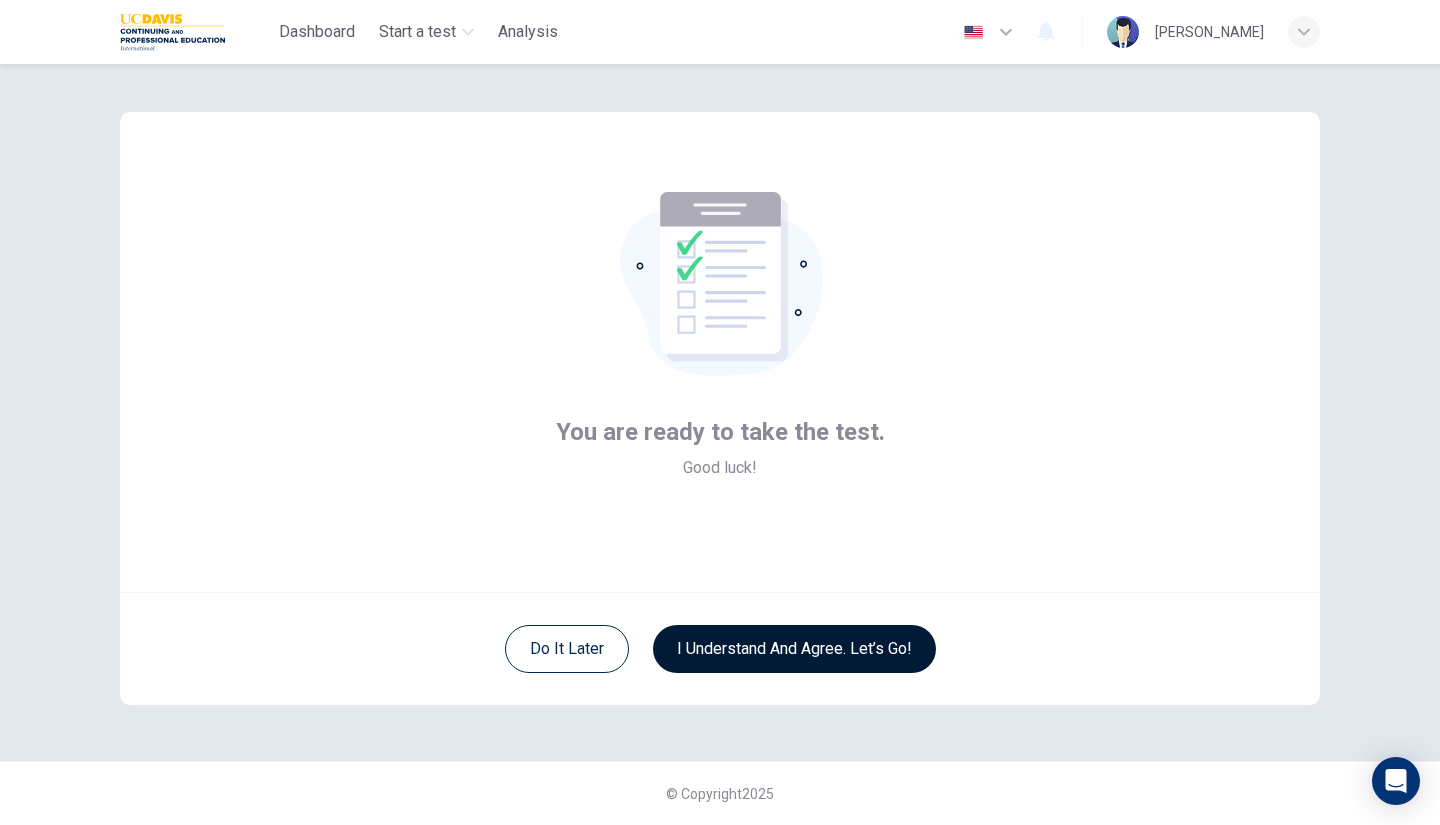 scroll, scrollTop: 8, scrollLeft: 0, axis: vertical 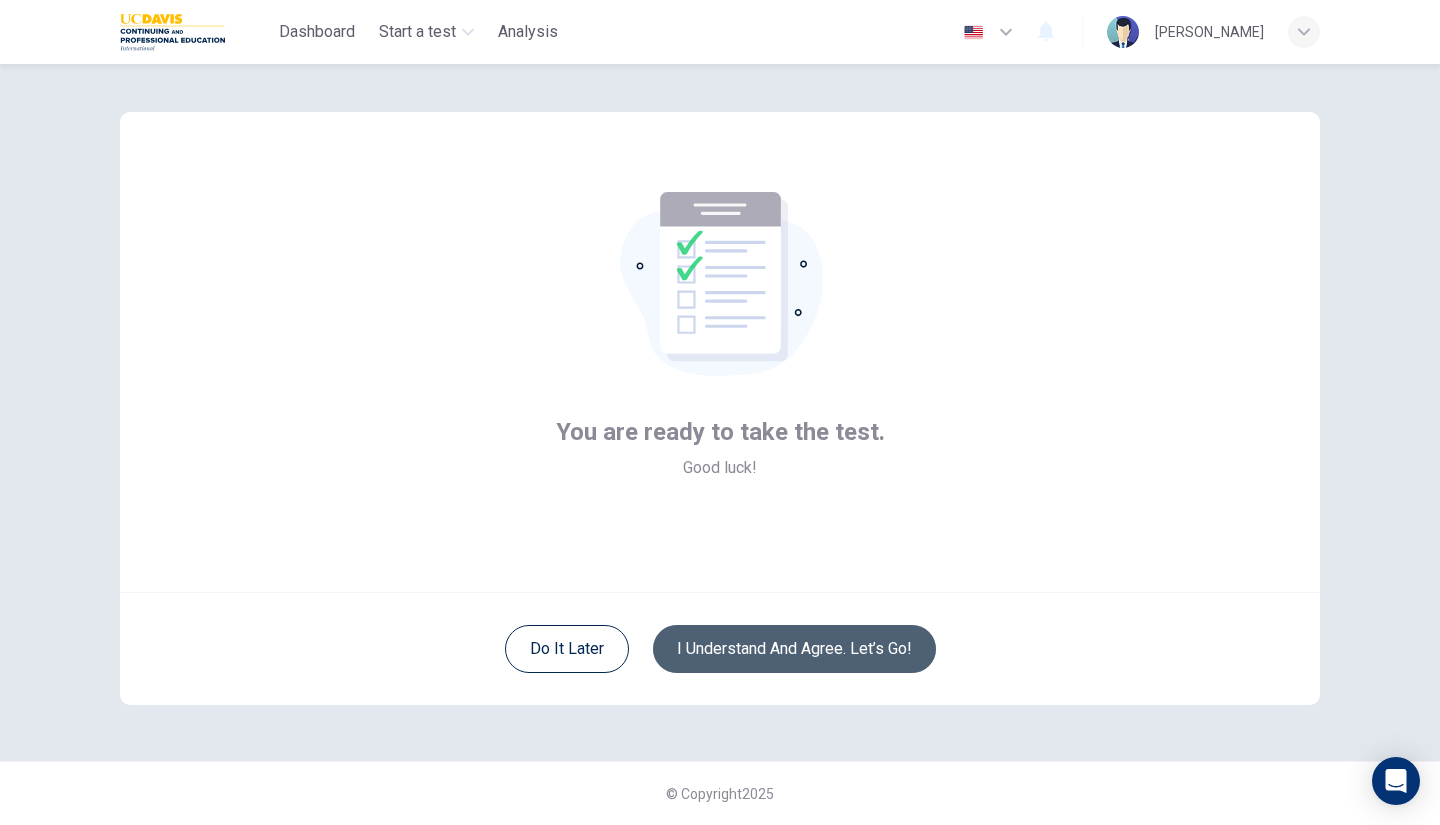 click on "I understand and agree. Let’s go!" at bounding box center [794, 649] 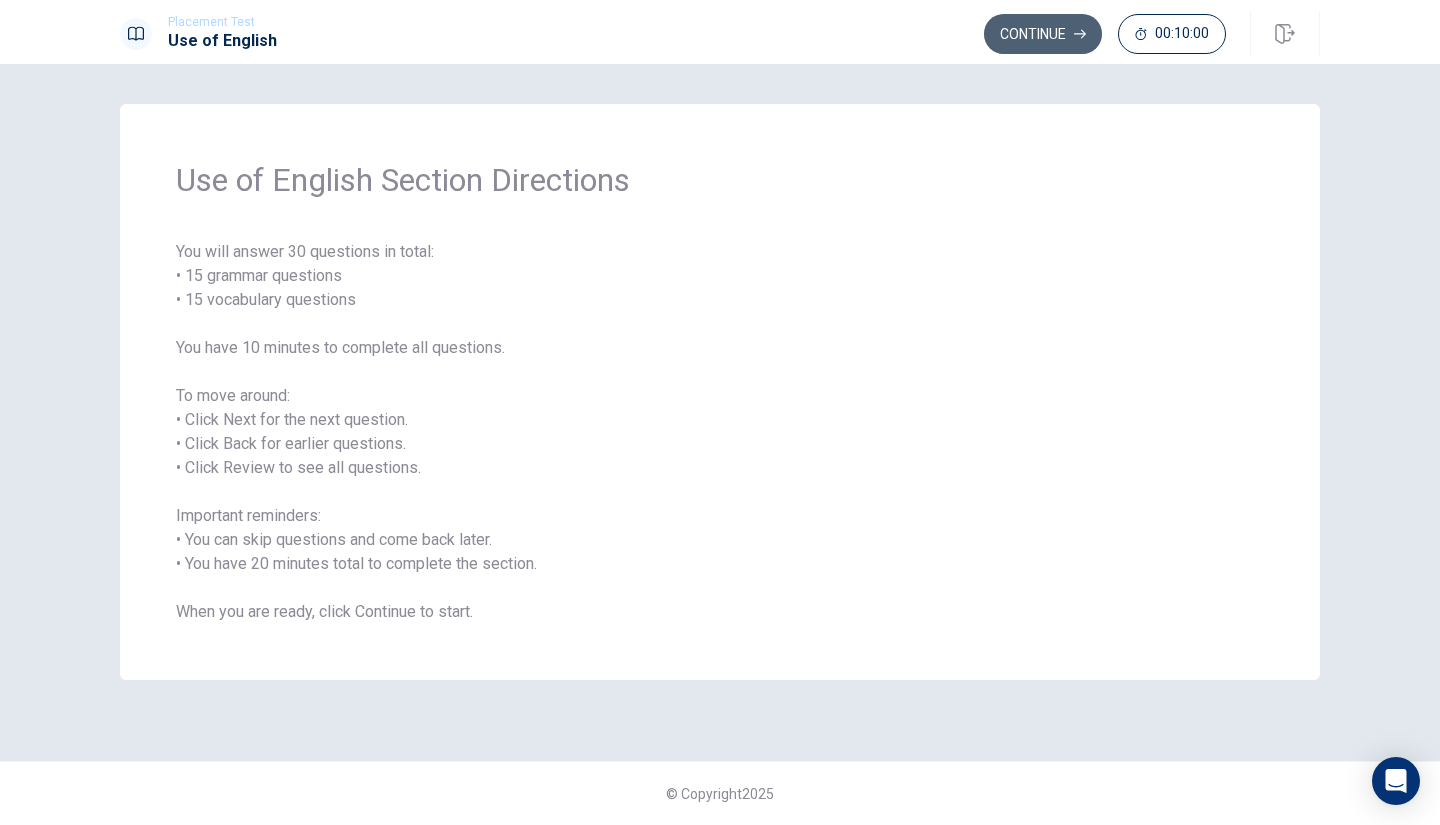click on "Continue" at bounding box center (1043, 34) 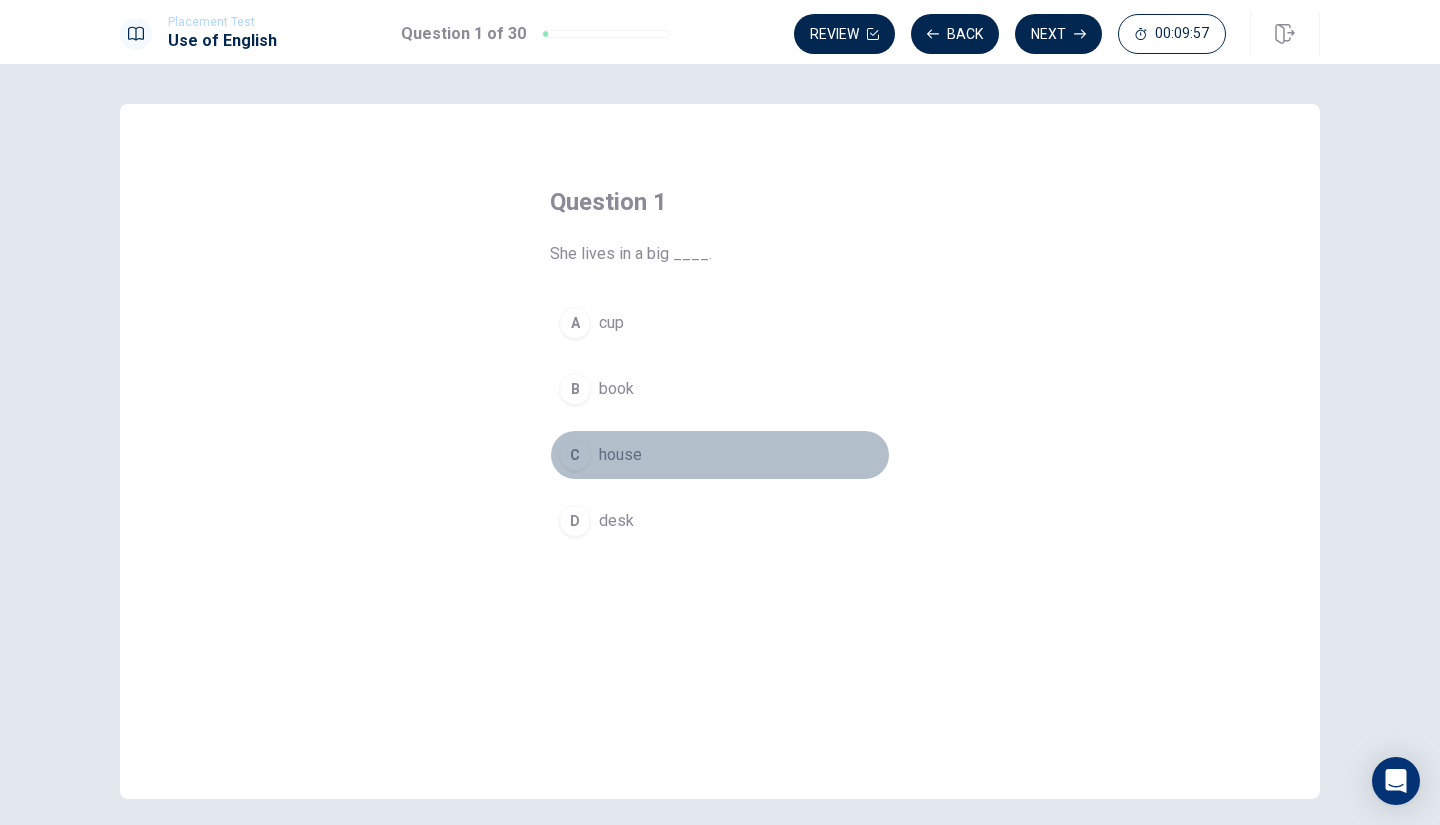 click on "C" at bounding box center [575, 455] 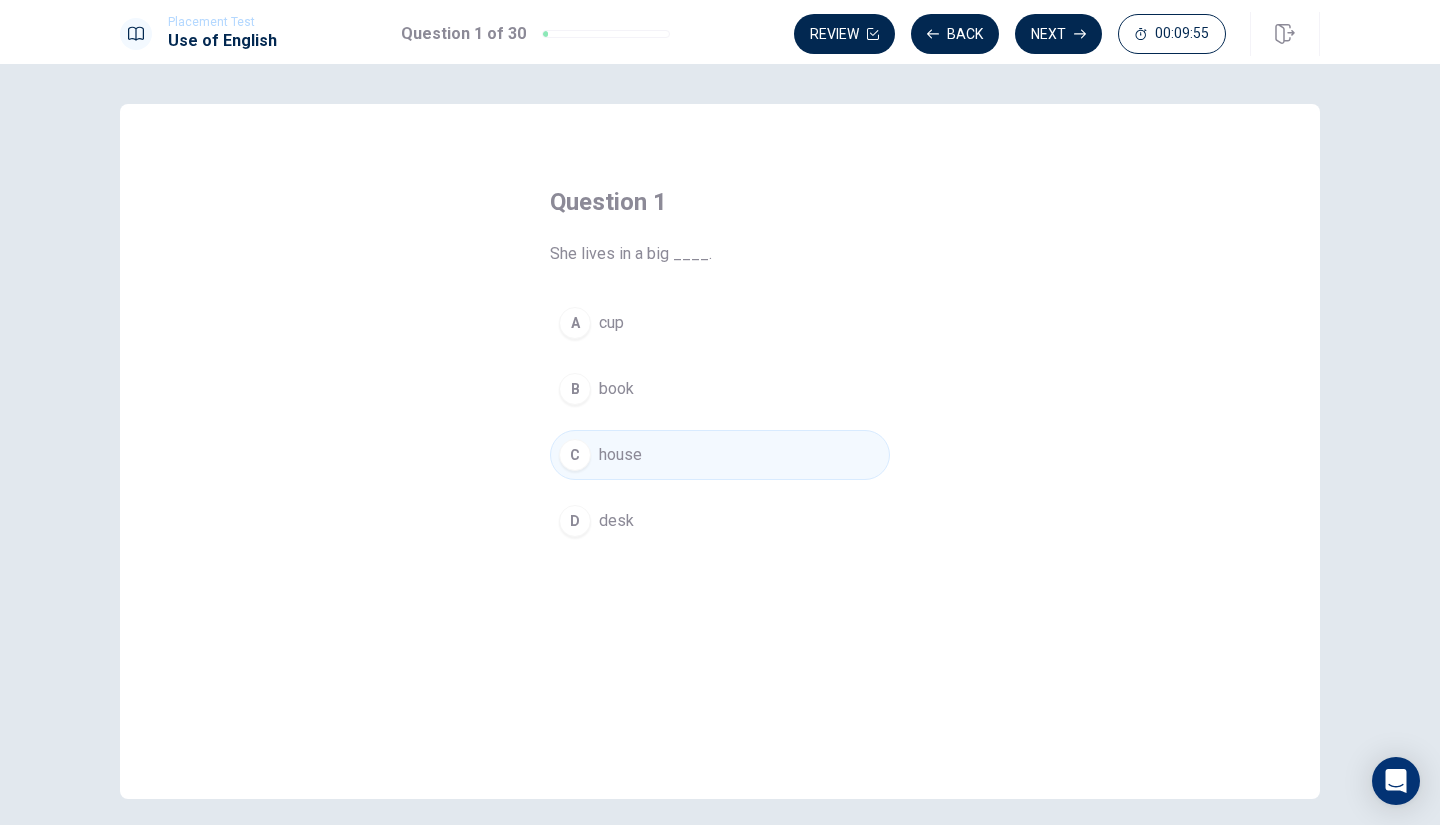 scroll, scrollTop: 78, scrollLeft: 0, axis: vertical 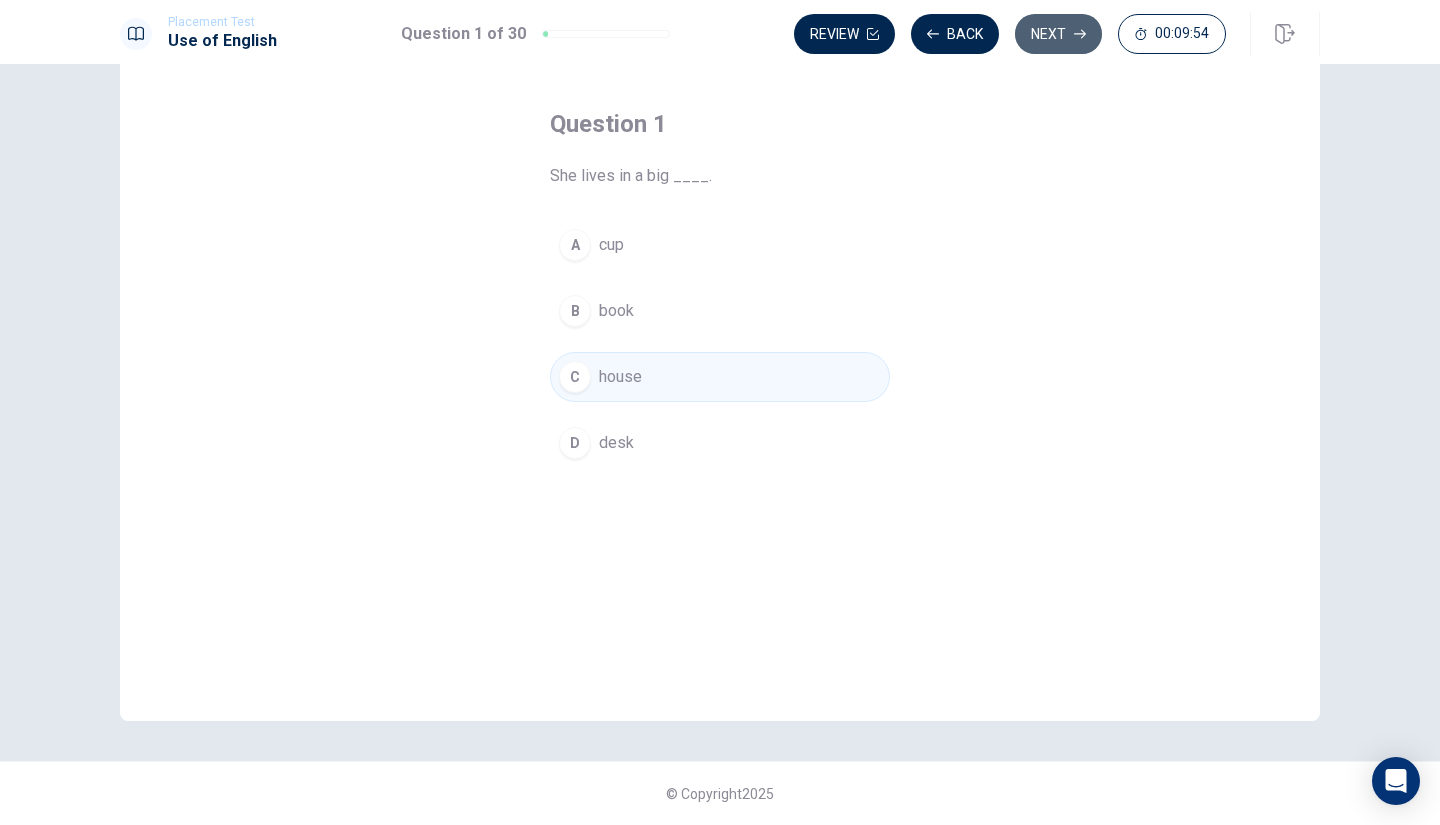 click on "Next" at bounding box center [1058, 34] 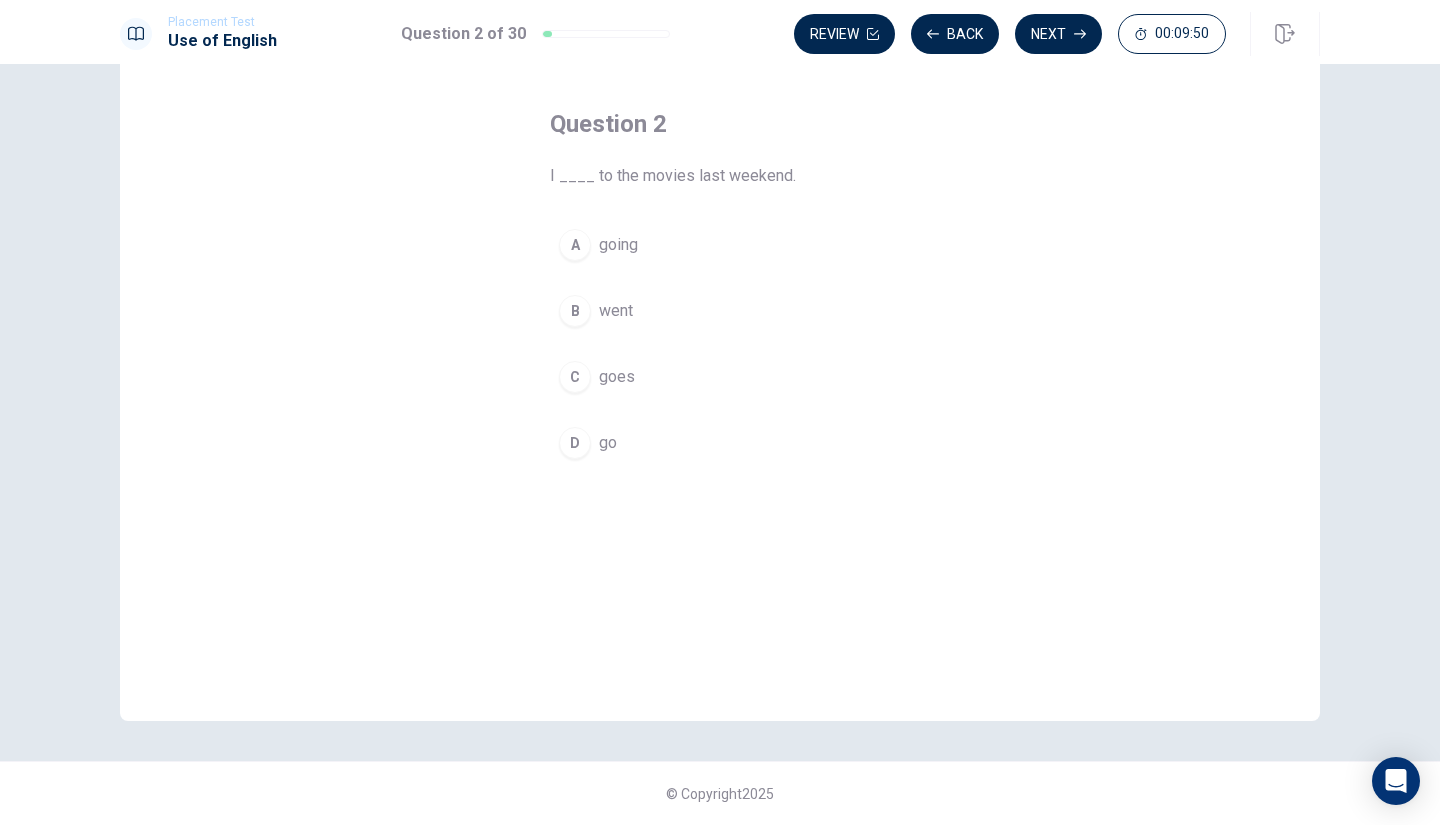 click on "B" at bounding box center [575, 311] 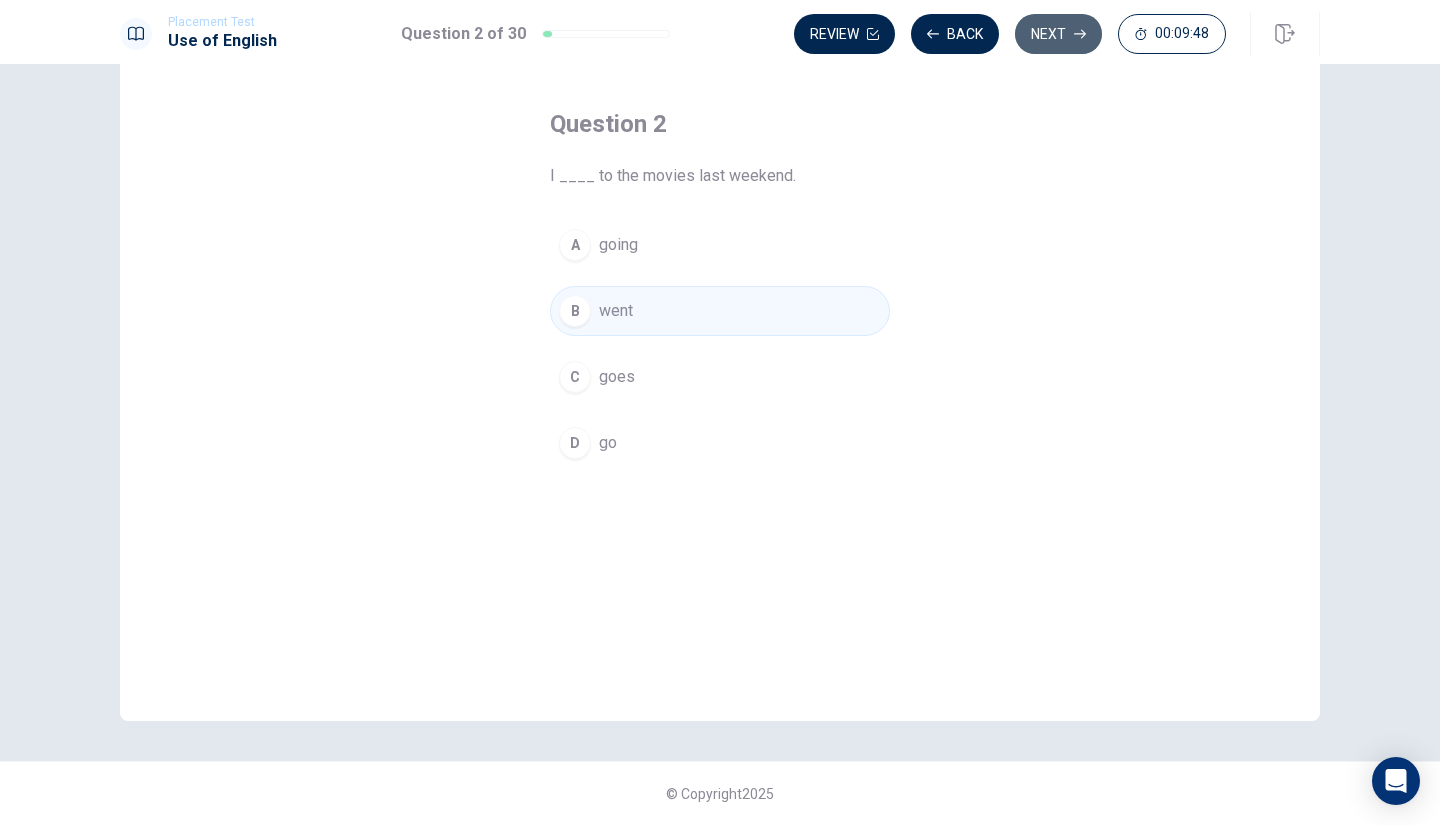 click on "Next" at bounding box center (1058, 34) 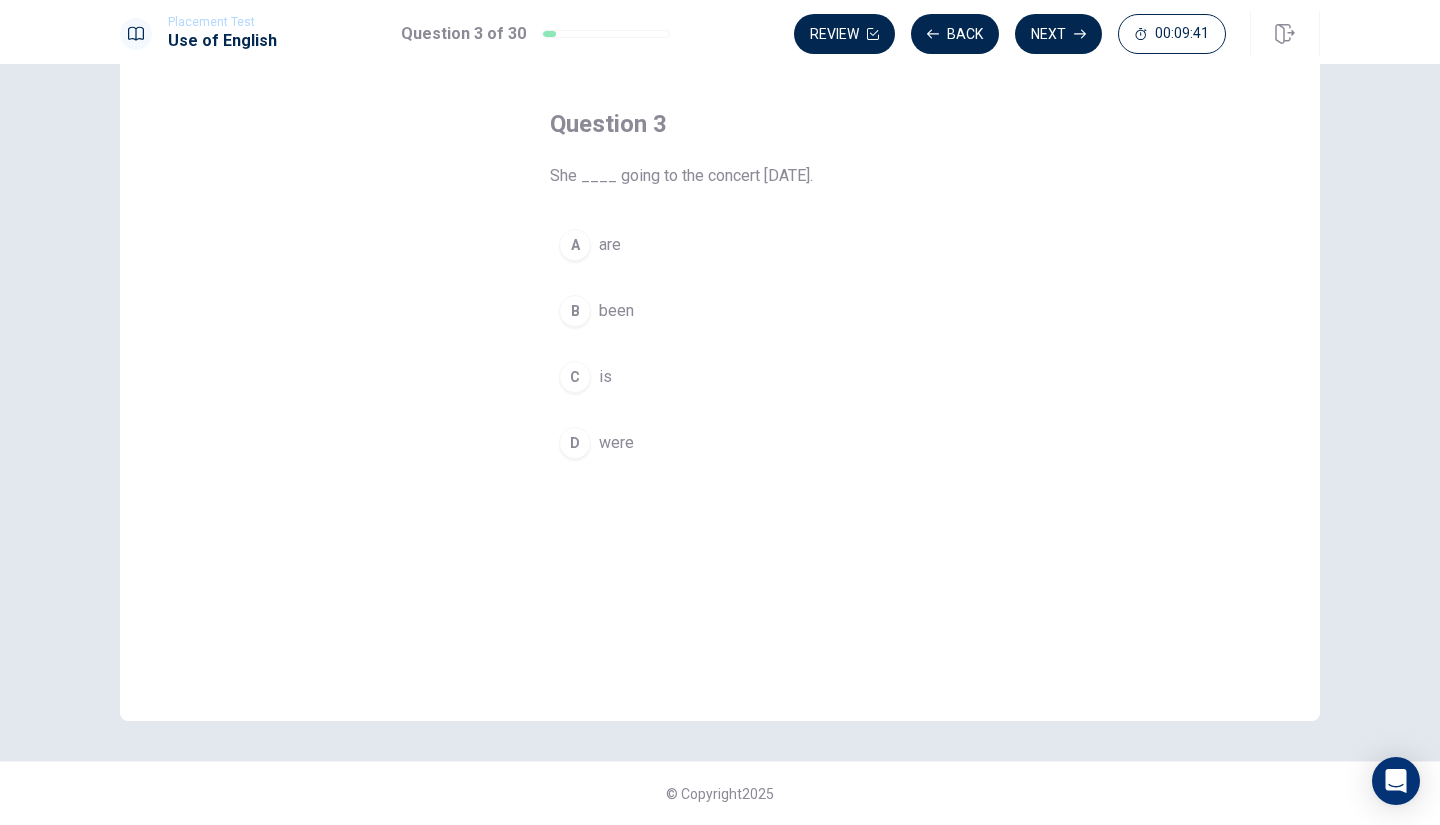 click on "C" at bounding box center [575, 377] 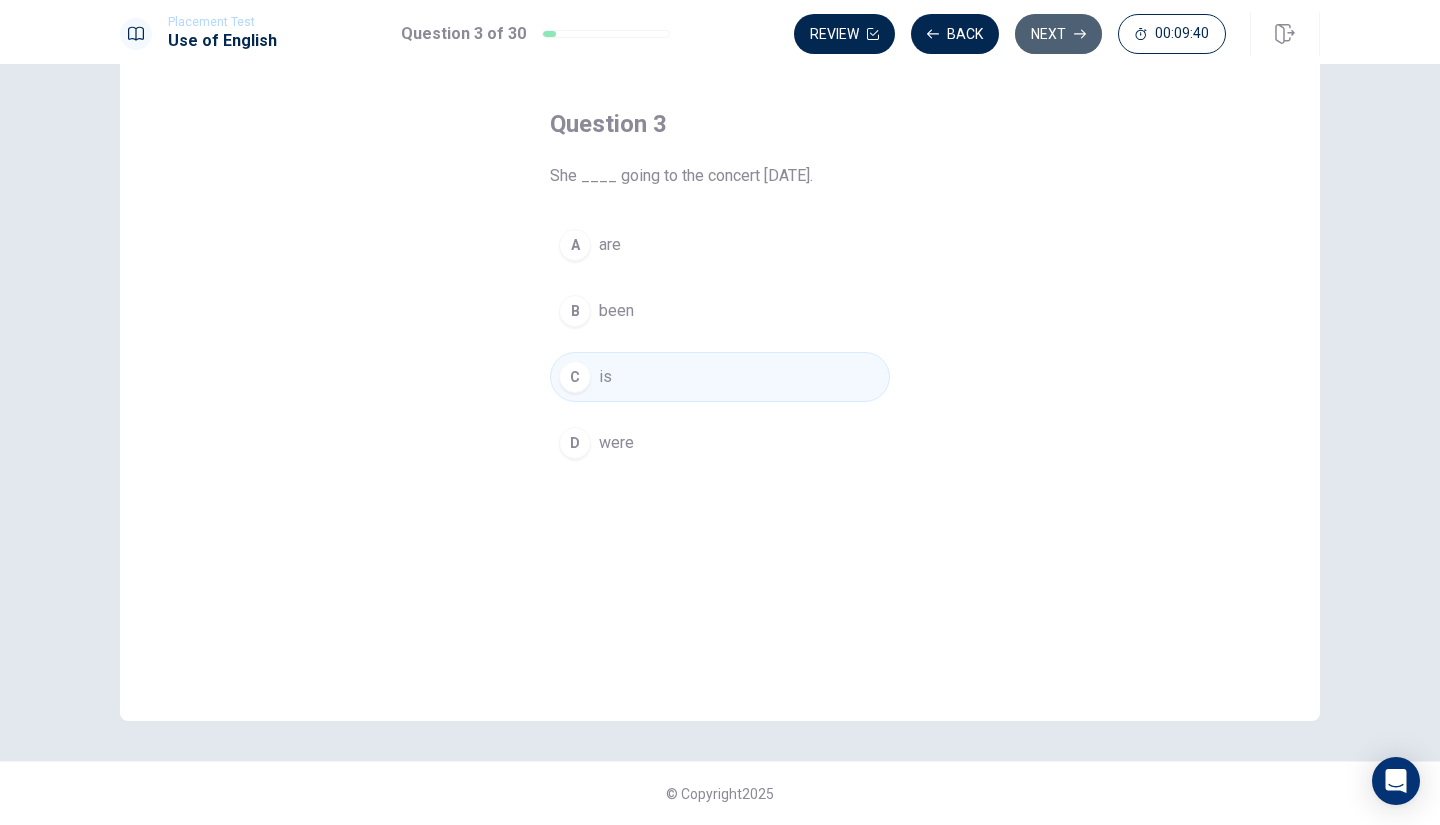 click on "Next" at bounding box center (1058, 34) 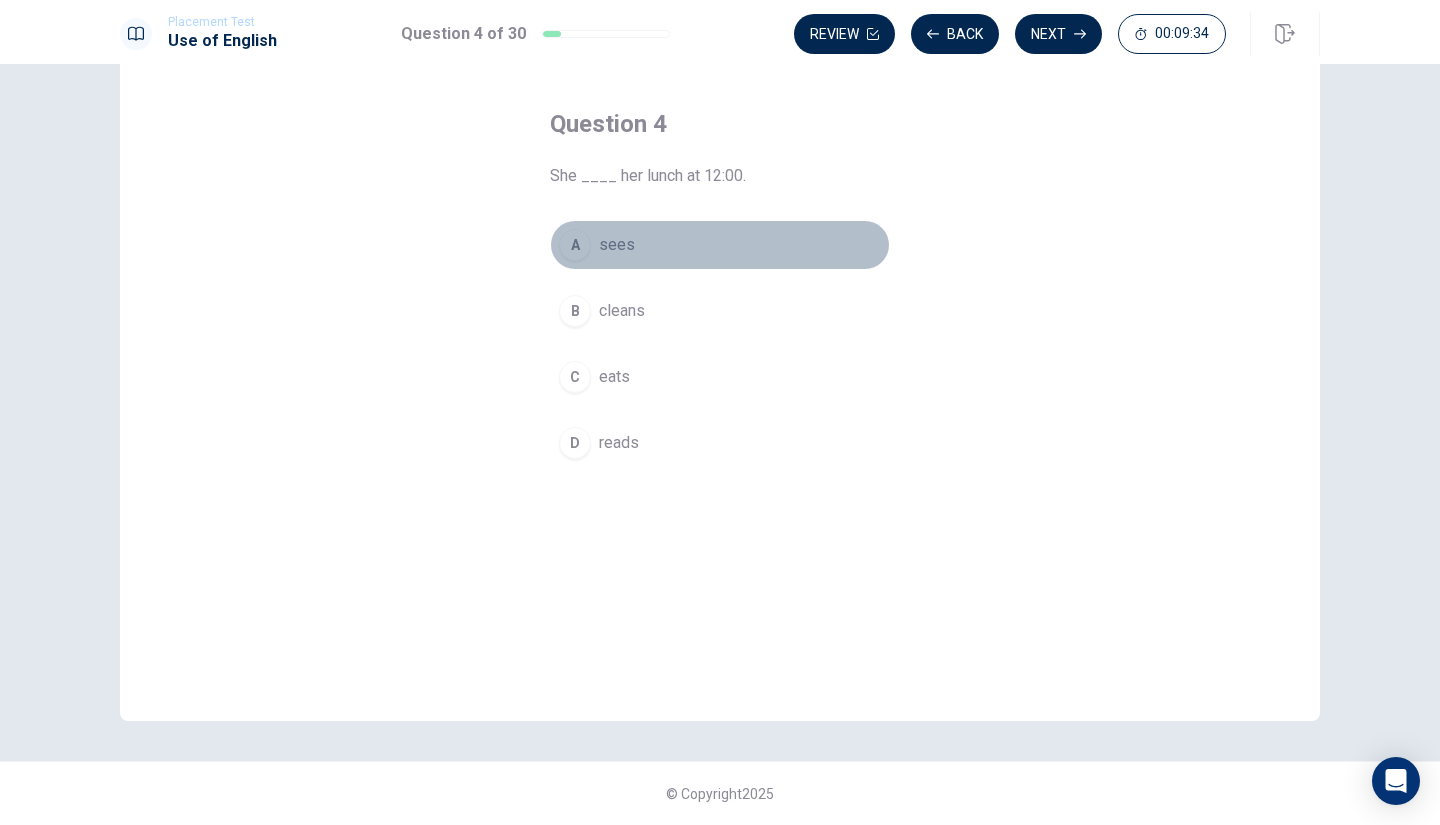 click on "A" at bounding box center (575, 245) 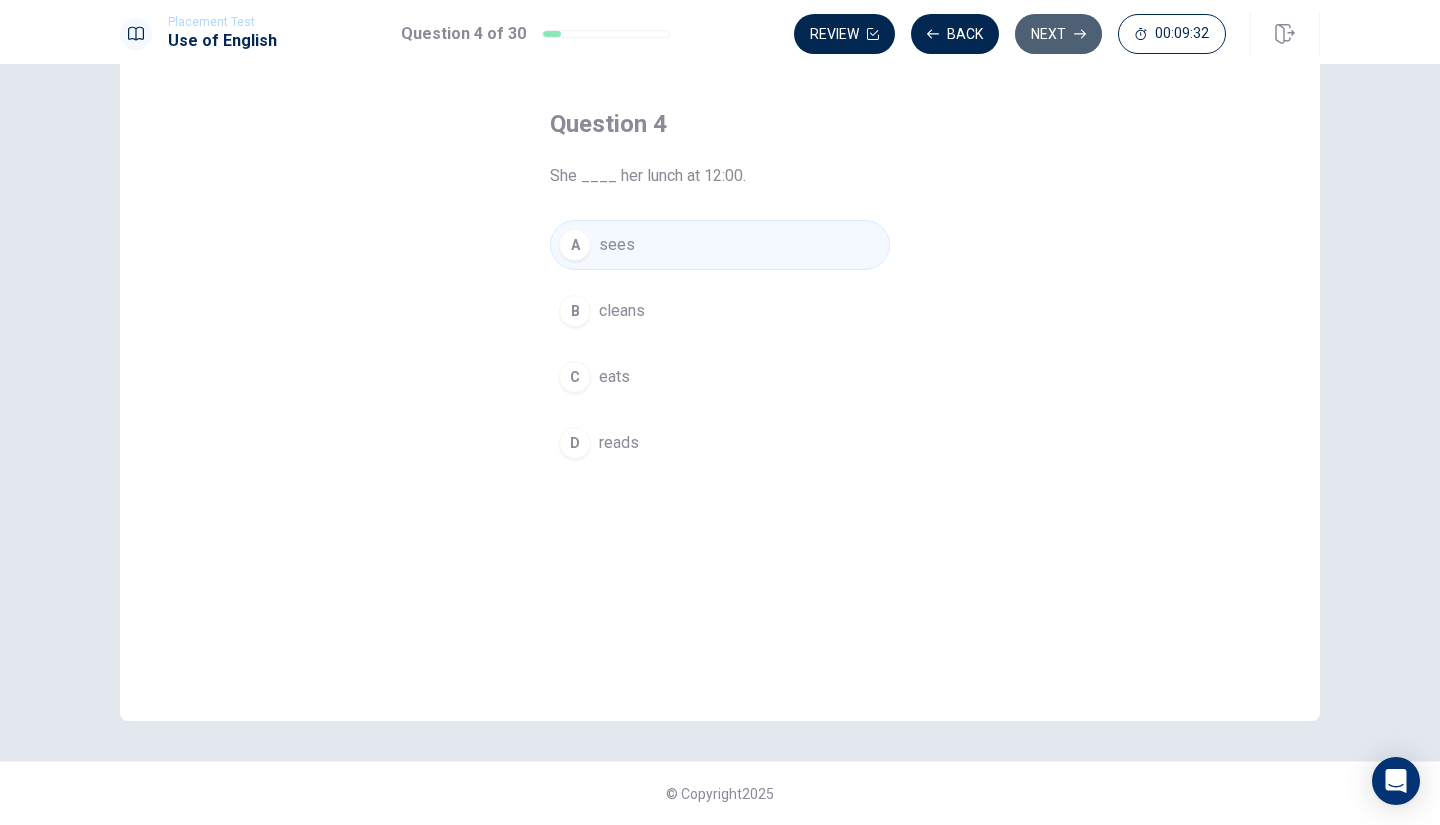 click 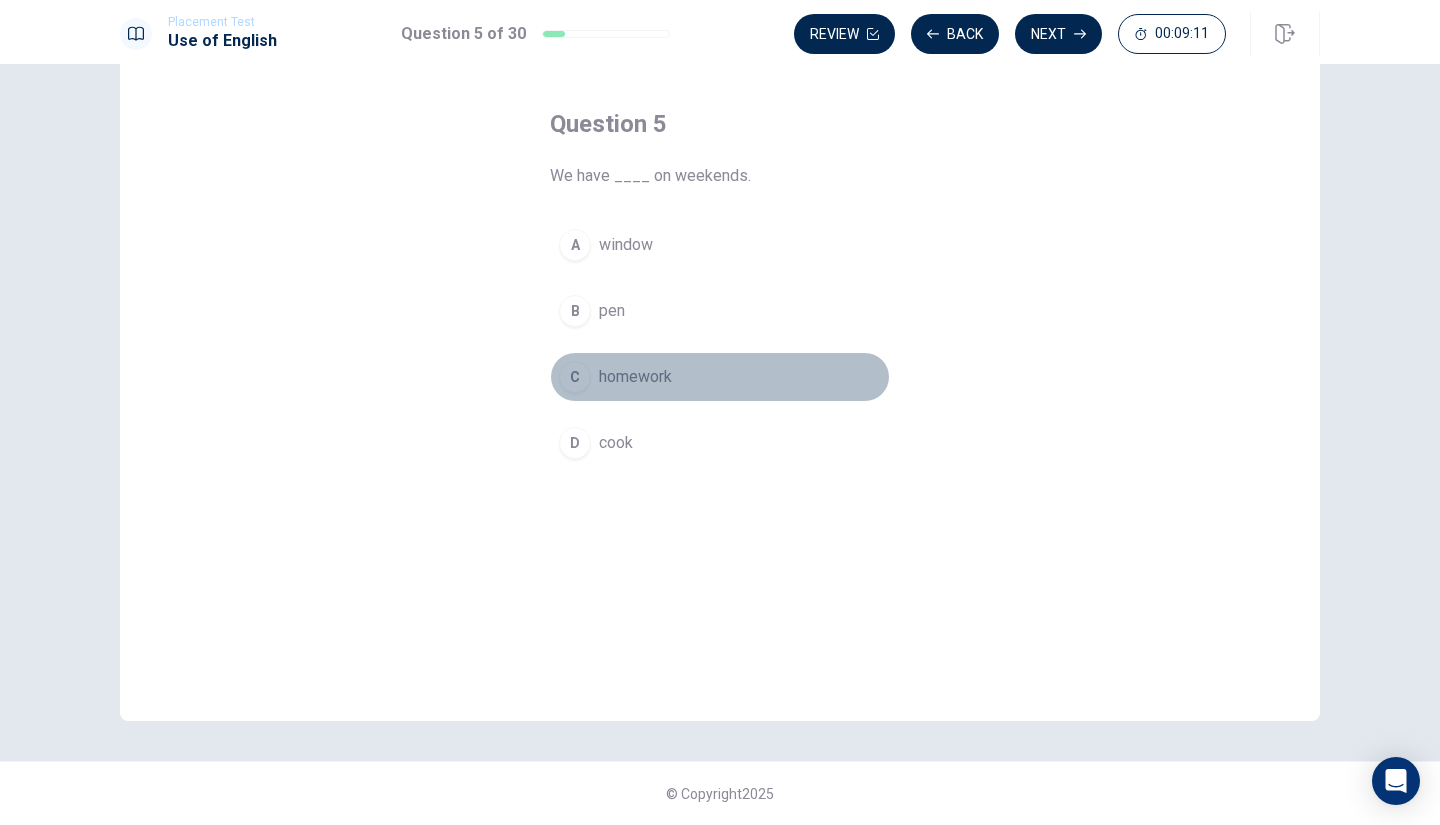 click on "C homework" at bounding box center (720, 377) 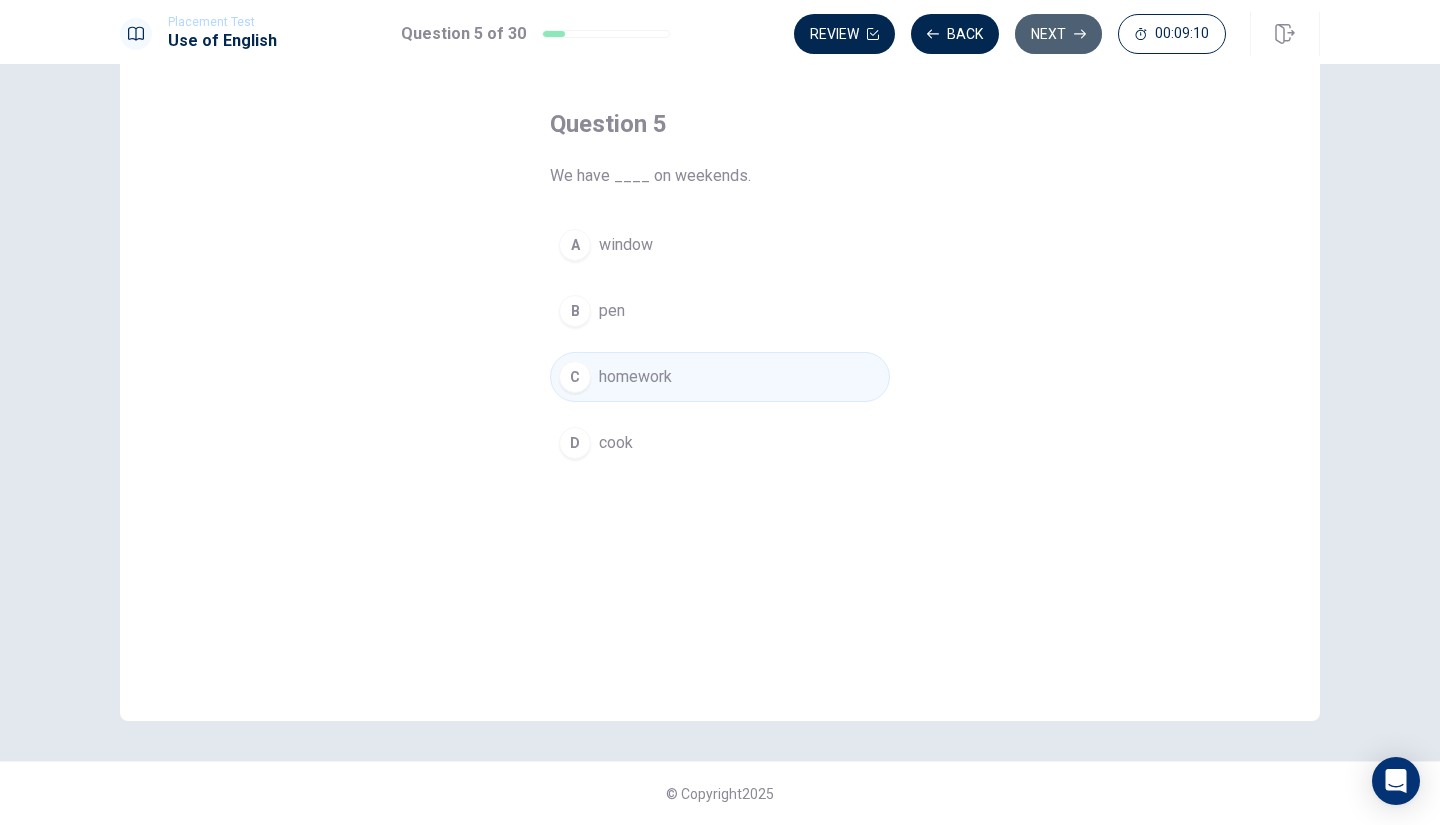 click on "Next" at bounding box center (1058, 34) 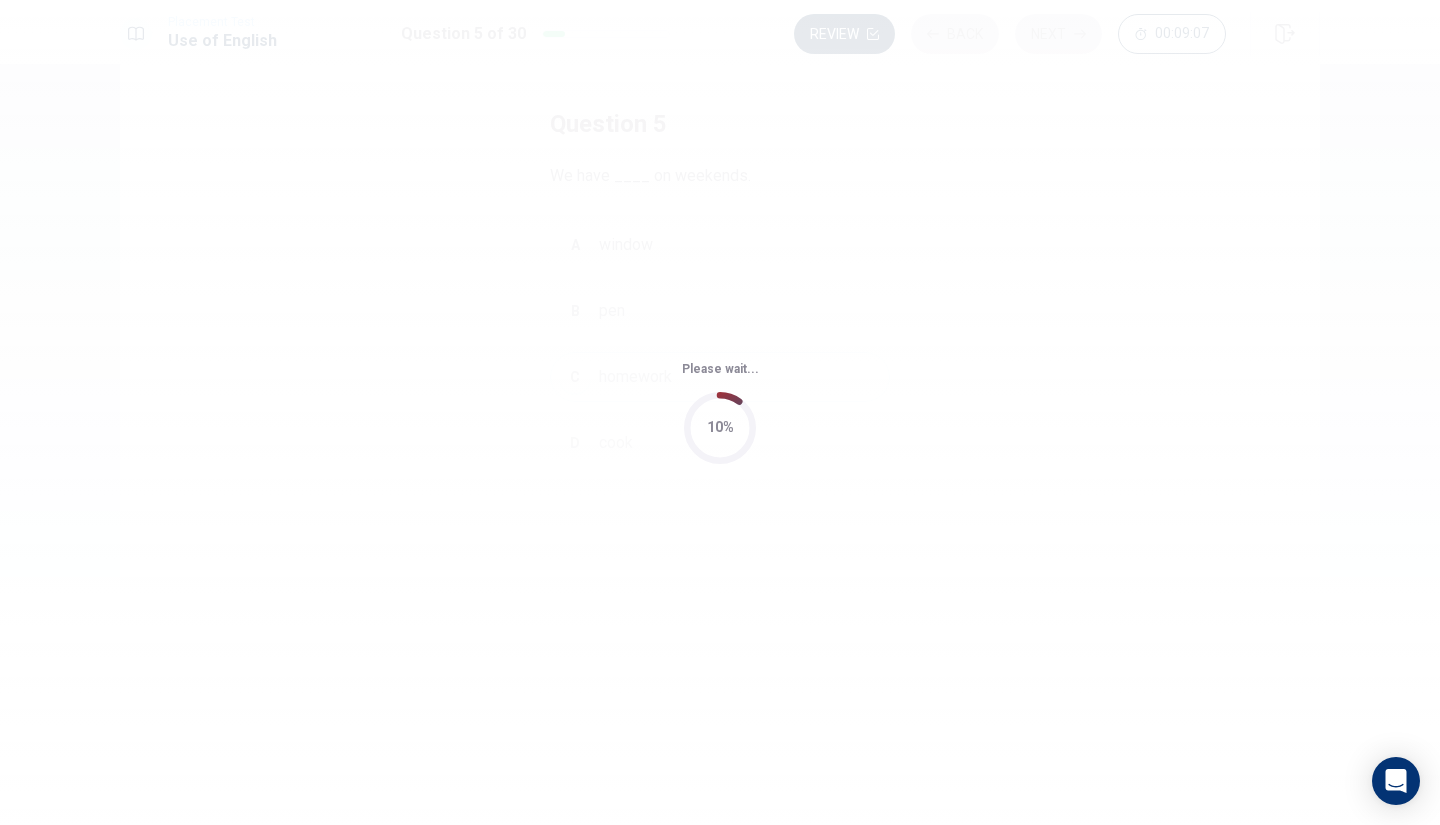 scroll, scrollTop: 0, scrollLeft: 0, axis: both 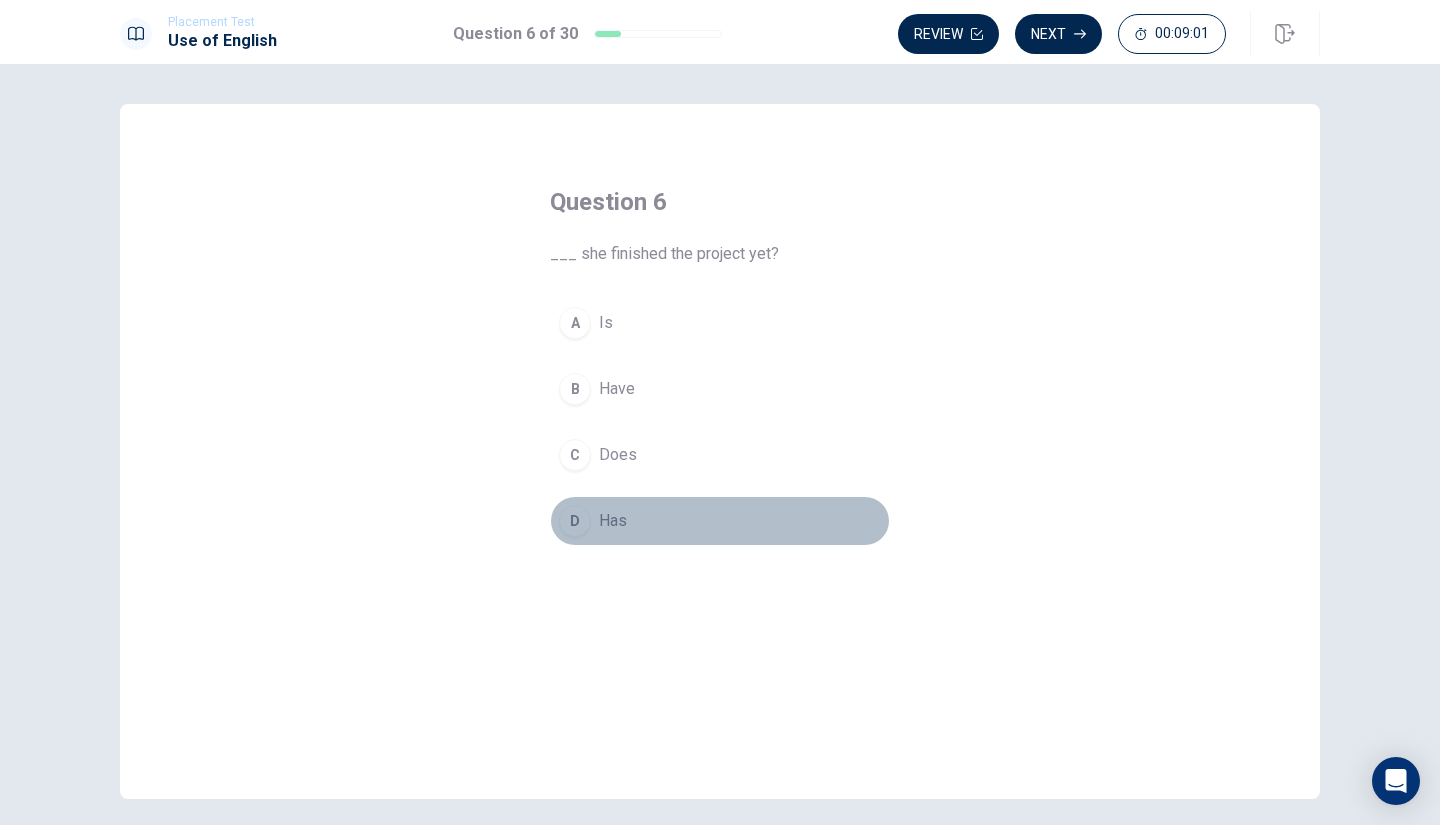 click on "D" at bounding box center (575, 521) 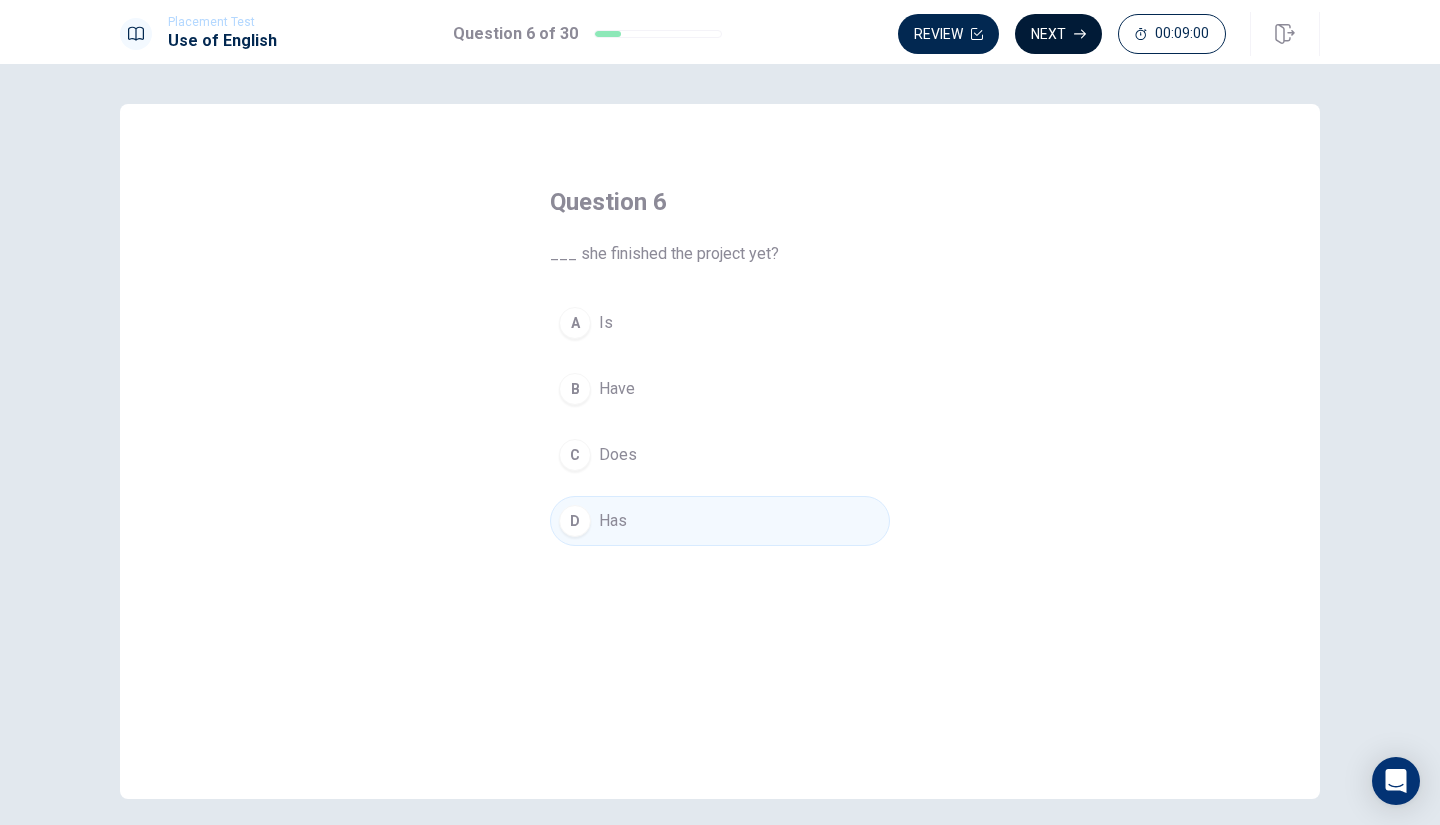 click on "Next" at bounding box center (1058, 34) 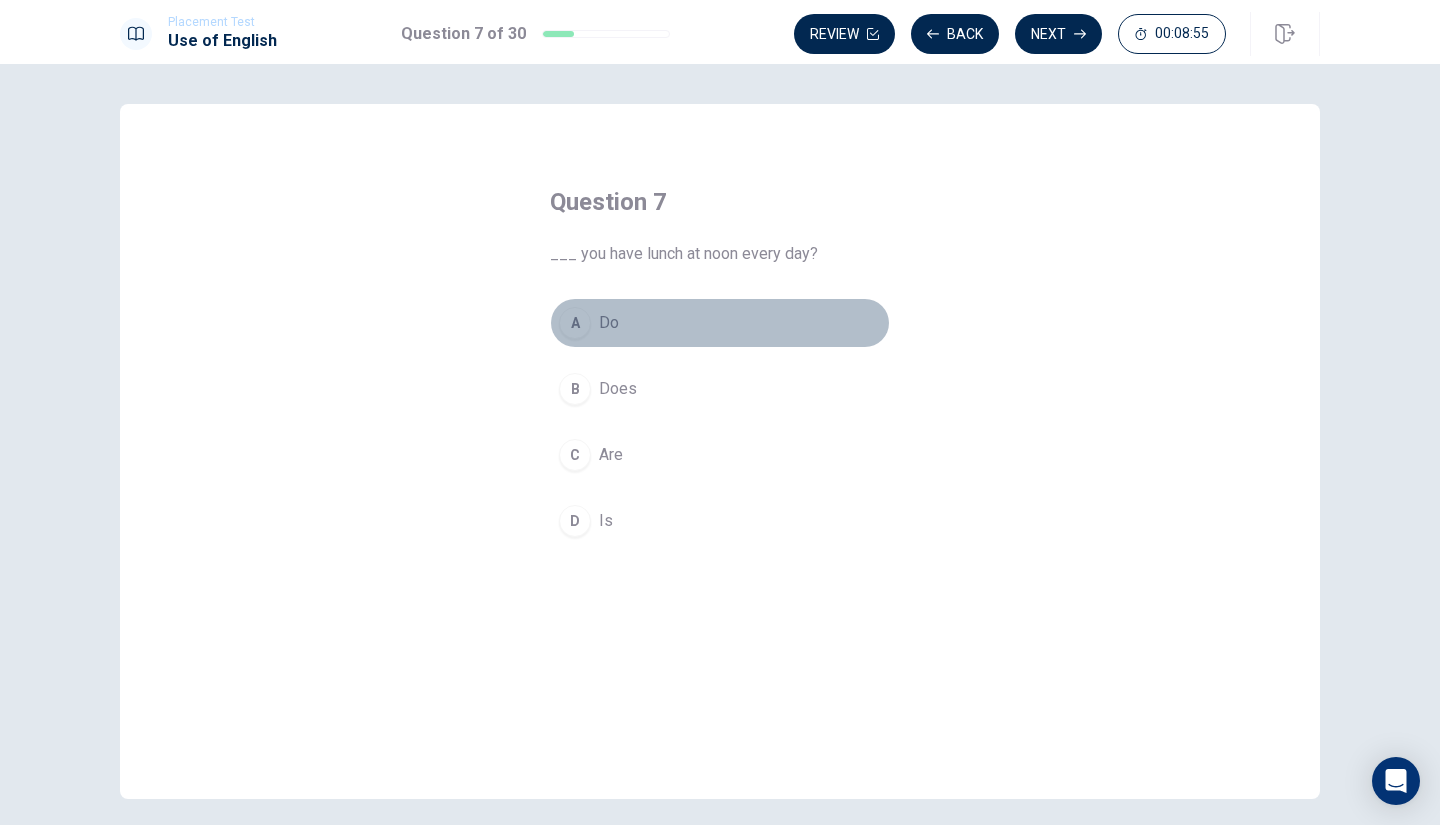 click on "A" at bounding box center [575, 323] 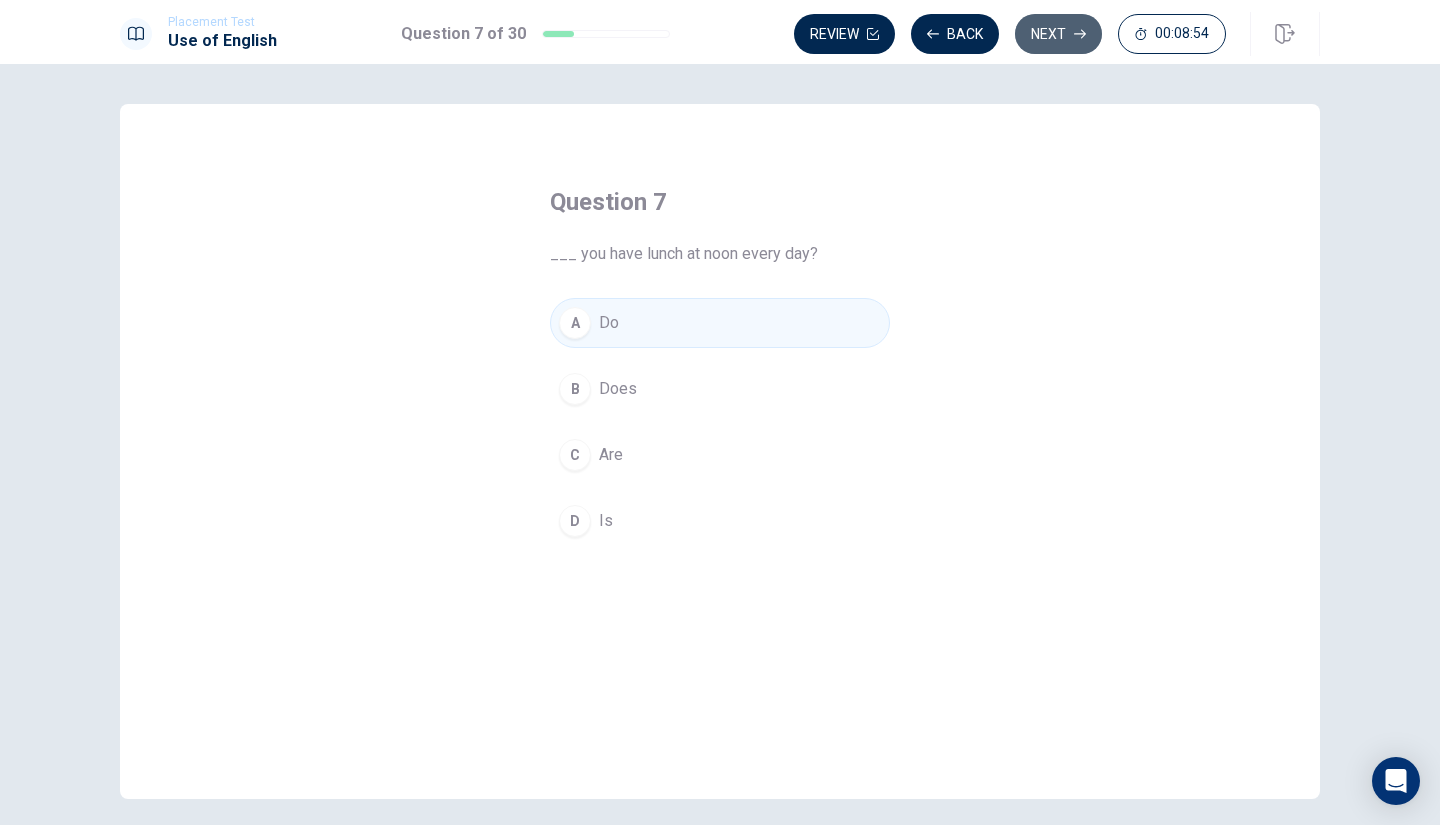 click on "Next" at bounding box center (1058, 34) 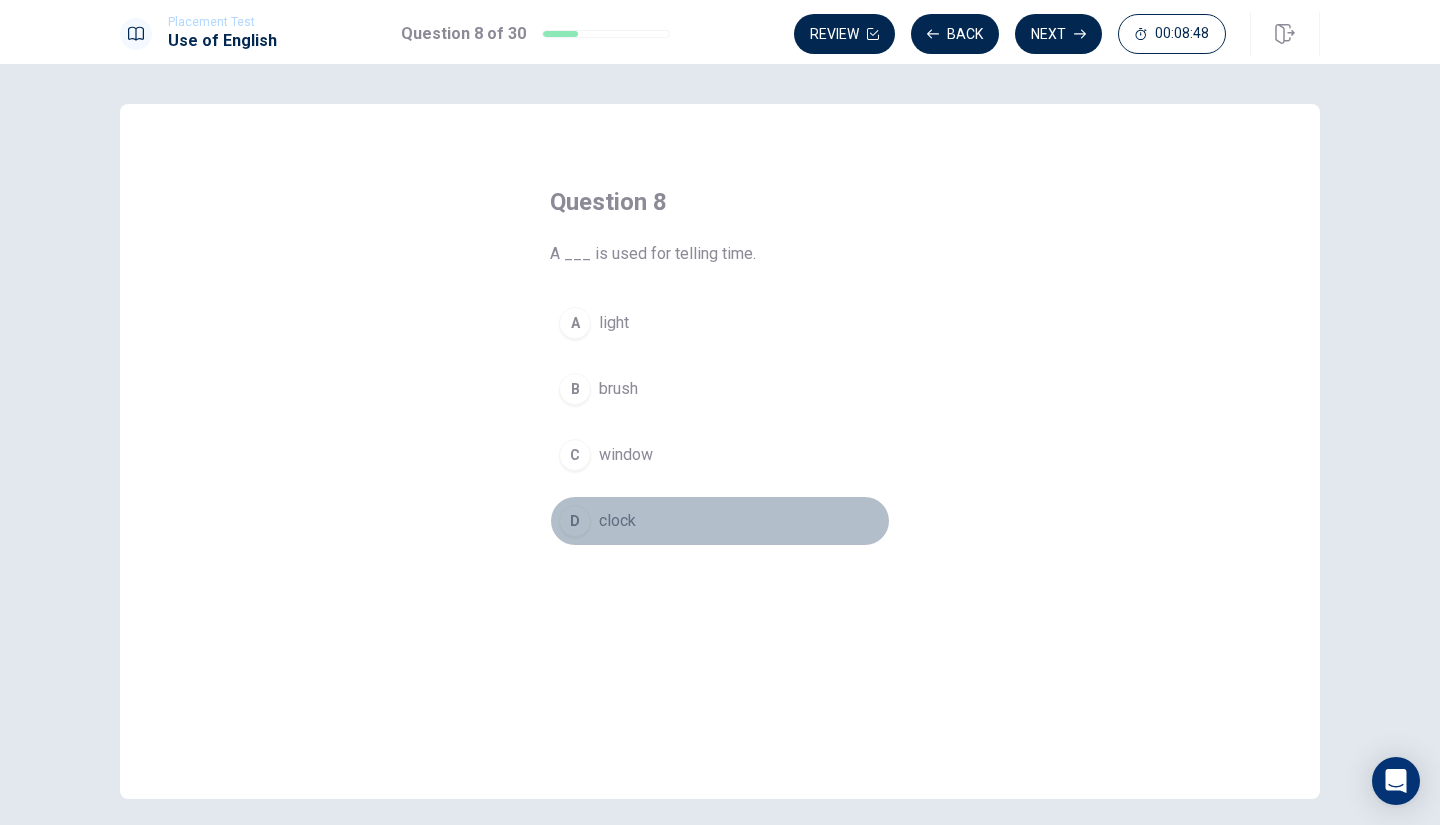 click on "D" at bounding box center [575, 521] 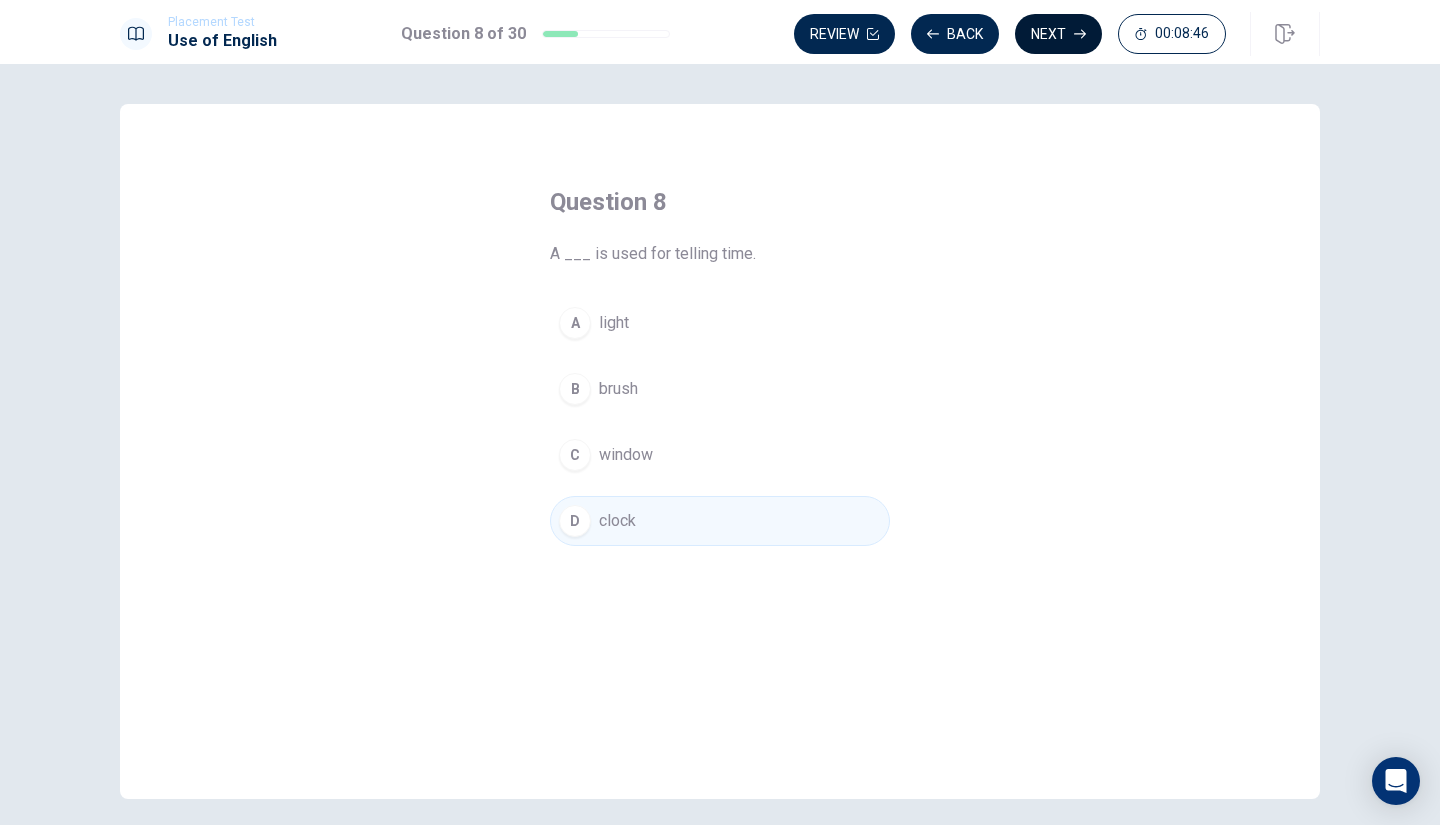 click on "Next" at bounding box center (1058, 34) 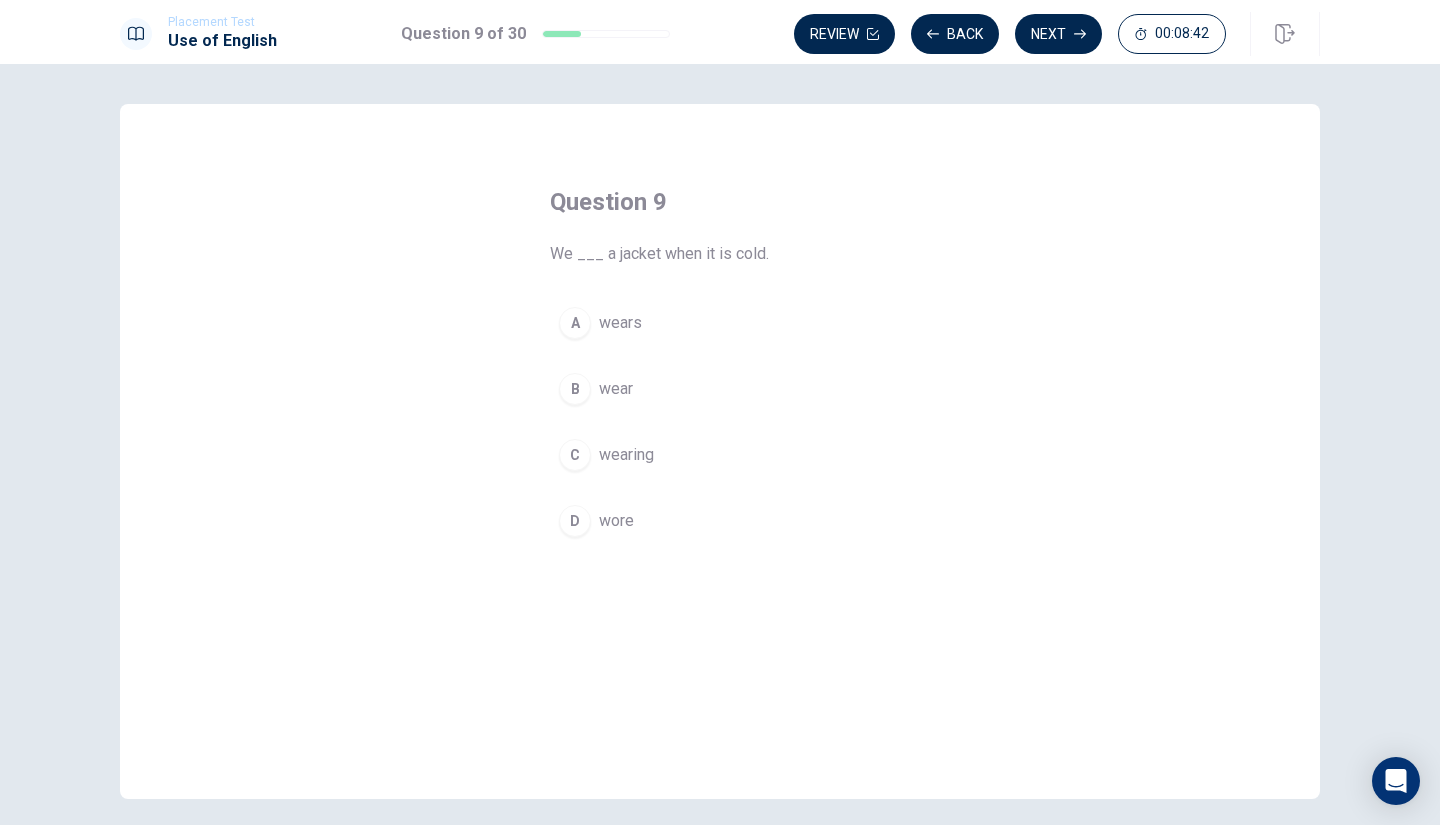 click on "B" at bounding box center [575, 389] 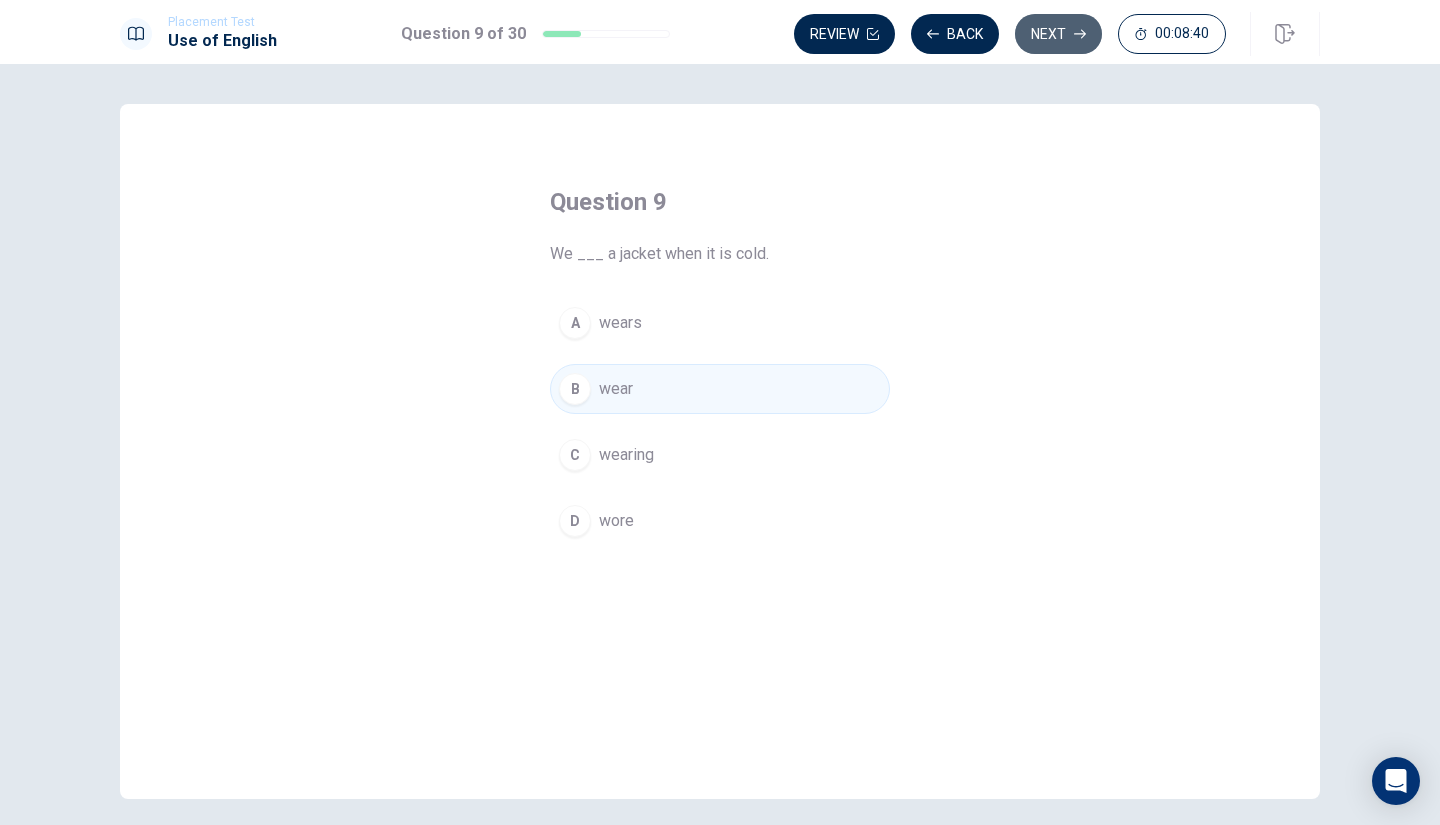 click 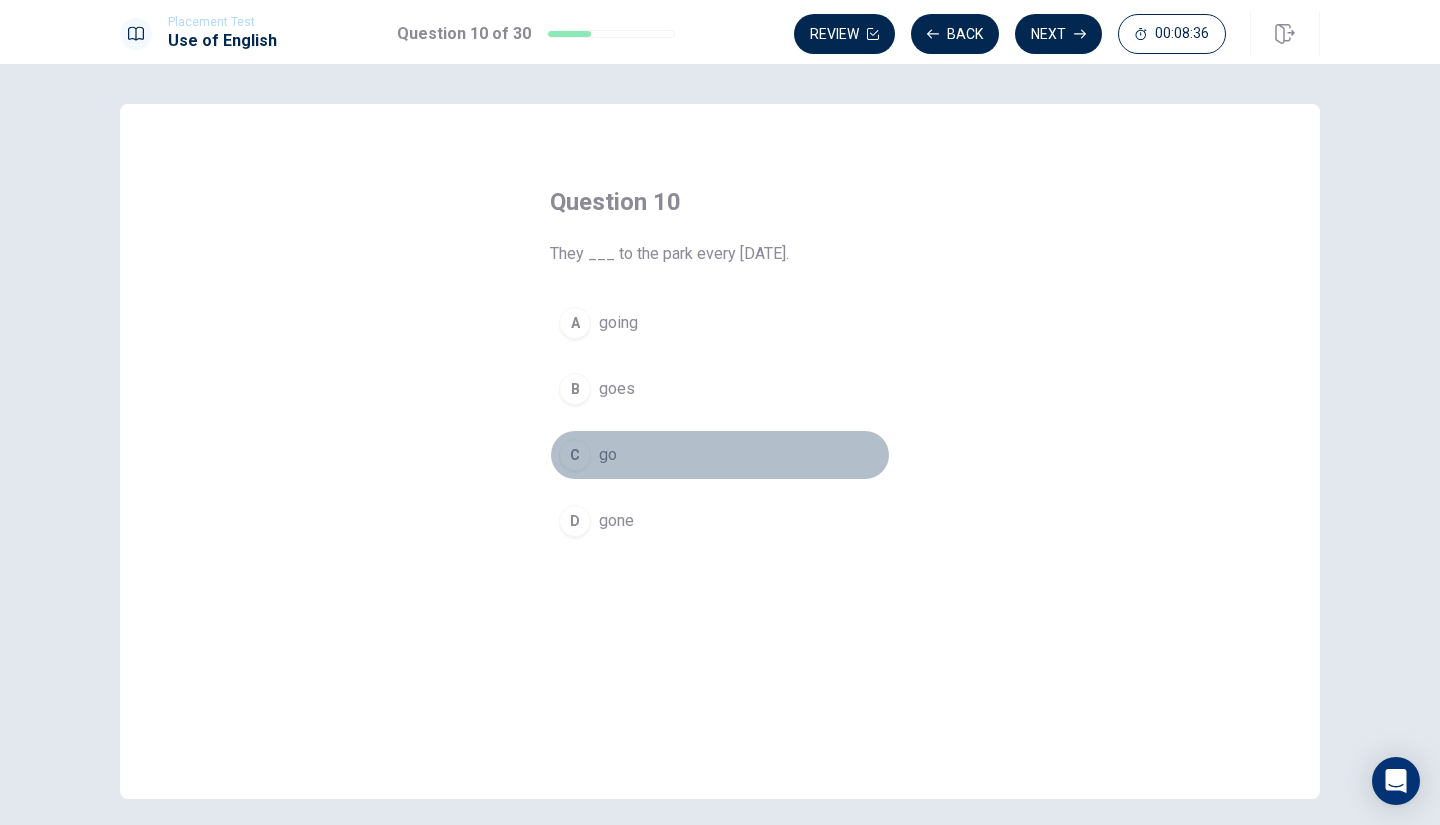 click on "C go" at bounding box center (720, 455) 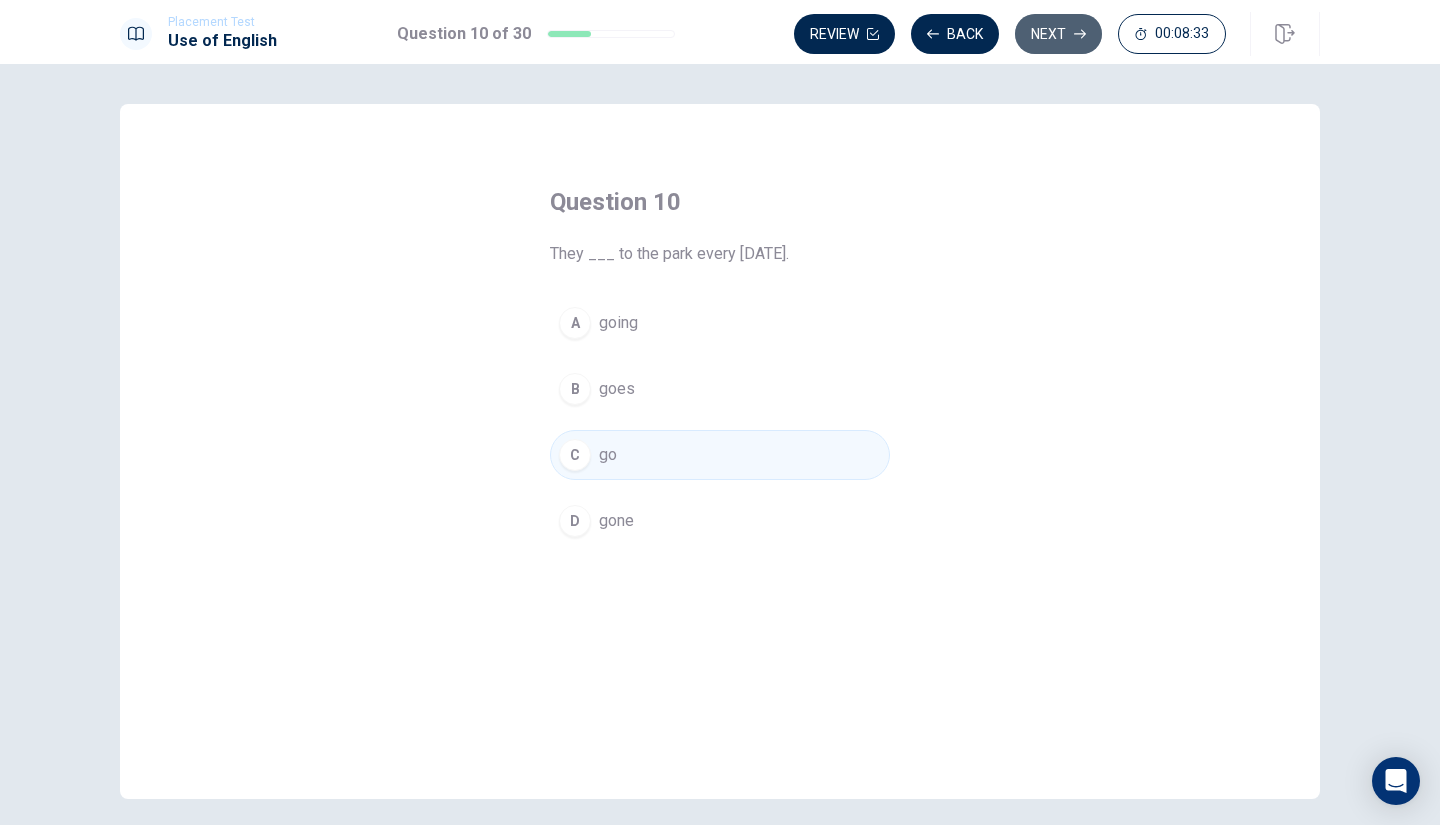 click on "Next" at bounding box center (1058, 34) 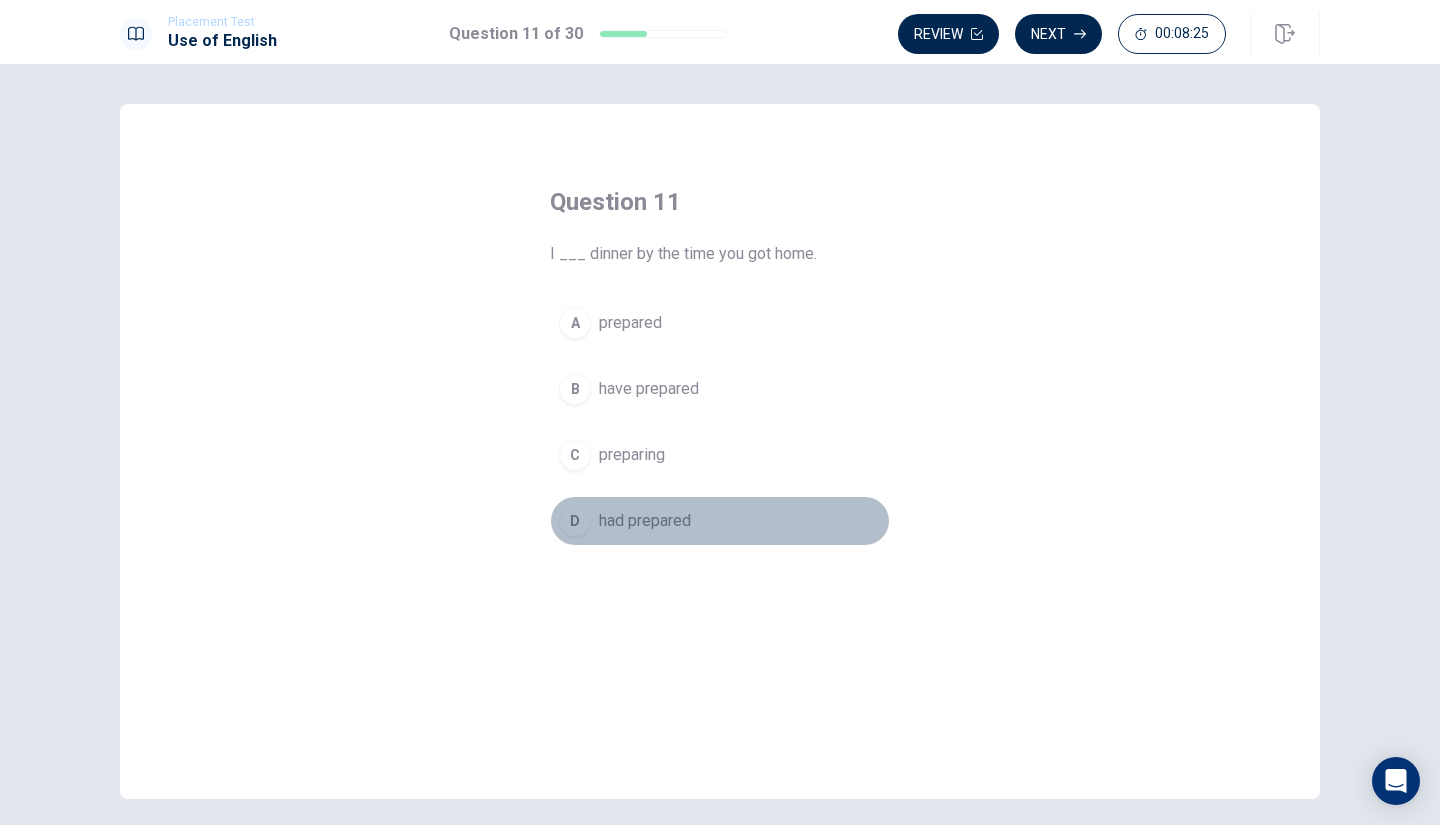 click on "D" at bounding box center (575, 521) 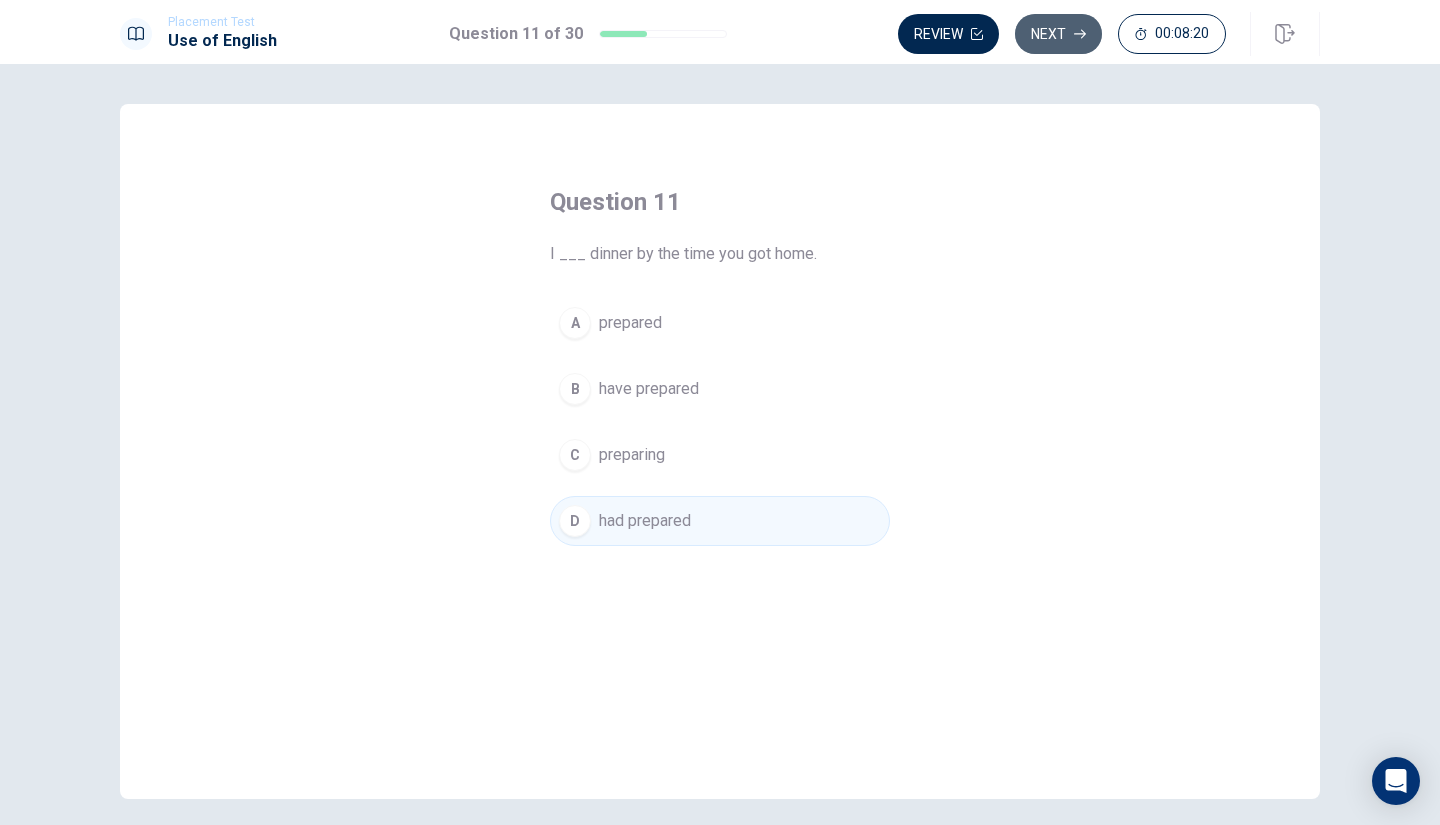 click on "Next" at bounding box center (1058, 34) 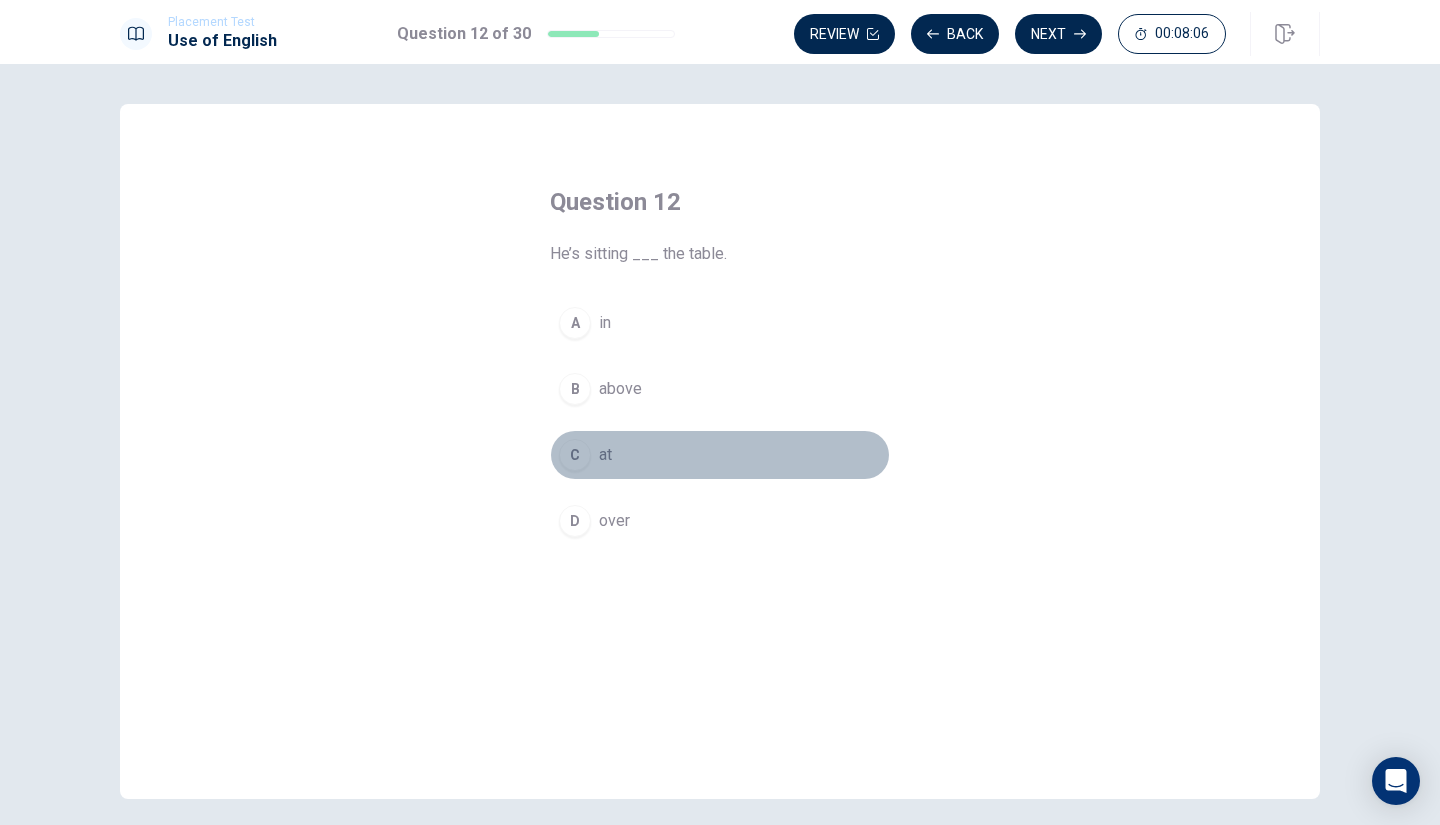click on "C" at bounding box center (575, 455) 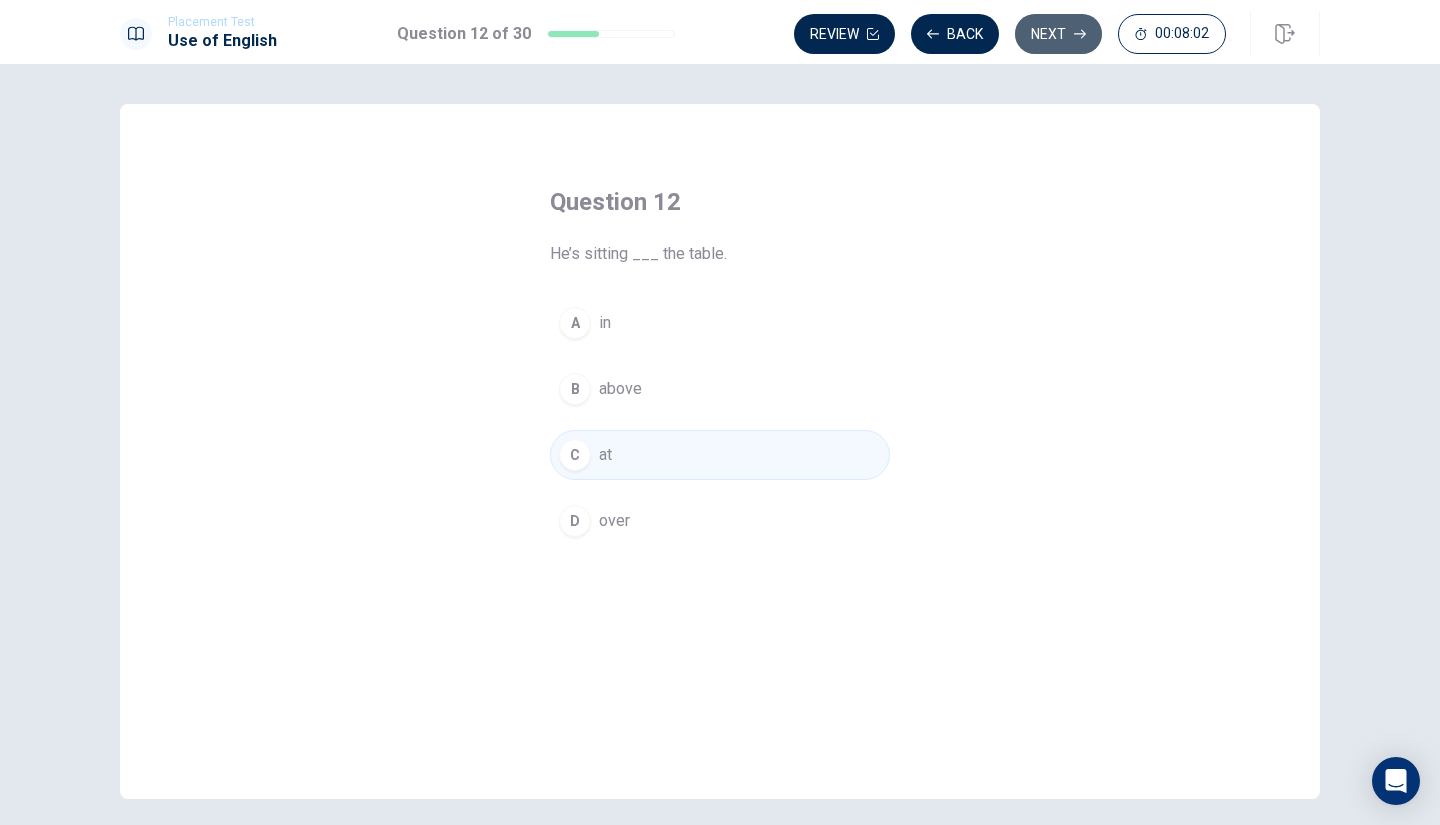 click on "Next" at bounding box center [1058, 34] 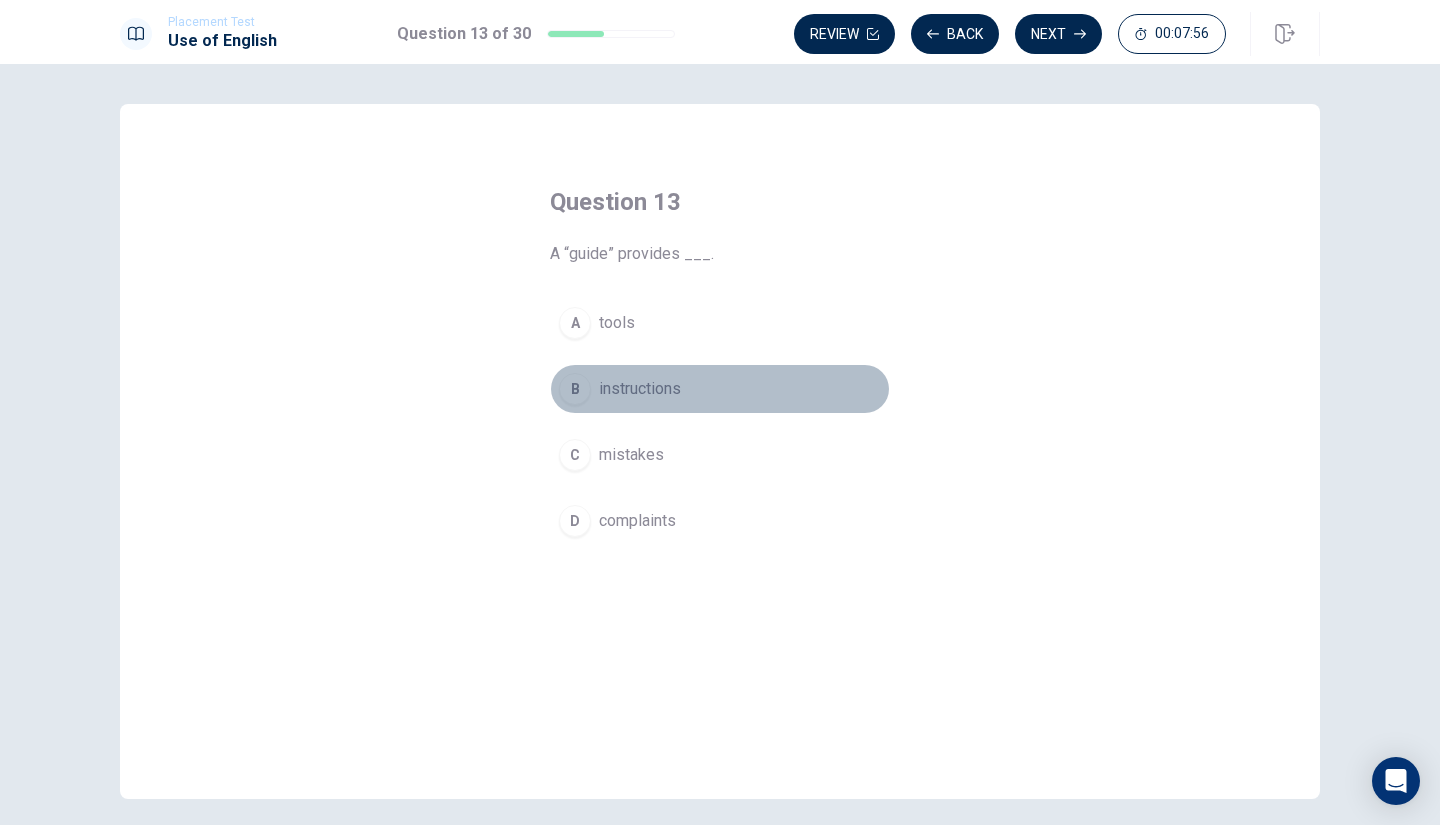 click on "B" at bounding box center [575, 389] 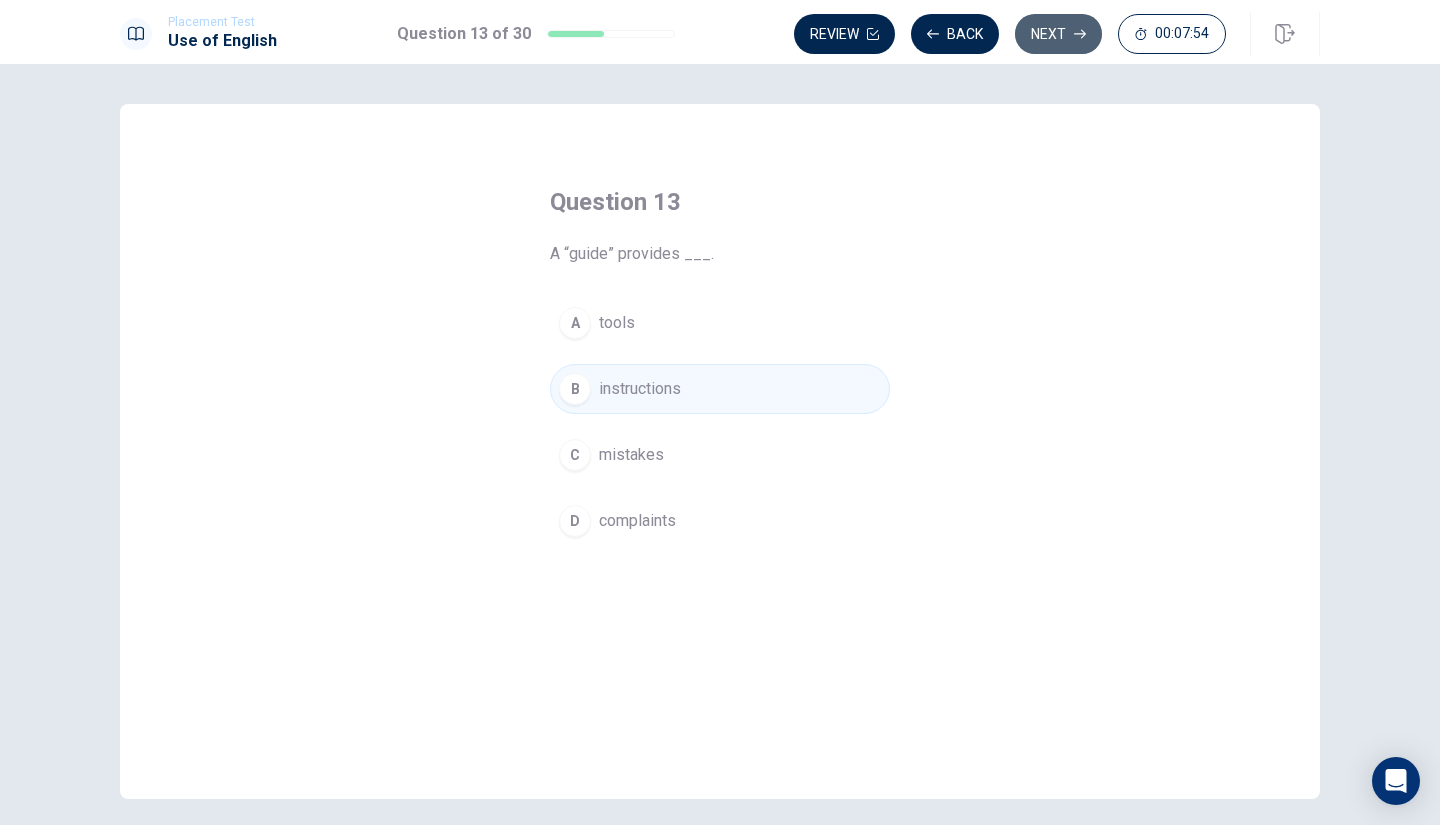 click on "Next" at bounding box center [1058, 34] 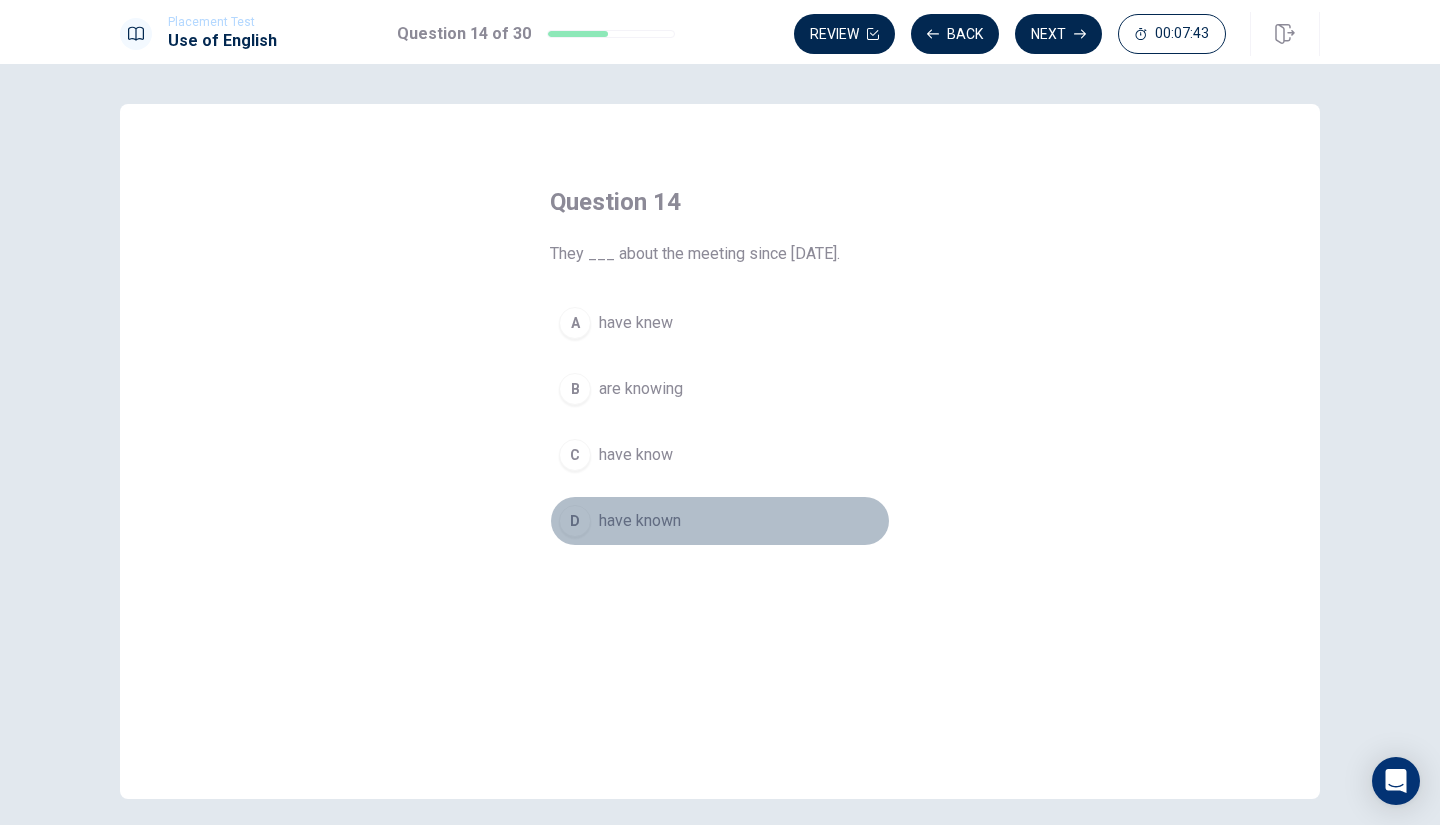 click on "D" at bounding box center [575, 521] 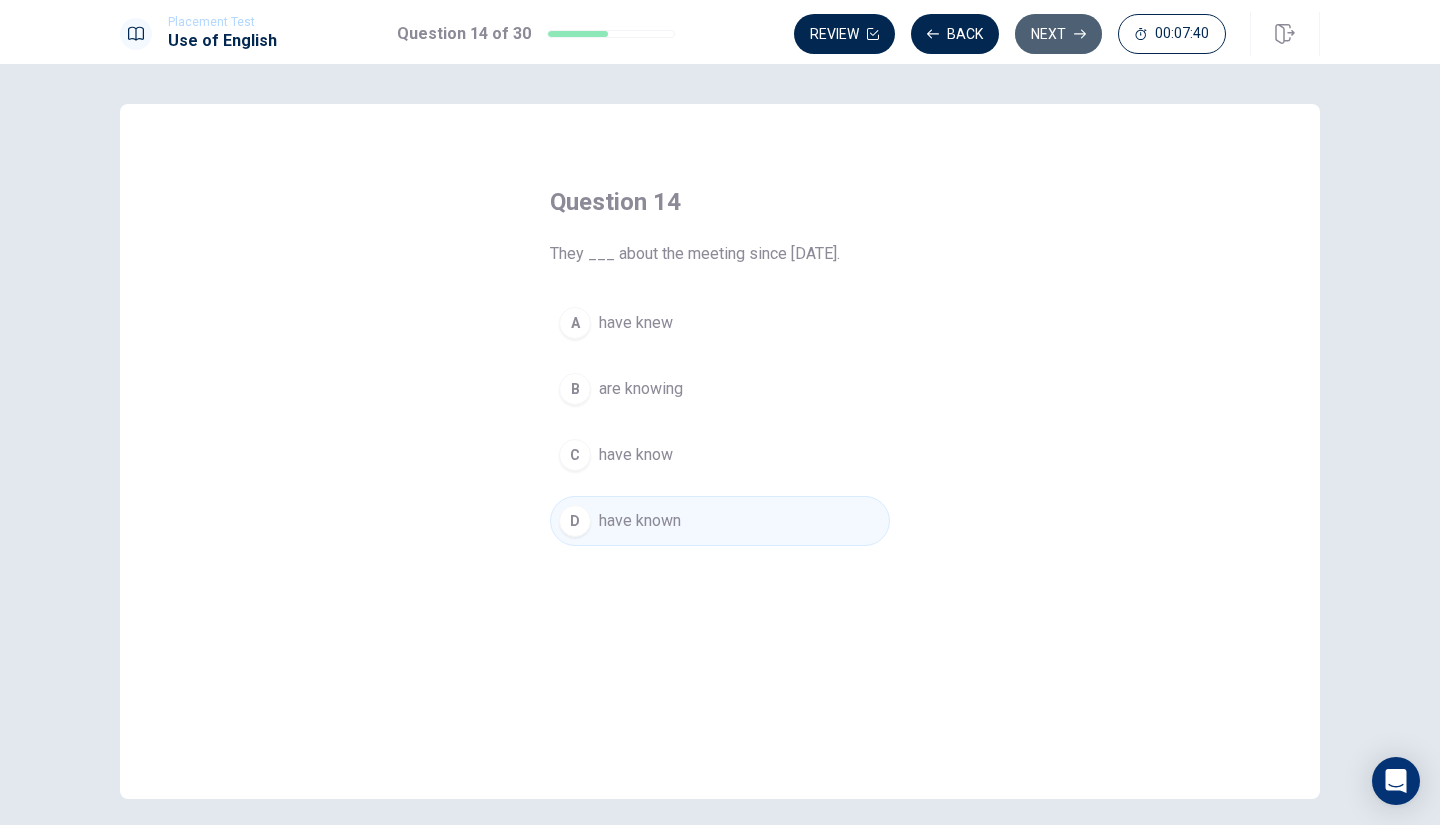 click on "Next" at bounding box center [1058, 34] 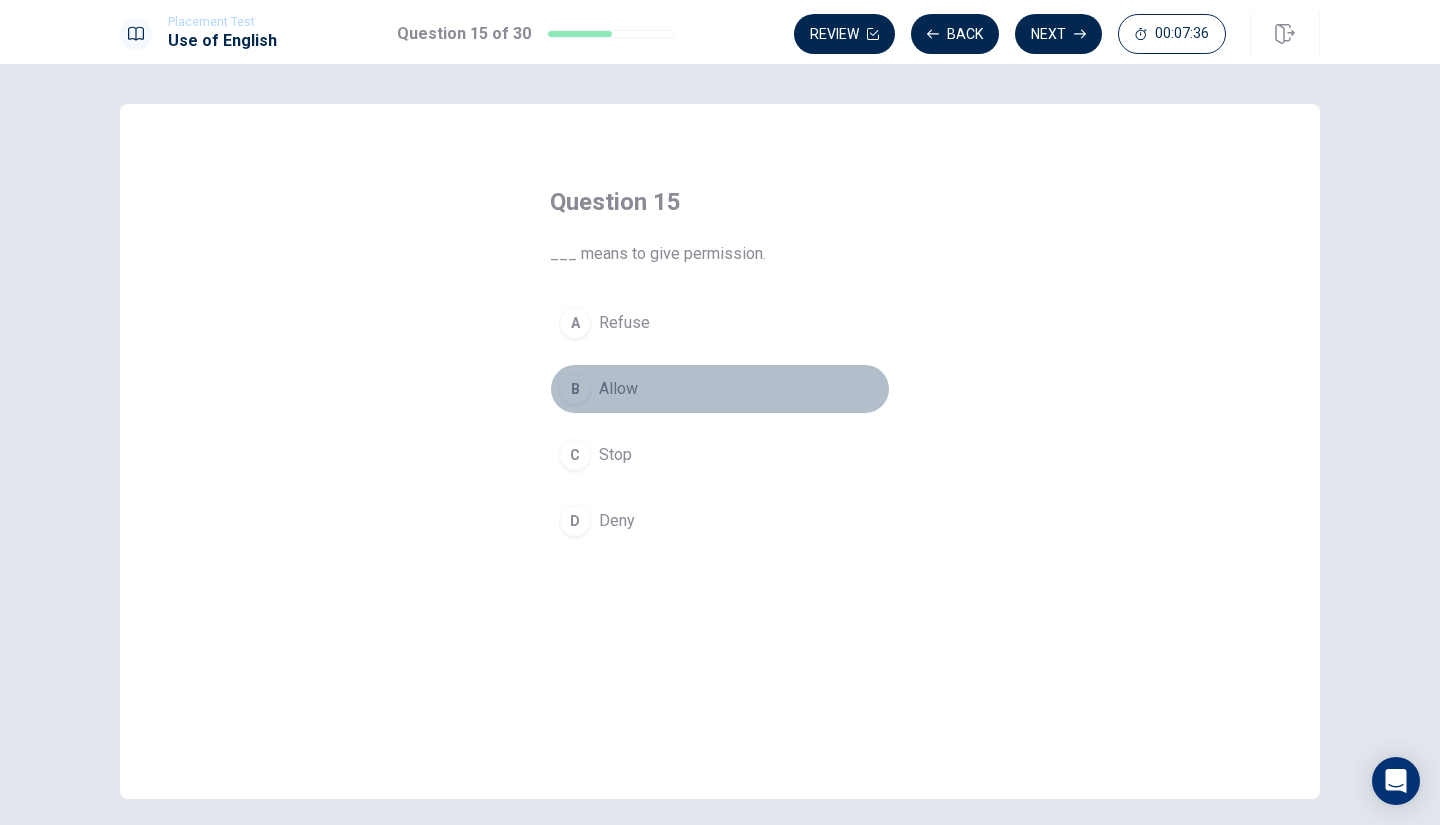 click on "B" at bounding box center (575, 389) 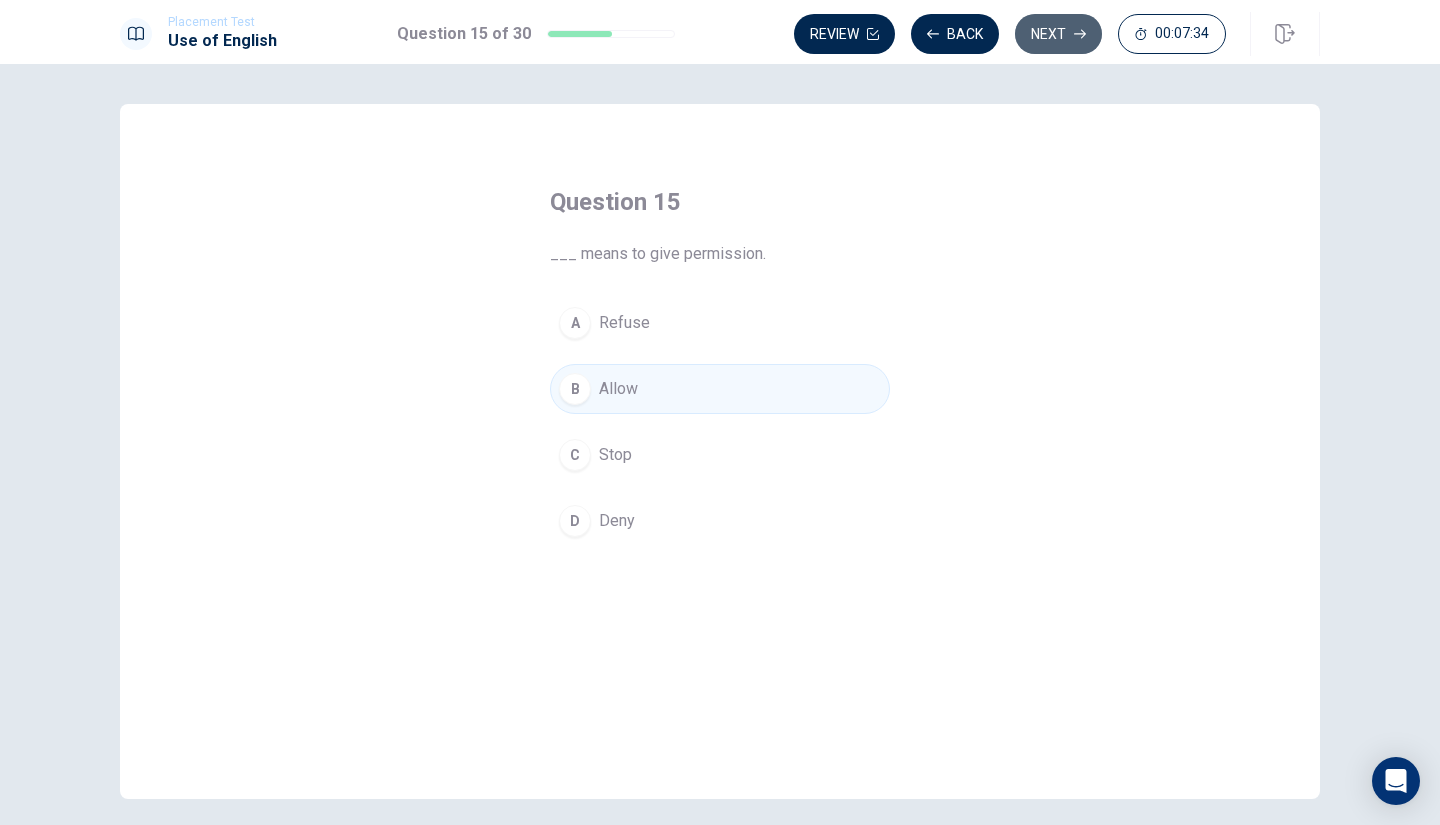click on "Next" at bounding box center (1058, 34) 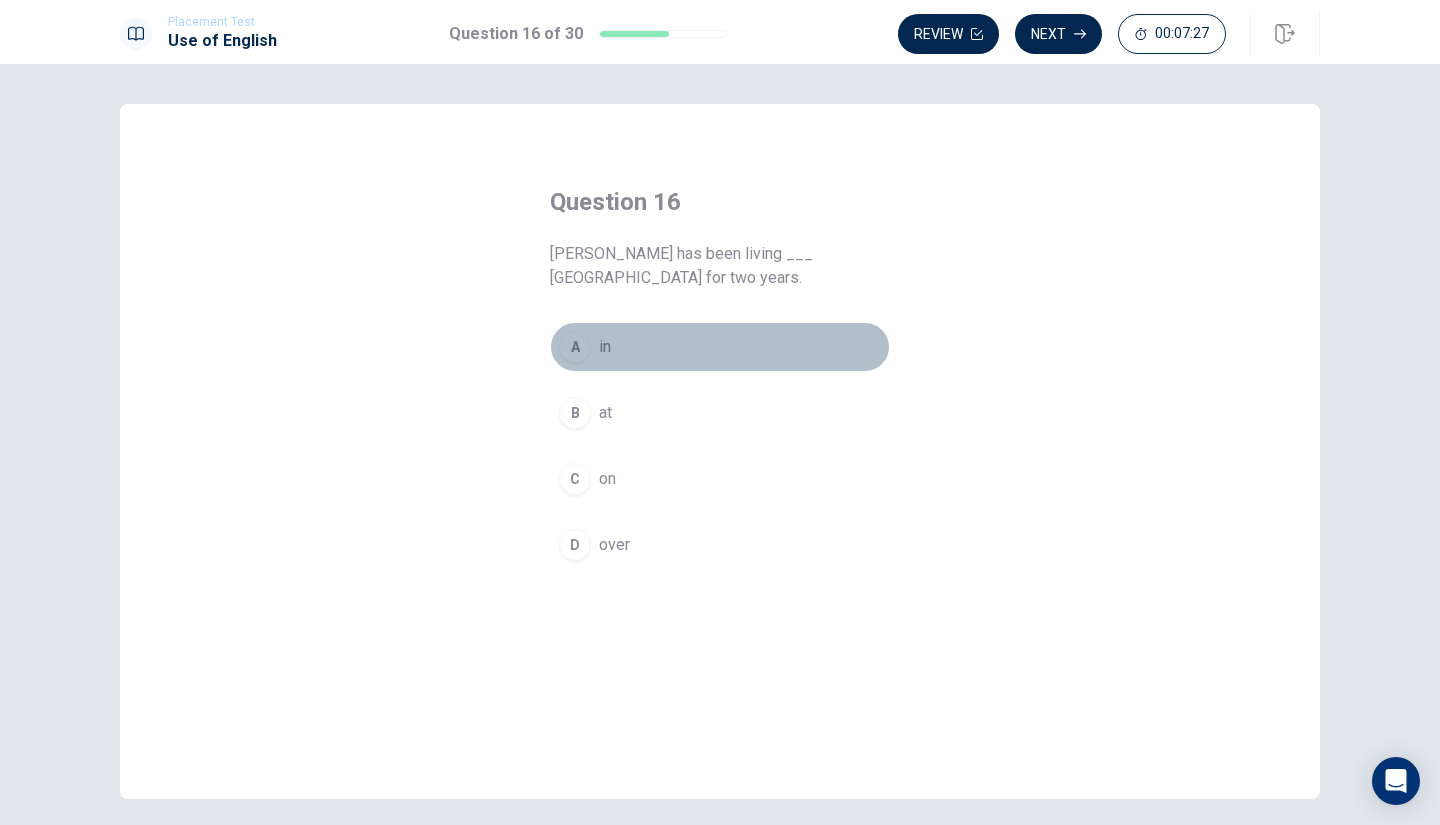 click on "A" at bounding box center [575, 347] 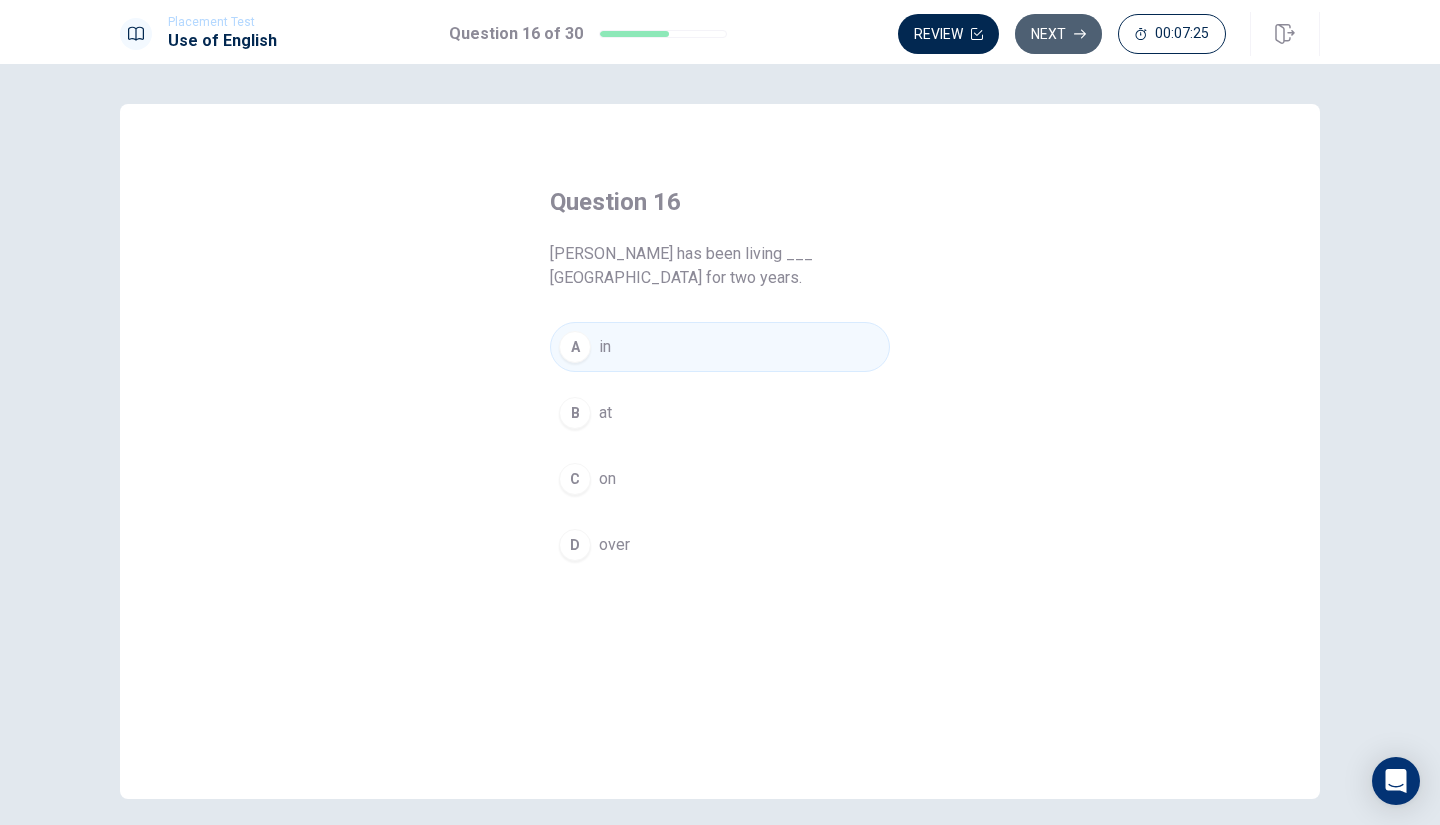 click on "Next" at bounding box center (1058, 34) 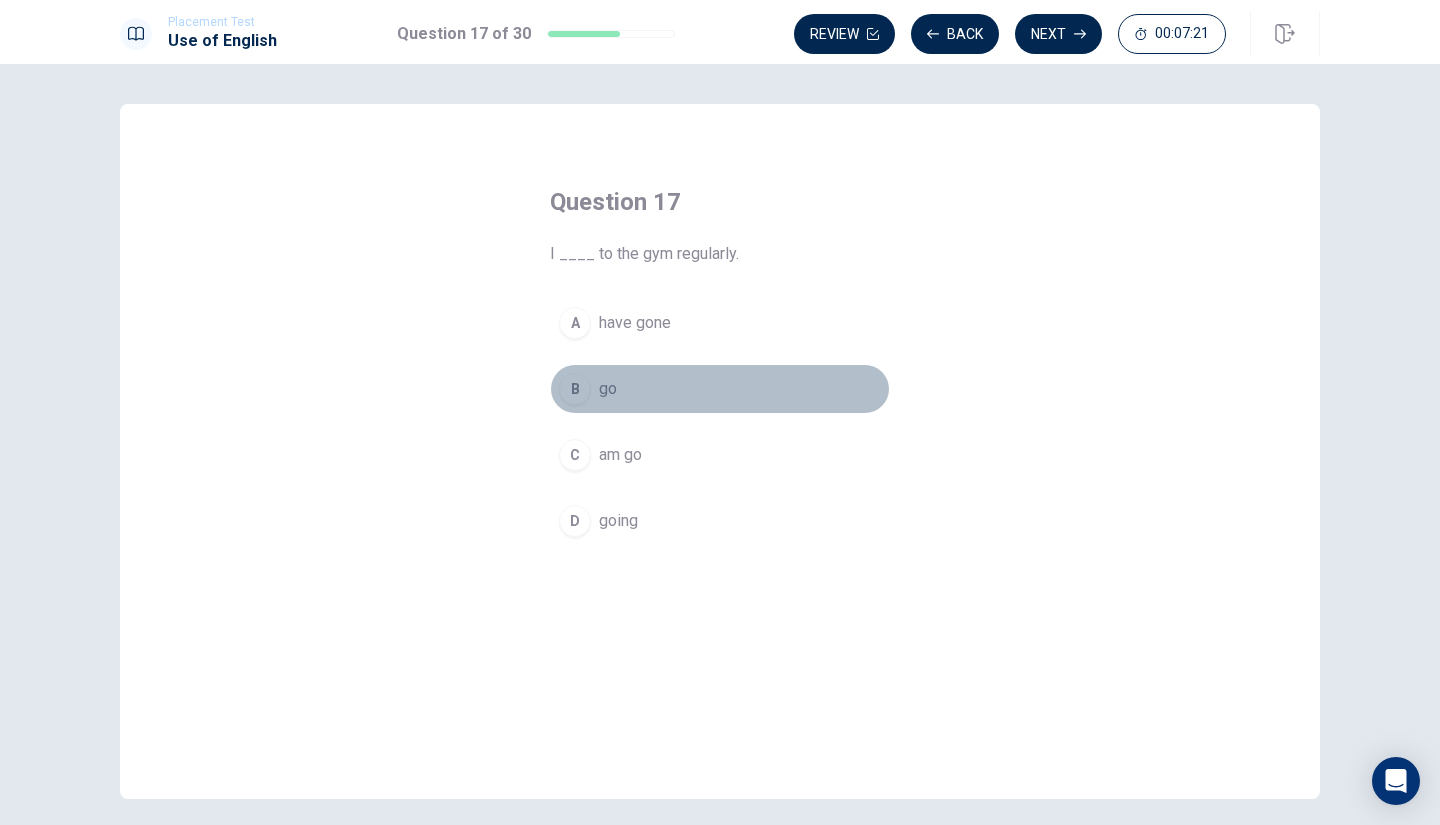click on "B" at bounding box center [575, 389] 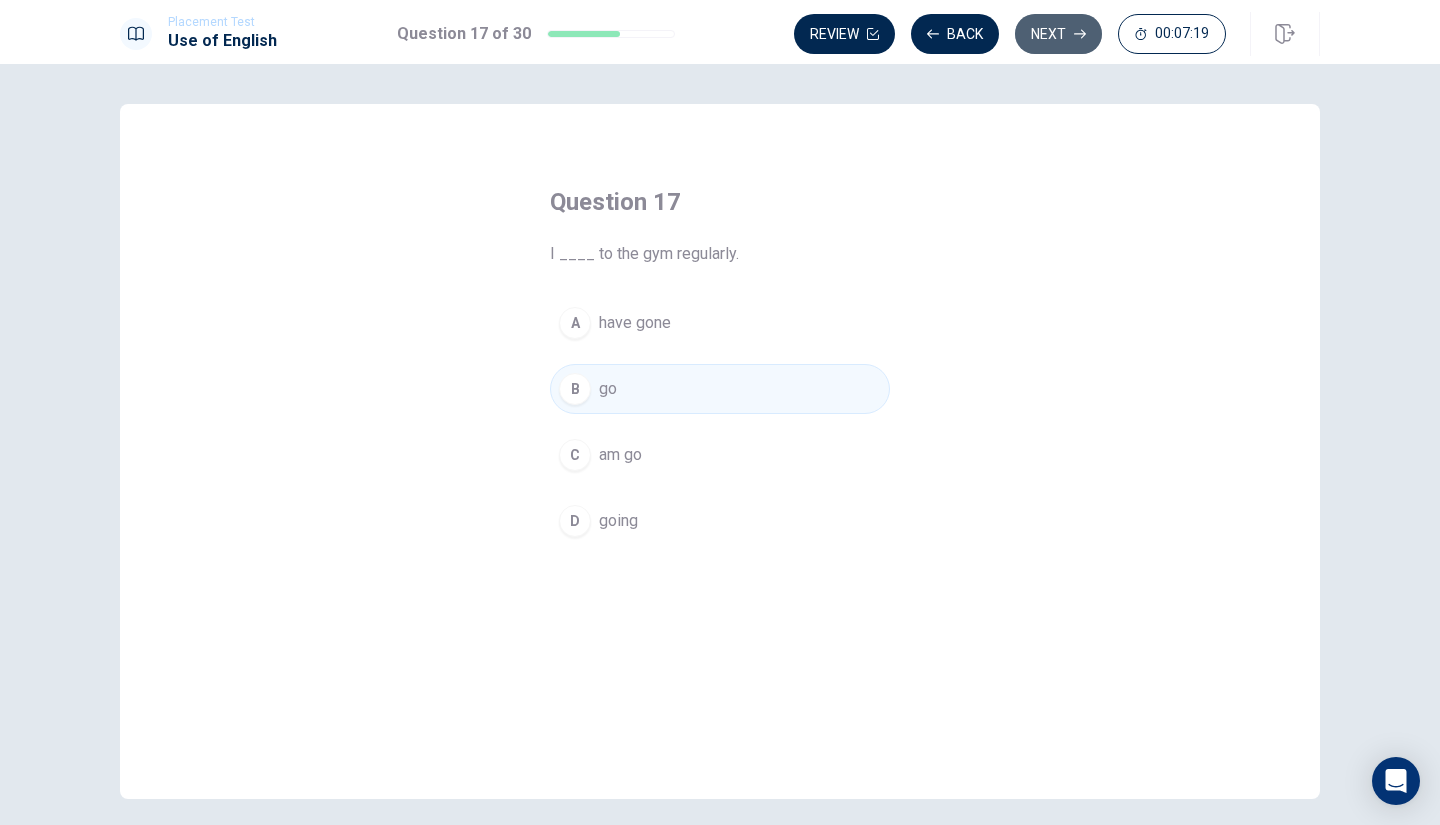 click on "Next" at bounding box center [1058, 34] 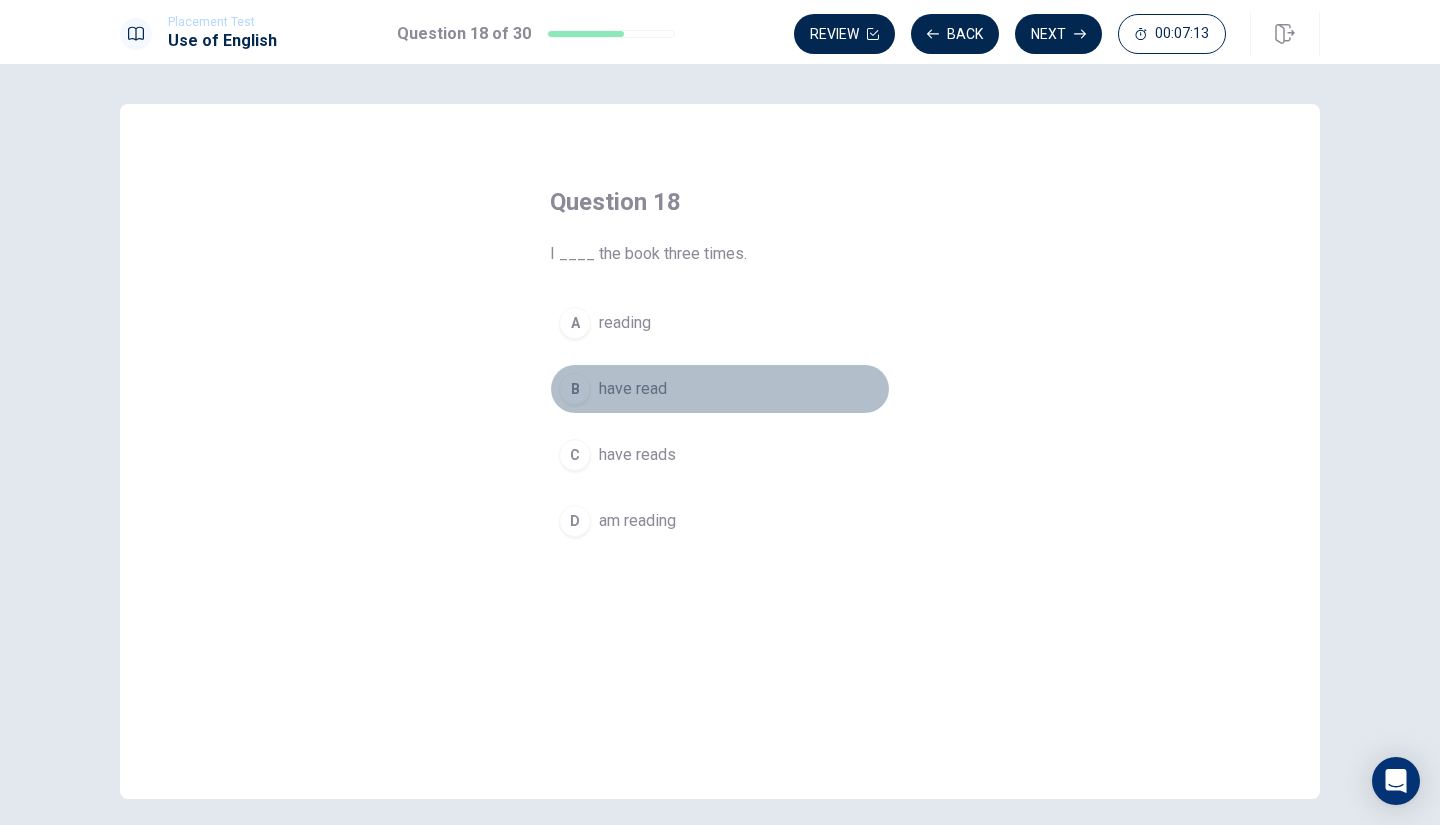 click on "B" at bounding box center (575, 389) 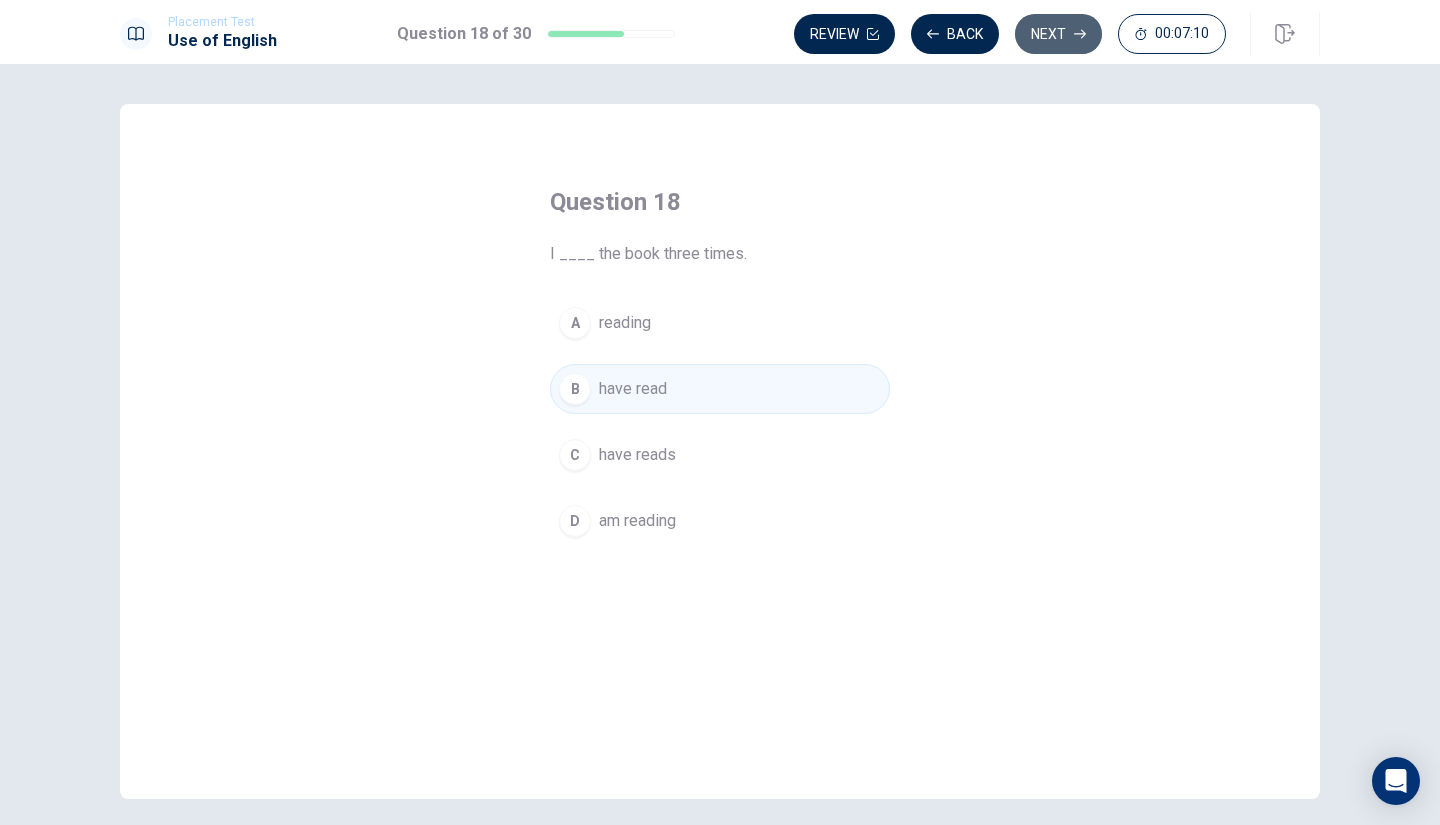 click on "Next" at bounding box center [1058, 34] 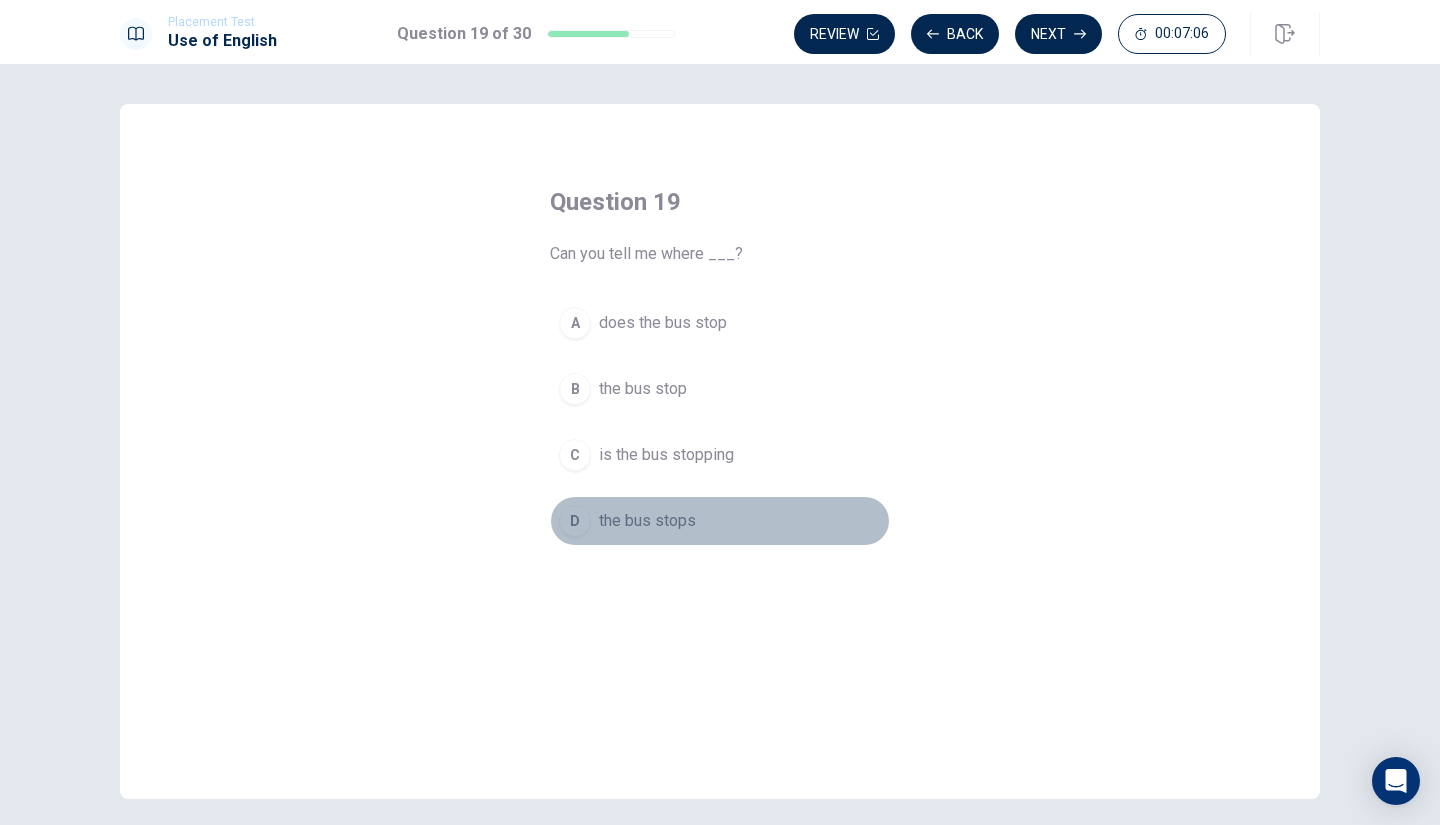 click on "D" at bounding box center [575, 521] 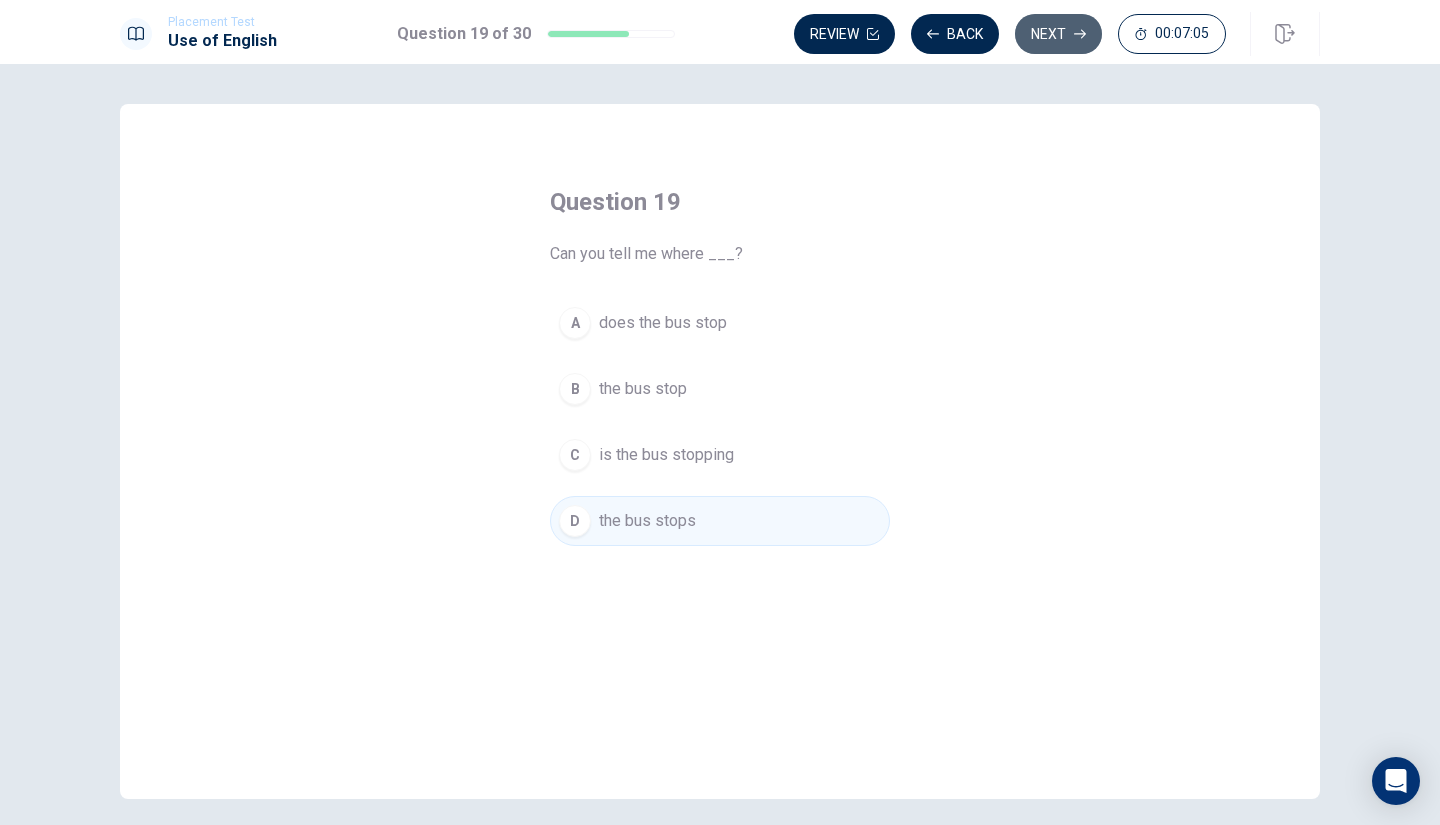 click on "Next" at bounding box center [1058, 34] 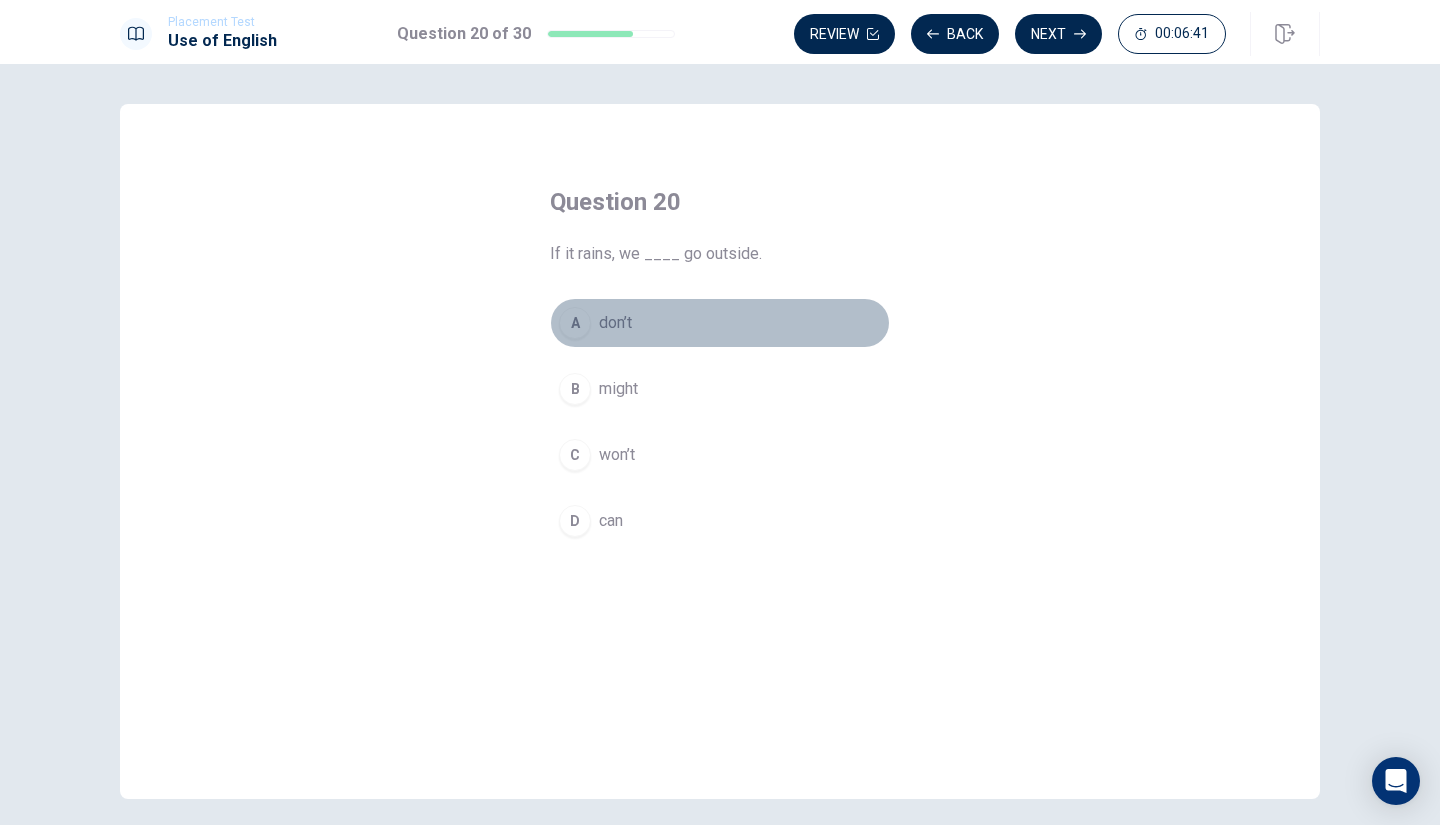 click on "A" at bounding box center [575, 323] 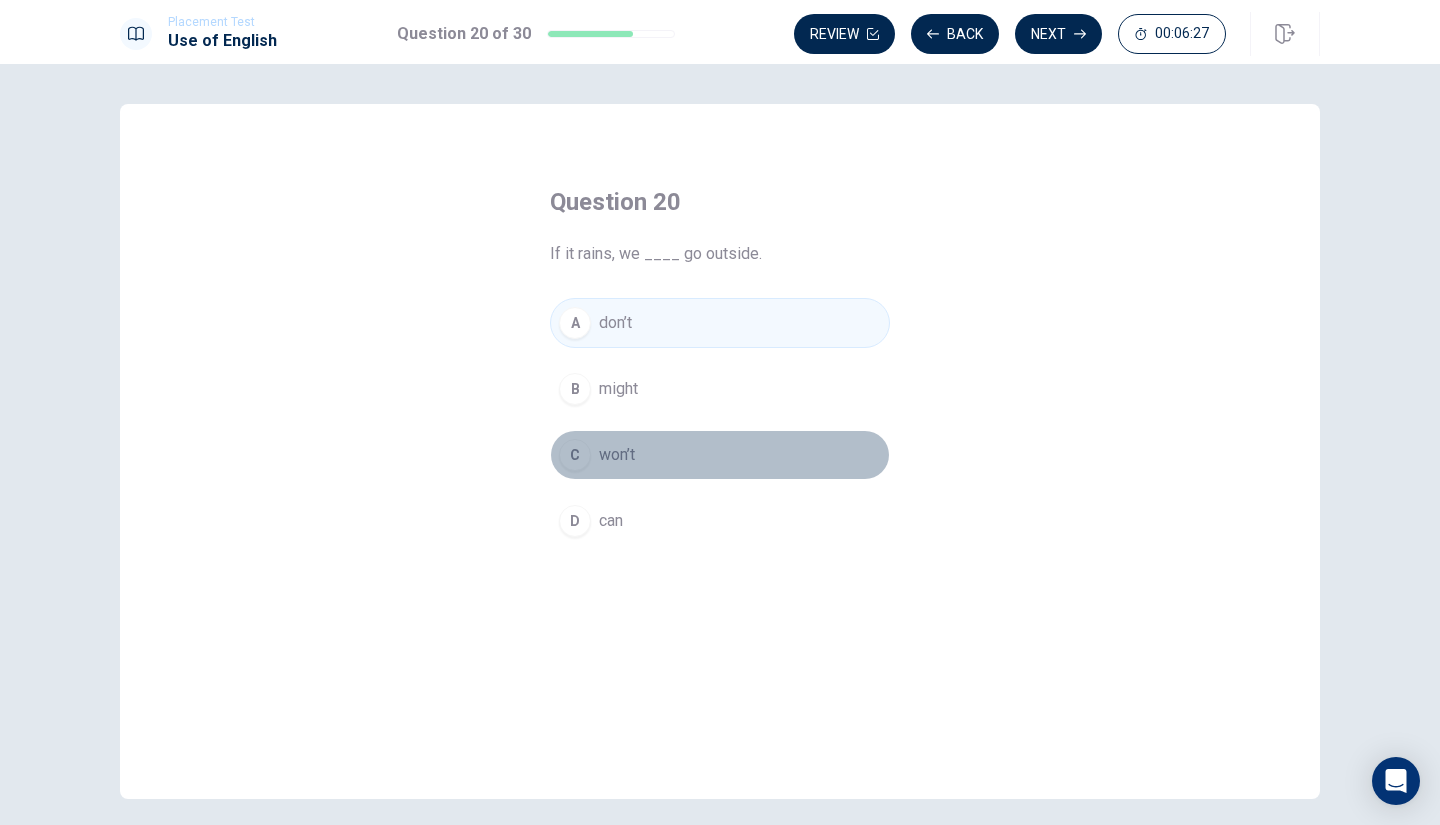 click on "C" at bounding box center (575, 455) 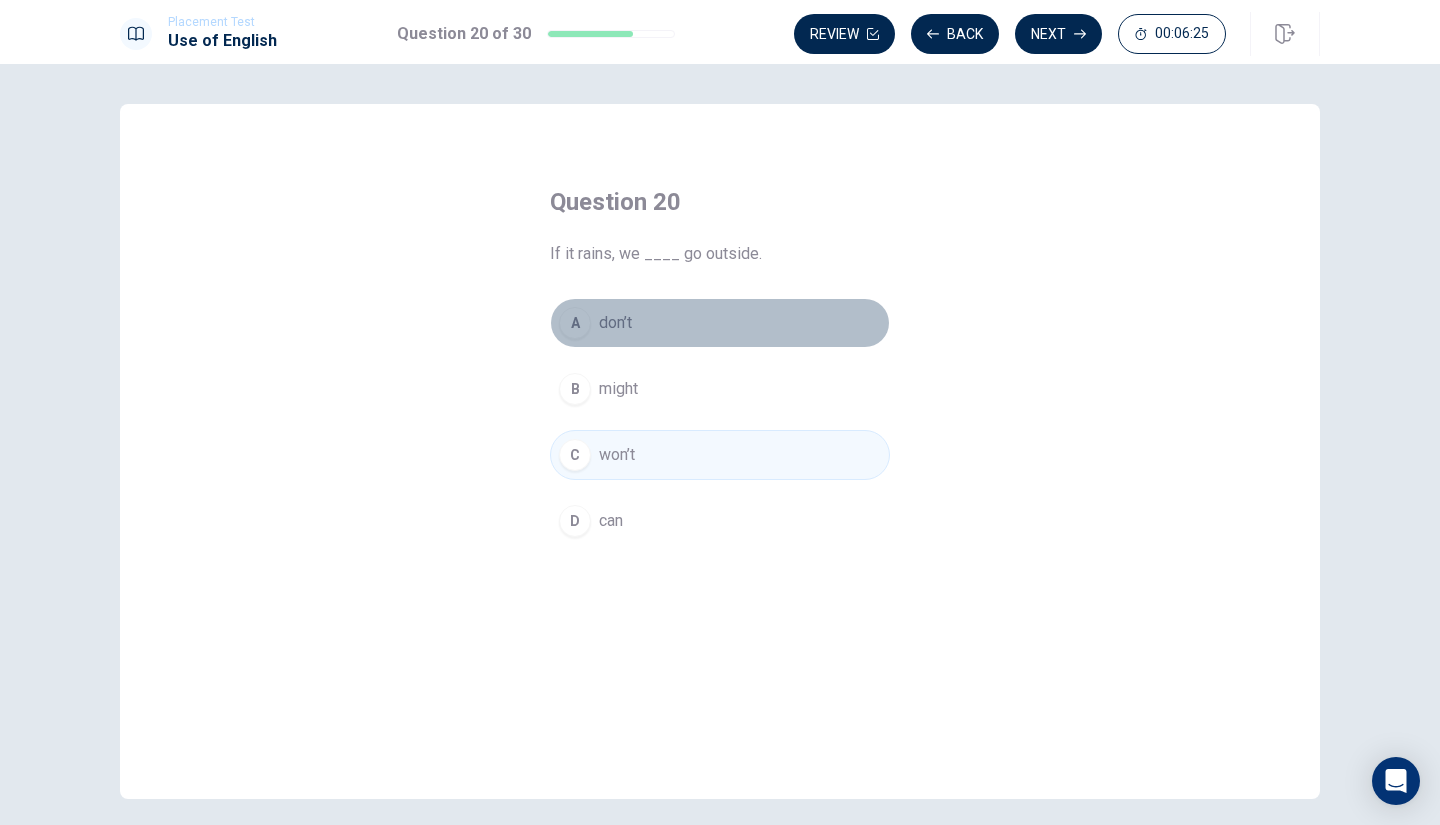 click on "A don’t" at bounding box center (720, 323) 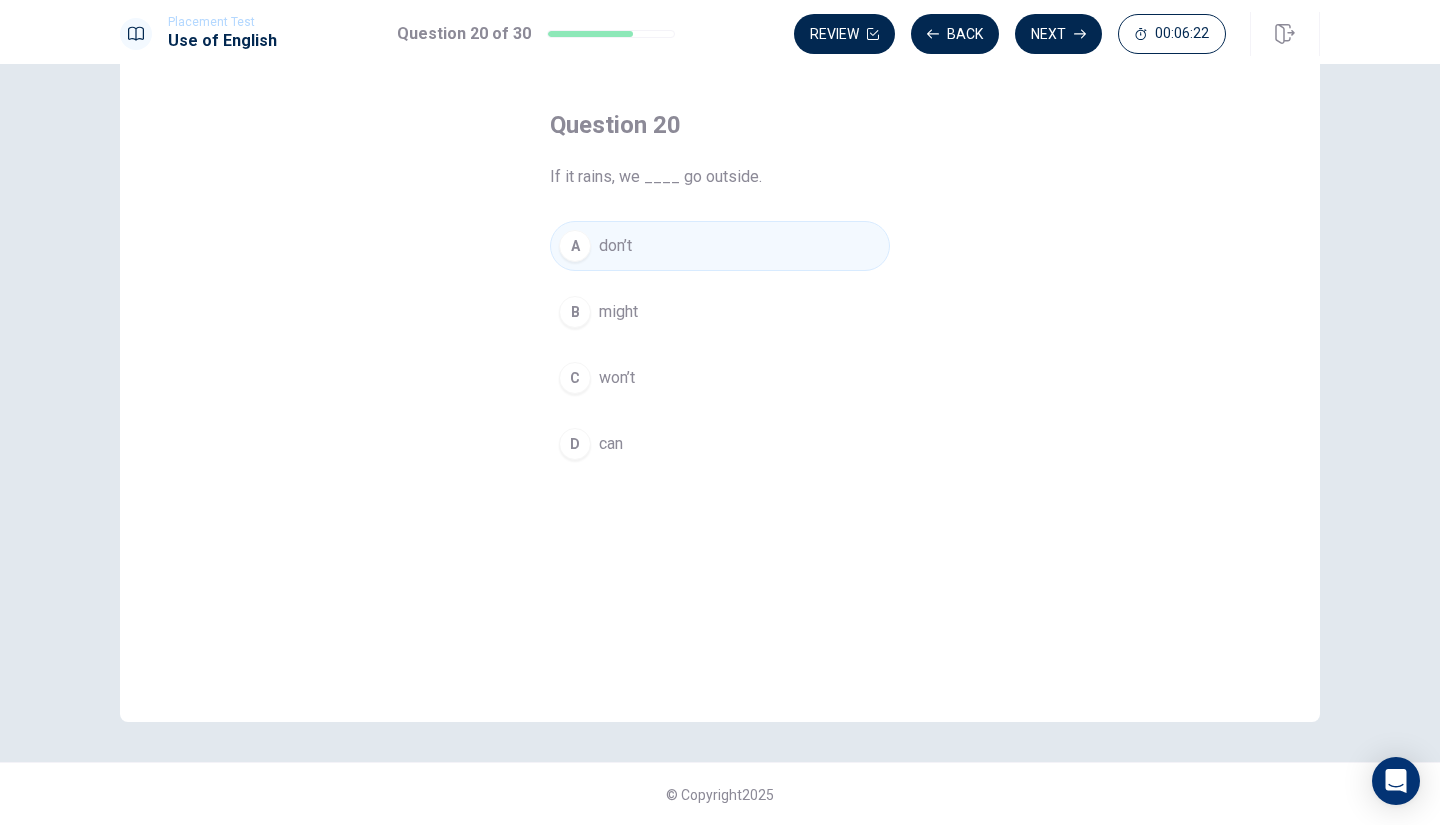 scroll, scrollTop: 78, scrollLeft: 0, axis: vertical 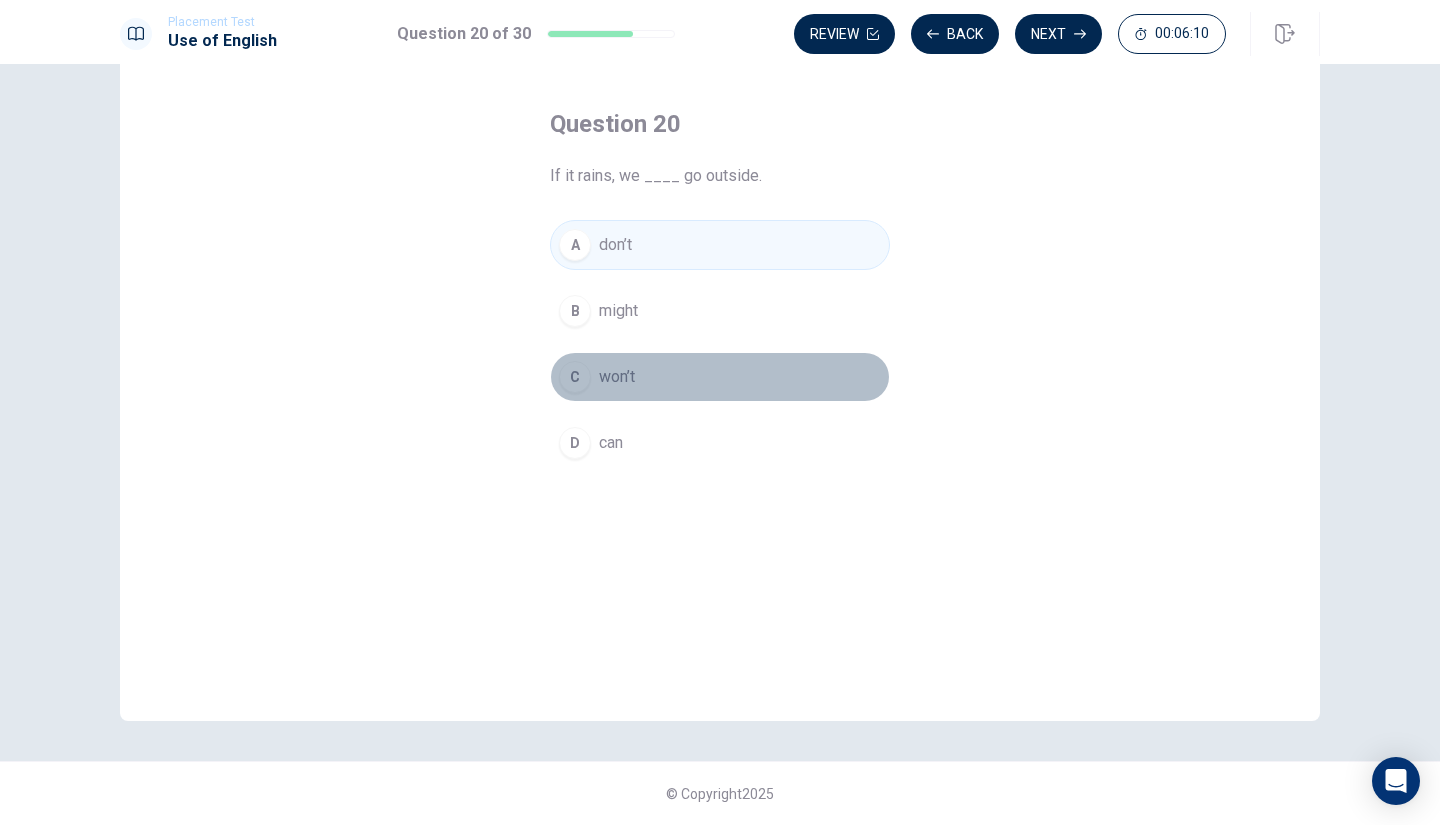 click on "C won’t" at bounding box center (720, 377) 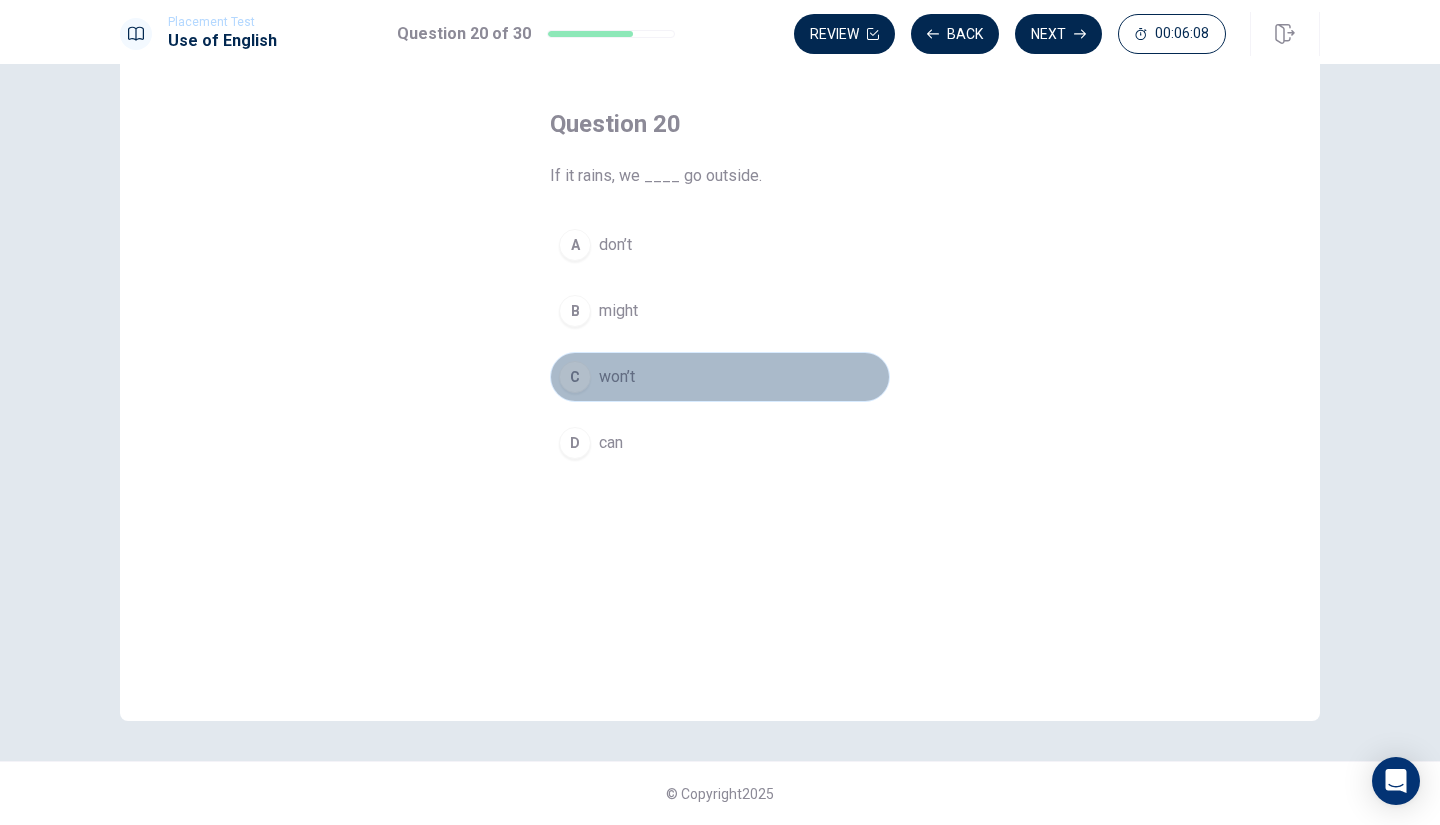 click on "C" at bounding box center (575, 377) 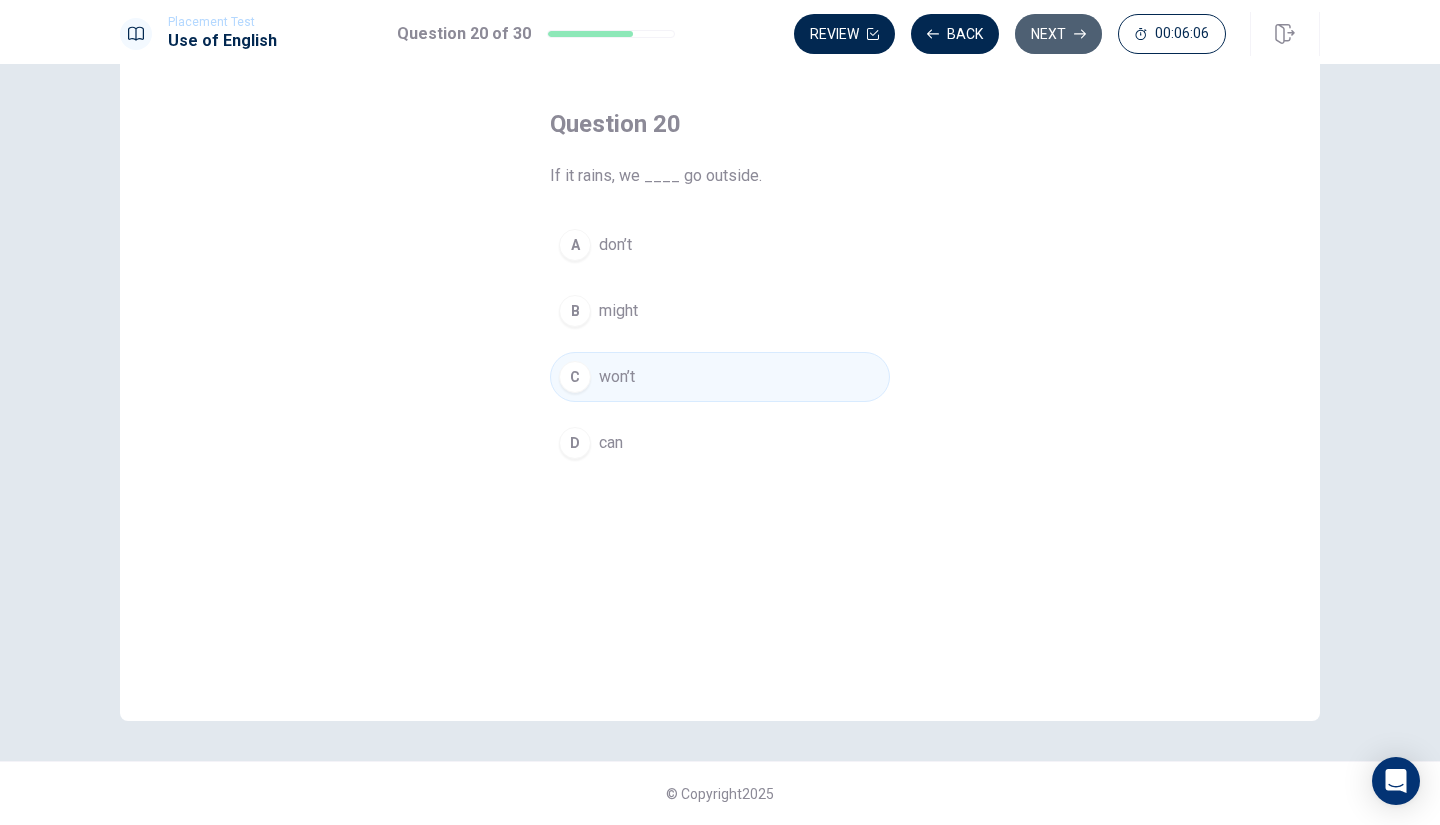 click on "Next" at bounding box center [1058, 34] 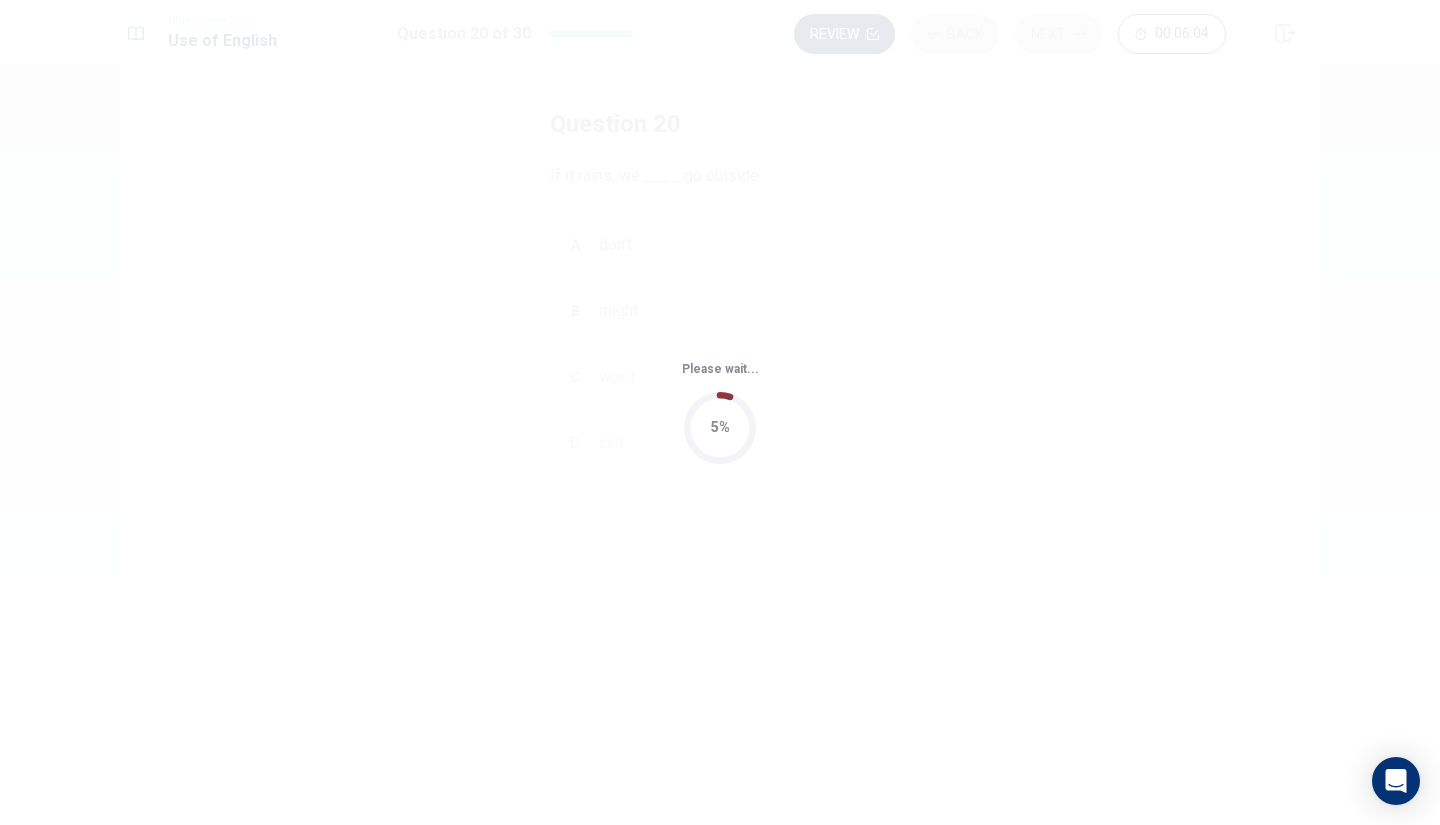 scroll, scrollTop: 0, scrollLeft: 0, axis: both 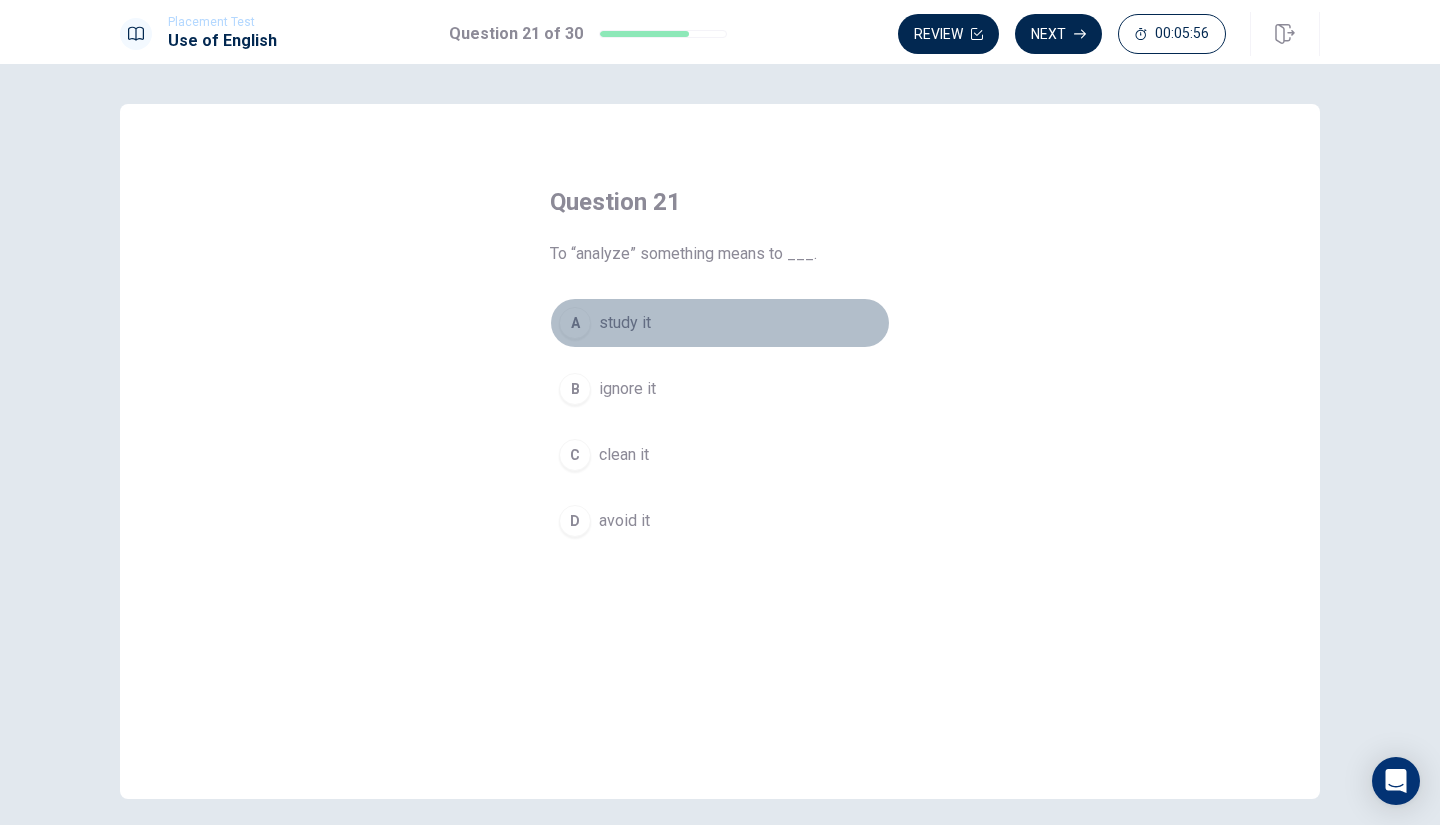 click on "A" at bounding box center [575, 323] 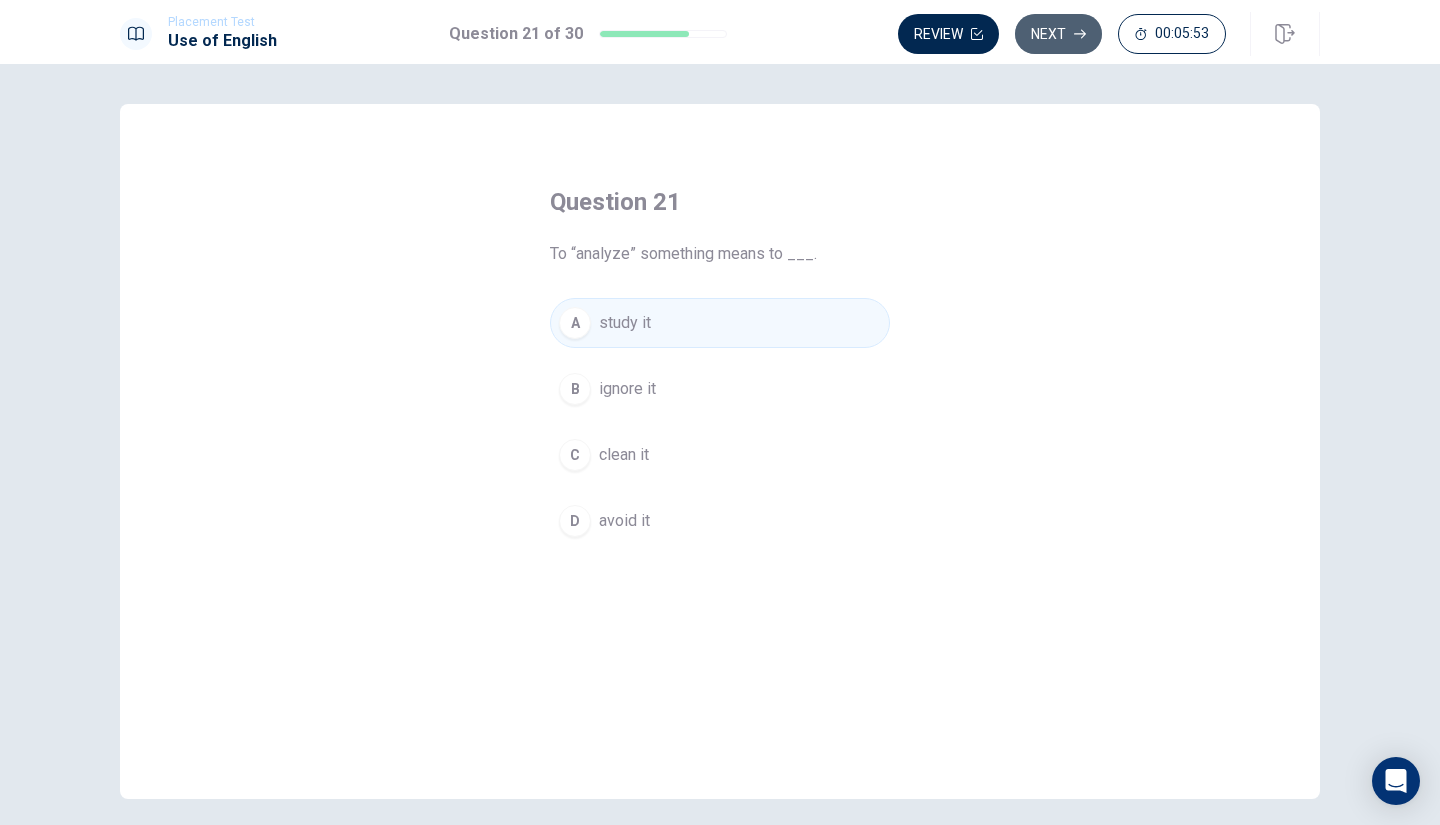 click on "Next" at bounding box center (1058, 34) 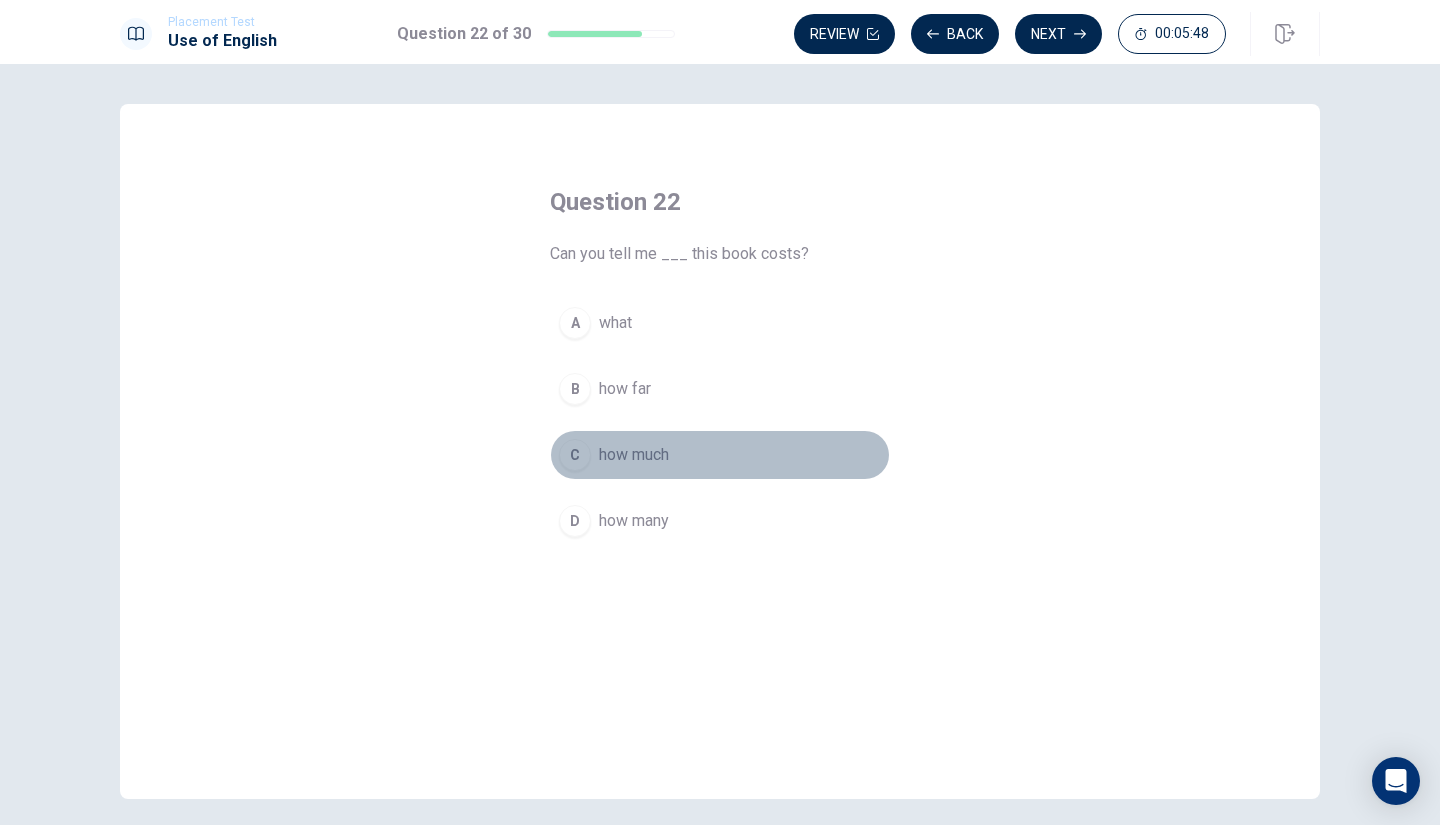 click on "C" at bounding box center [575, 455] 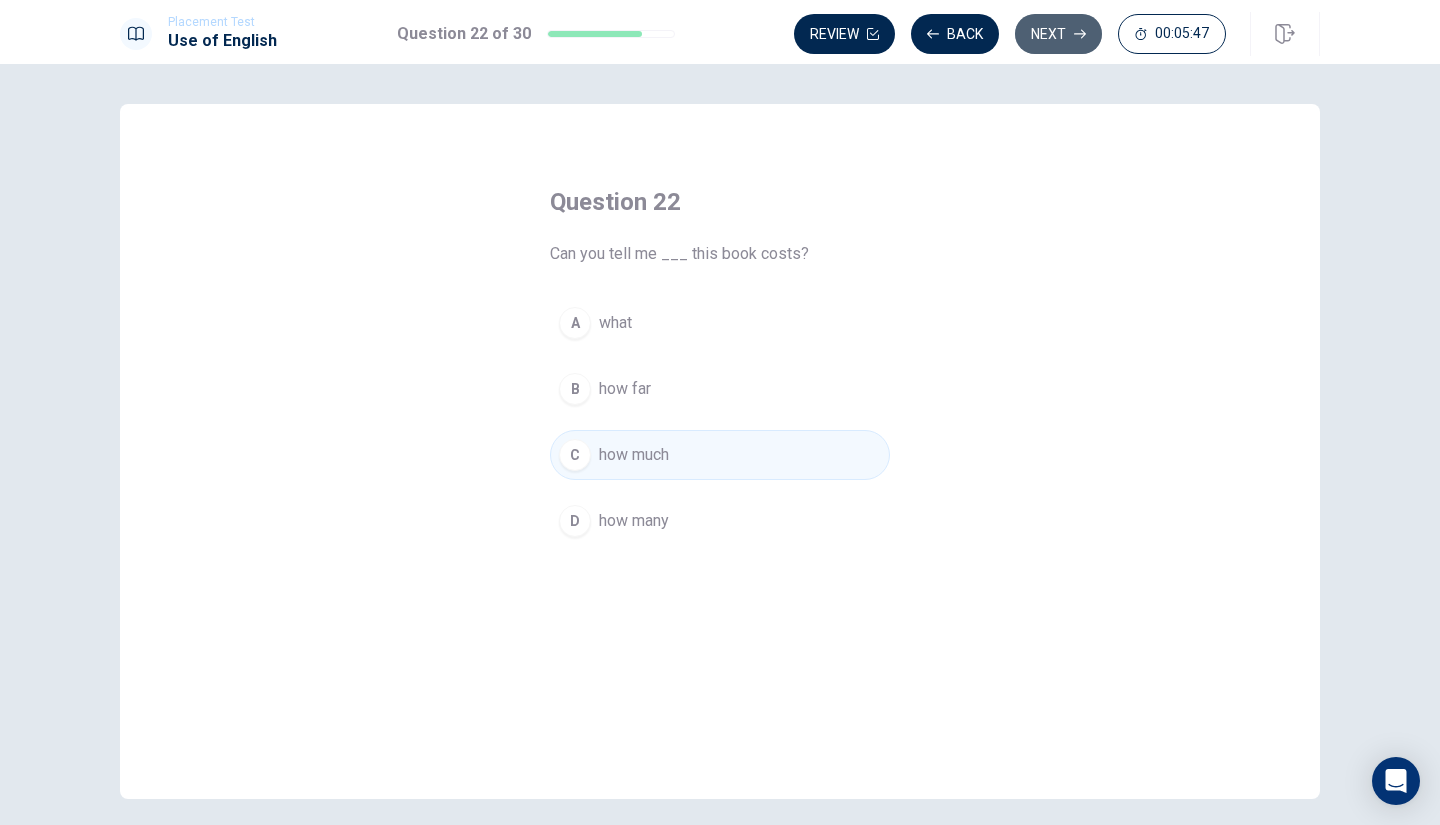 click on "Next" at bounding box center (1058, 34) 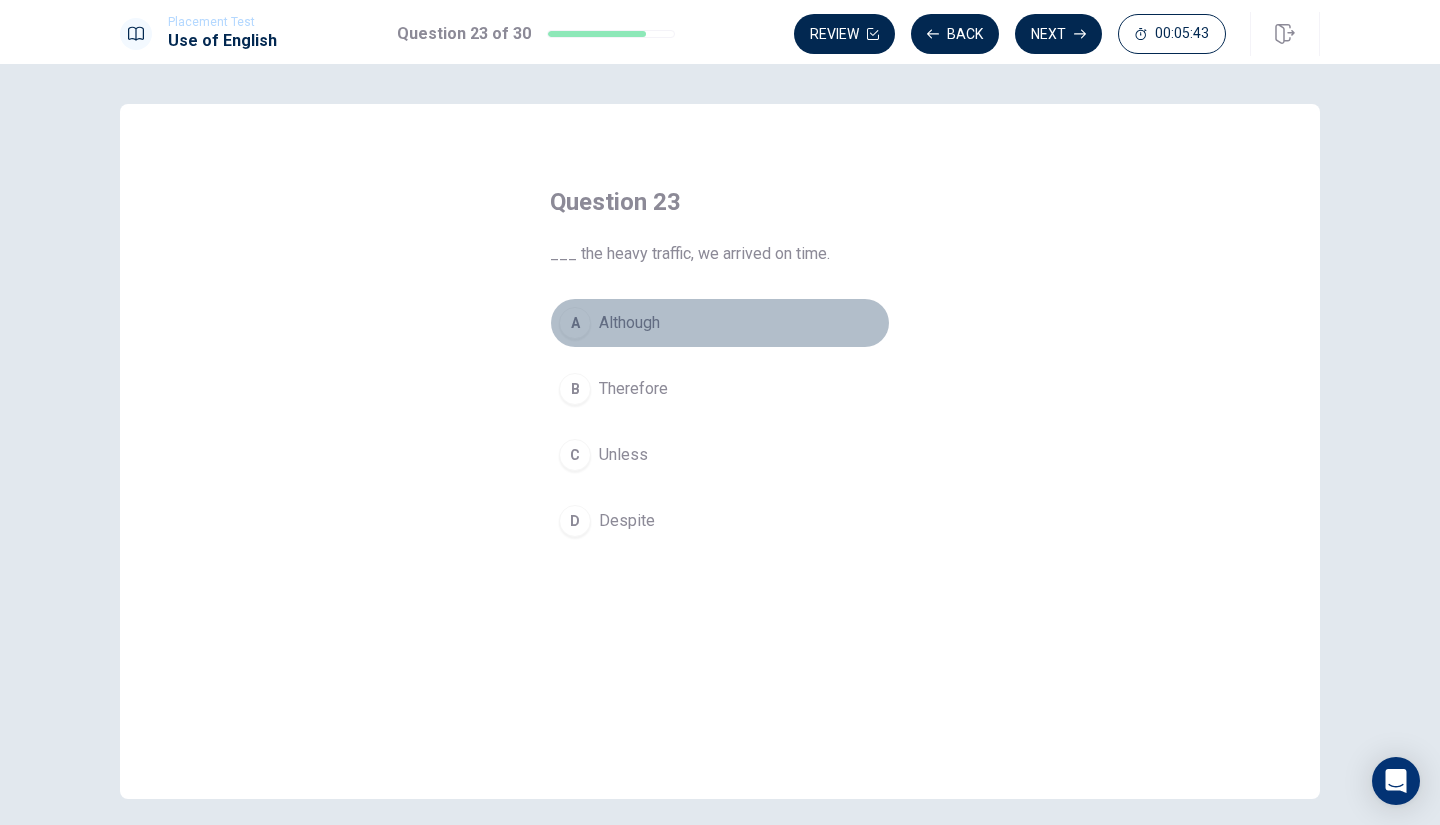 click on "A" at bounding box center [575, 323] 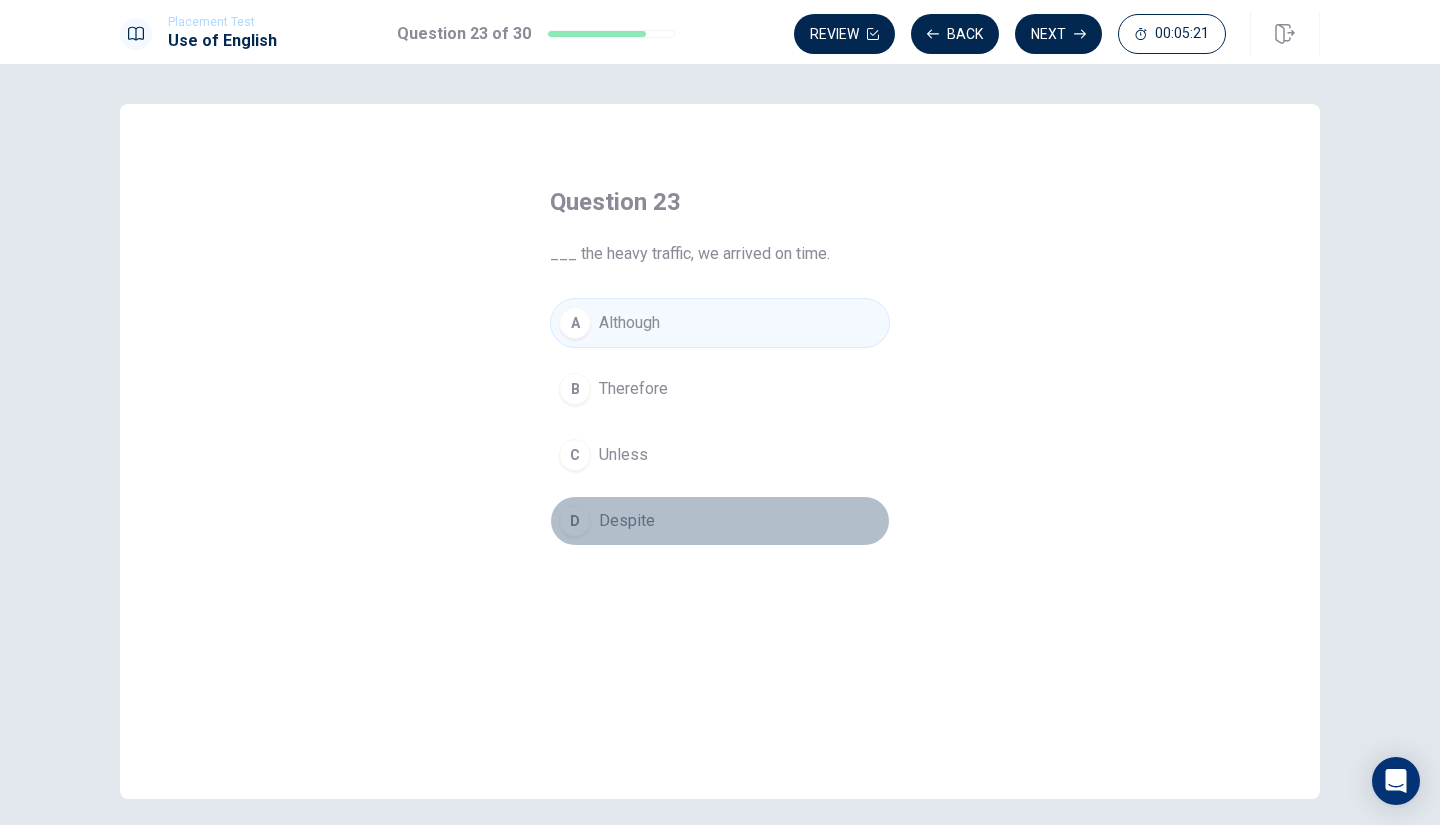 click on "Despite" at bounding box center (627, 521) 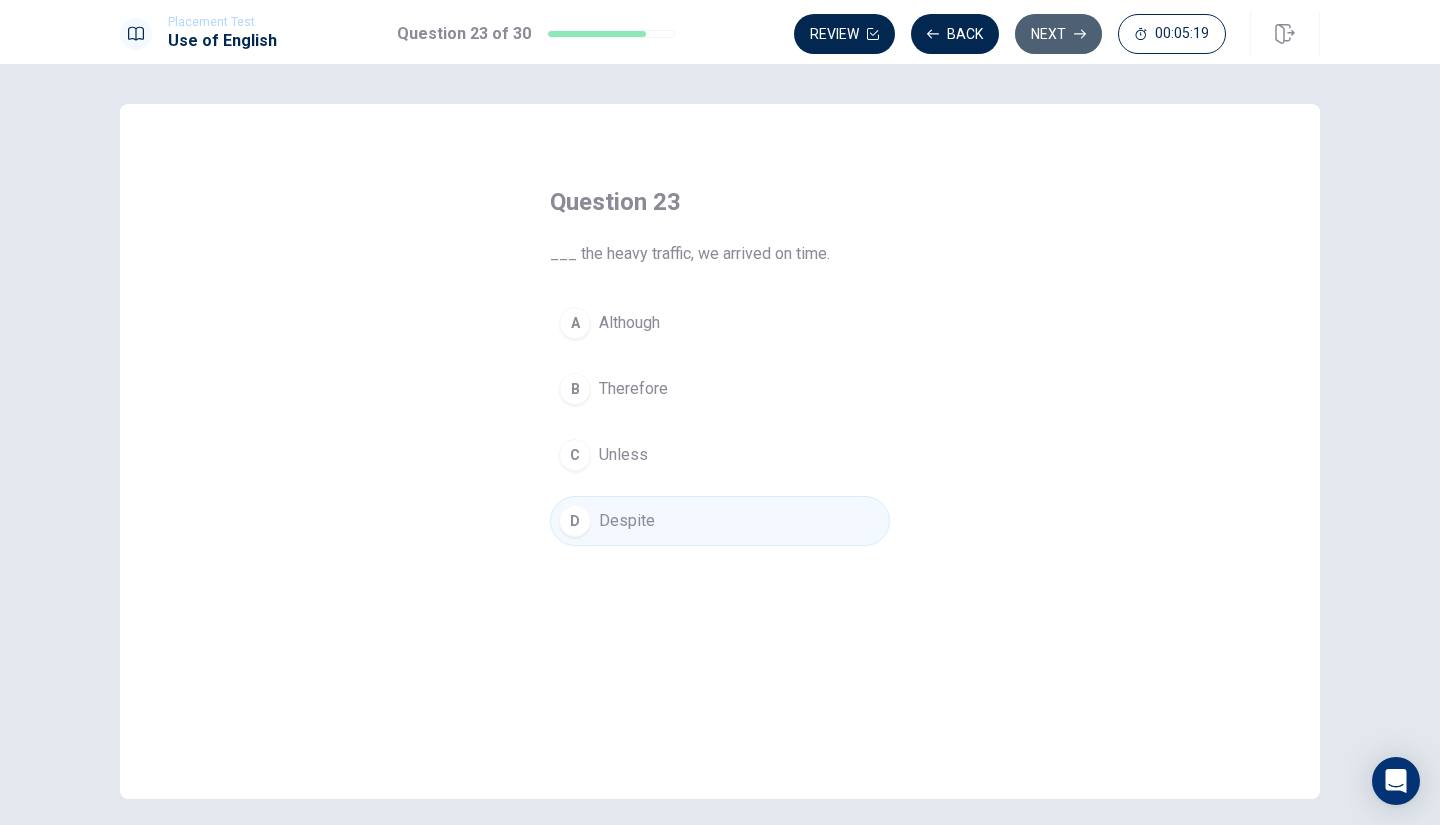 click 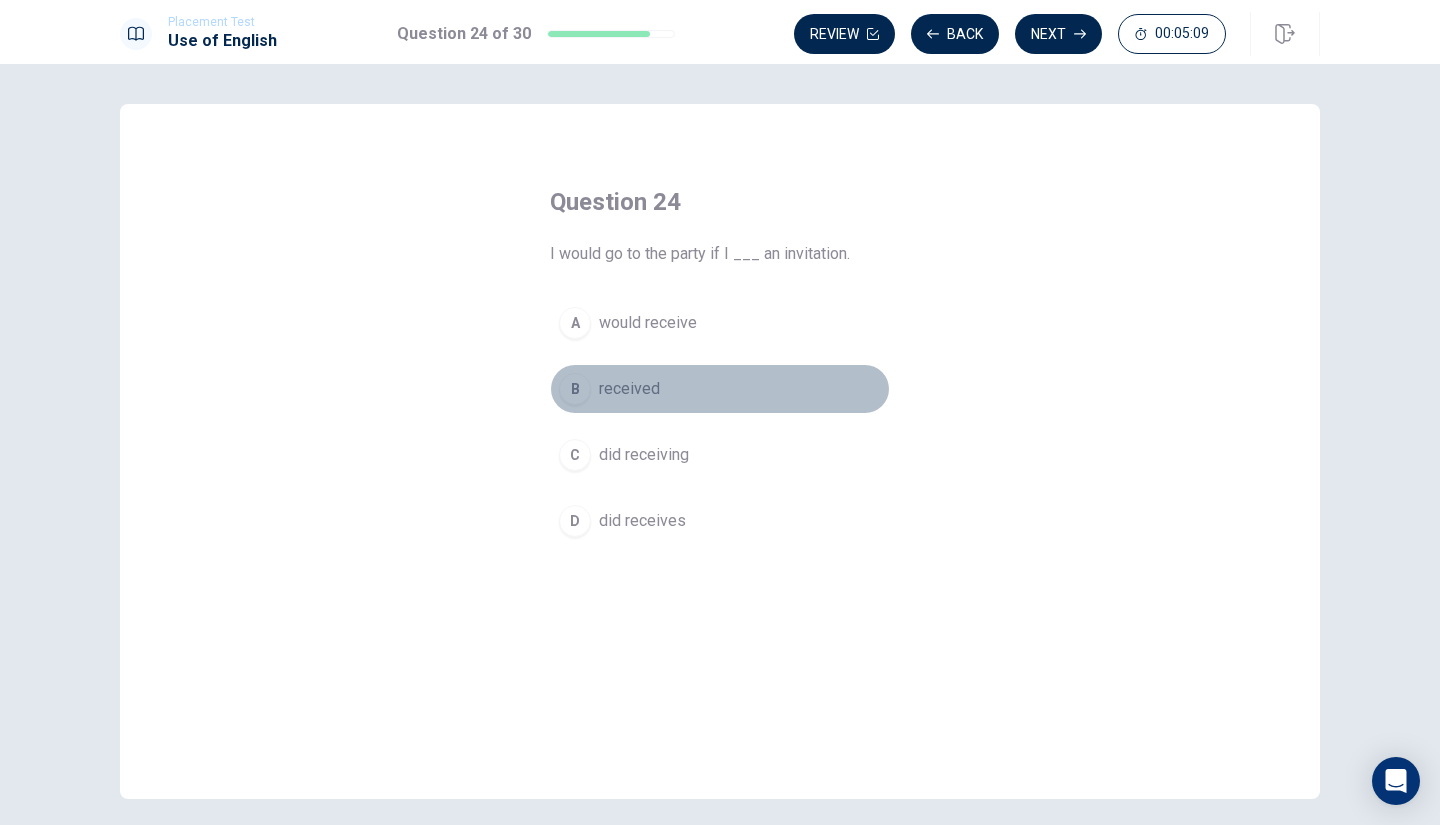 click on "B" at bounding box center (575, 389) 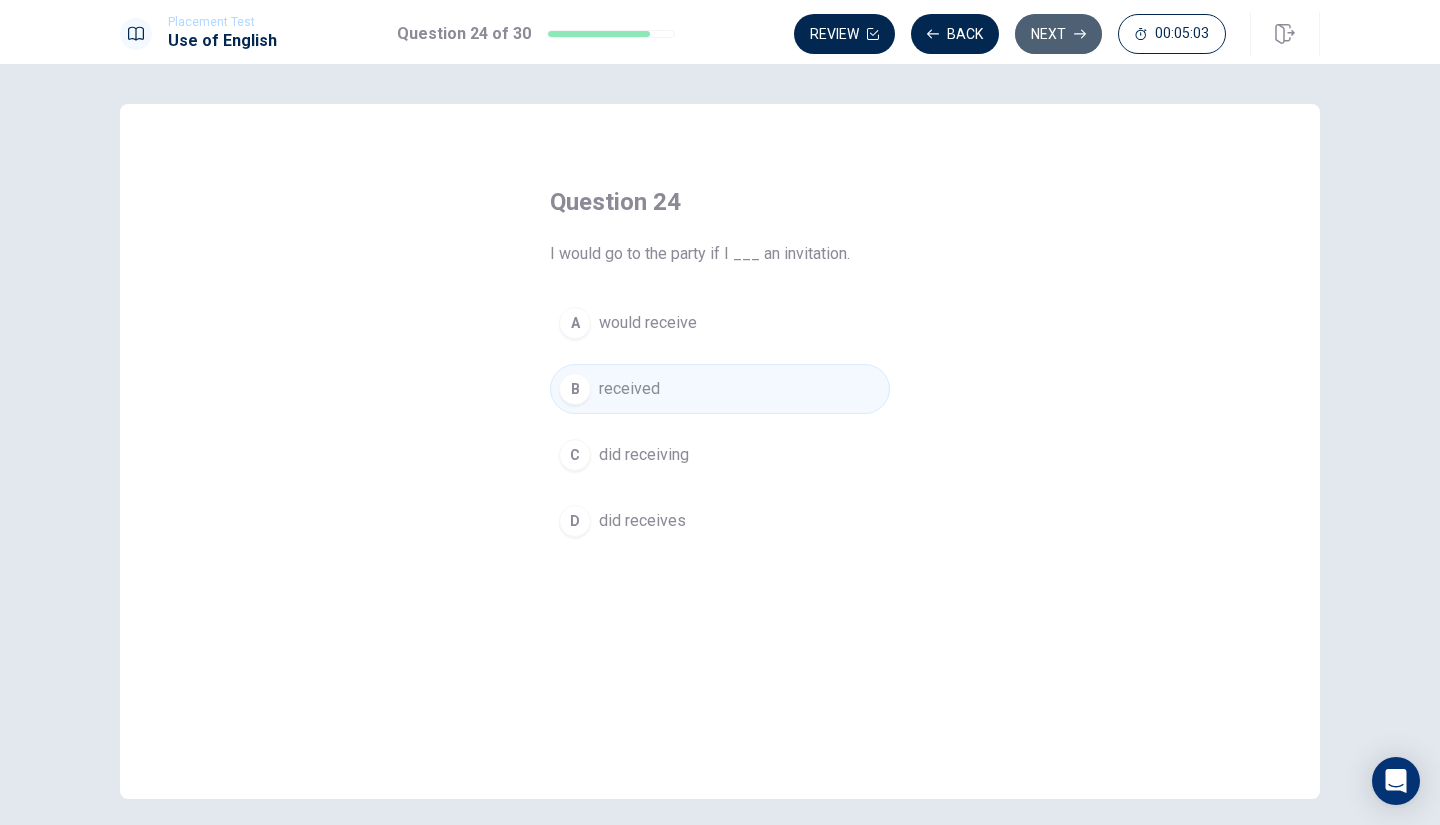 click on "Next" at bounding box center (1058, 34) 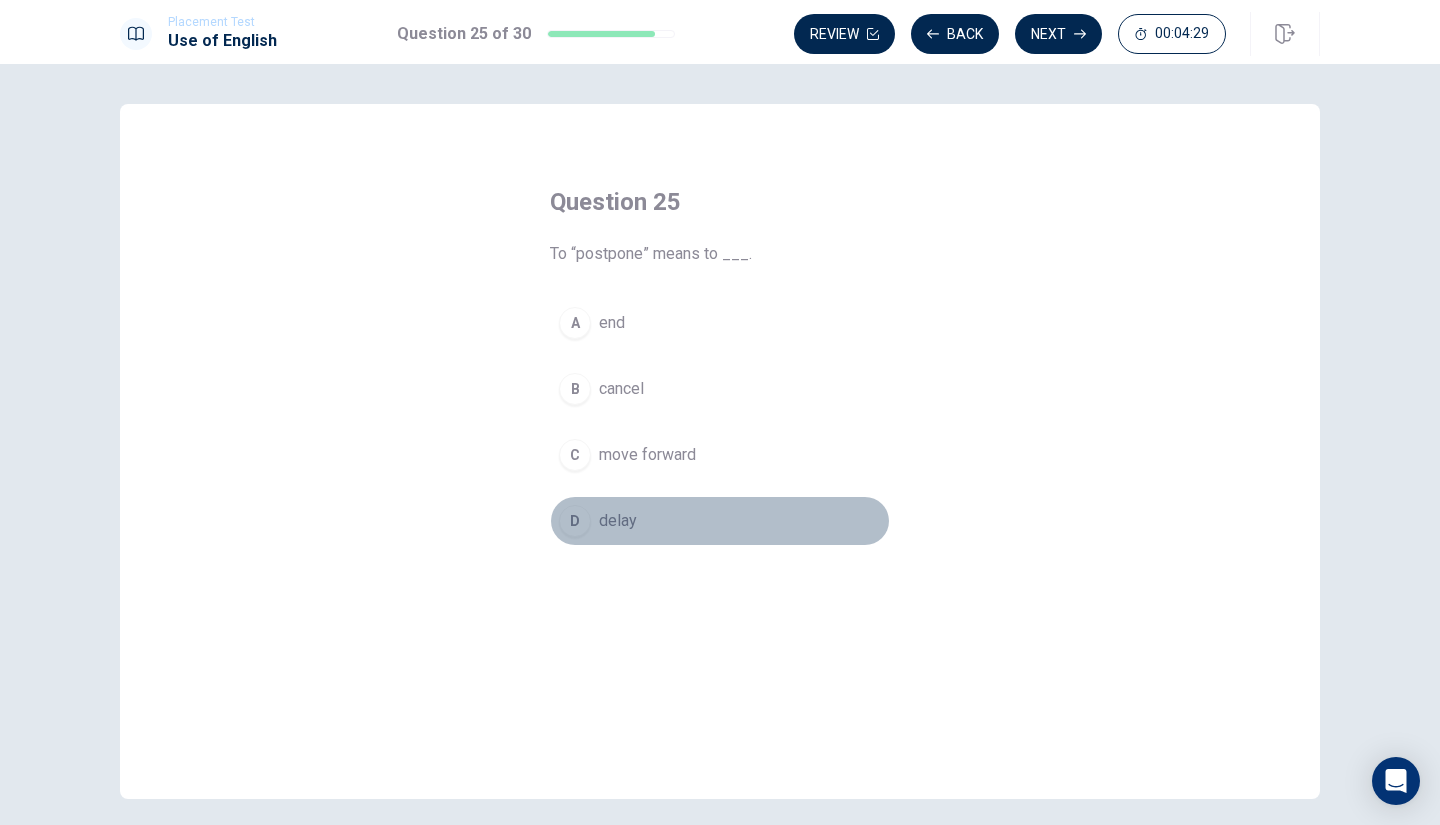 click on "D" at bounding box center (575, 521) 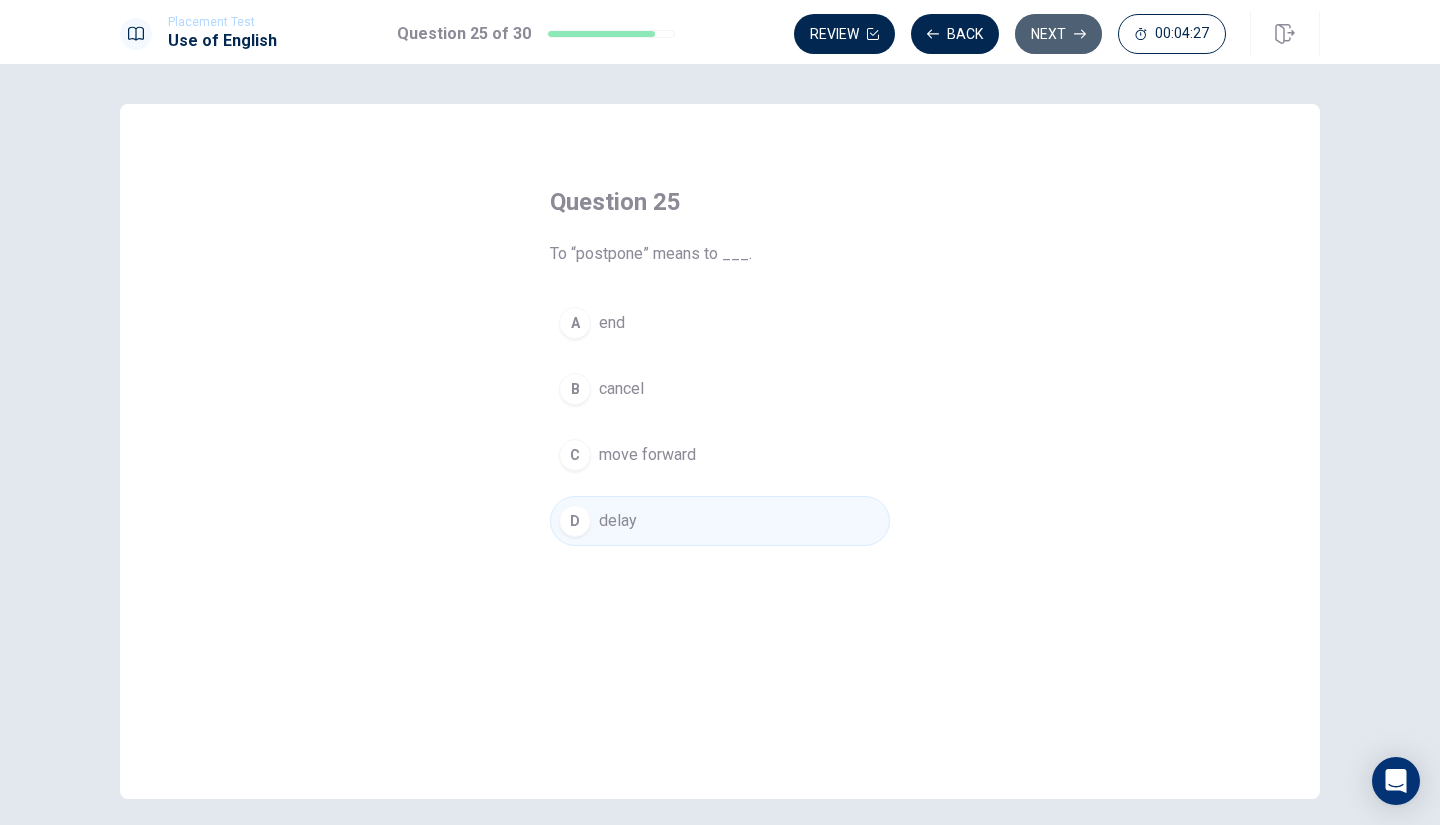 click on "Next" at bounding box center (1058, 34) 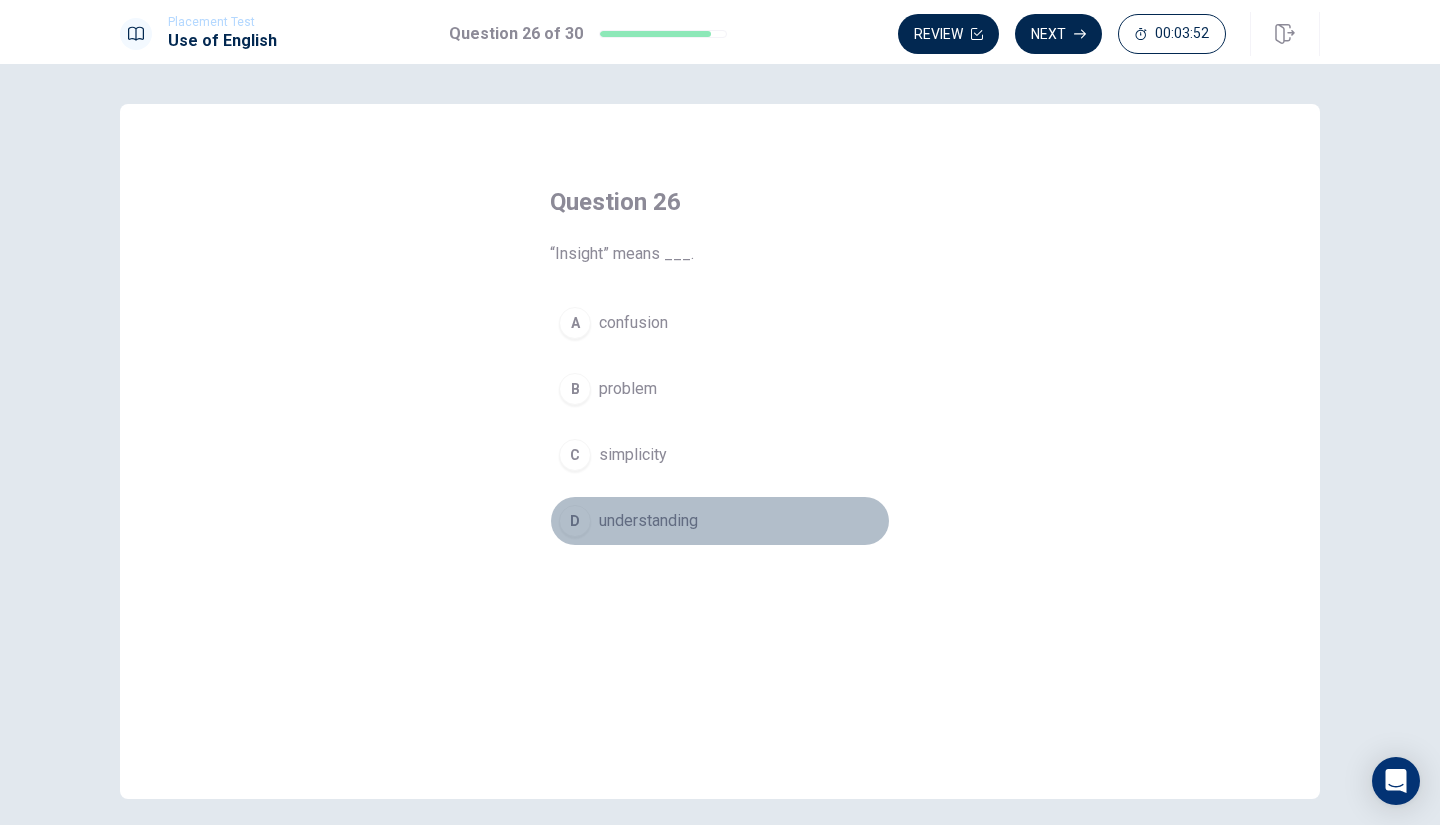 click on "D" at bounding box center [575, 521] 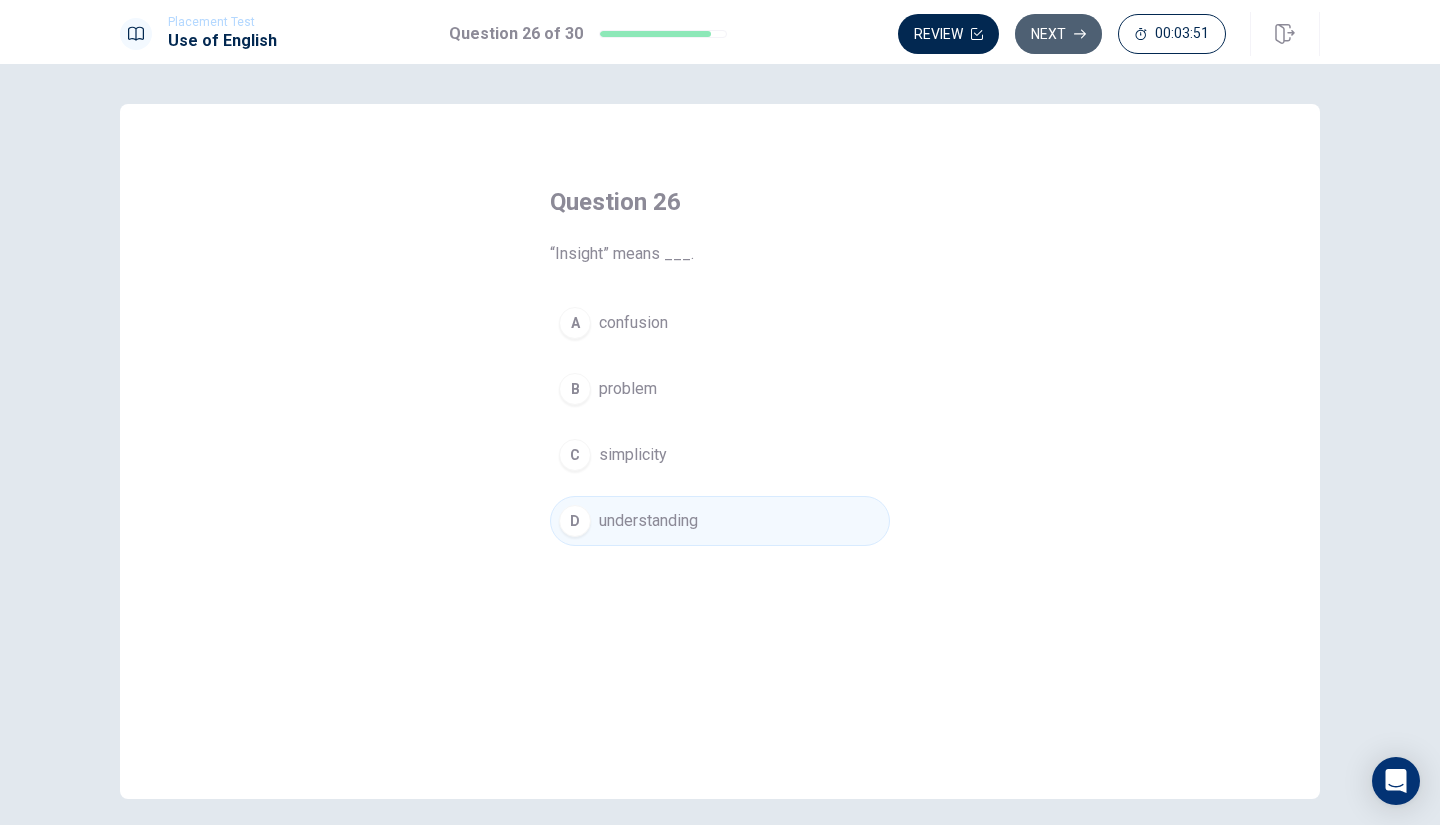 click on "Next" at bounding box center [1058, 34] 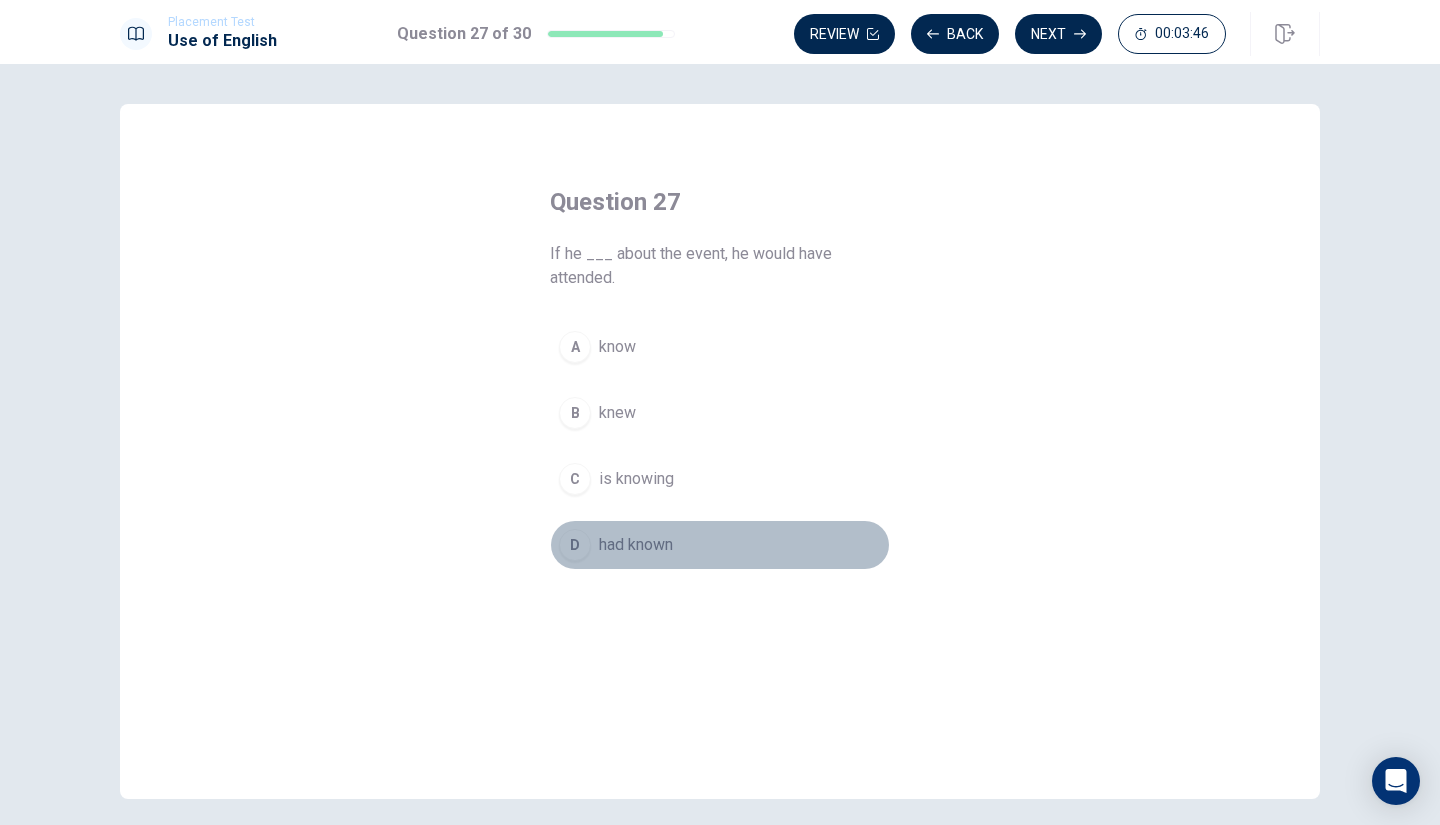 click on "D" at bounding box center (575, 545) 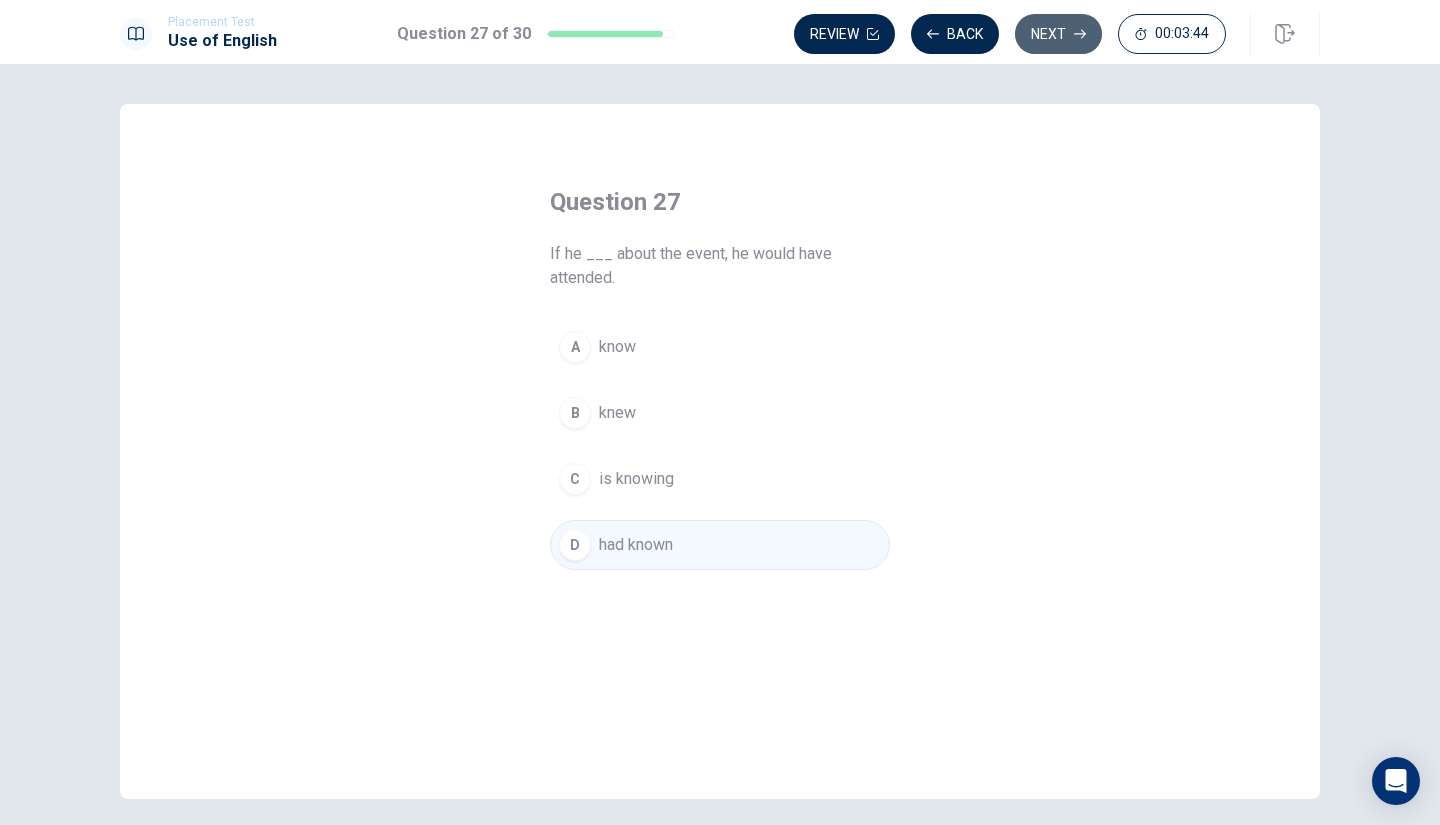click on "Next" at bounding box center (1058, 34) 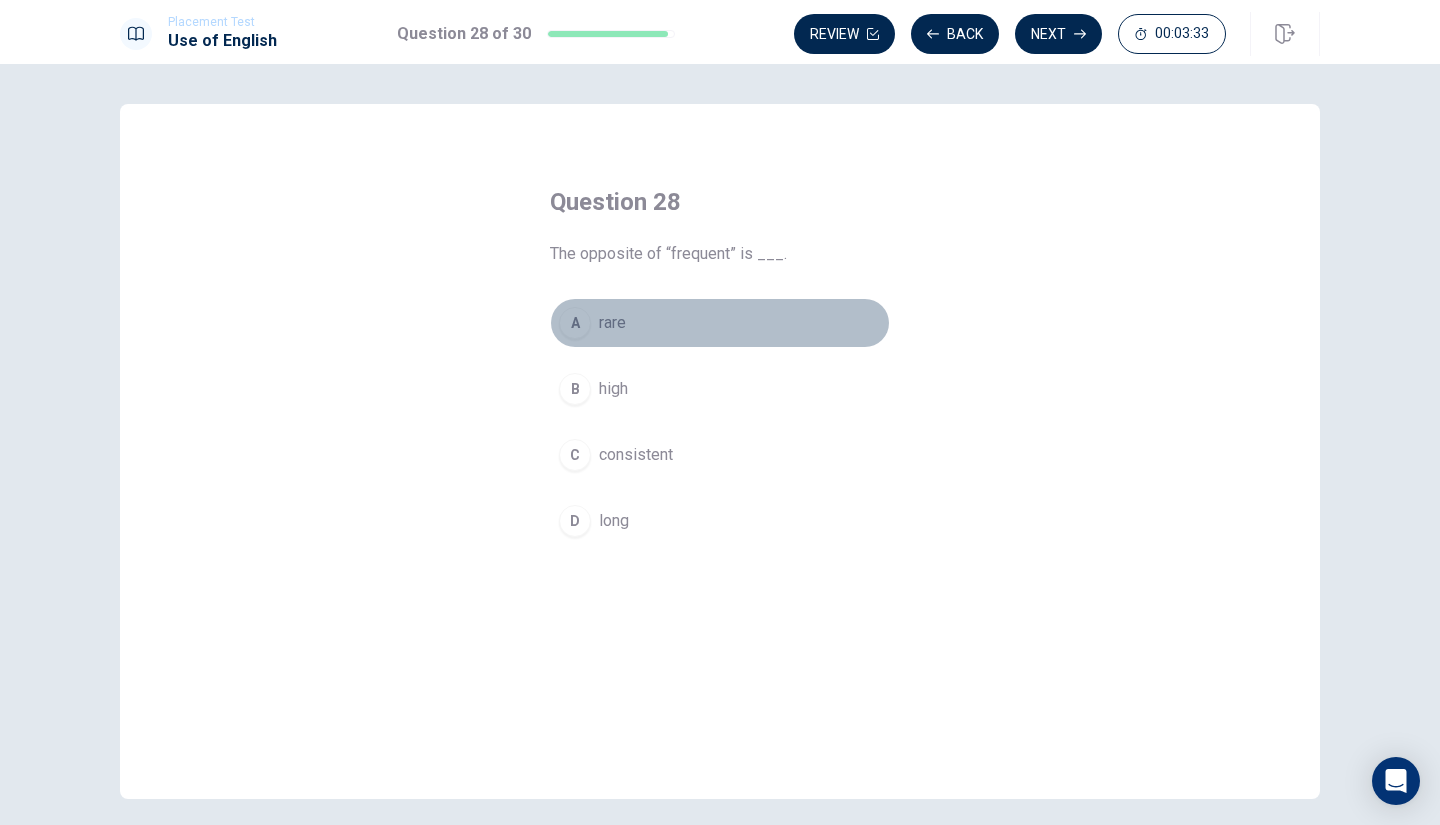 click on "A" at bounding box center (575, 323) 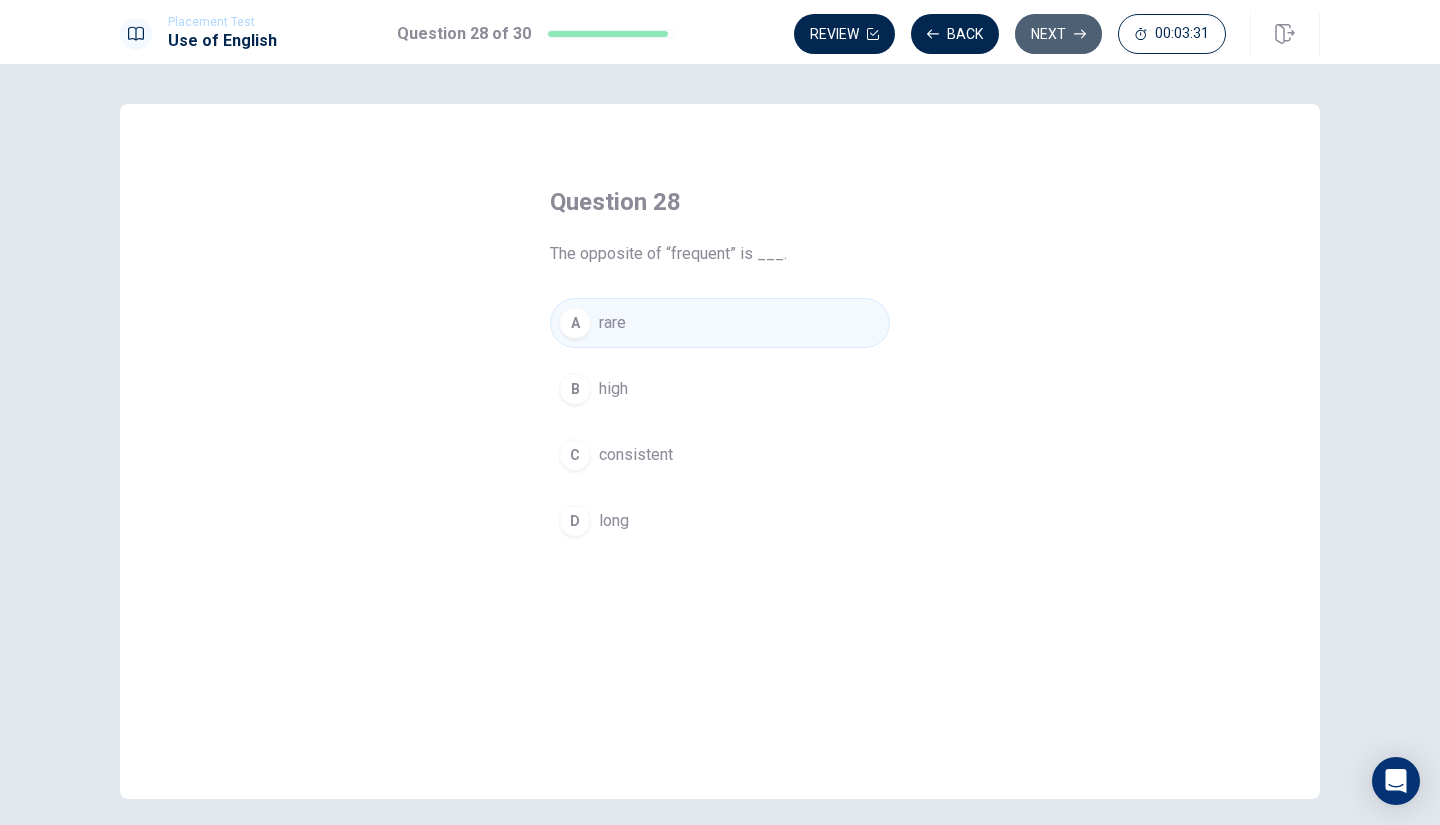 click on "Next" at bounding box center (1058, 34) 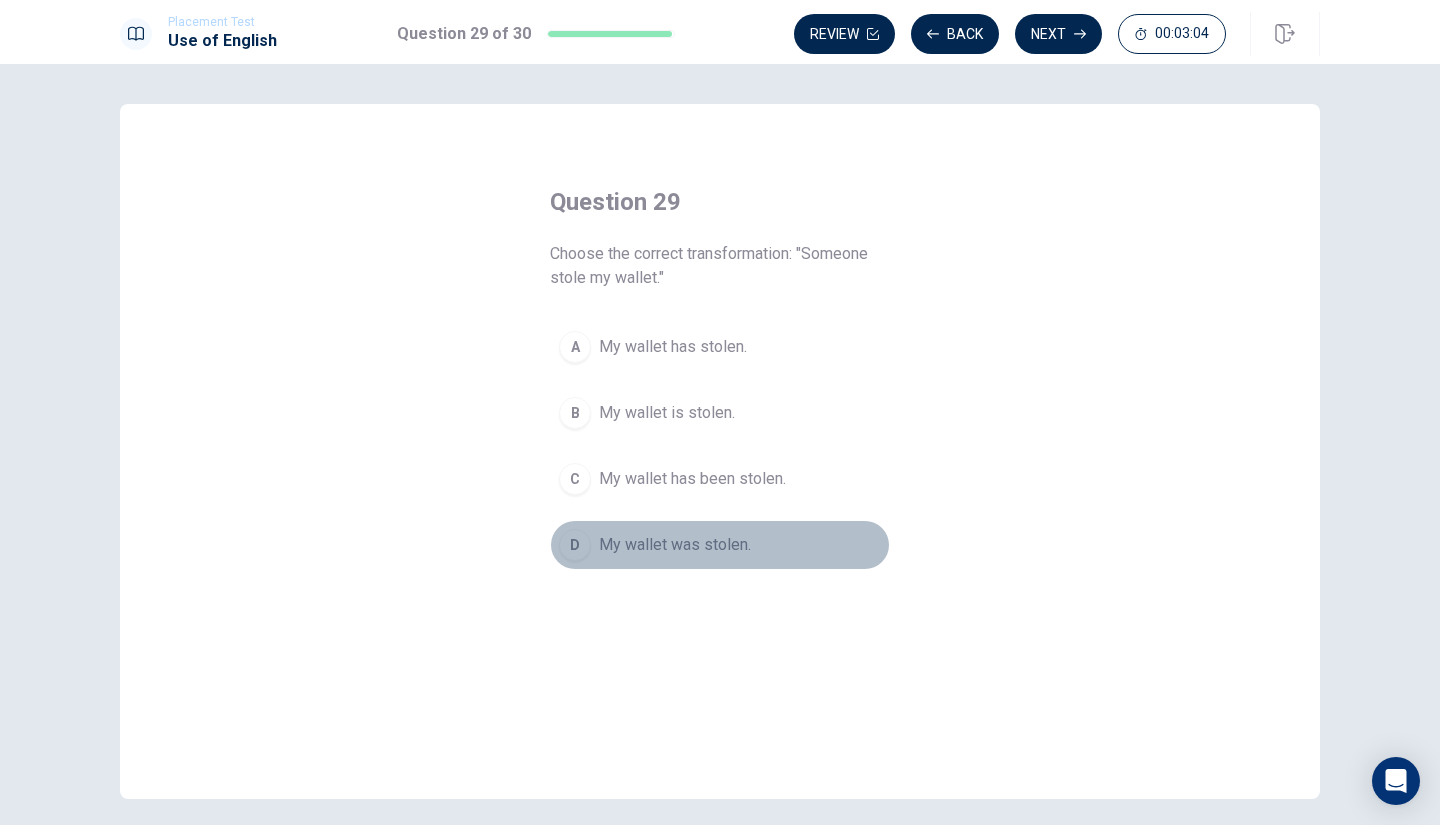 click on "D" at bounding box center [575, 545] 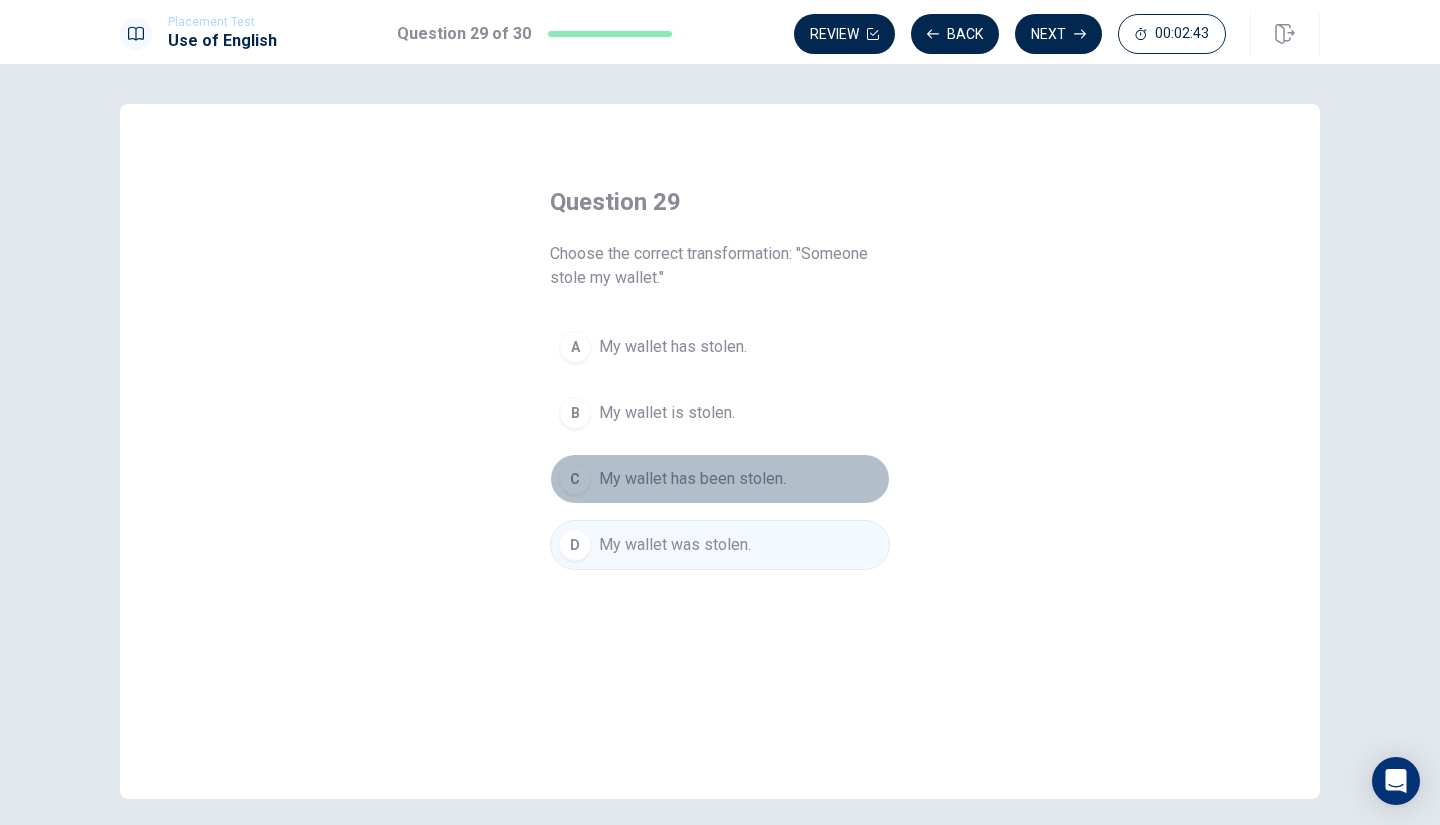 click on "My wallet has been stolen." at bounding box center [692, 479] 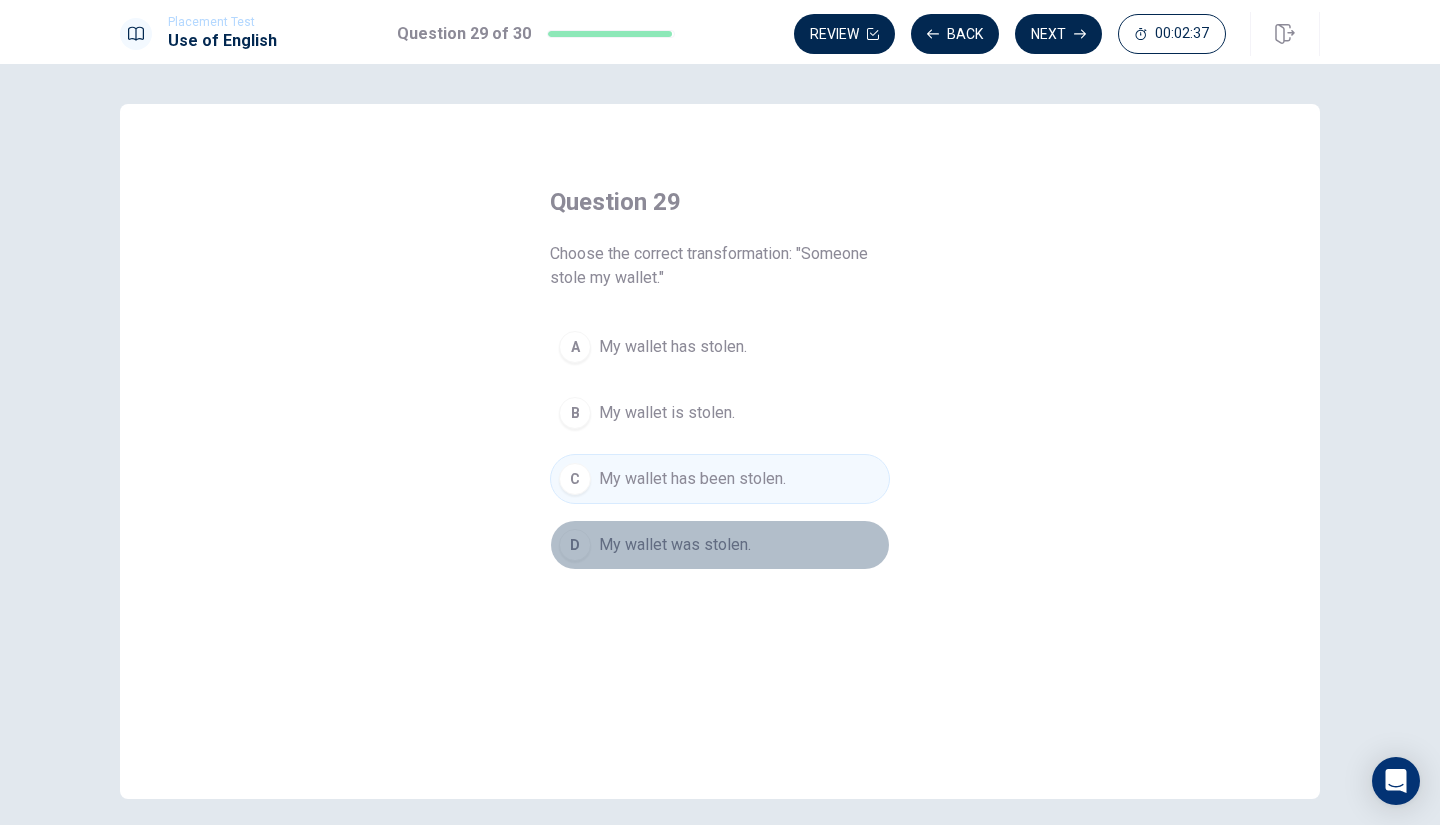 click on "My wallet was stolen." at bounding box center [675, 545] 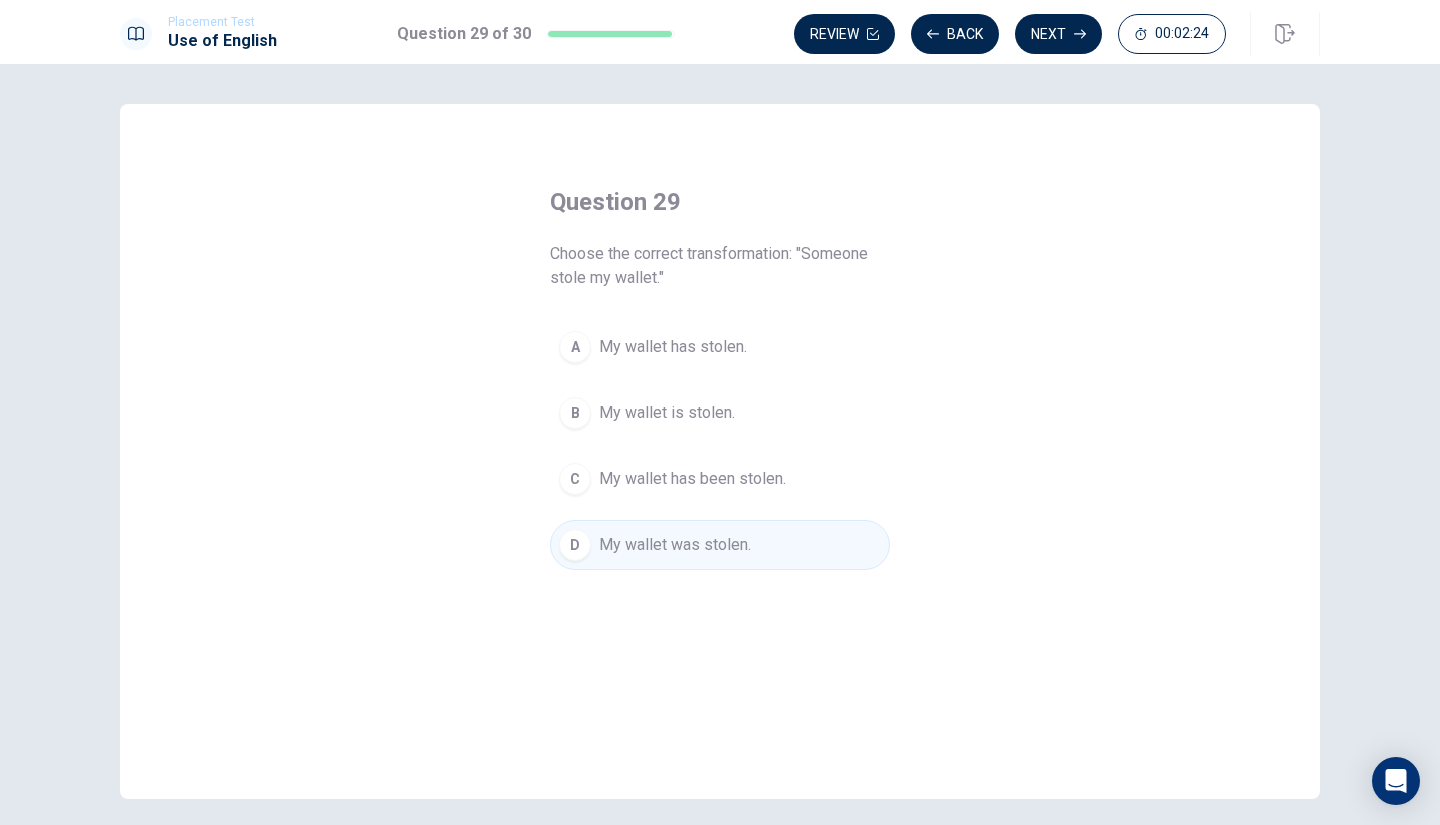 scroll, scrollTop: 78, scrollLeft: 0, axis: vertical 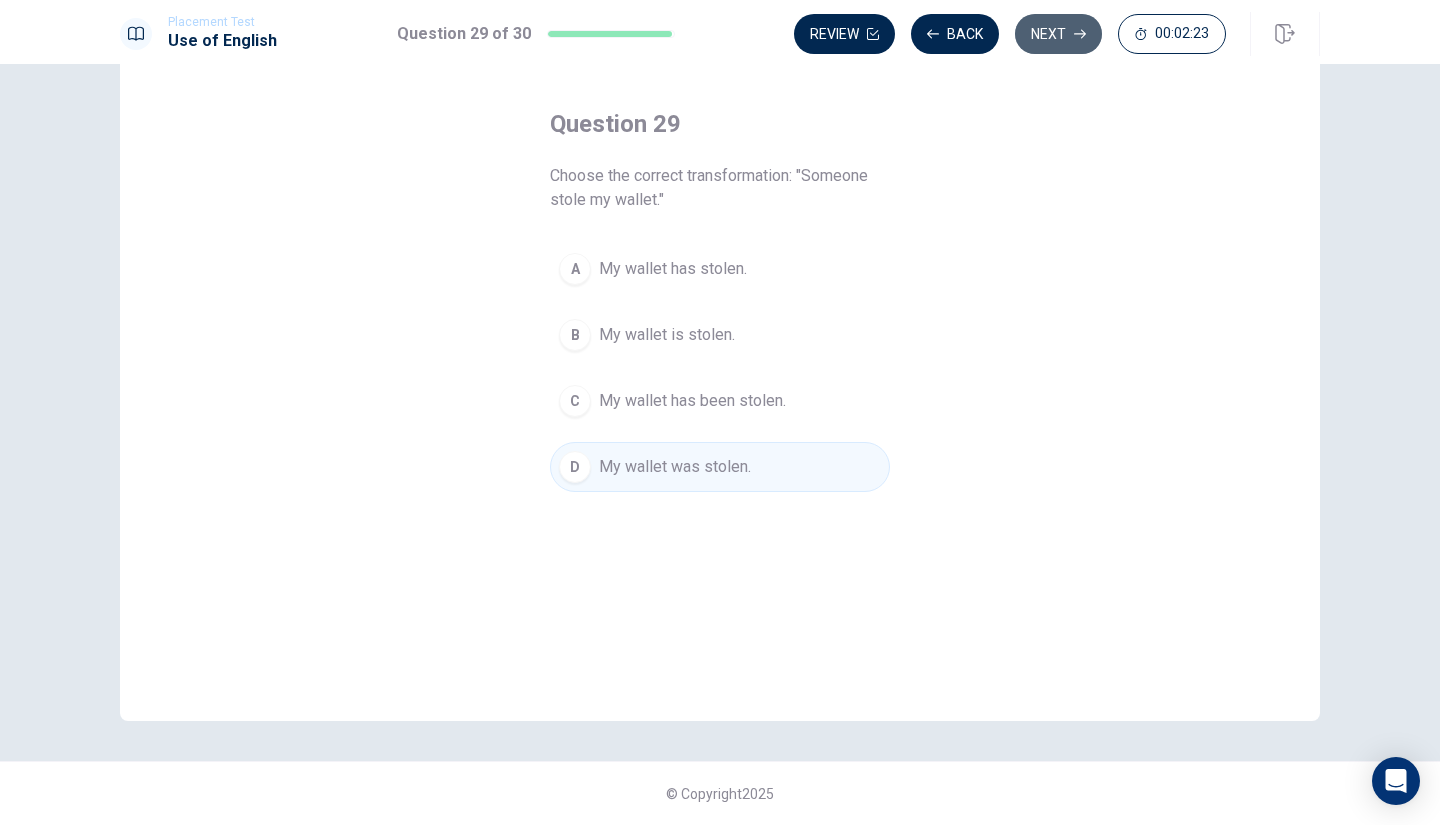 click on "Next" at bounding box center (1058, 34) 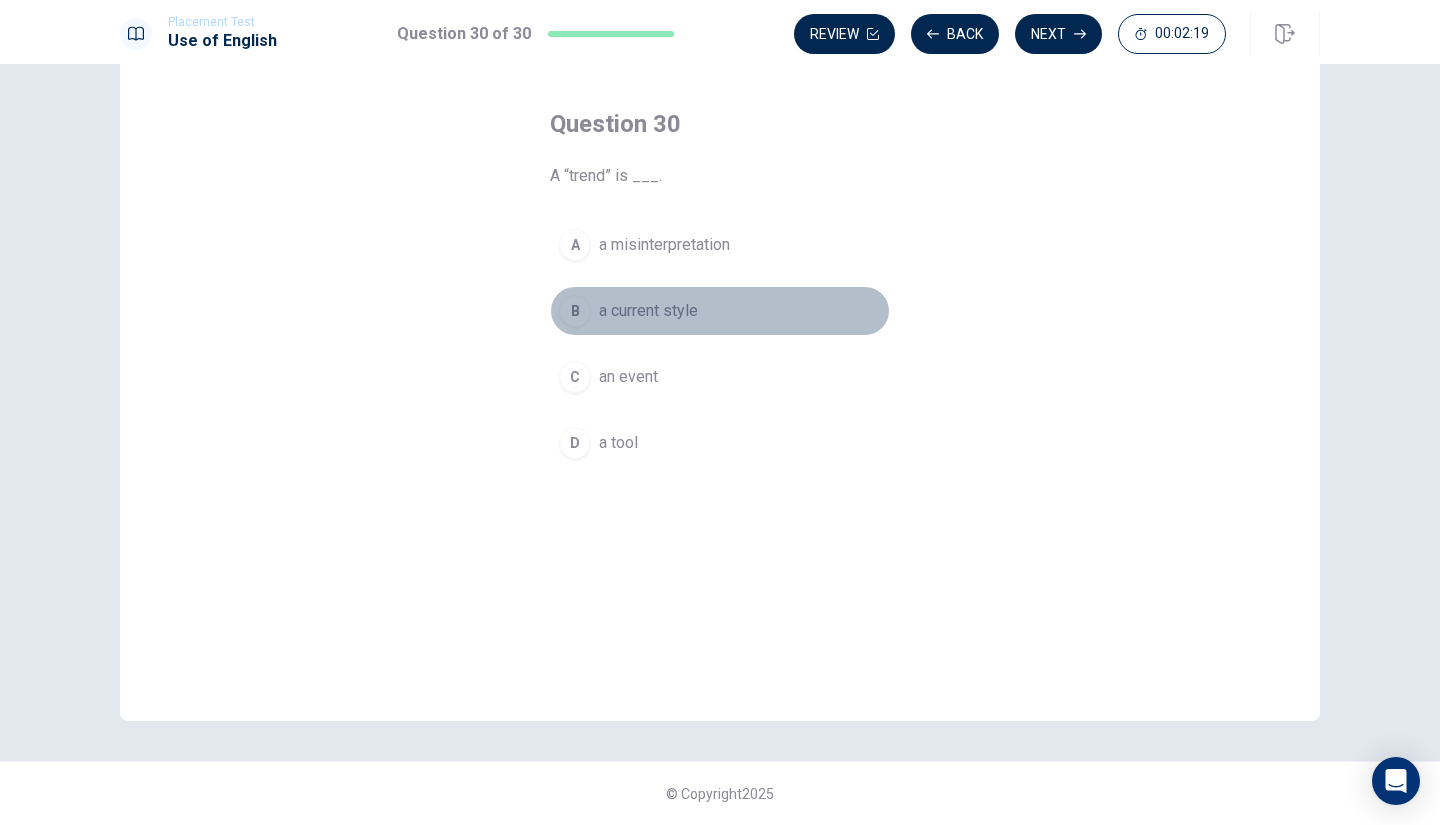 click on "a current style" at bounding box center [648, 311] 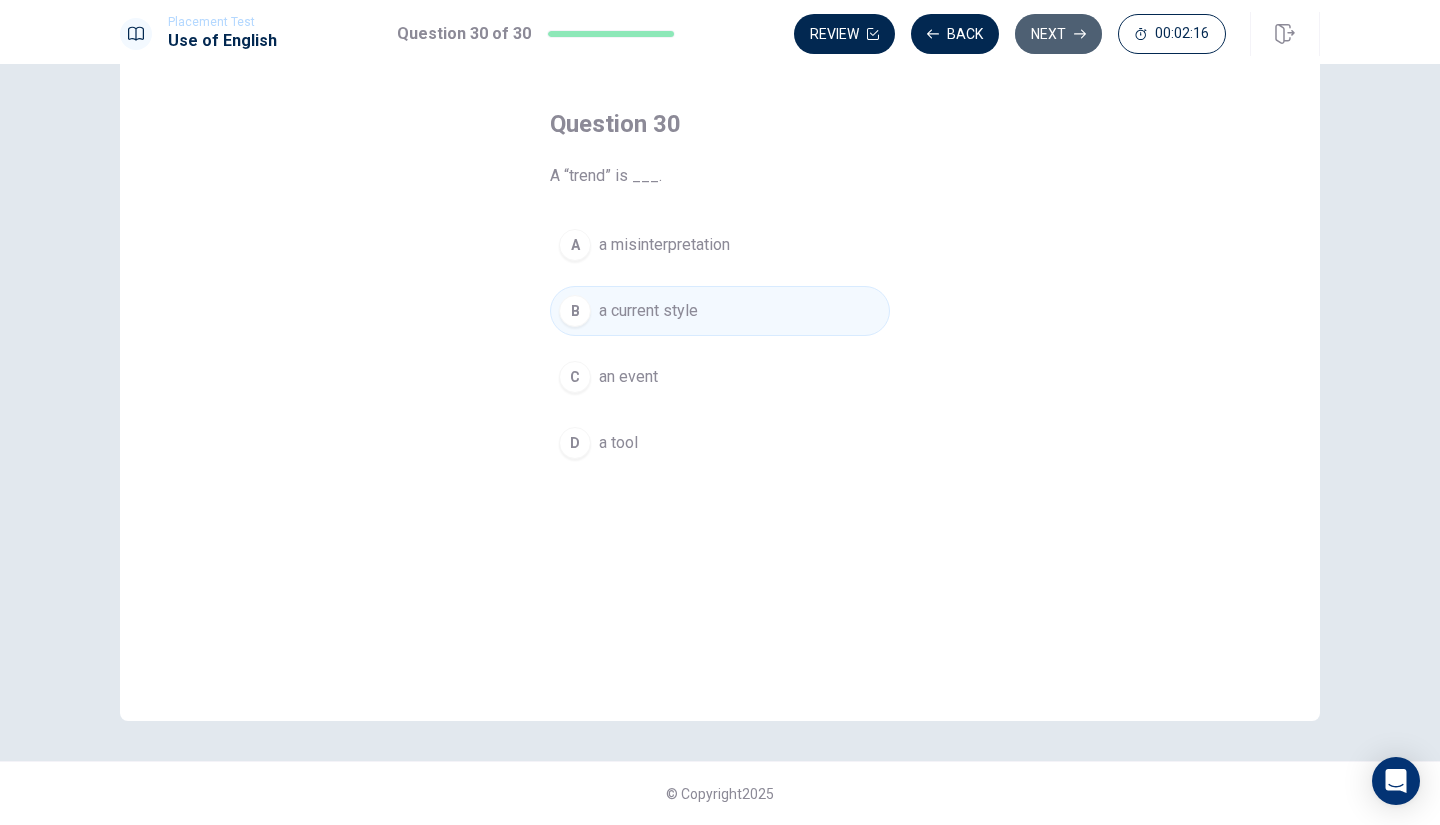 click on "Next" at bounding box center [1058, 34] 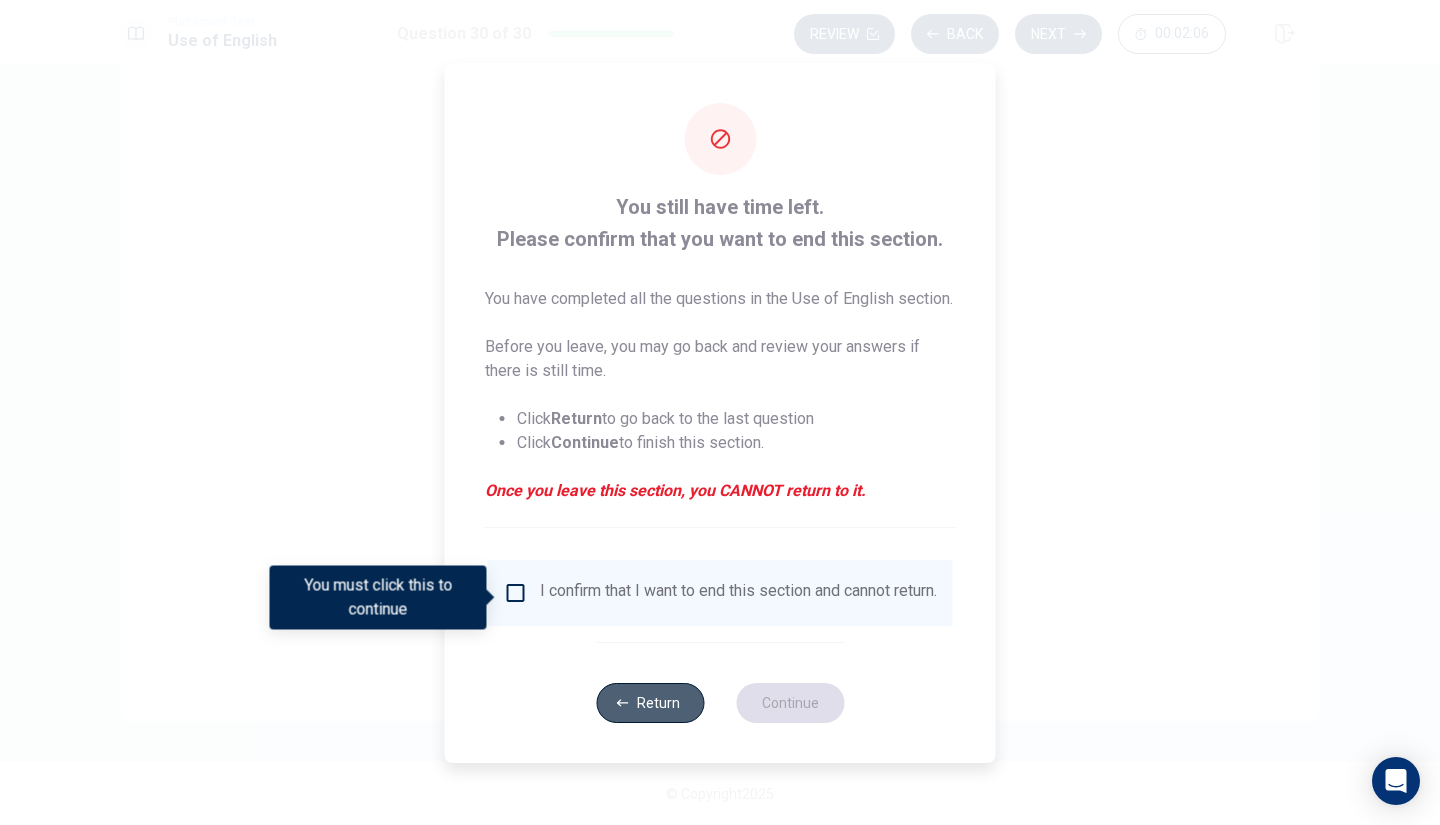 click on "Return" at bounding box center (650, 703) 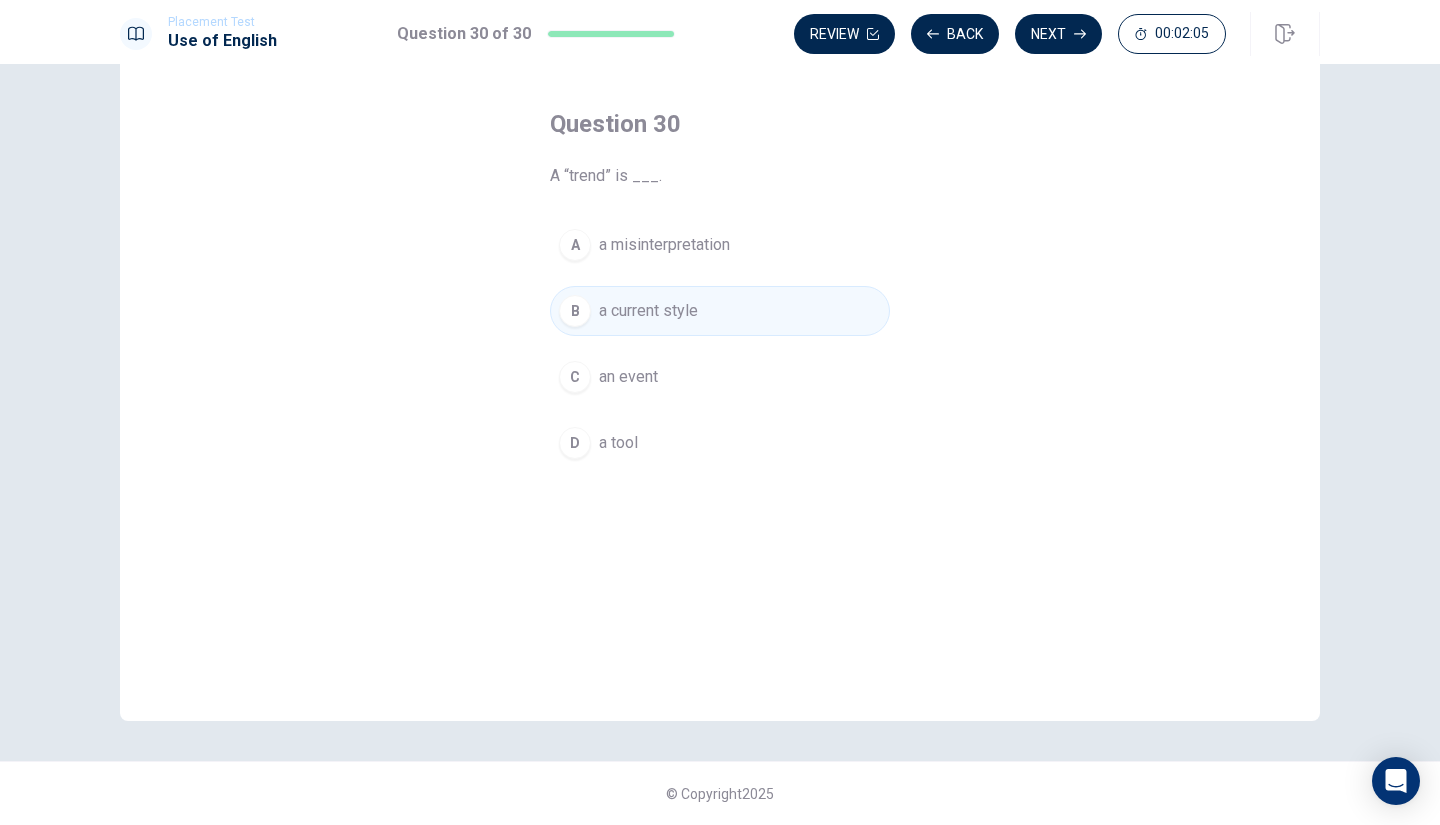 scroll, scrollTop: 0, scrollLeft: 0, axis: both 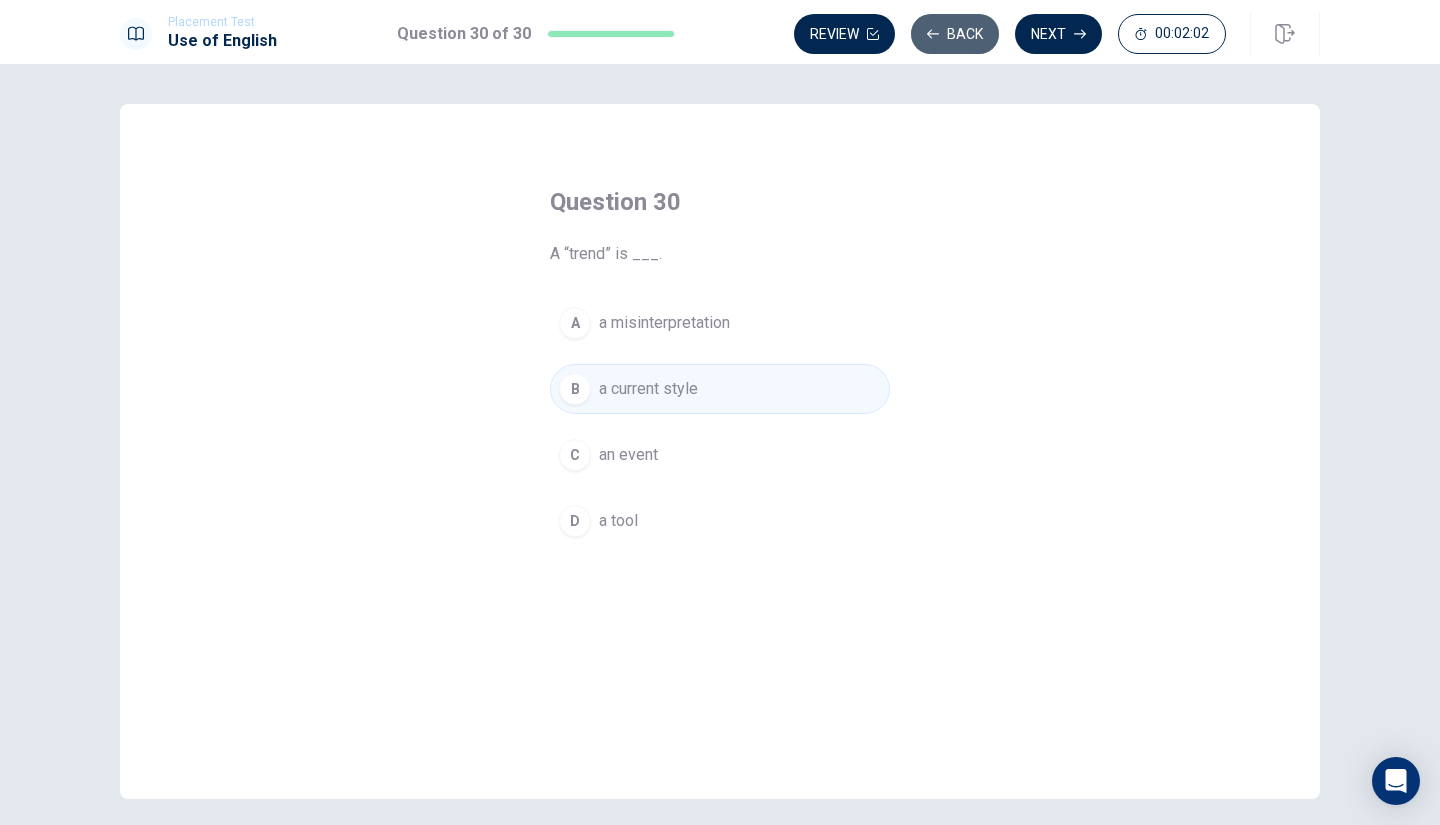 click on "Back" at bounding box center [955, 34] 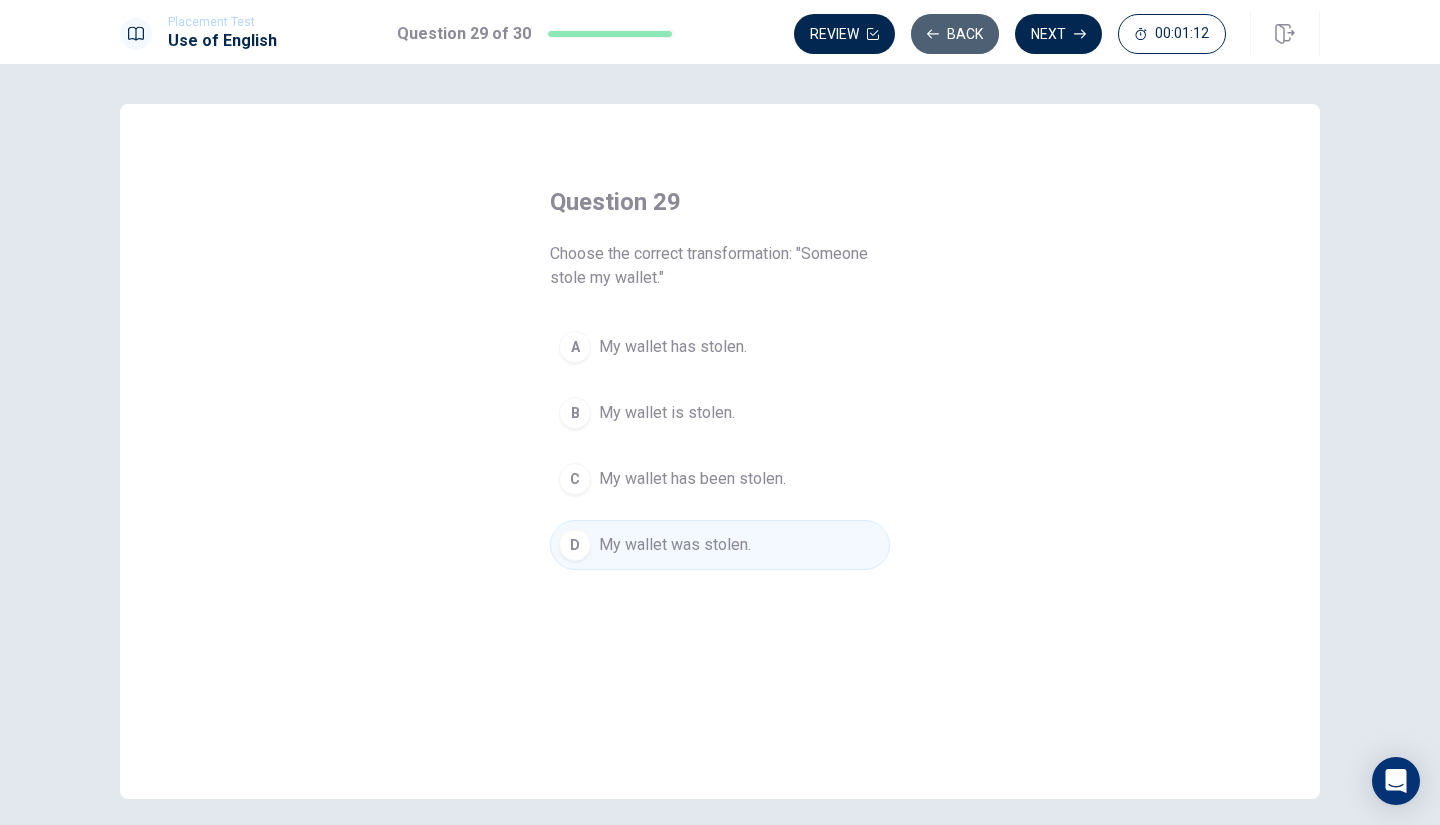 click on "Back" at bounding box center [955, 34] 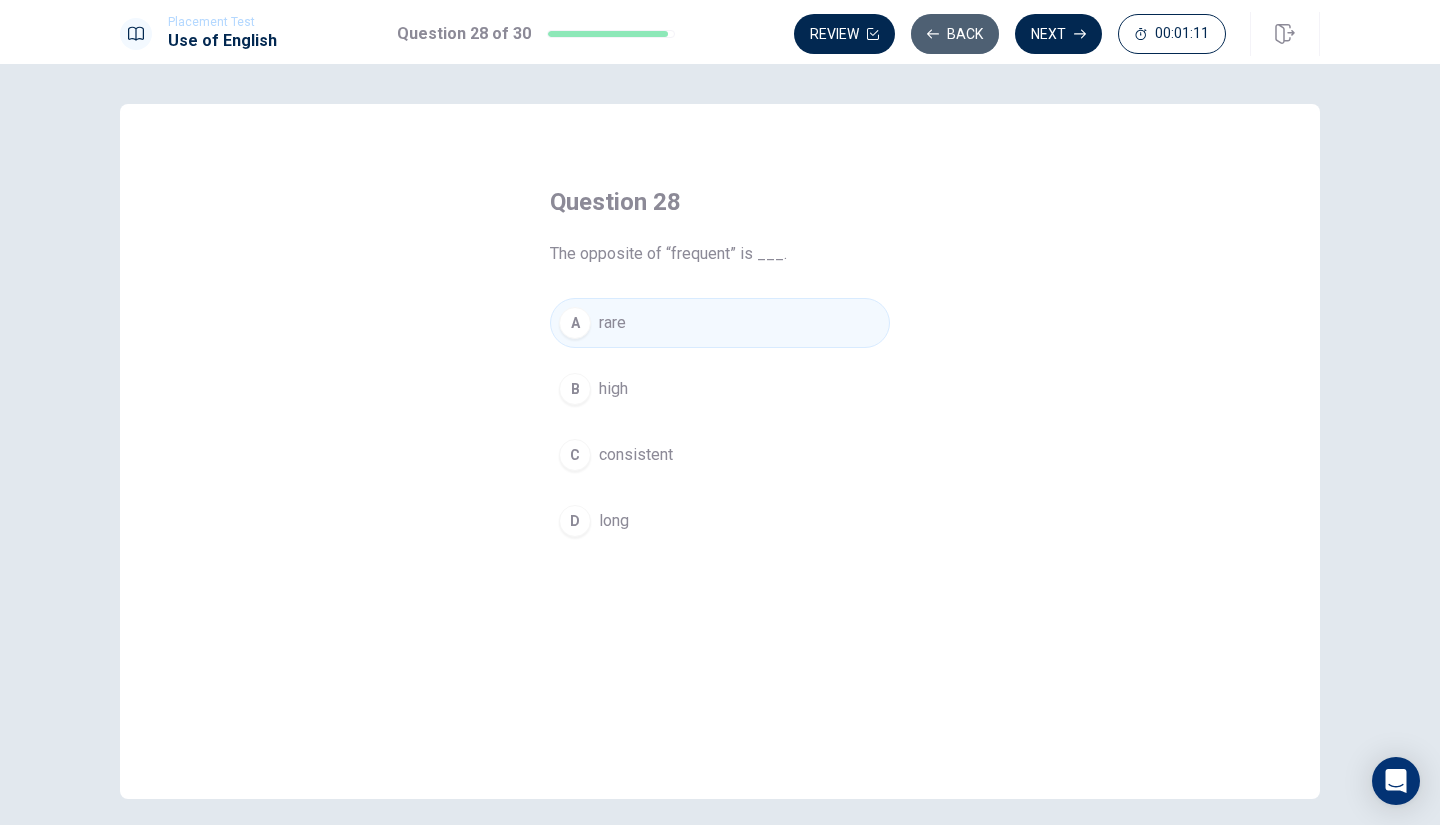 click on "Back" at bounding box center [955, 34] 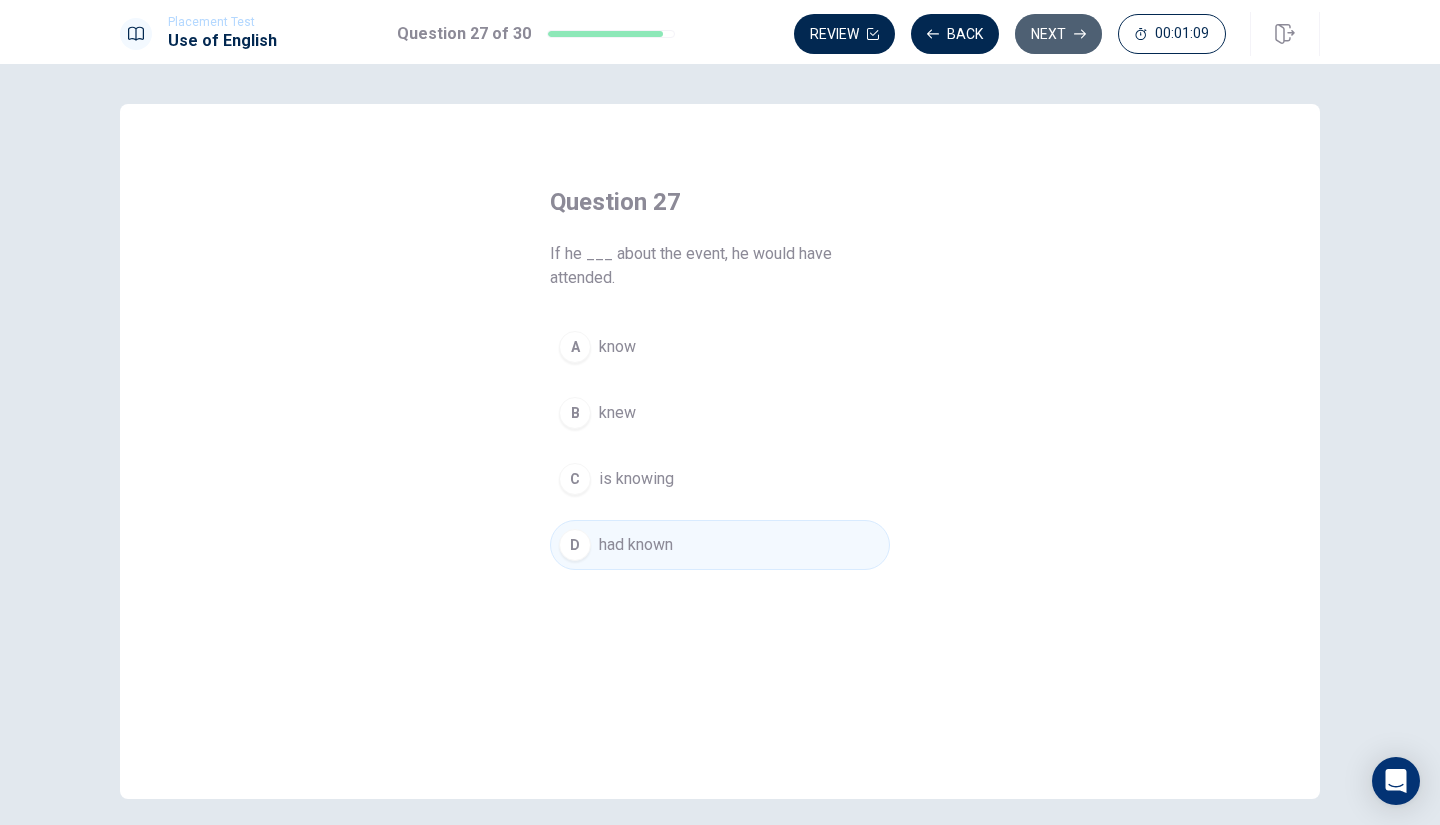 click on "Next" at bounding box center (1058, 34) 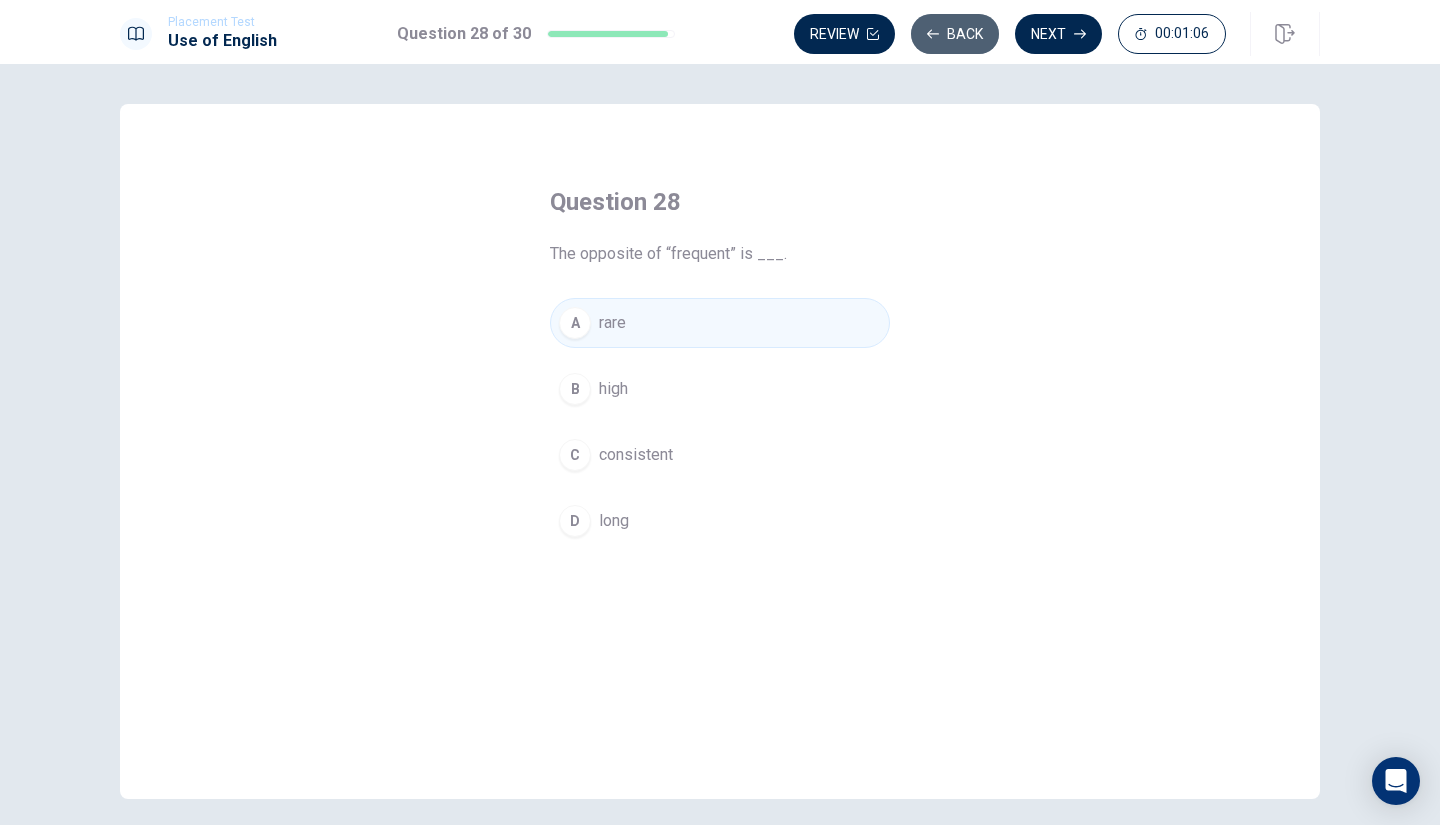click on "Back" at bounding box center [955, 34] 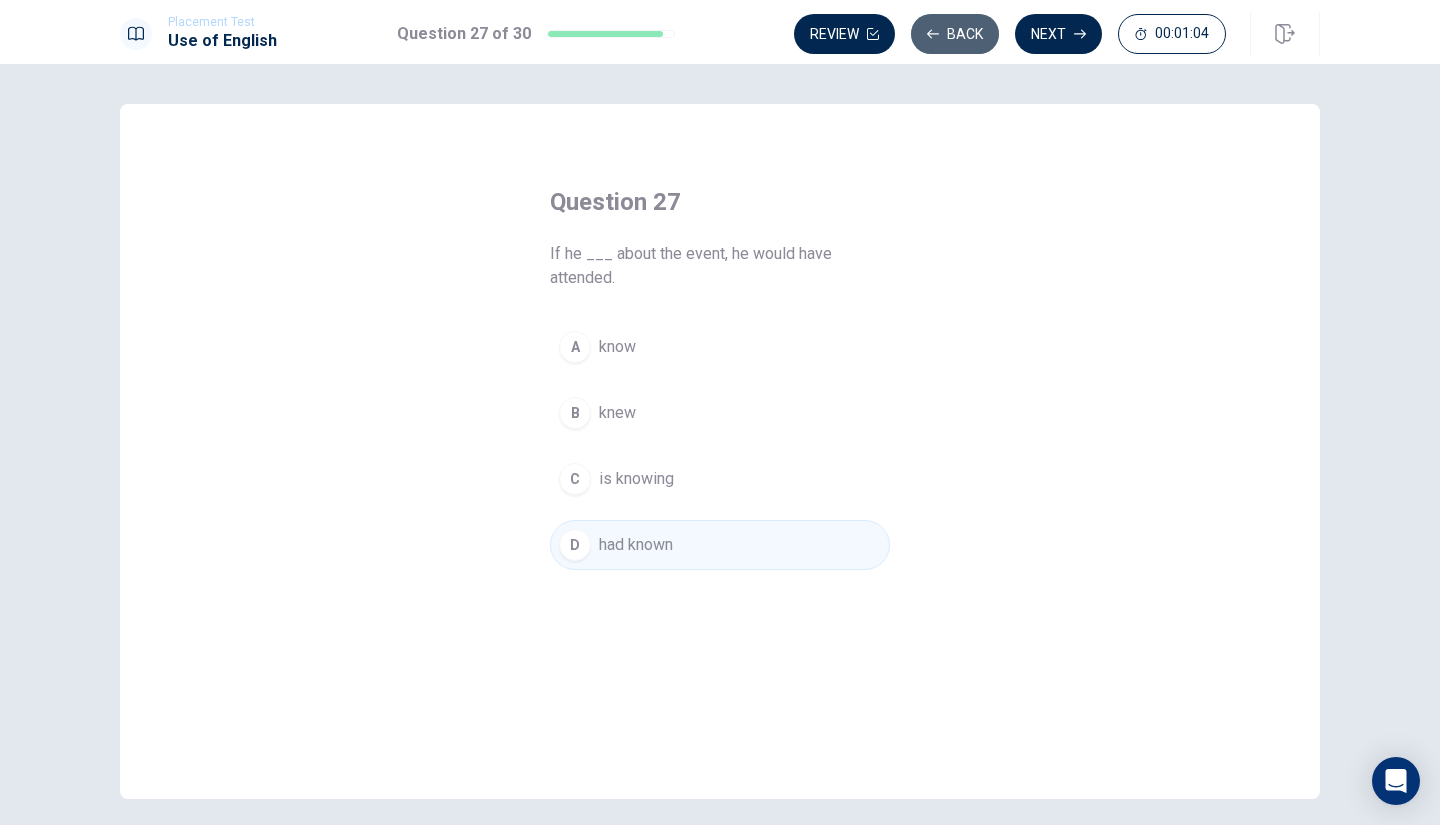 click on "Back" at bounding box center (955, 34) 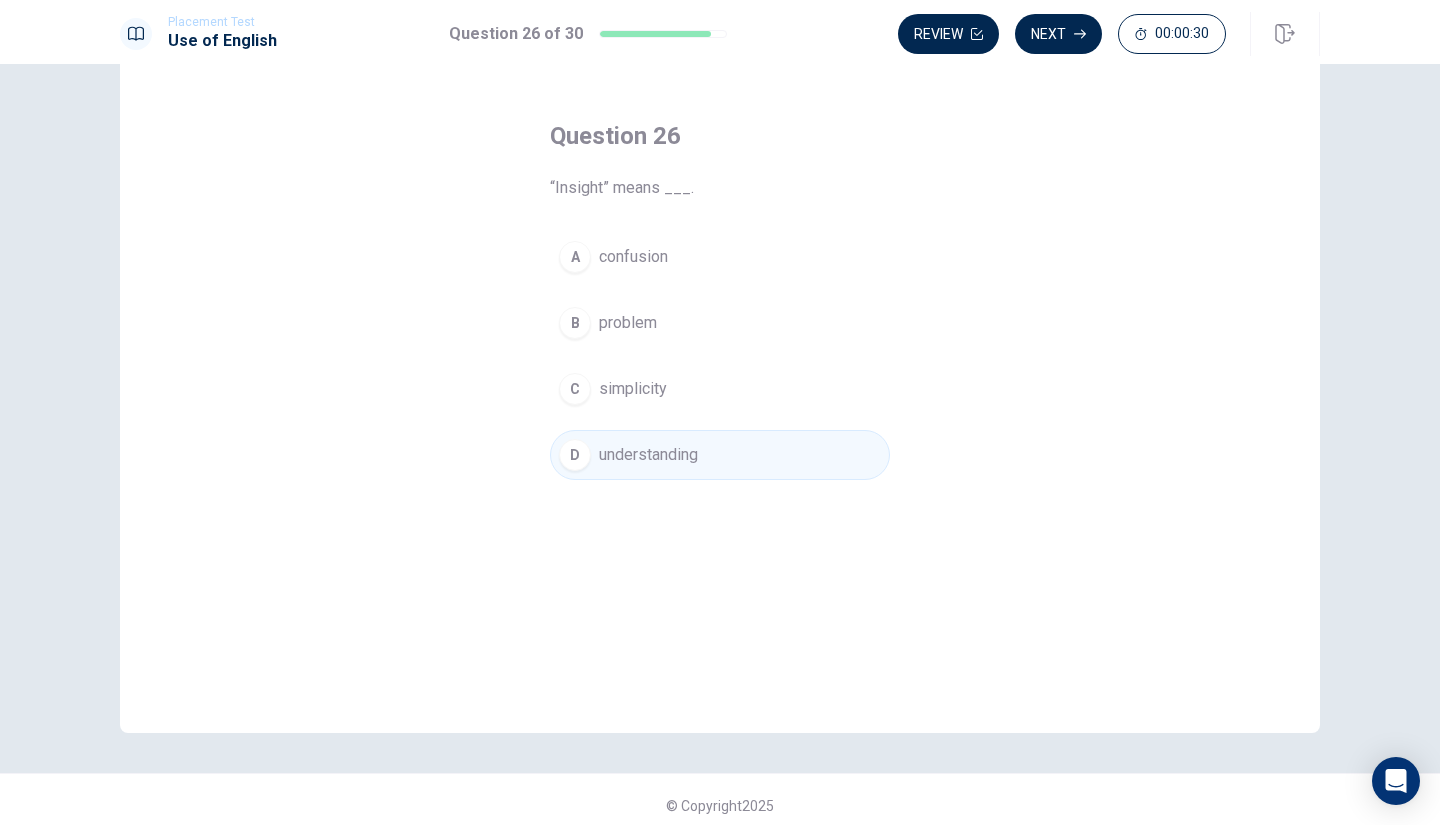 scroll, scrollTop: 19, scrollLeft: 0, axis: vertical 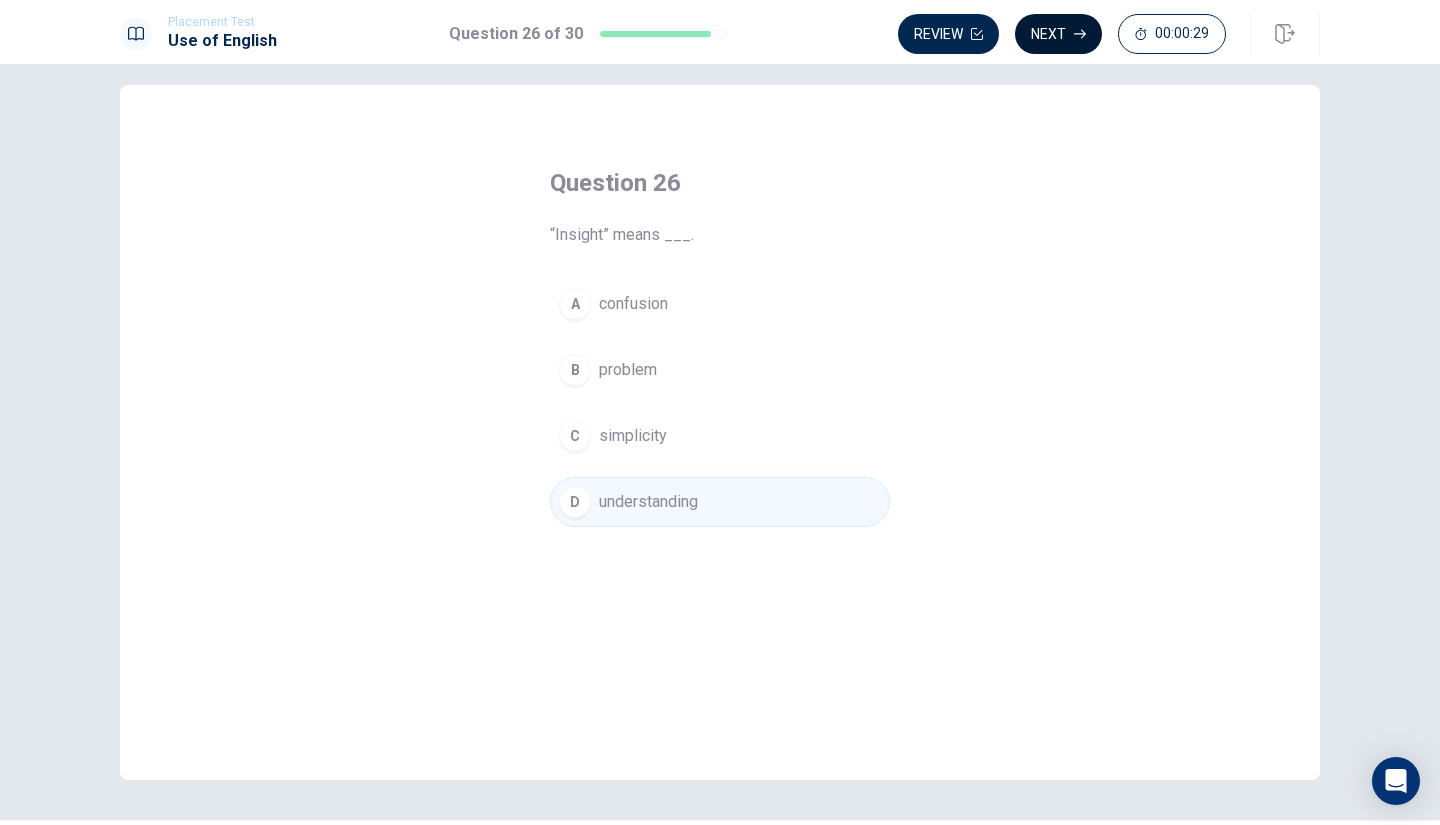 click on "Next" at bounding box center [1058, 34] 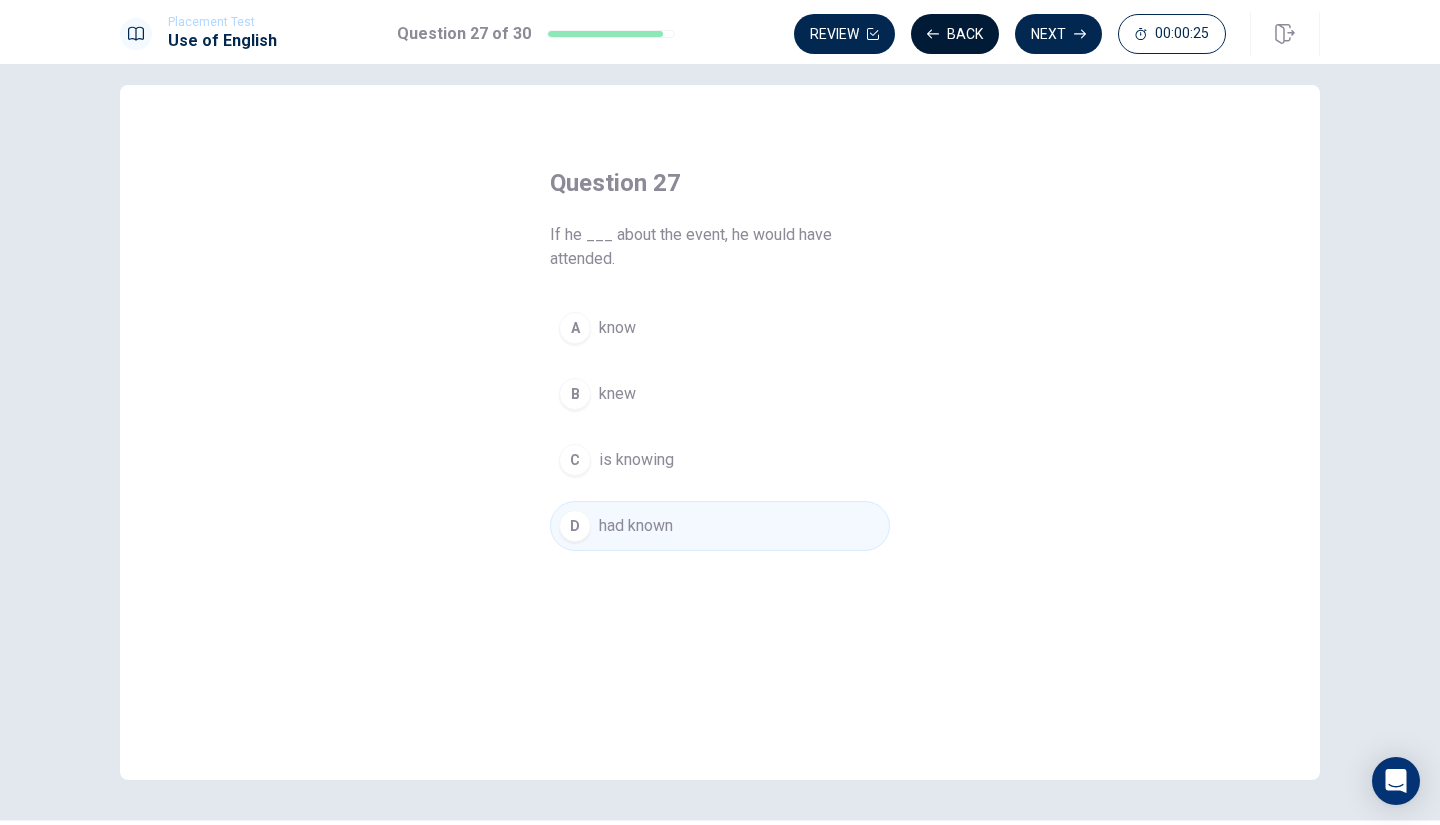 click on "Back" at bounding box center [955, 34] 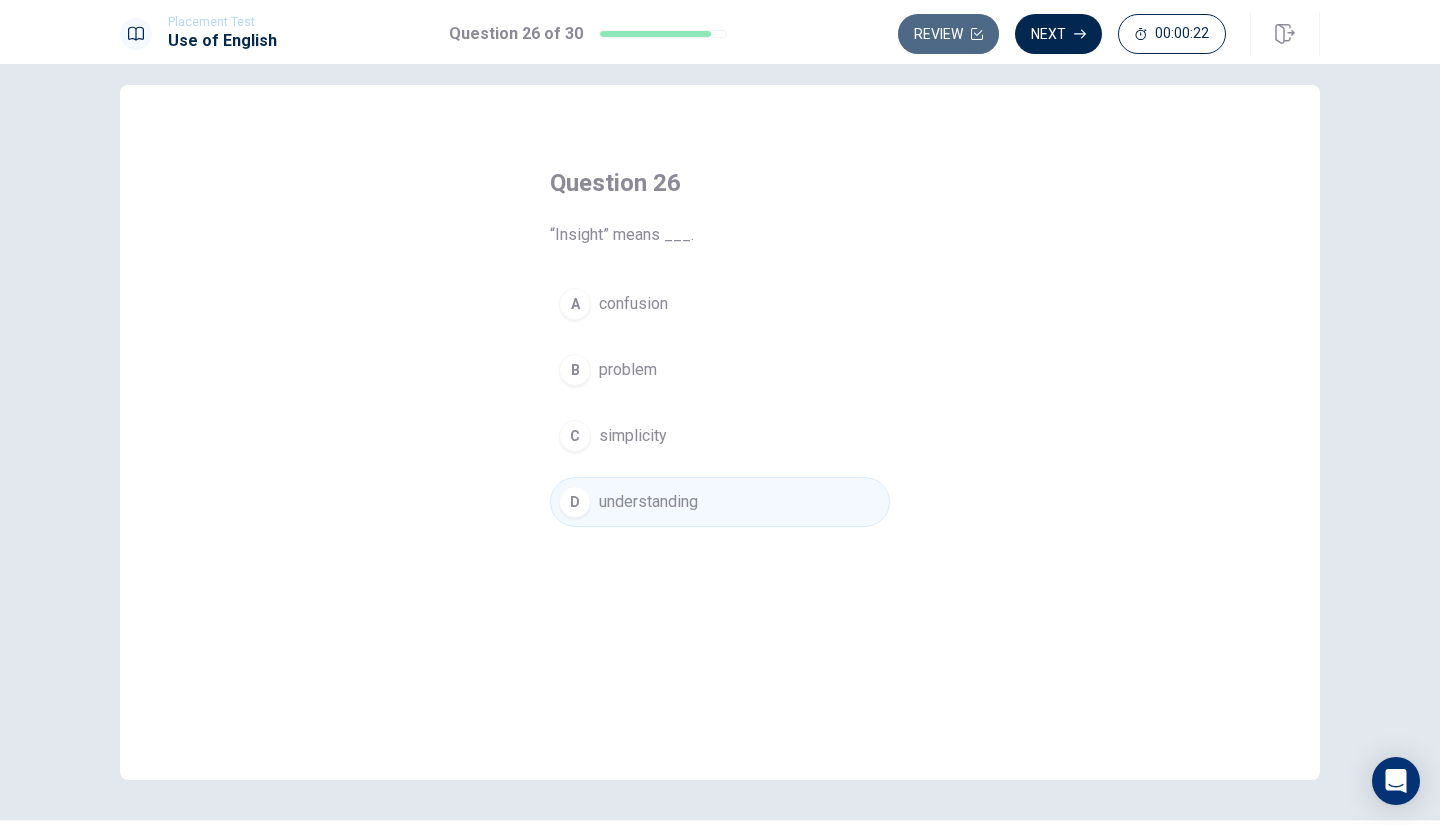 click on "Review" at bounding box center [948, 34] 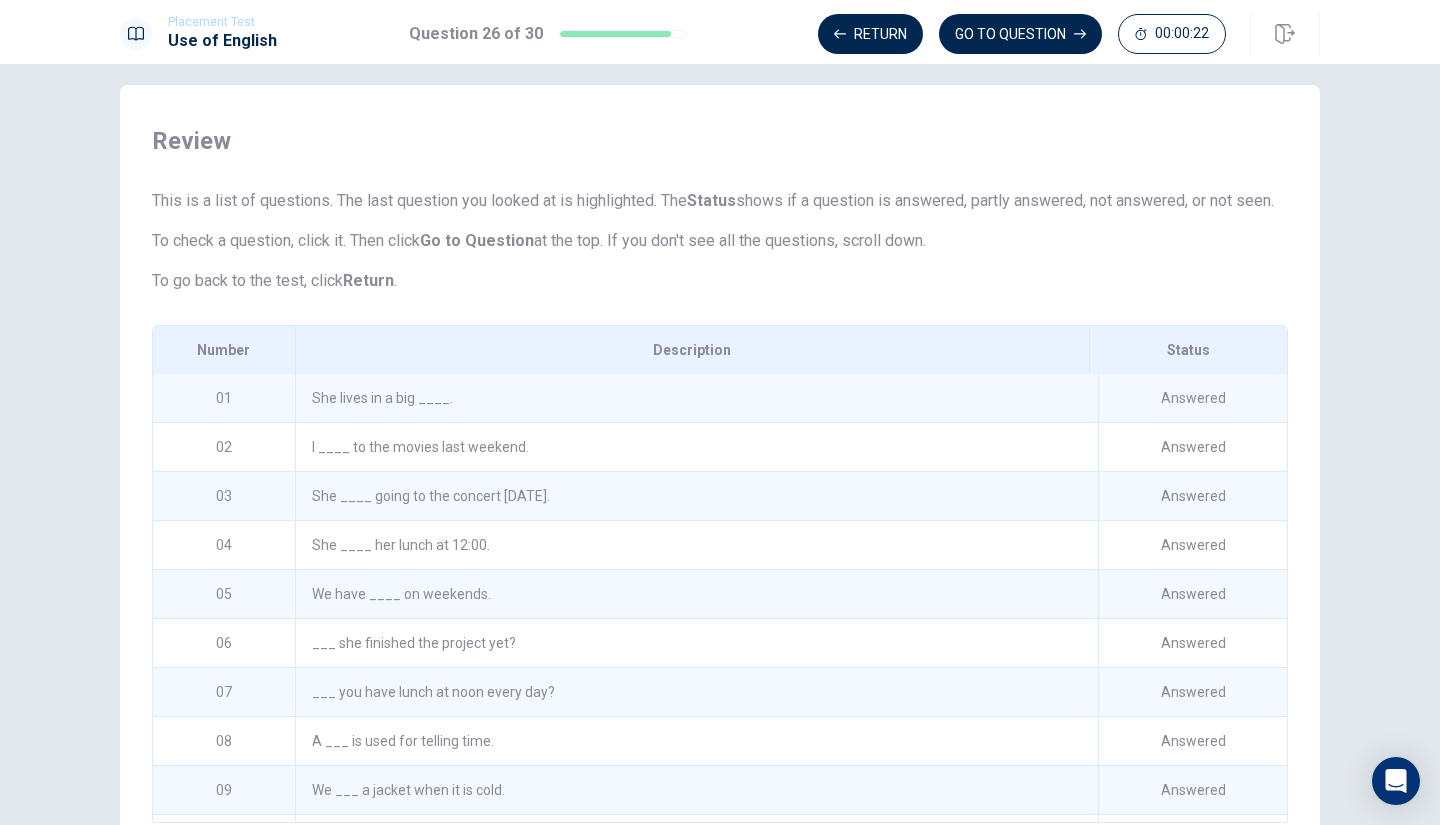 scroll, scrollTop: 174, scrollLeft: 0, axis: vertical 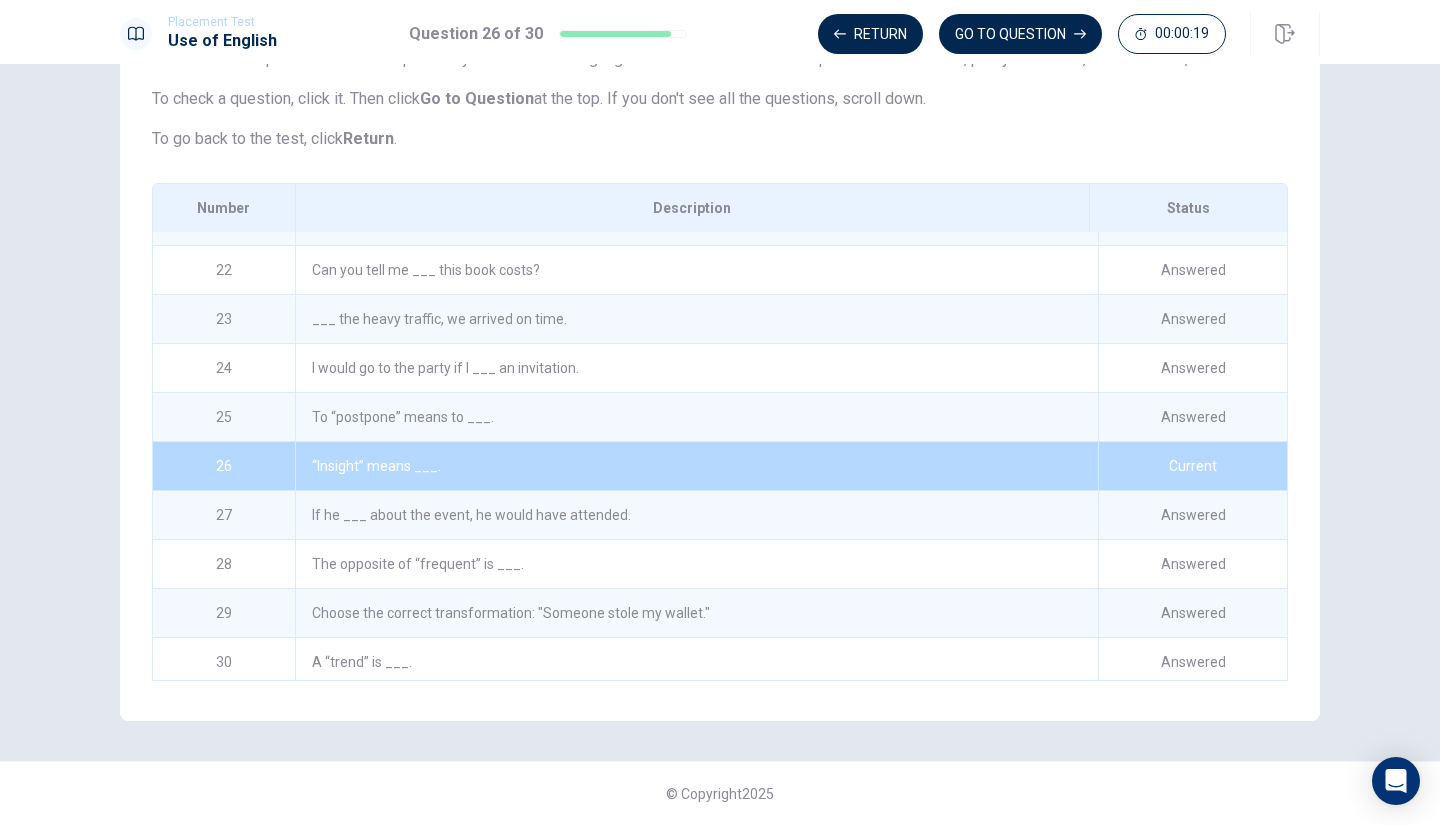 click on "To “postpone” means to ___." at bounding box center [696, 417] 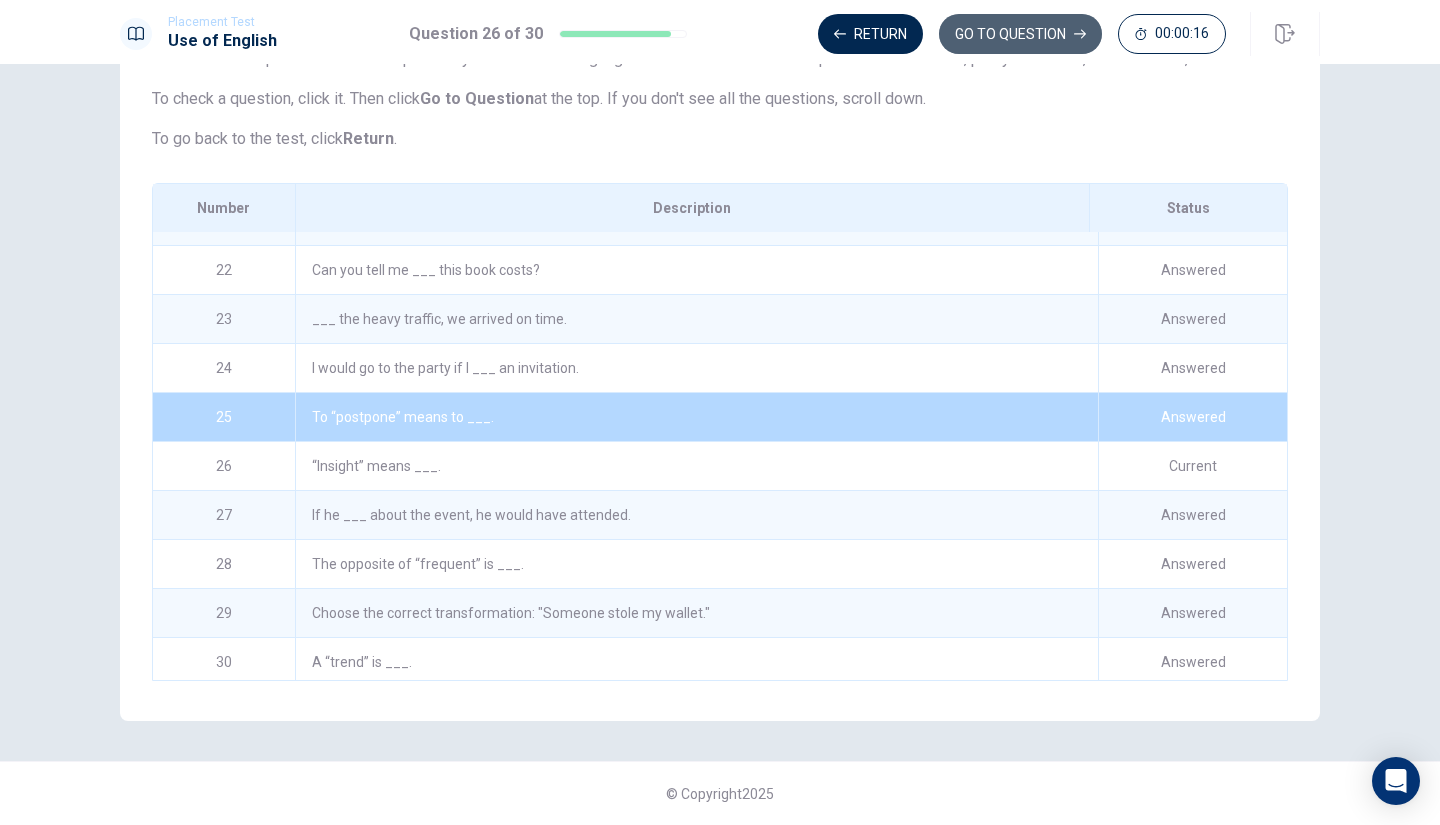 click on "GO TO QUESTION" at bounding box center [1020, 34] 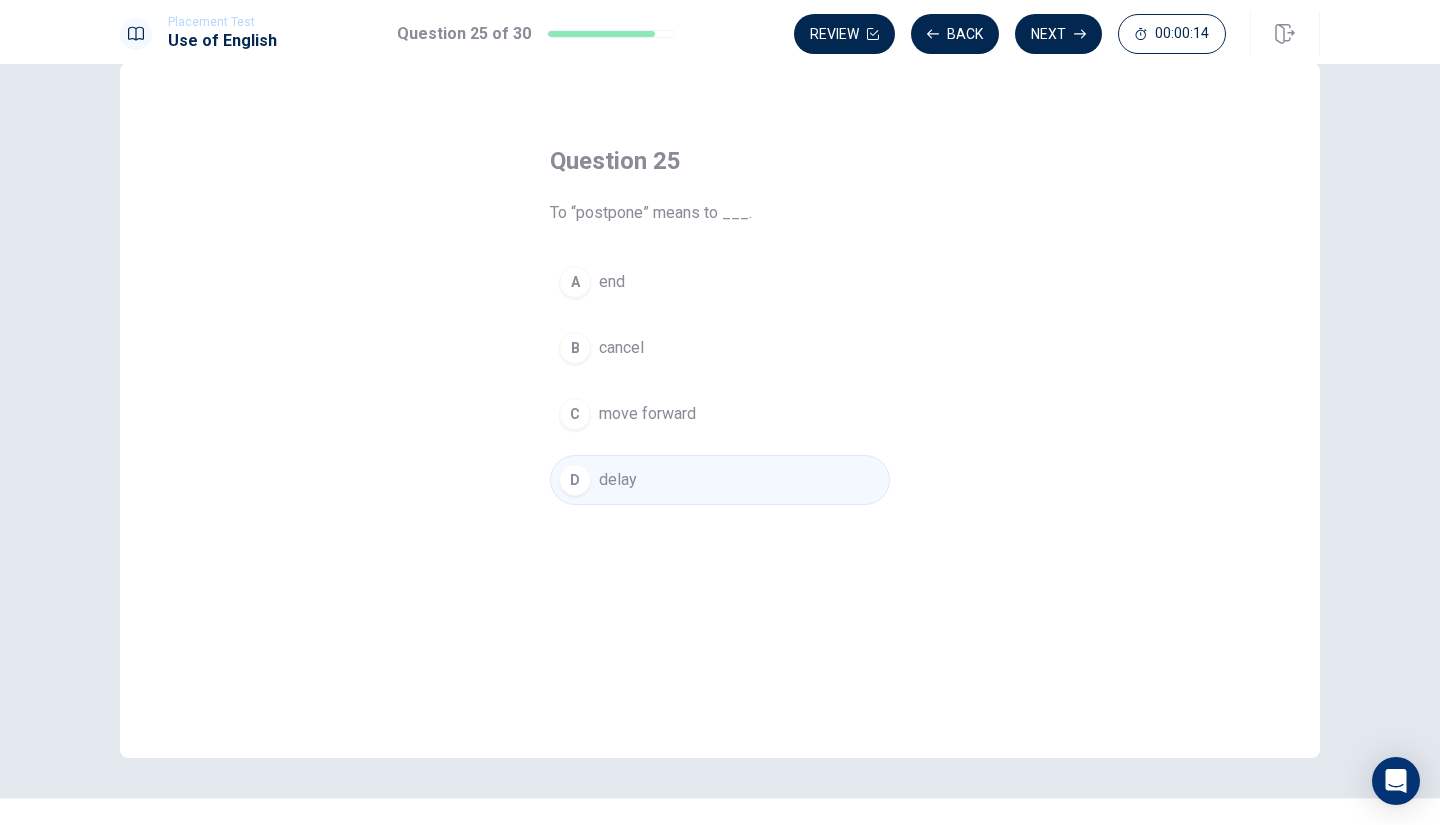 scroll, scrollTop: 40, scrollLeft: 0, axis: vertical 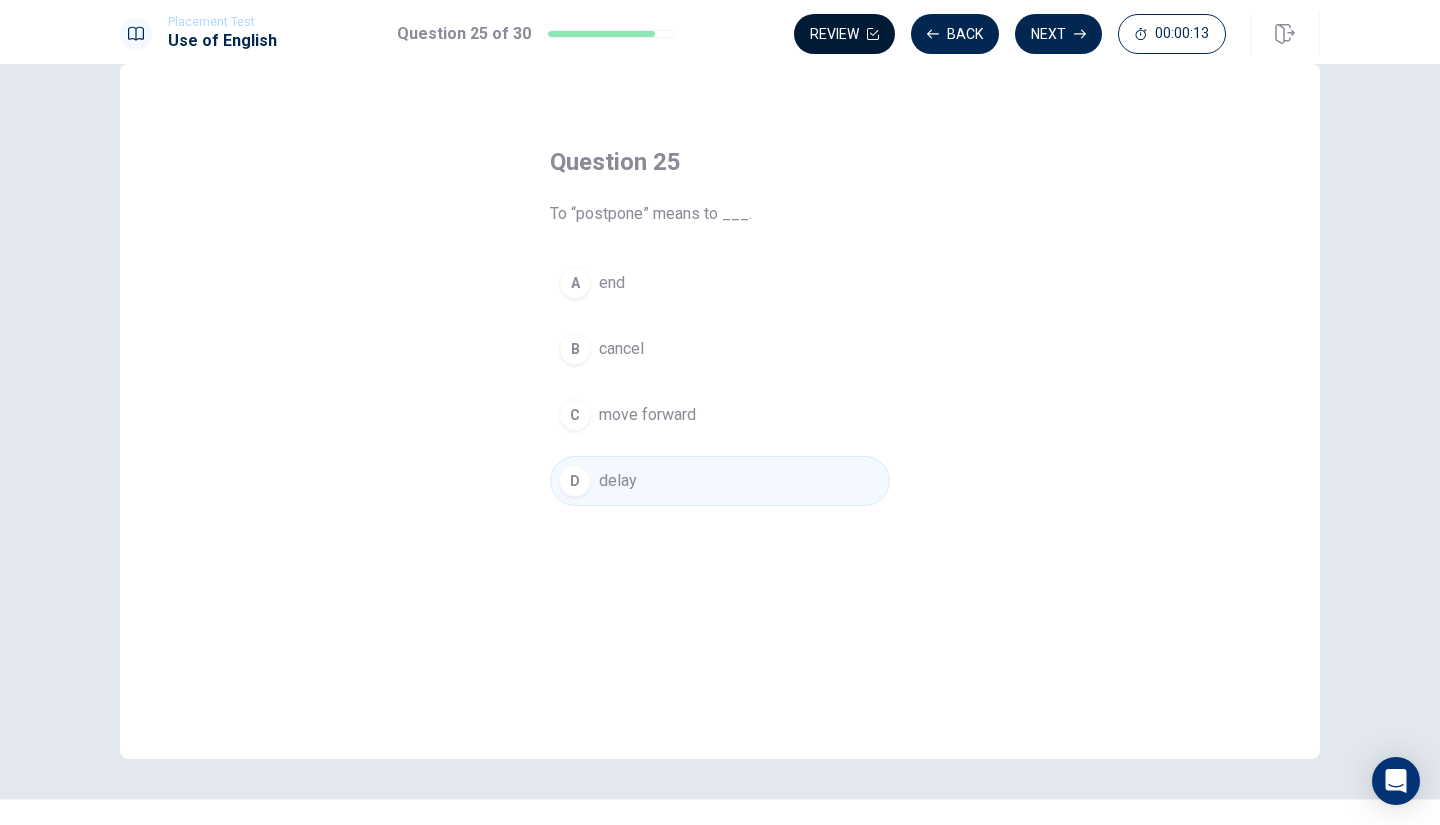 click on "Review" at bounding box center [844, 34] 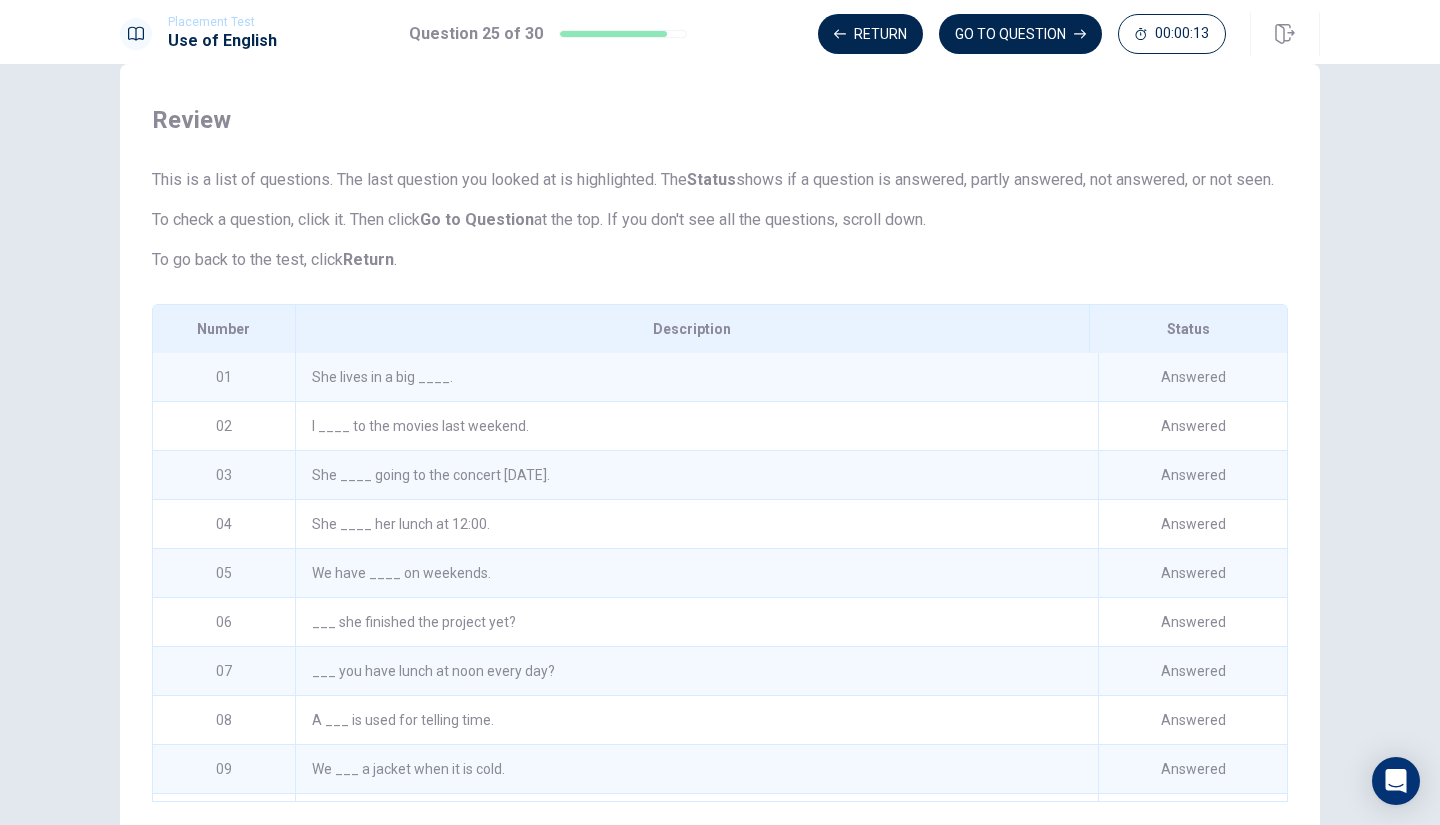 scroll, scrollTop: 105, scrollLeft: 0, axis: vertical 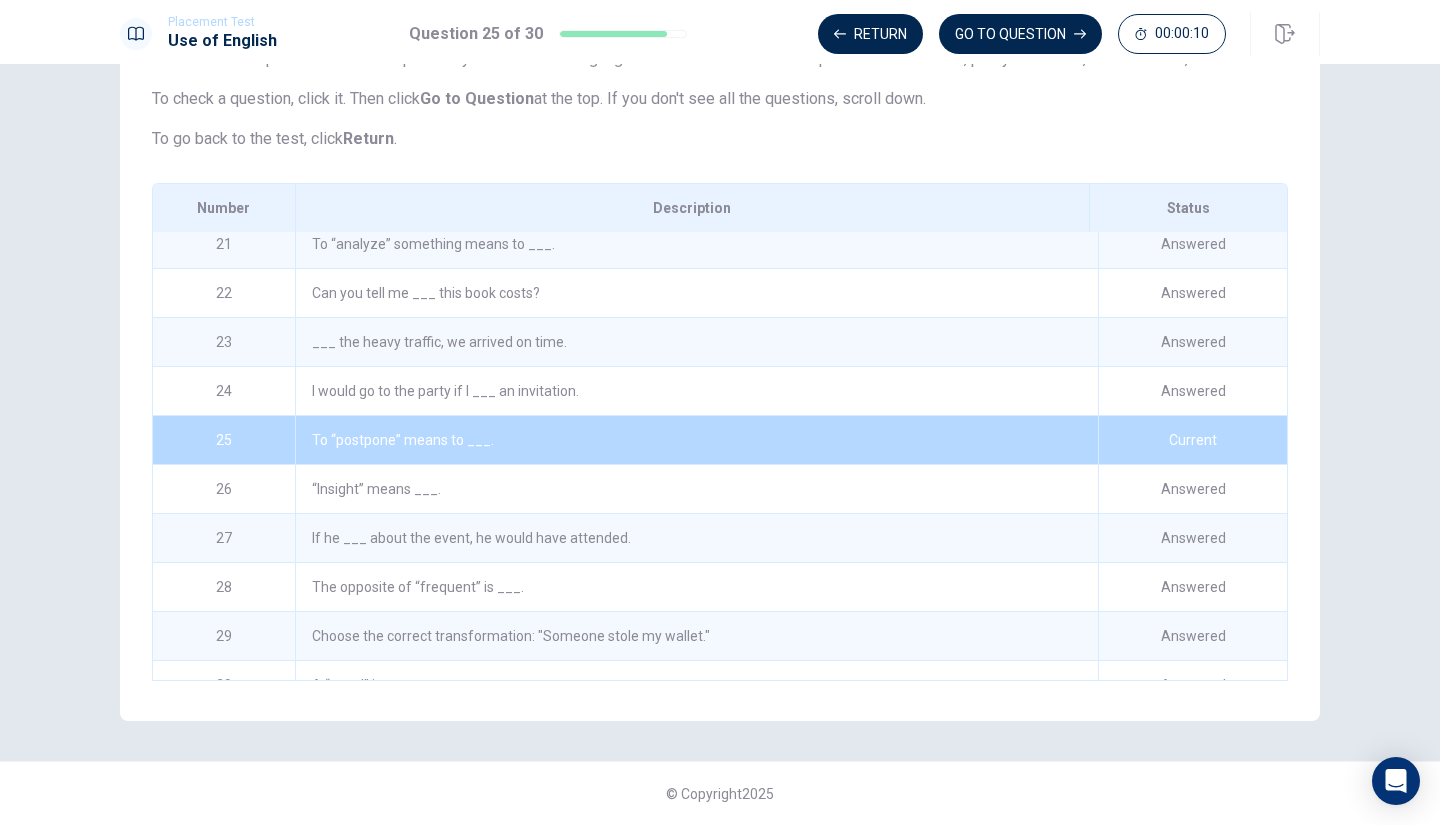 click on "I would go to the party if I ___ an invitation." at bounding box center [696, 391] 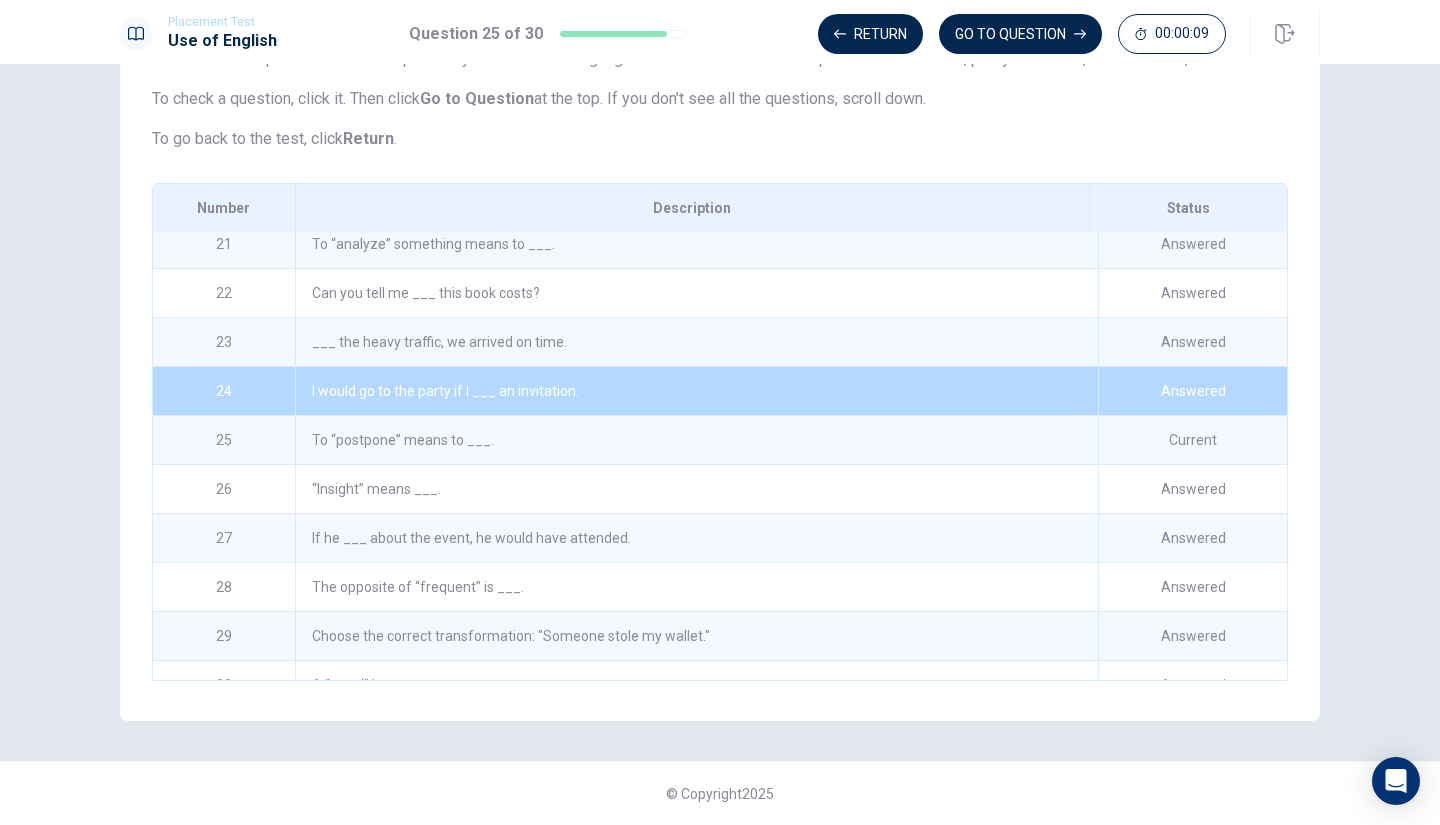 click on "To “postpone” means to ___." at bounding box center (696, 440) 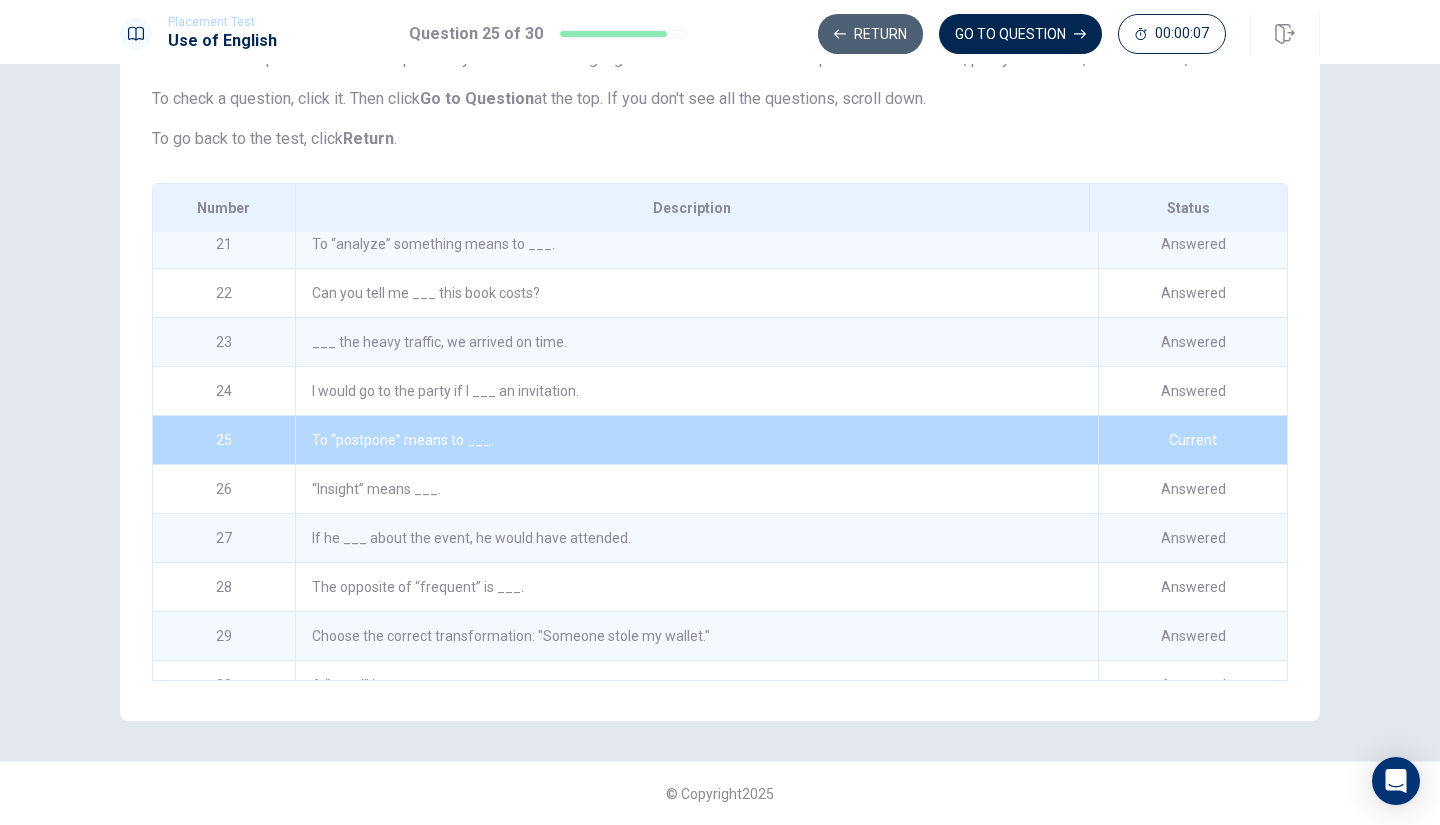 click on "Return" at bounding box center (870, 34) 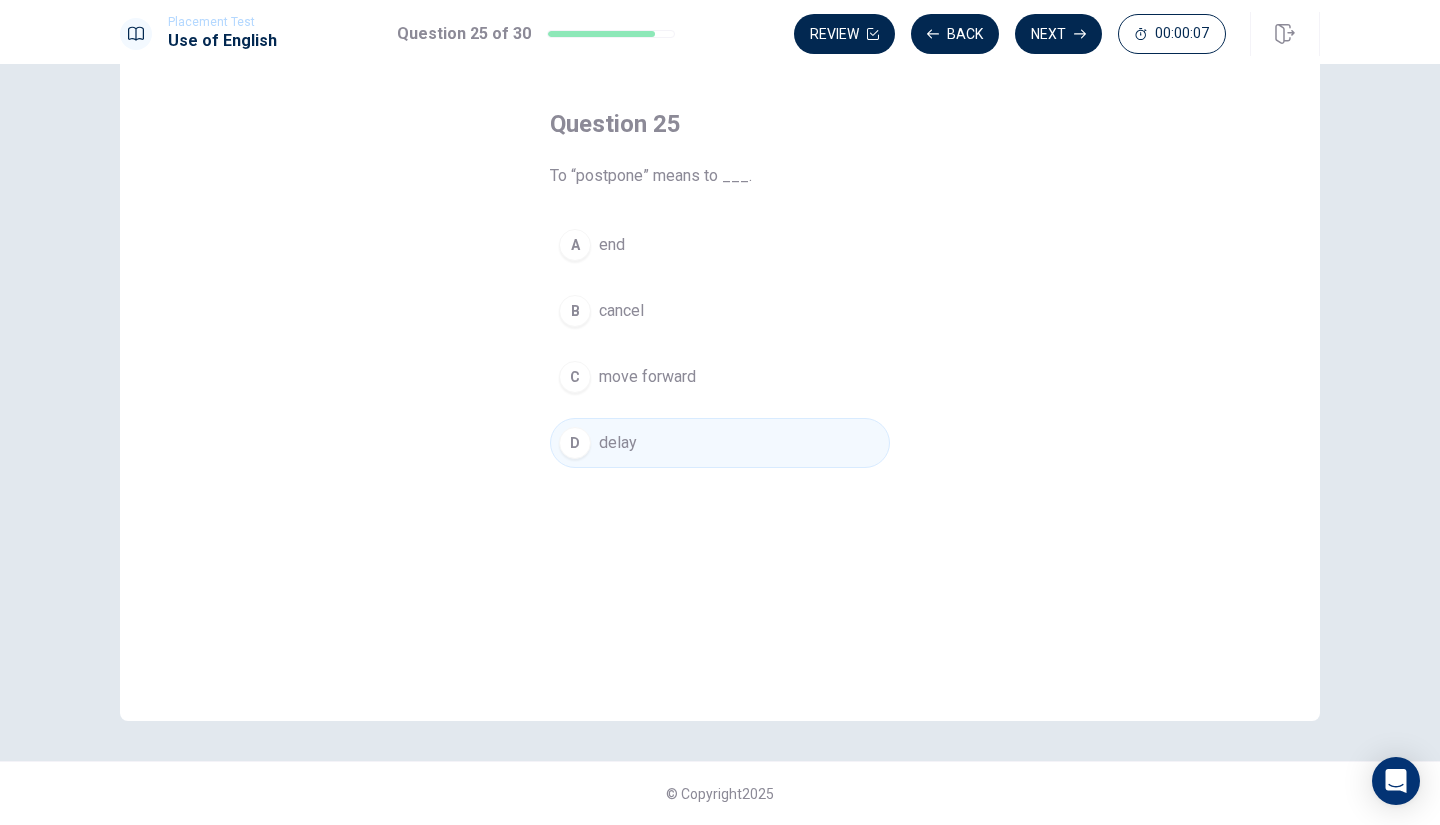 scroll, scrollTop: 78, scrollLeft: 0, axis: vertical 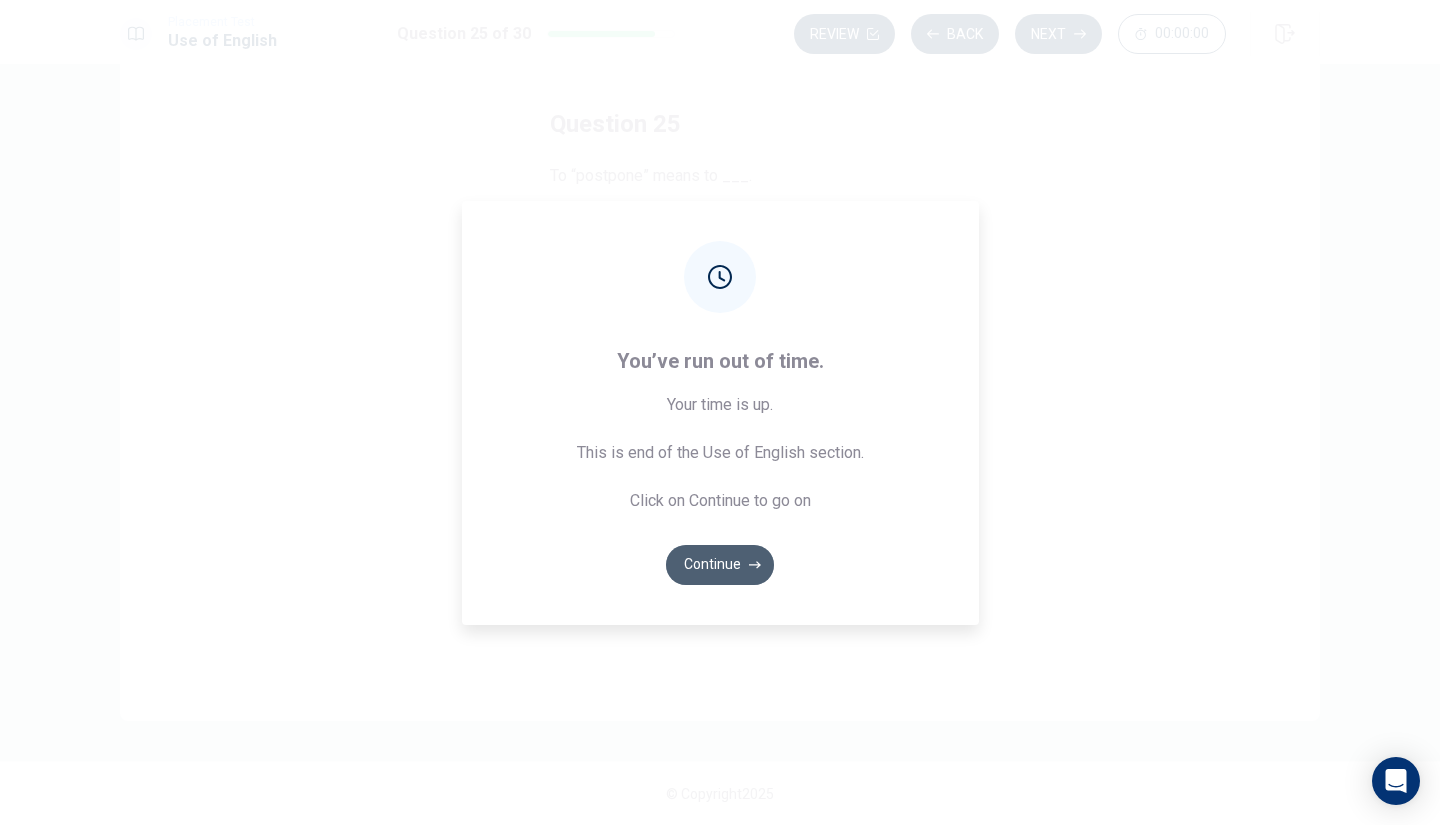 click on "Continue" at bounding box center (720, 565) 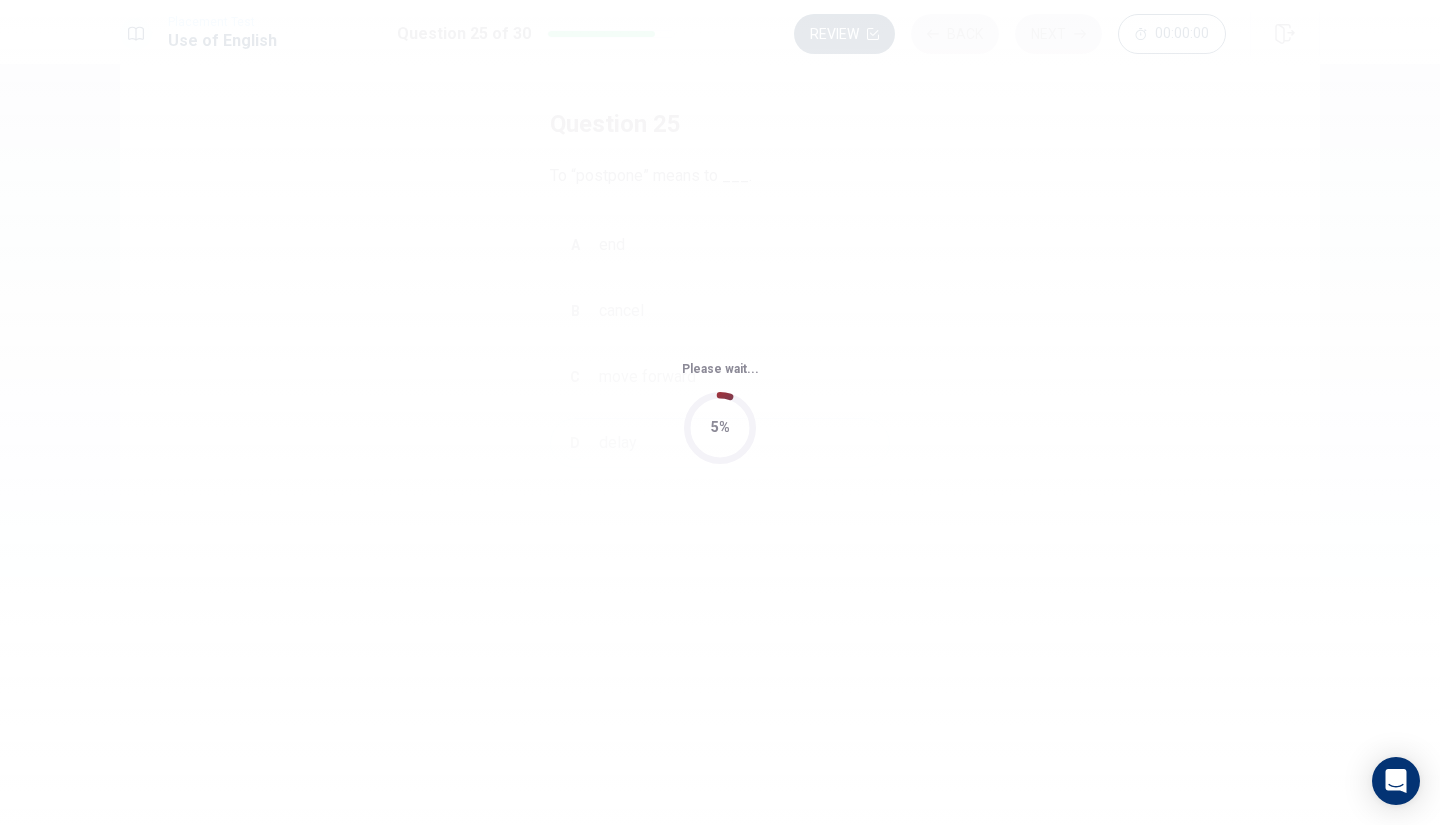 scroll, scrollTop: 0, scrollLeft: 0, axis: both 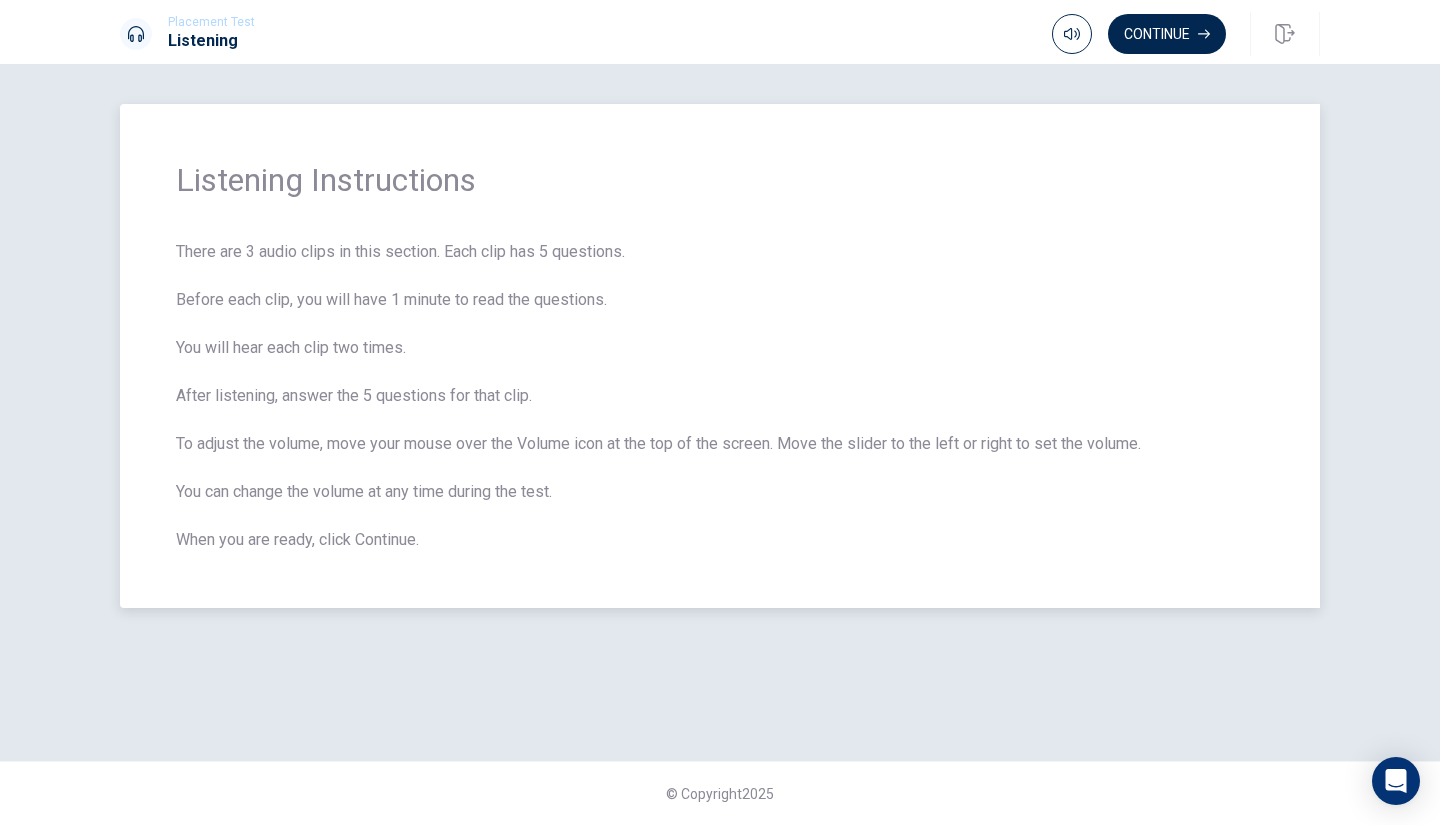 click on "There are 3 audio clips in this section. Each clip has 5 questions.
Before each clip, you will have 1 minute to read the questions.
You will hear each clip two times.
After listening, answer the 5 questions for that clip.
To adjust the volume, move your mouse over the Volume icon at the top of the screen. Move the slider to the left or right to set the volume.
You can change the volume at any time during the test.
When you are ready, click Continue." at bounding box center [720, 396] 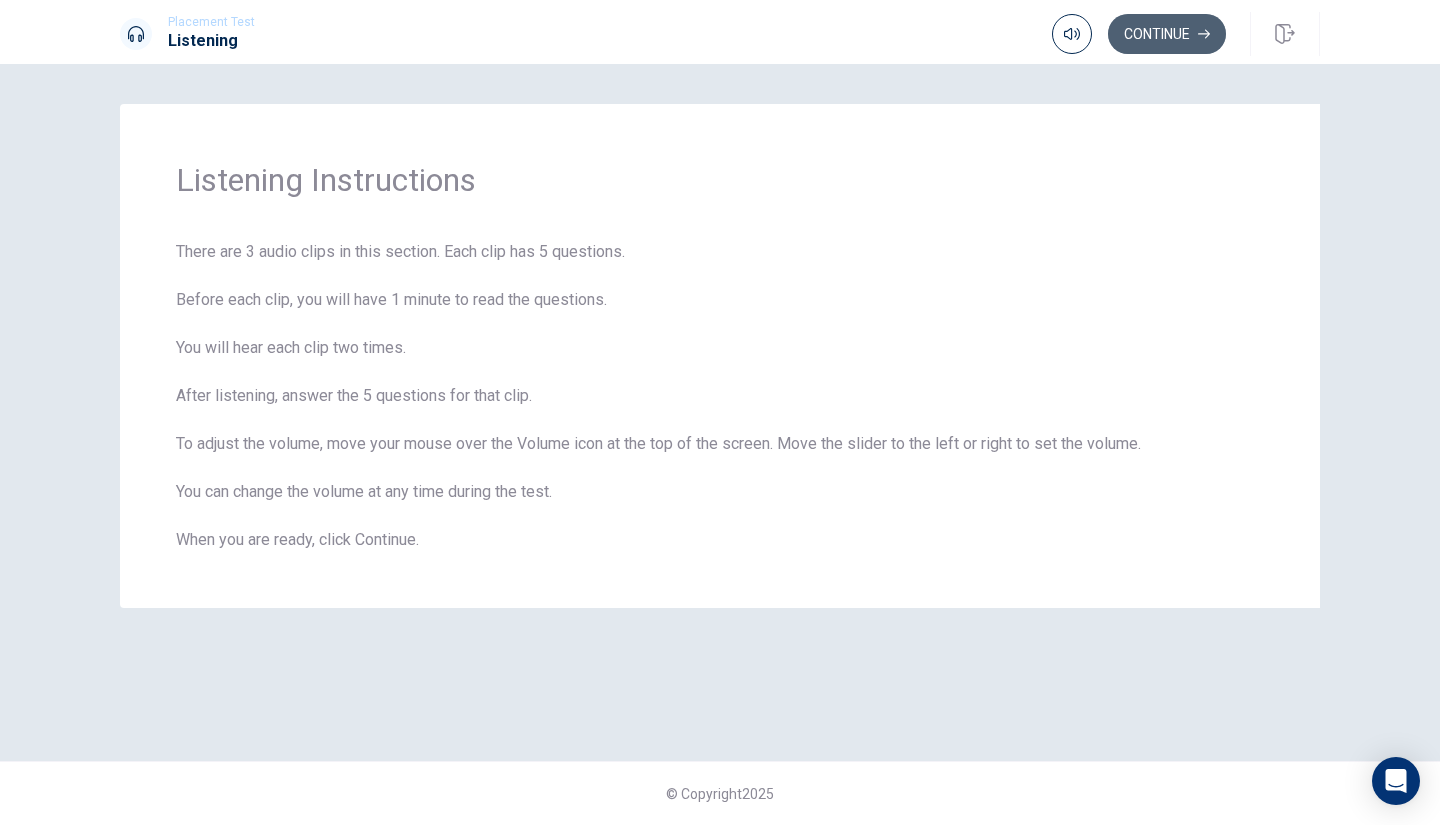 click on "Continue" at bounding box center (1167, 34) 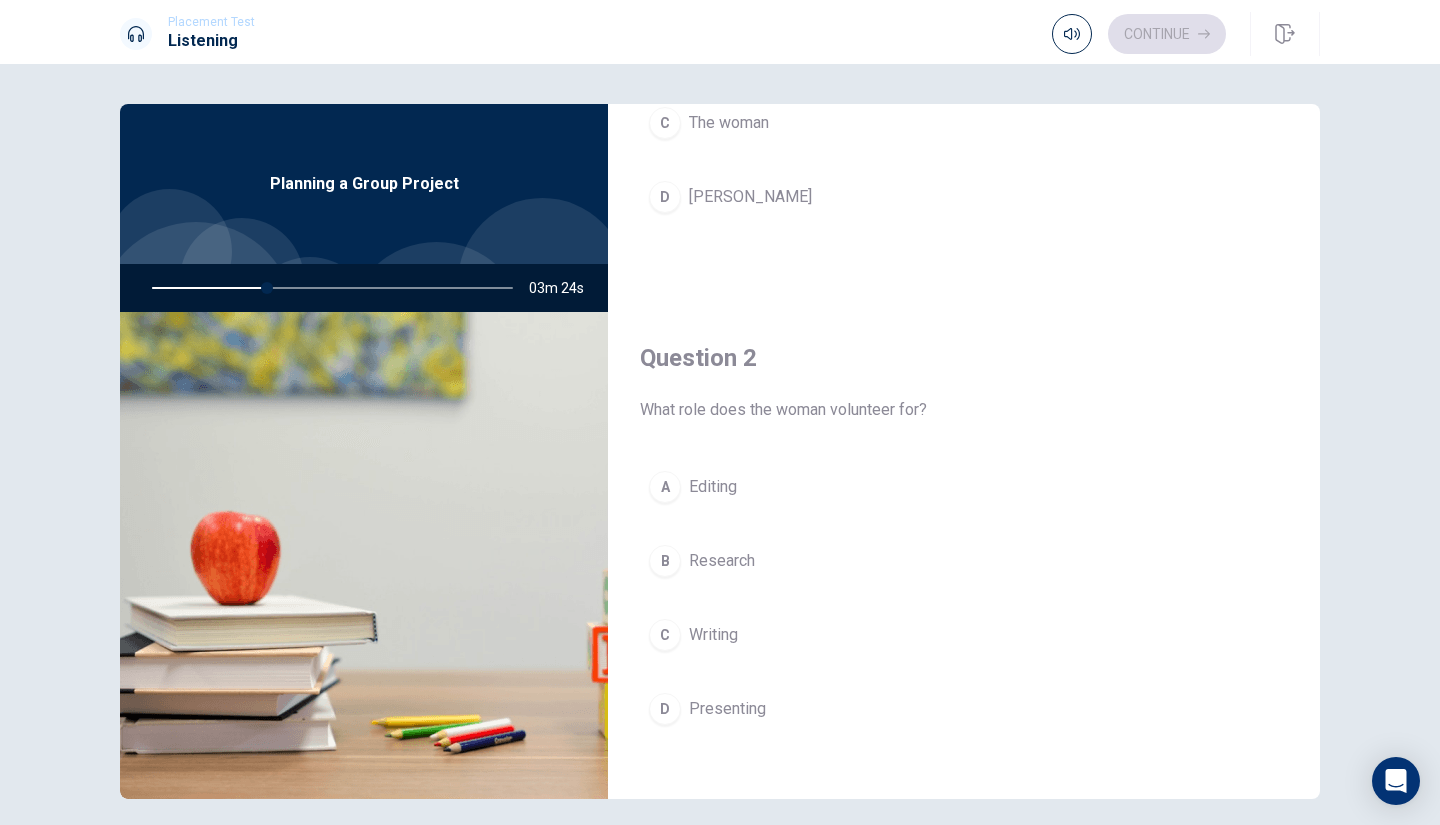 scroll, scrollTop: 324, scrollLeft: 0, axis: vertical 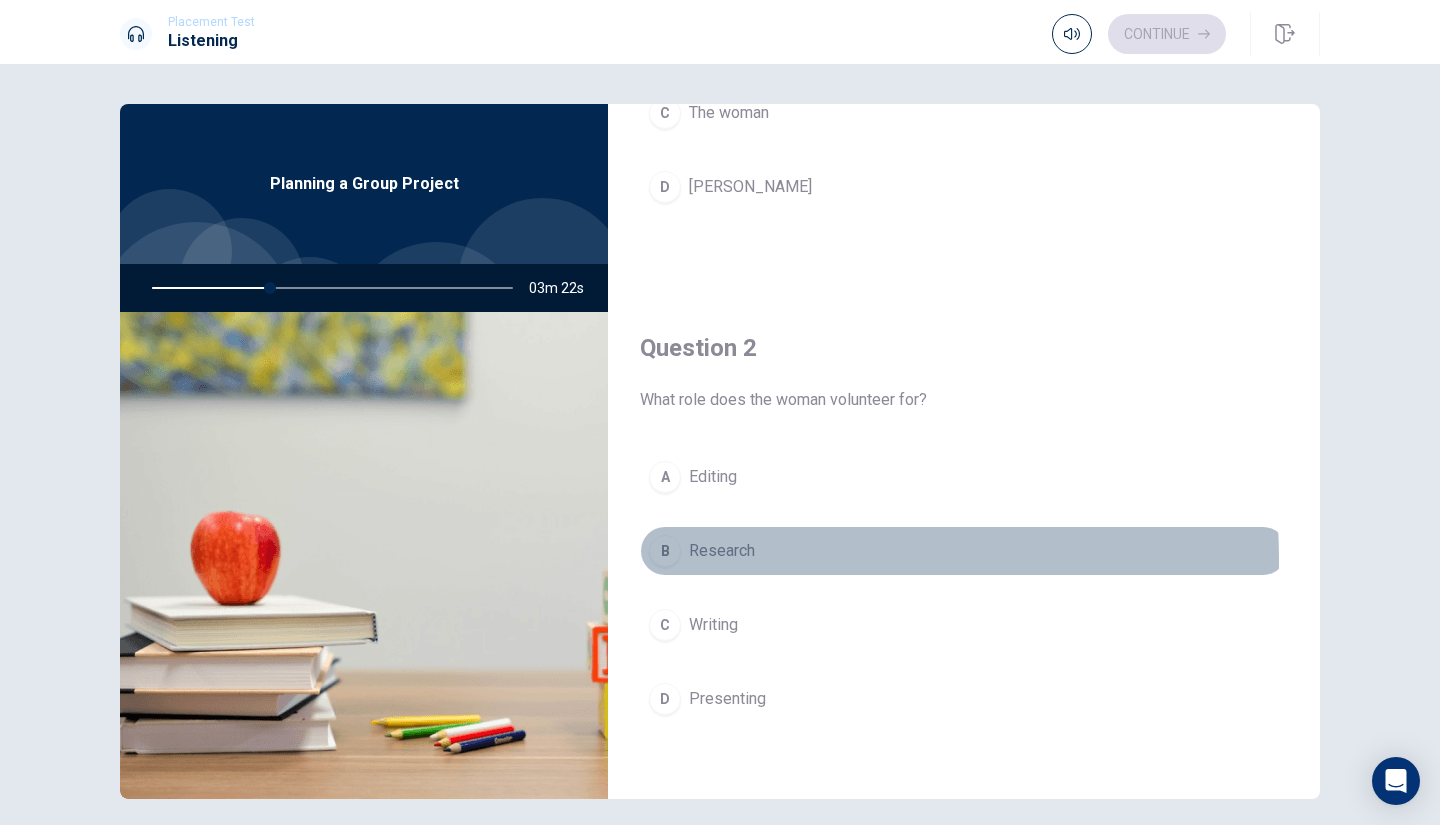 click on "B" at bounding box center (665, 551) 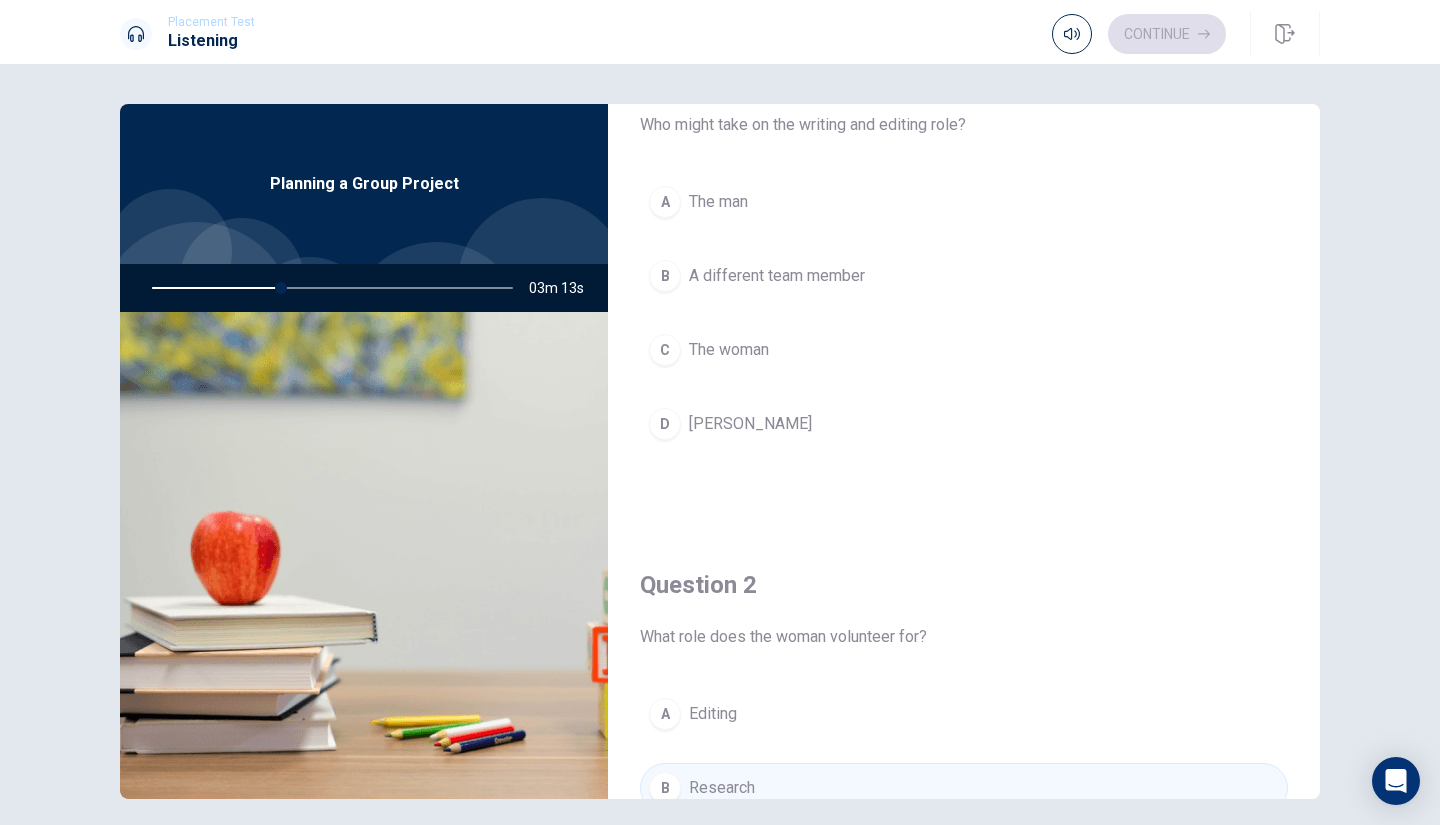 scroll, scrollTop: 86, scrollLeft: 0, axis: vertical 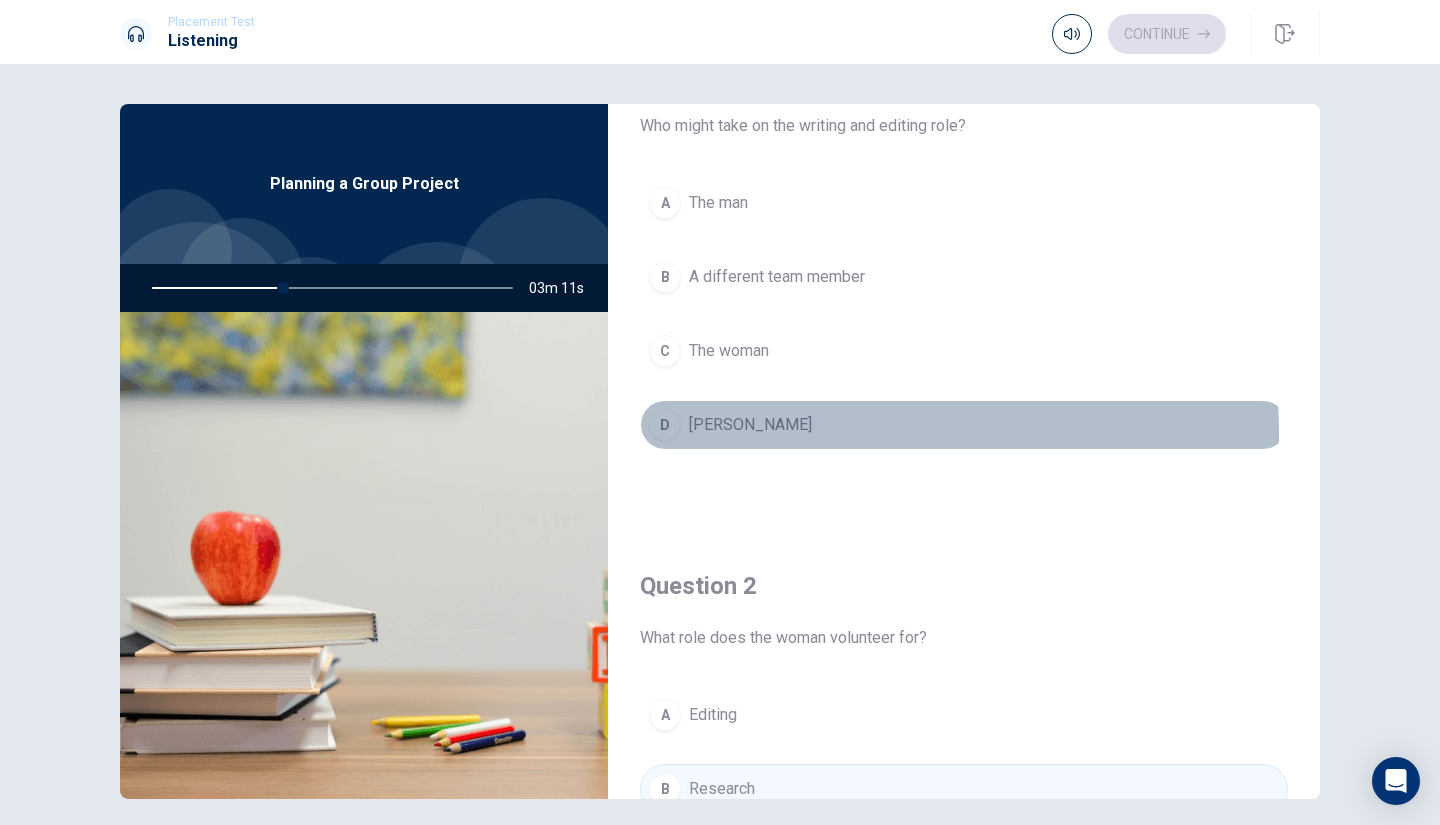 click on "[PERSON_NAME]" at bounding box center [750, 425] 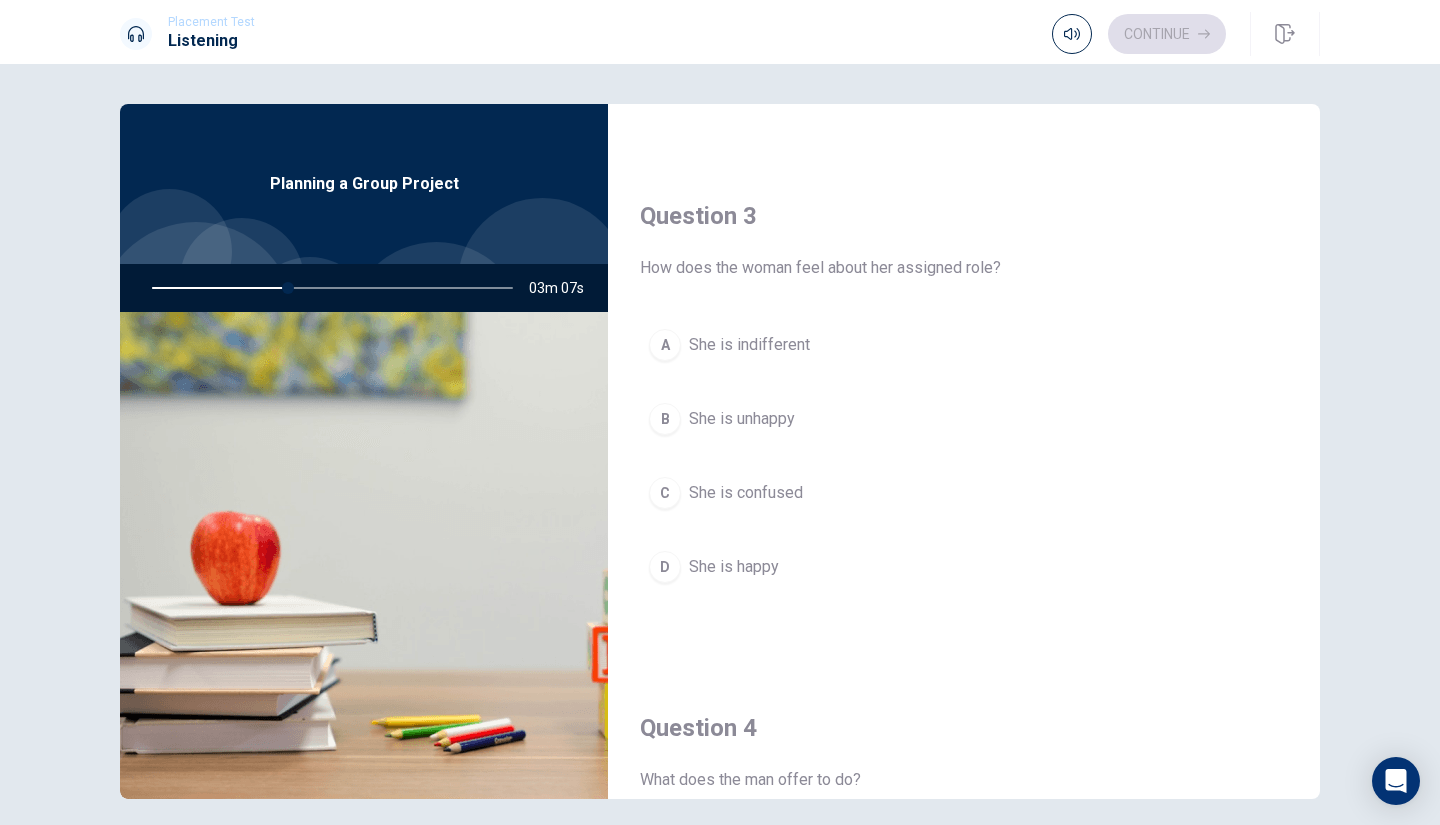 scroll, scrollTop: 972, scrollLeft: 0, axis: vertical 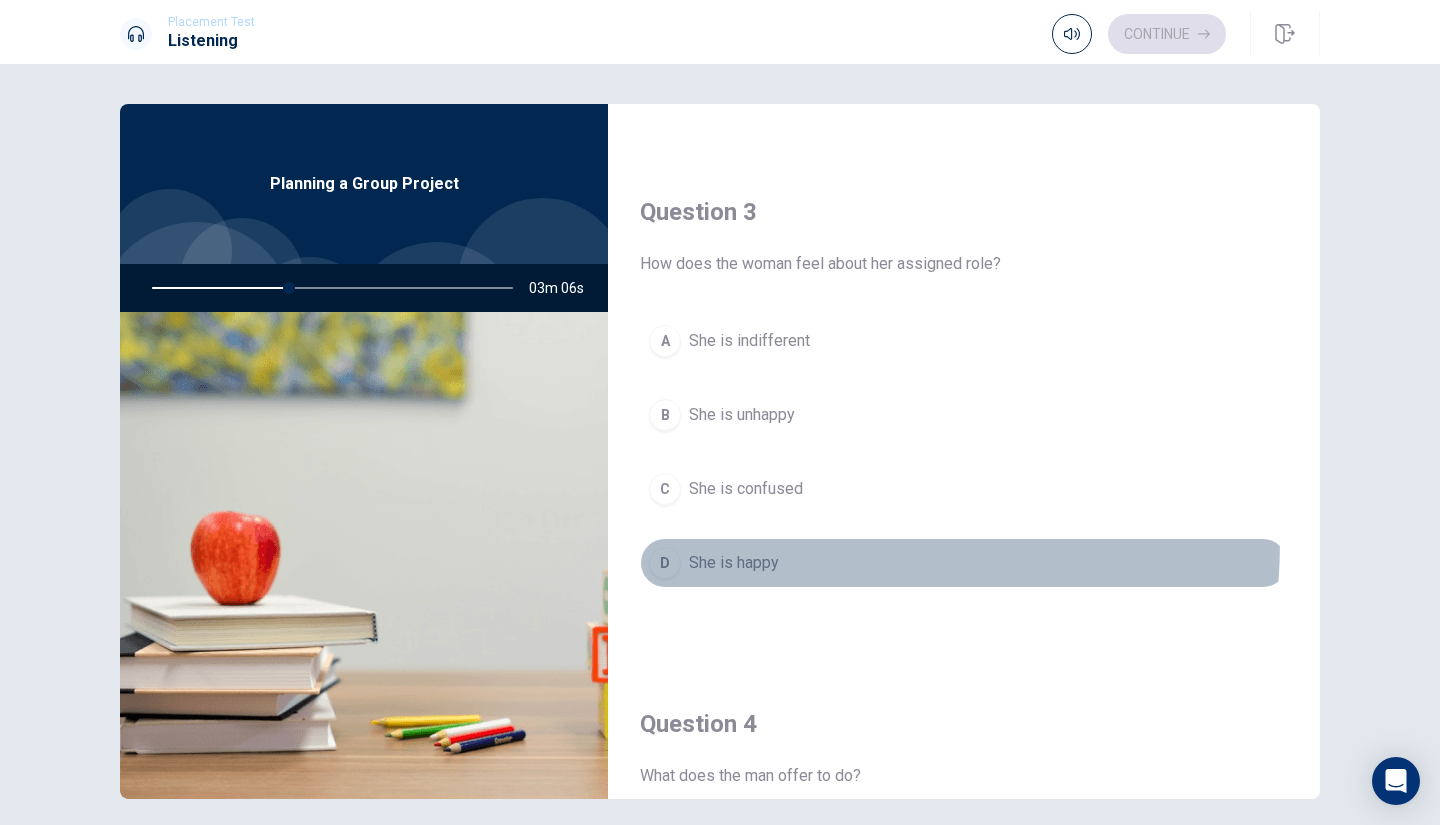 click on "D She is happy" at bounding box center (964, 563) 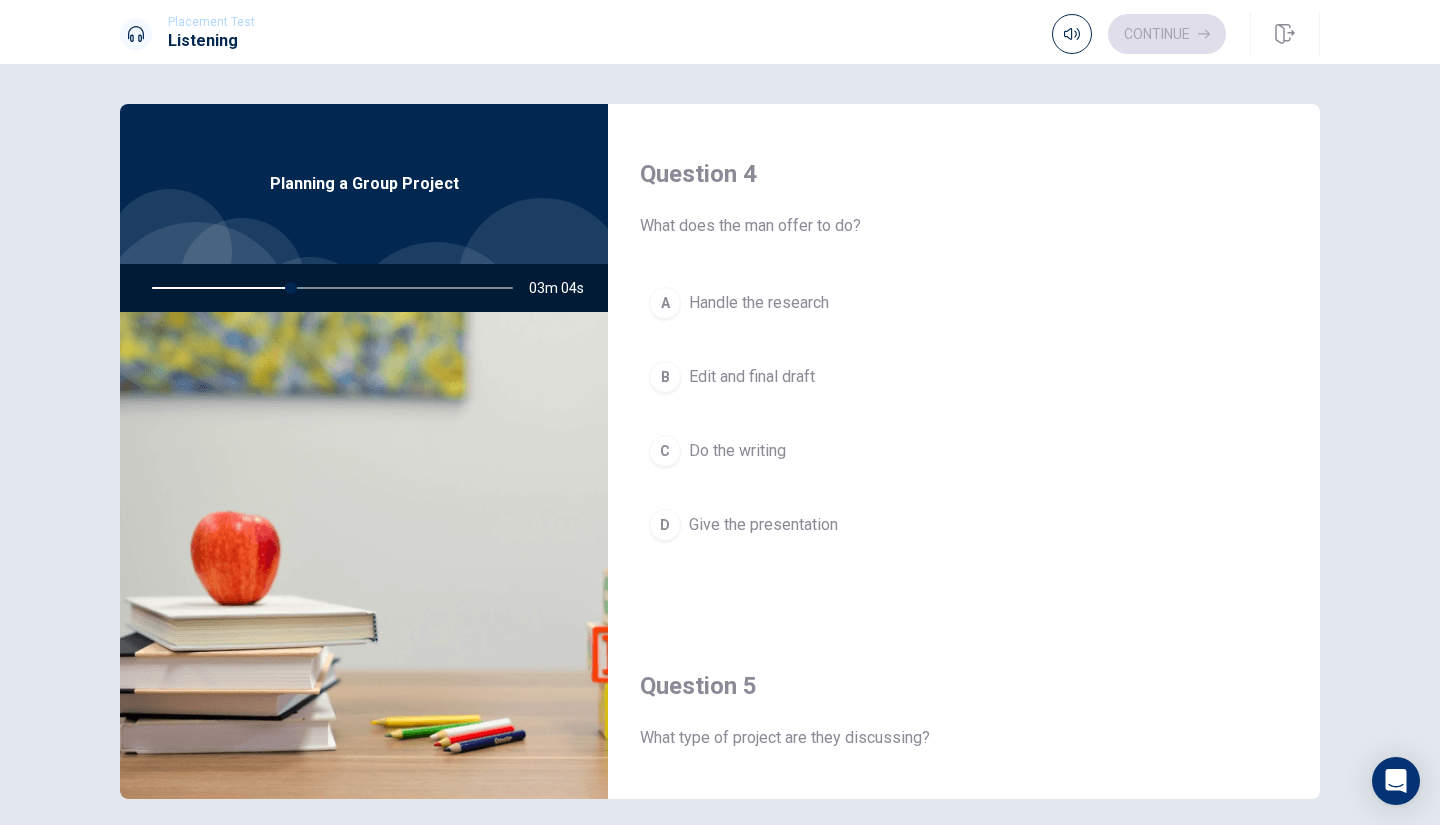 scroll, scrollTop: 1523, scrollLeft: 0, axis: vertical 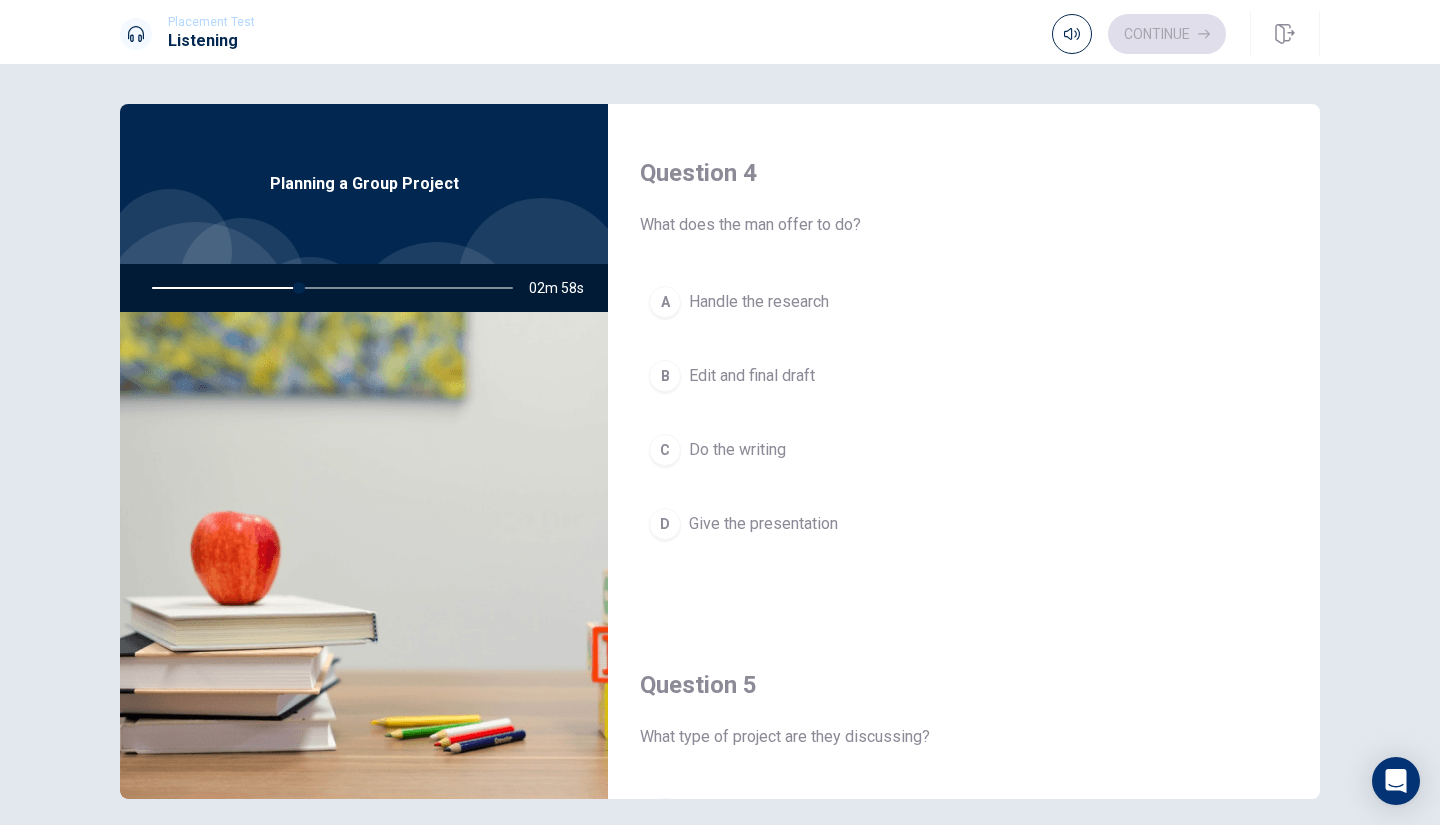 click on "C Do the writing" at bounding box center (964, 450) 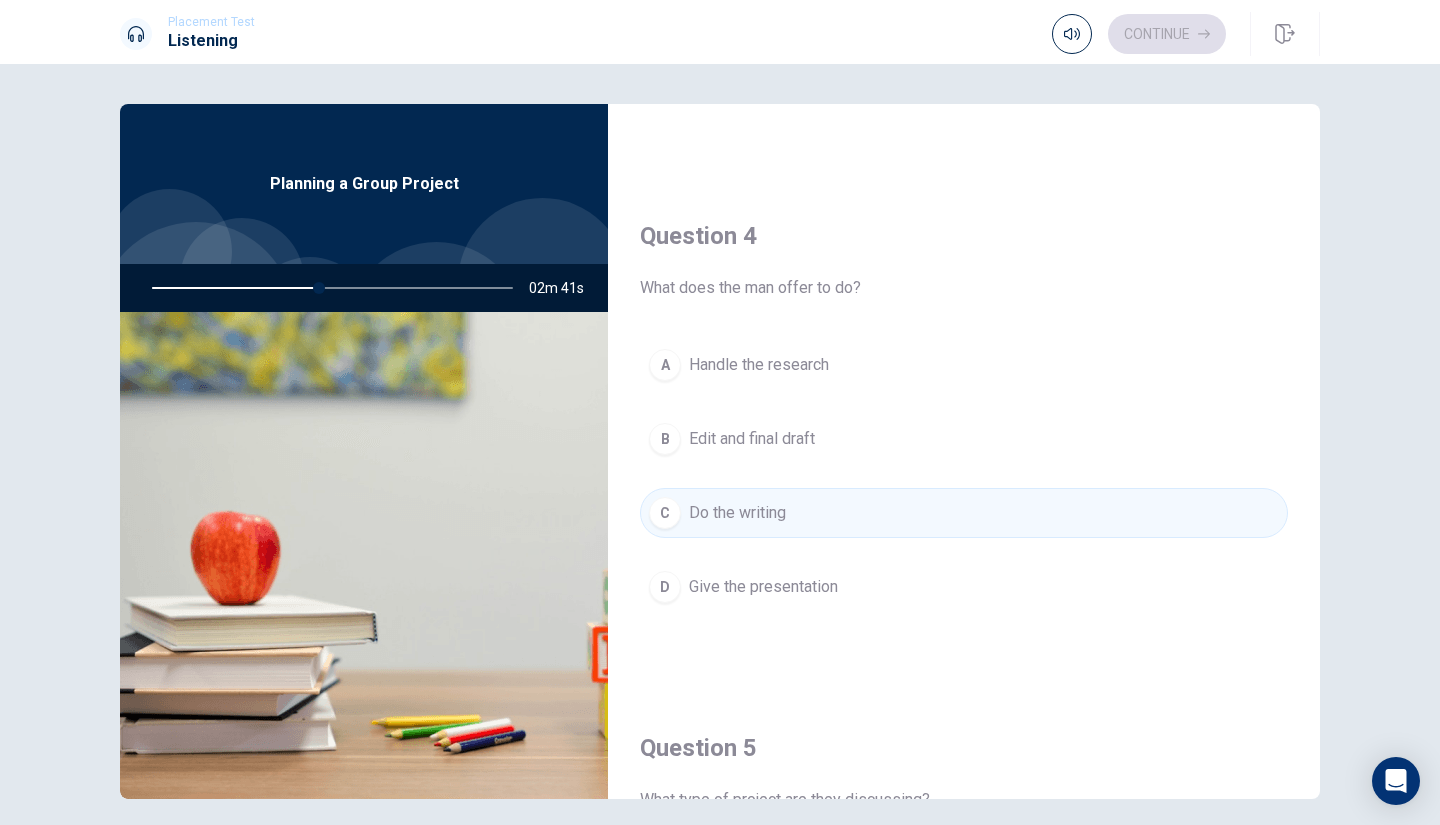 scroll, scrollTop: 1461, scrollLeft: 0, axis: vertical 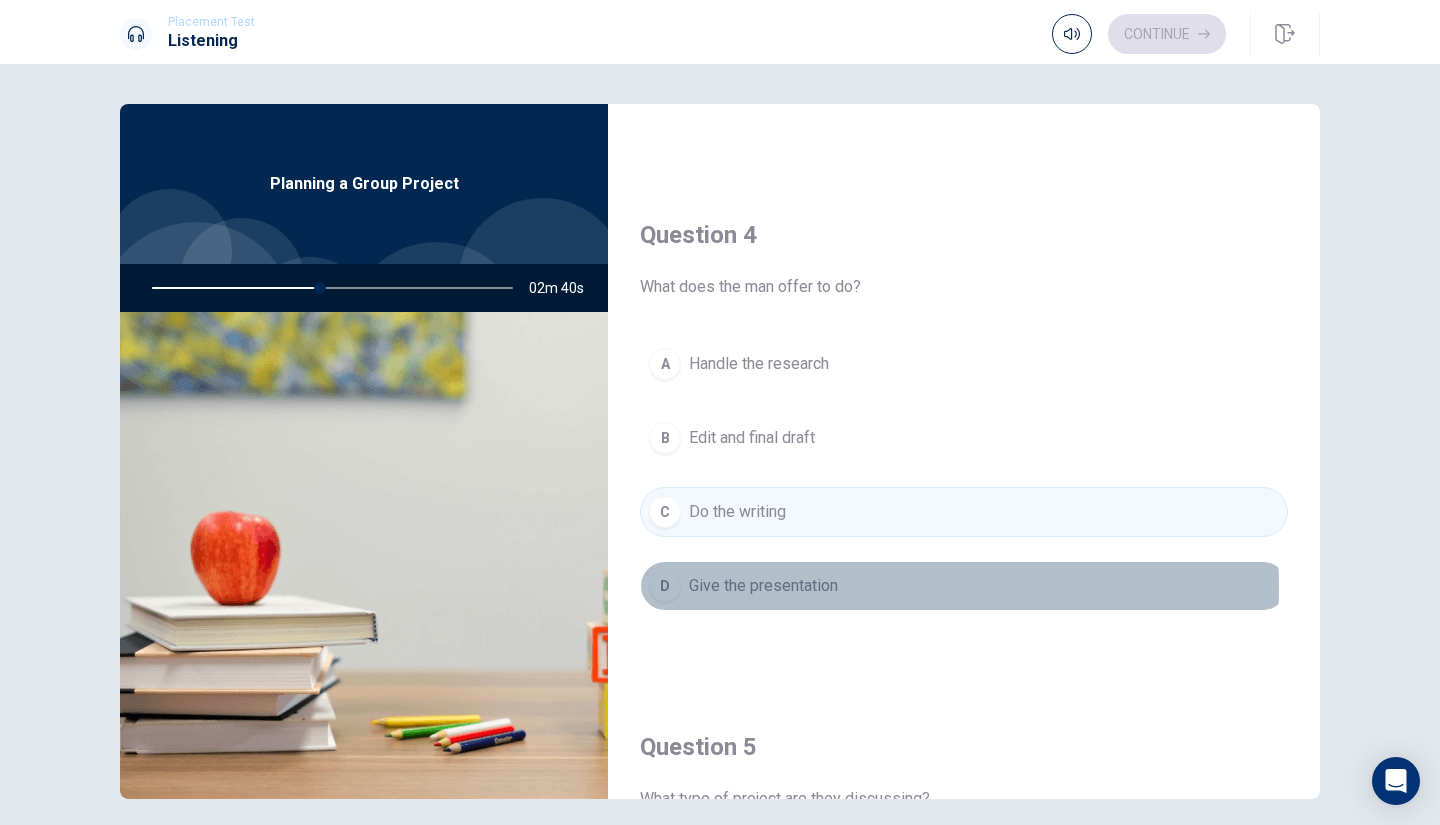 click on "Give the presentation" at bounding box center (763, 586) 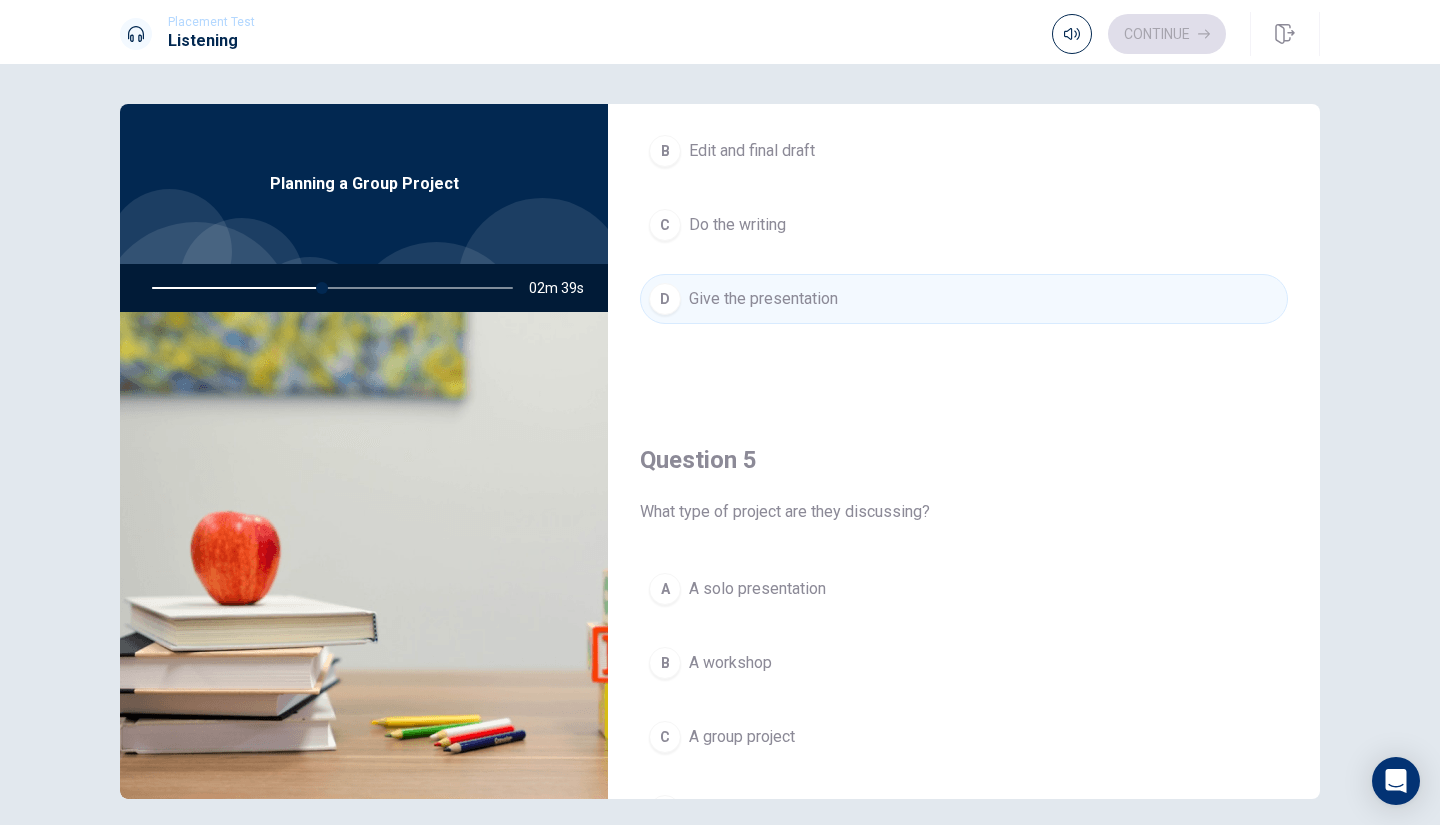 scroll, scrollTop: 1865, scrollLeft: 0, axis: vertical 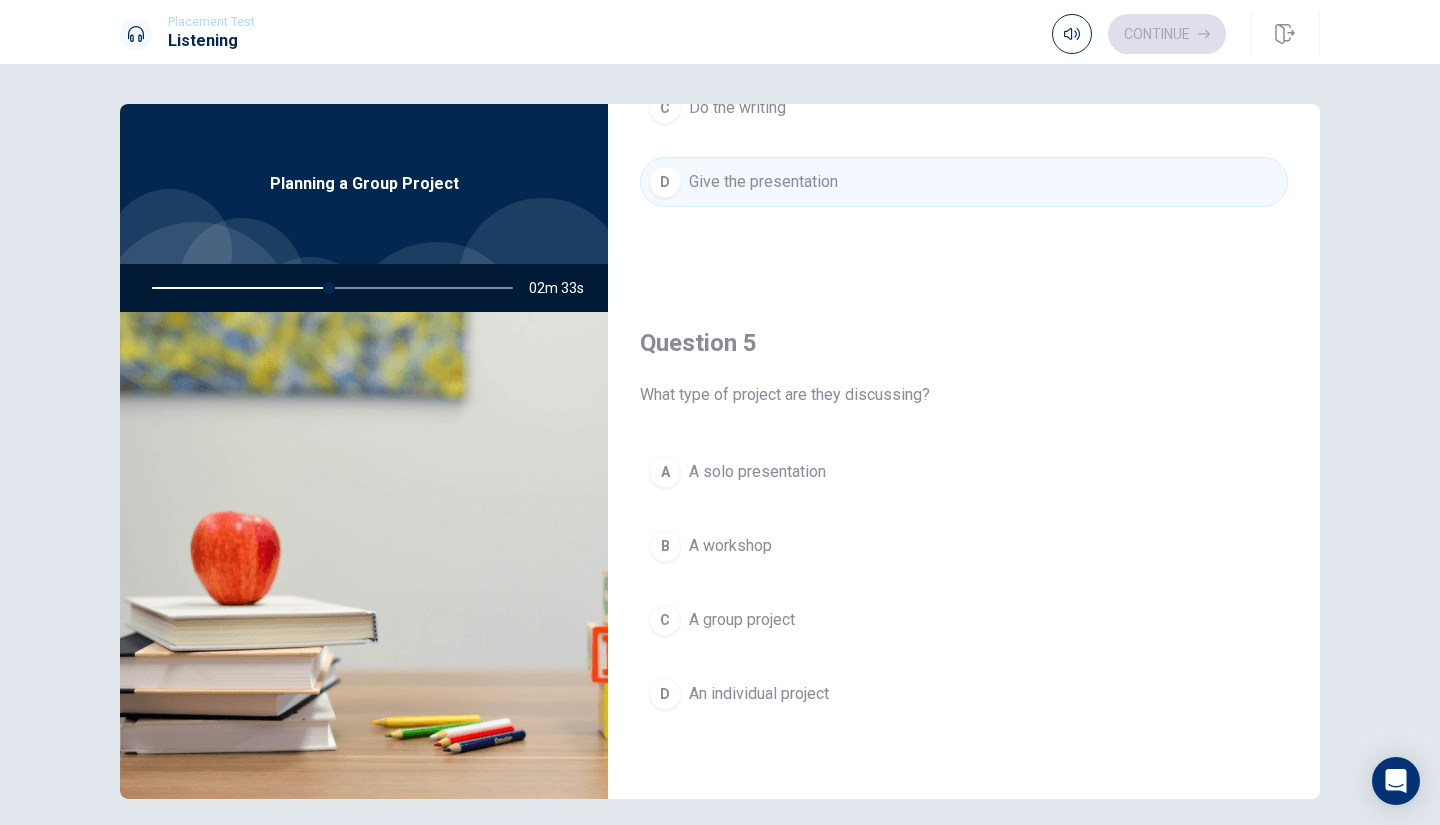 click on "A group project" at bounding box center (742, 620) 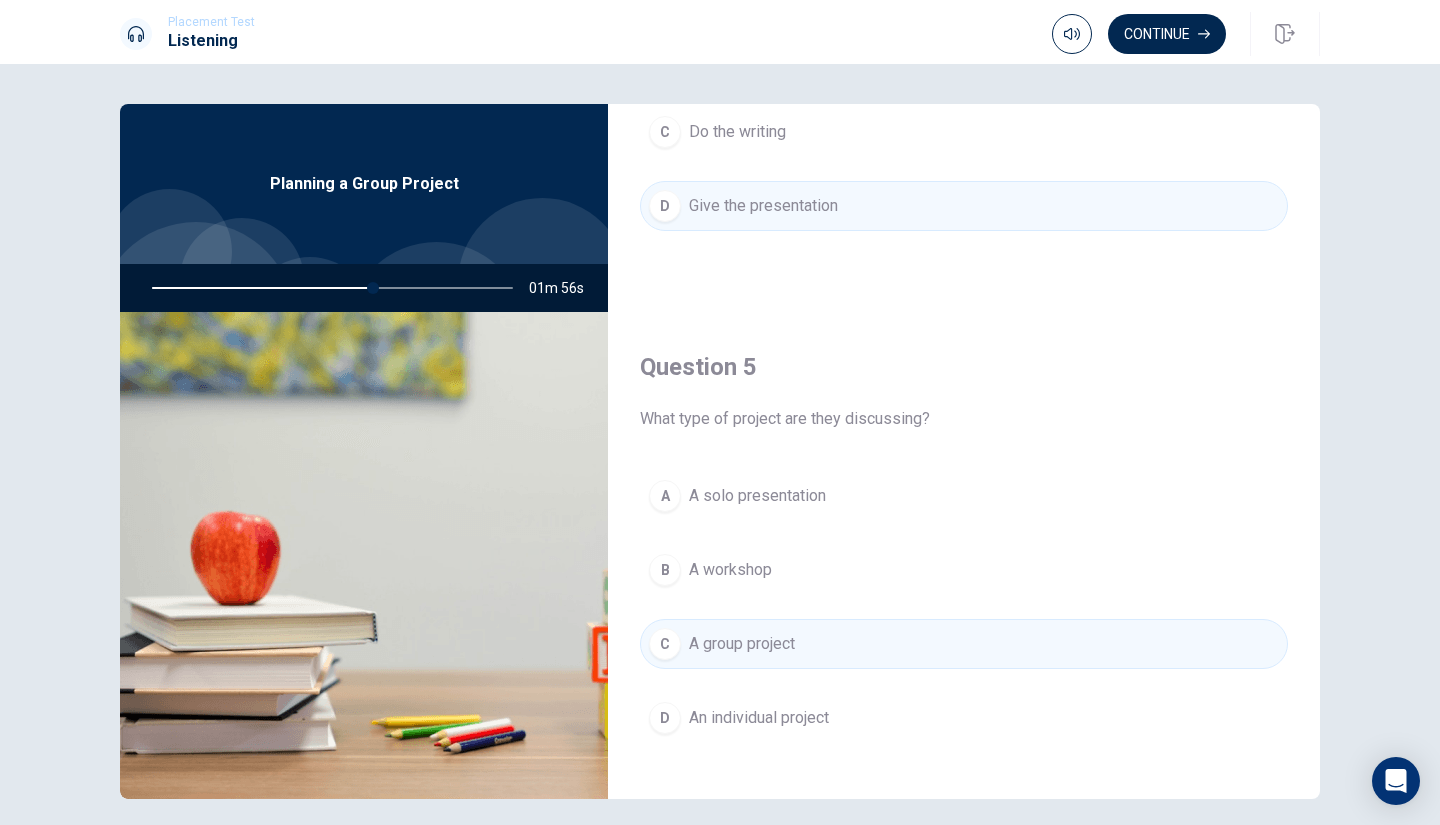 scroll, scrollTop: 1865, scrollLeft: 0, axis: vertical 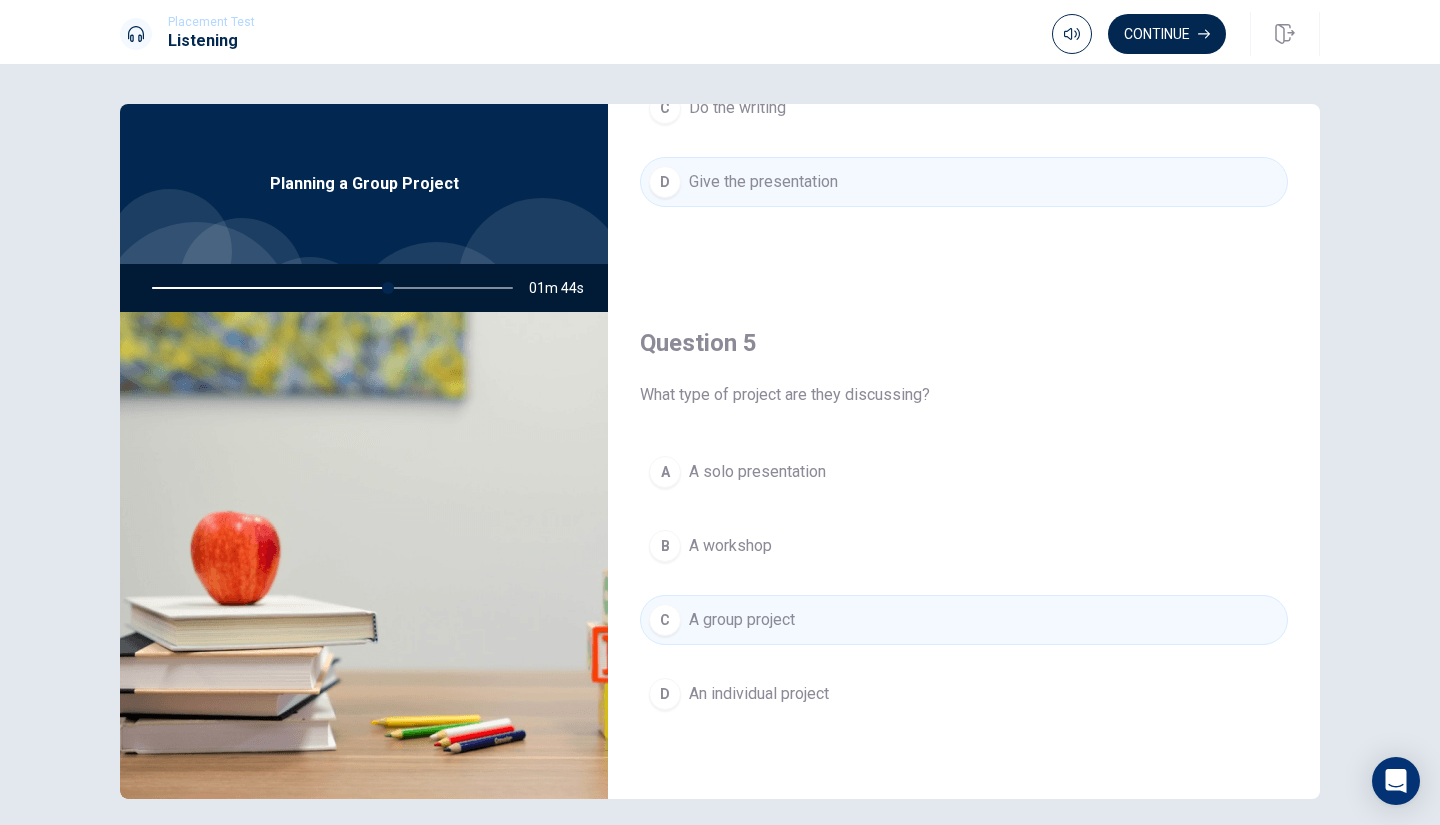 drag, startPoint x: 383, startPoint y: 293, endPoint x: 353, endPoint y: 295, distance: 30.066593 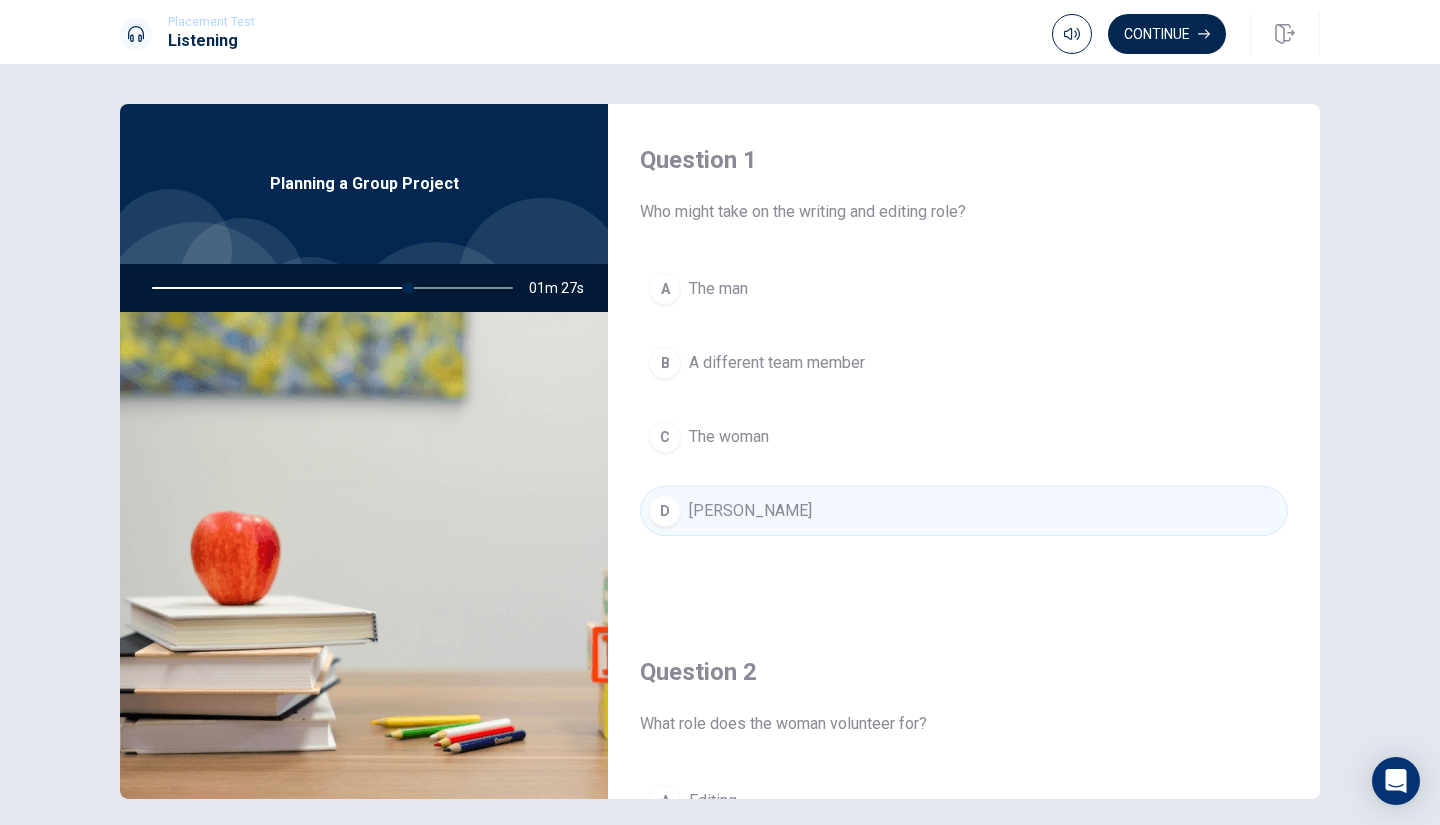 scroll, scrollTop: 12, scrollLeft: 0, axis: vertical 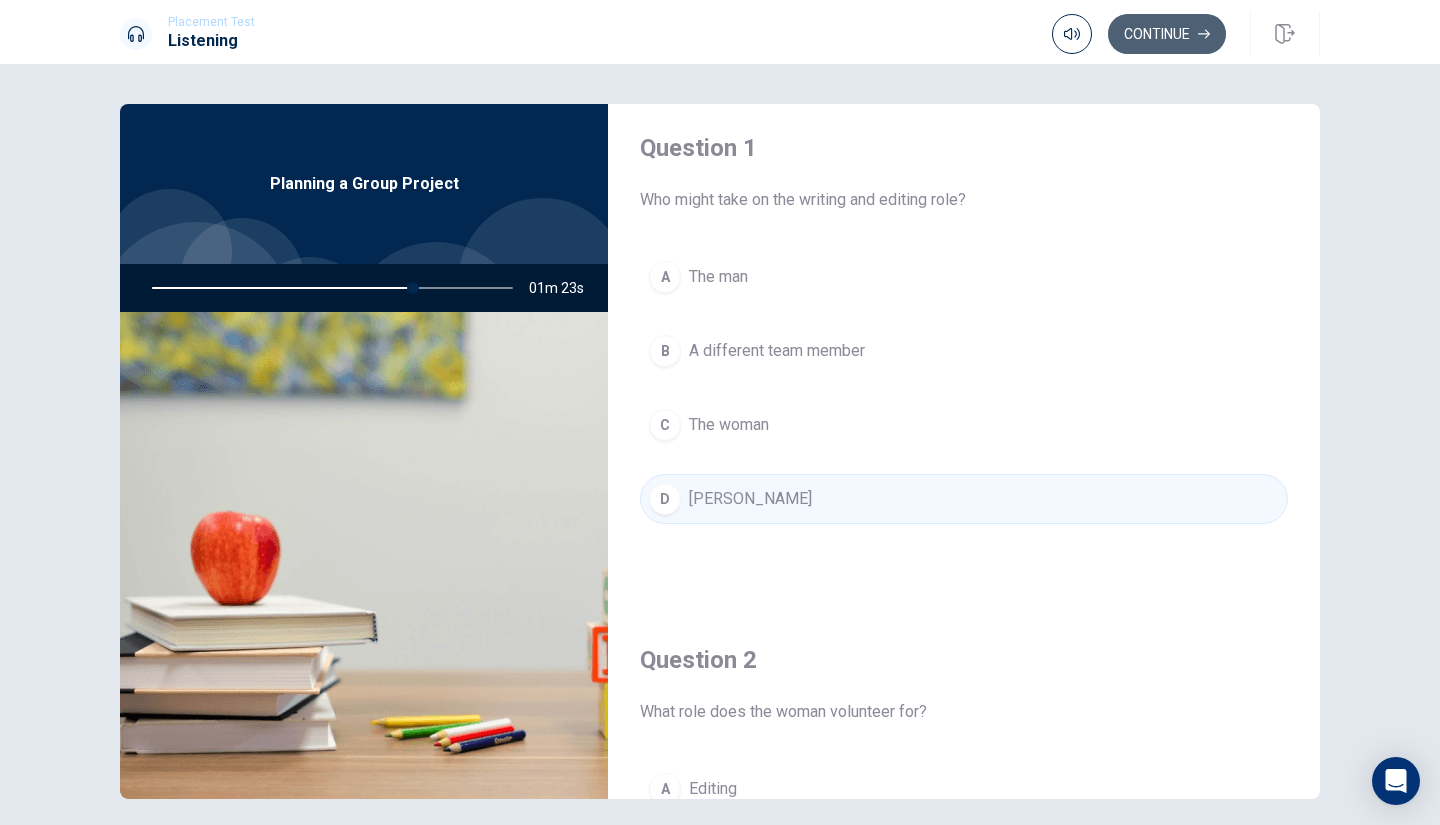 click on "Continue" at bounding box center [1167, 34] 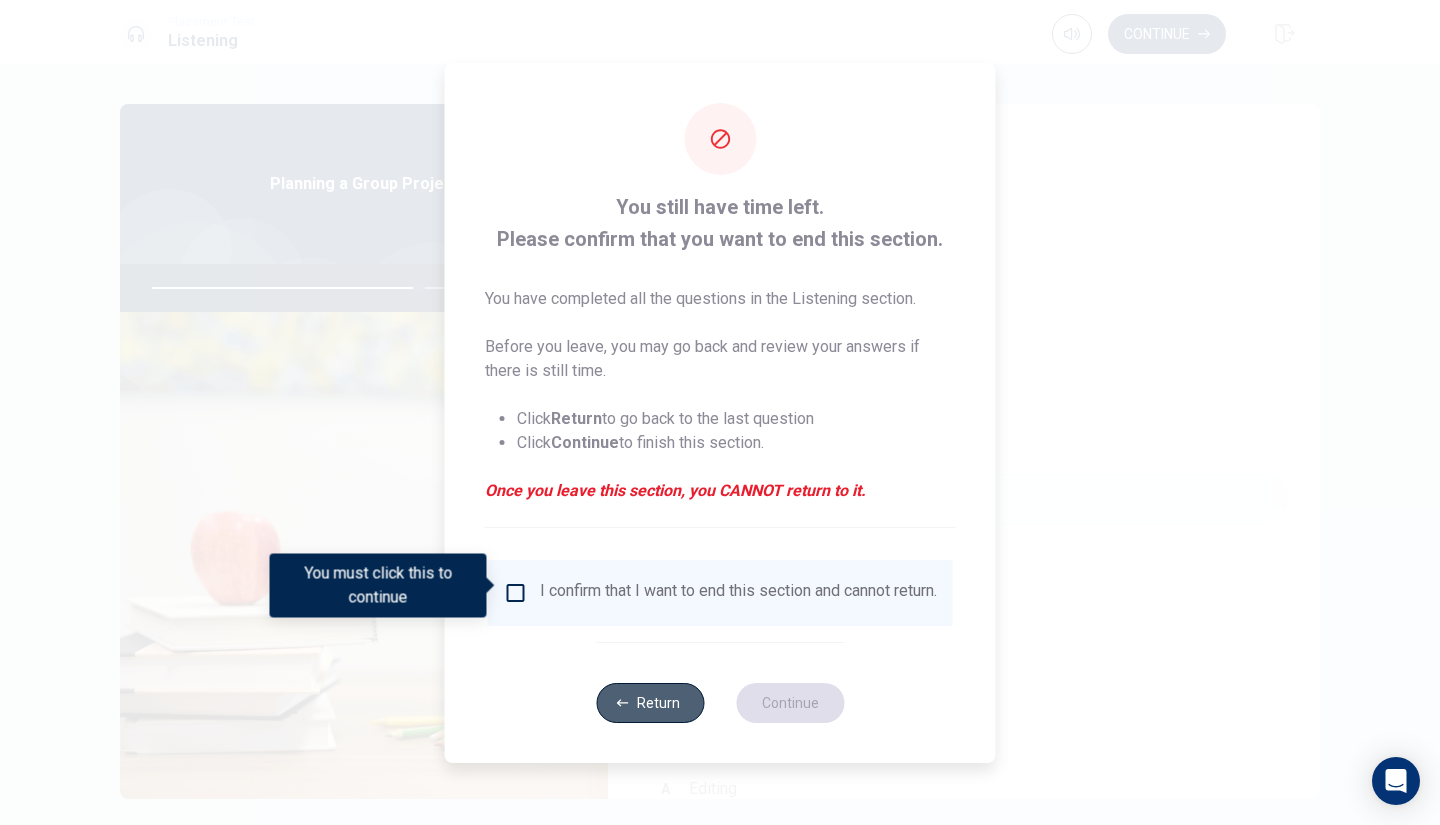click on "Return" at bounding box center (650, 703) 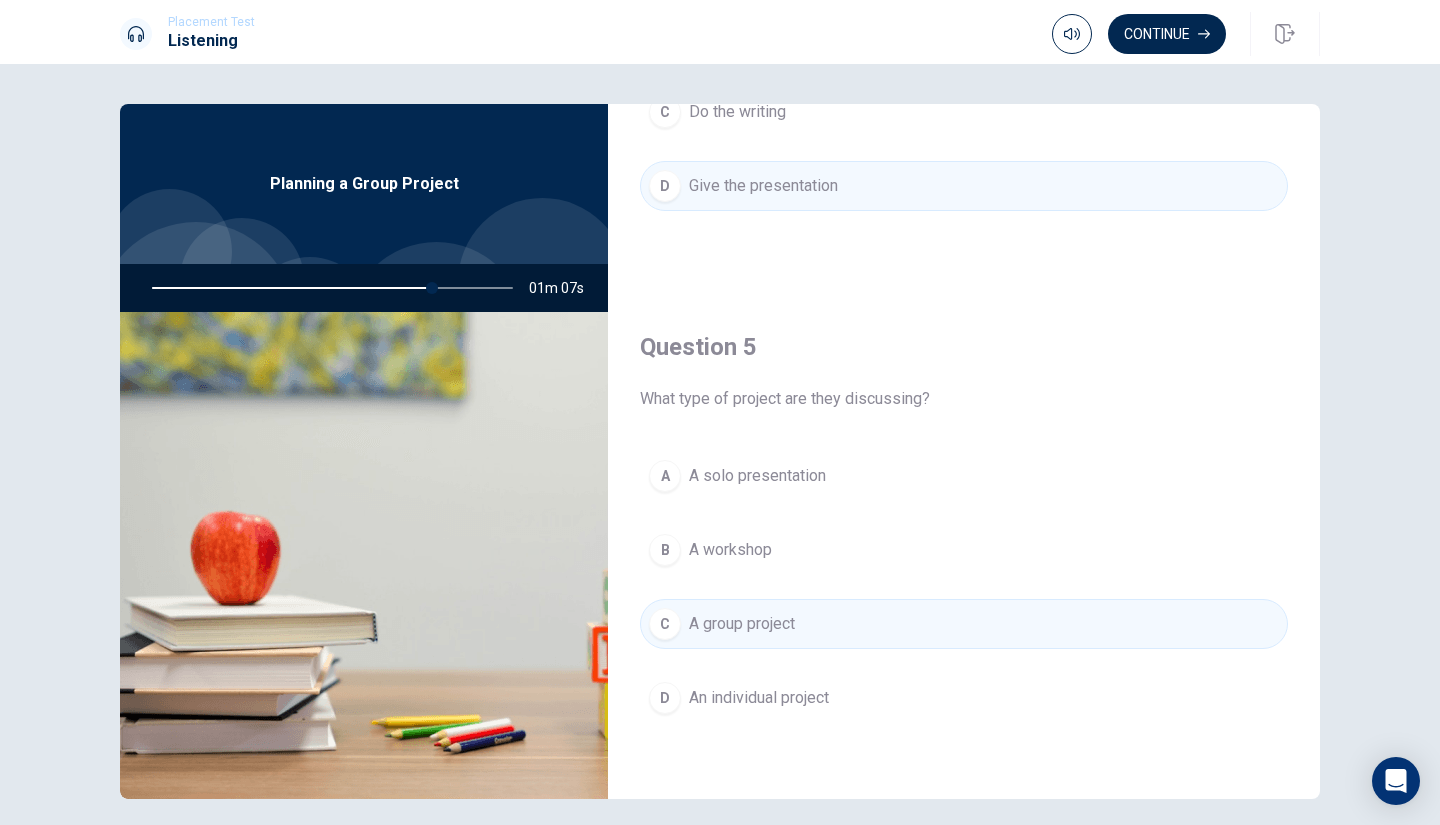 scroll, scrollTop: 1865, scrollLeft: 0, axis: vertical 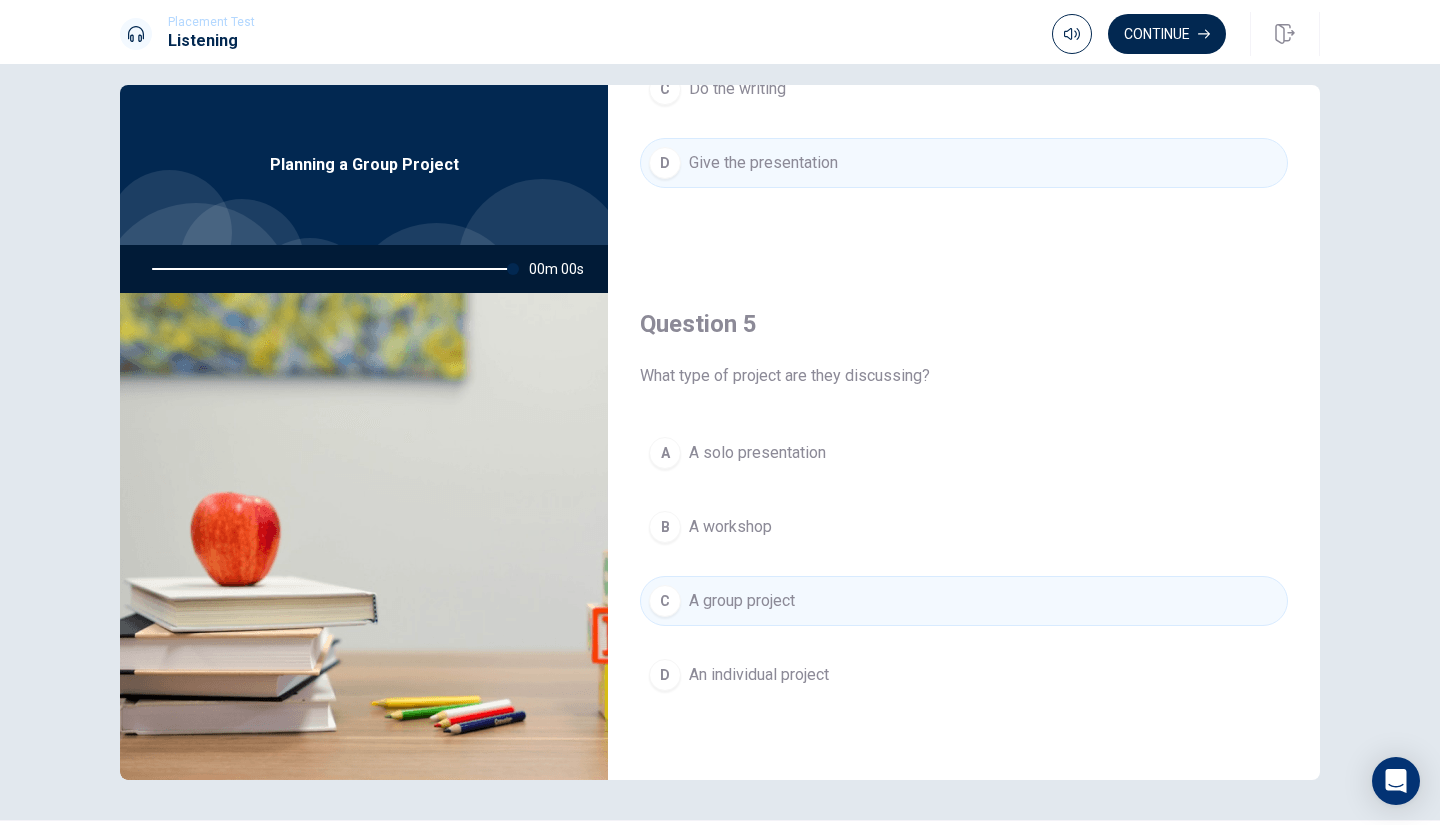 type on "0" 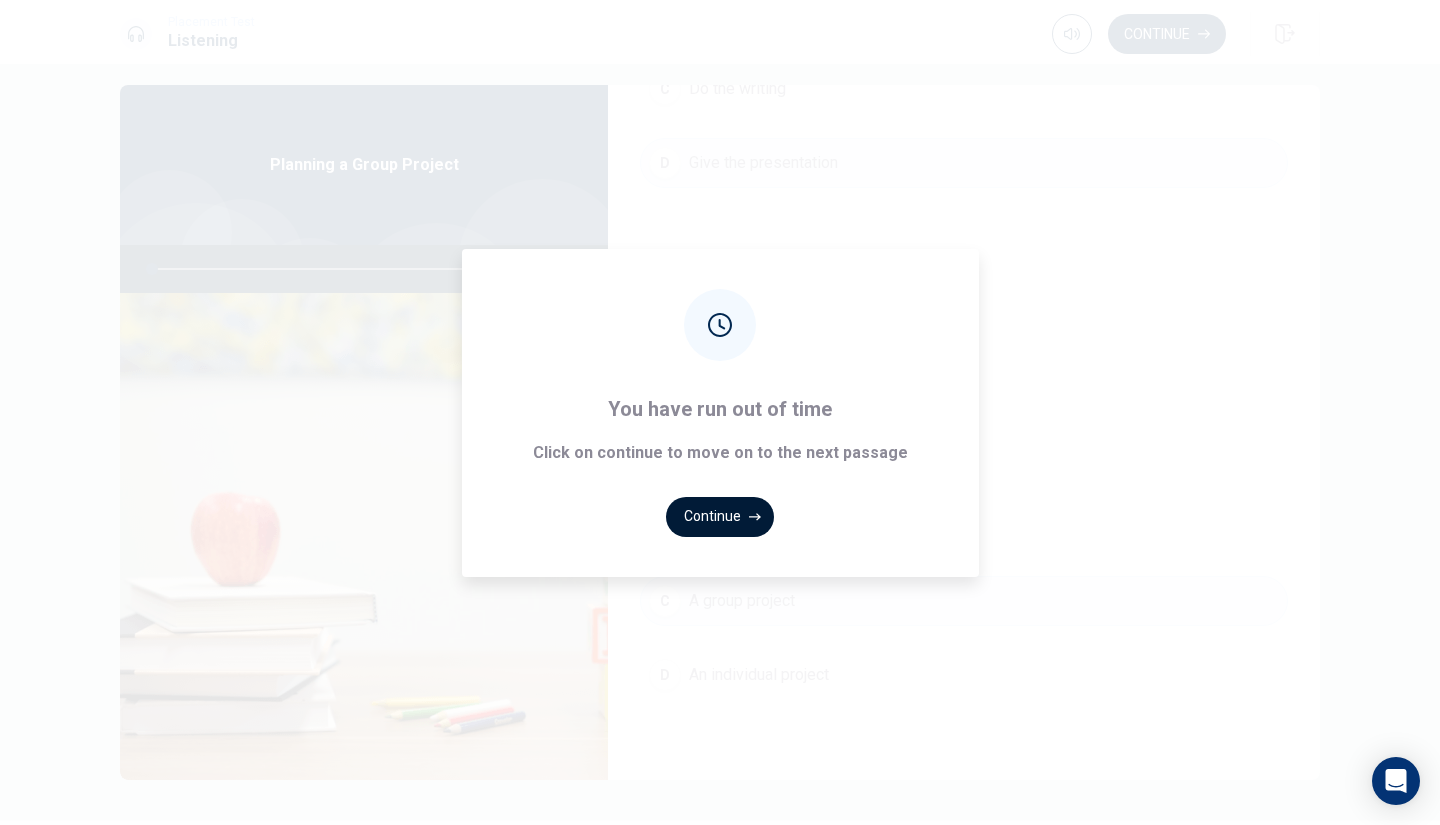 click on "Continue" at bounding box center [720, 517] 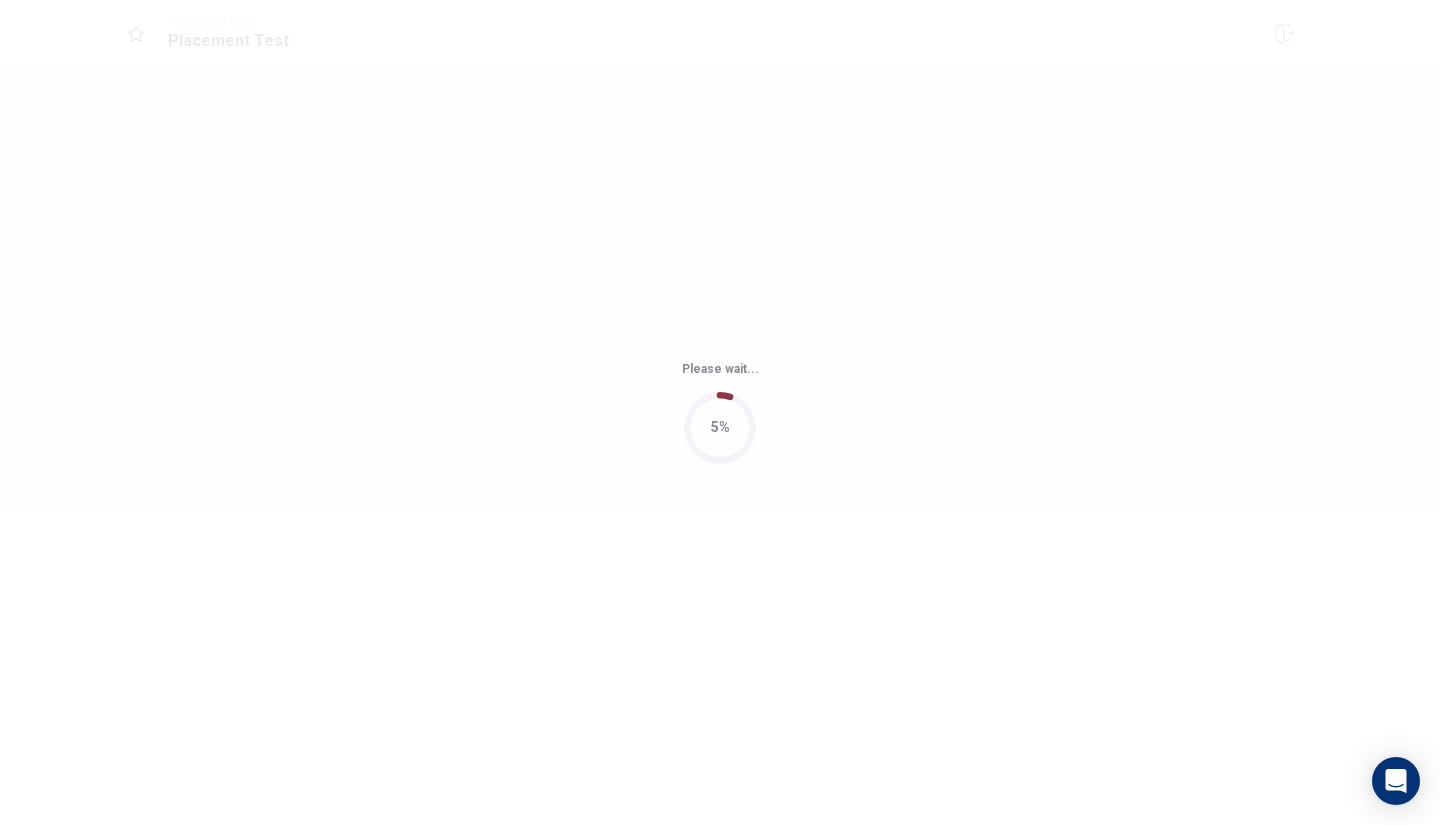 scroll, scrollTop: 0, scrollLeft: 0, axis: both 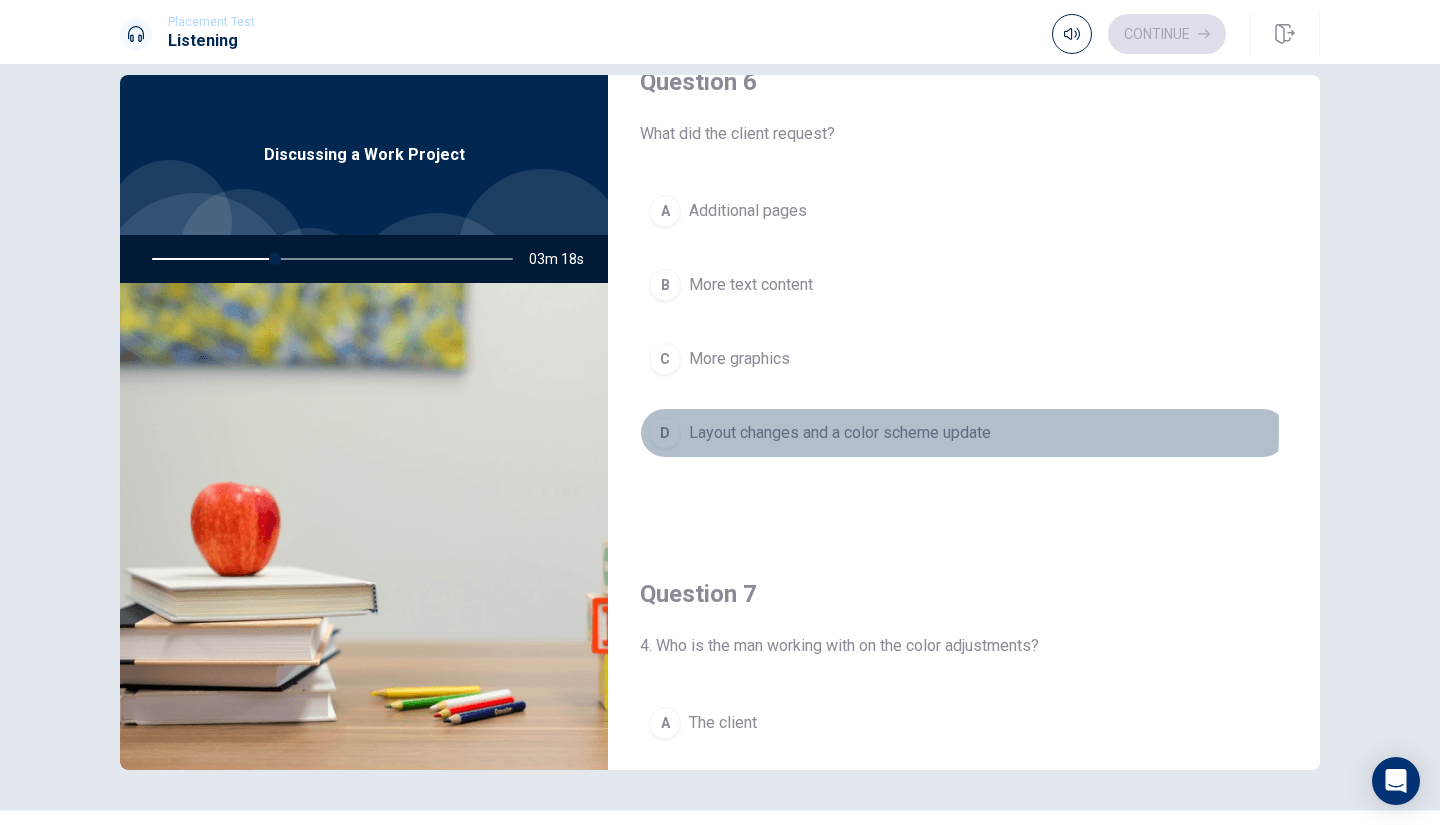 click on "D Layout changes and a color scheme update" at bounding box center [964, 433] 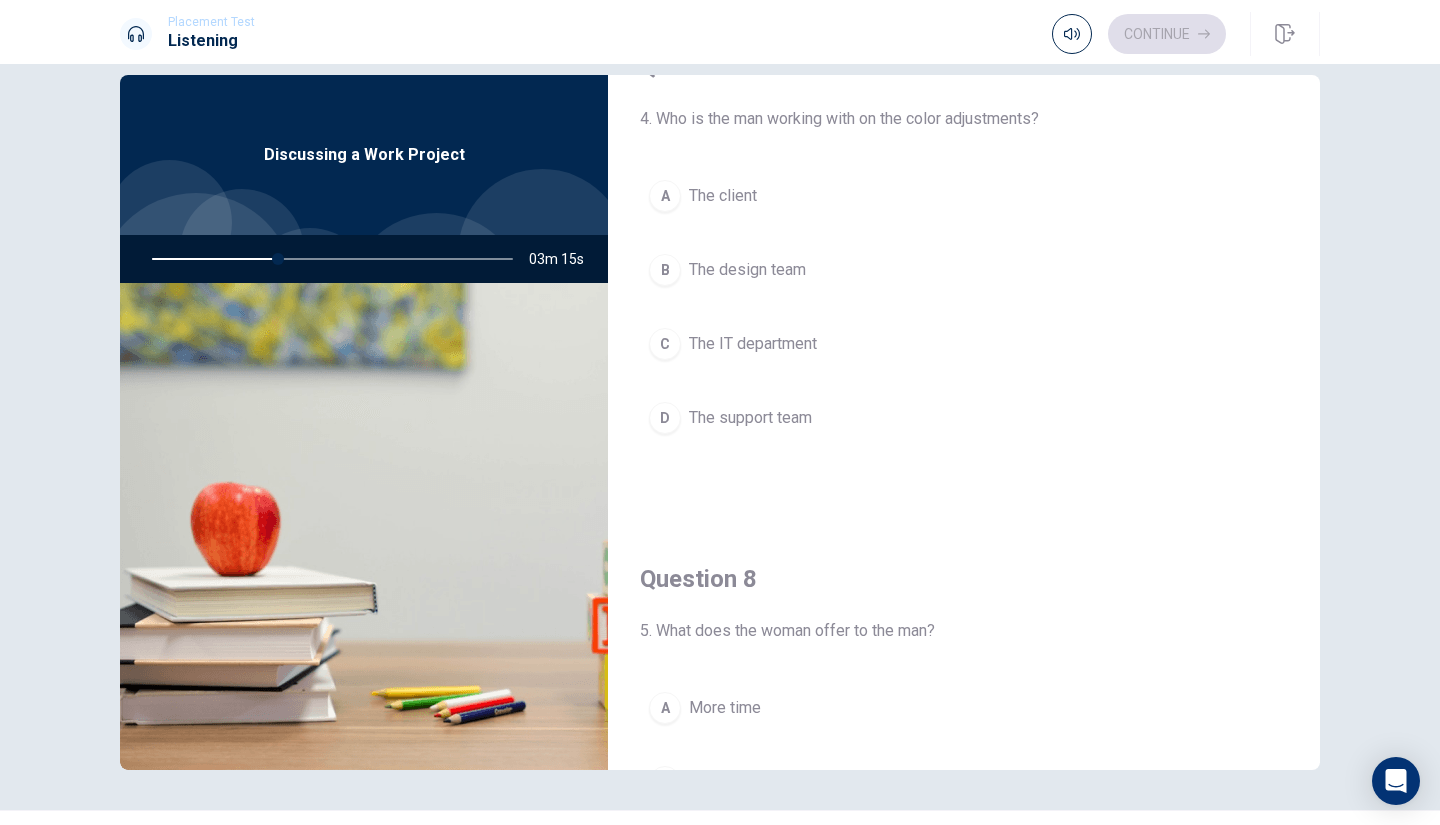 scroll, scrollTop: 575, scrollLeft: 0, axis: vertical 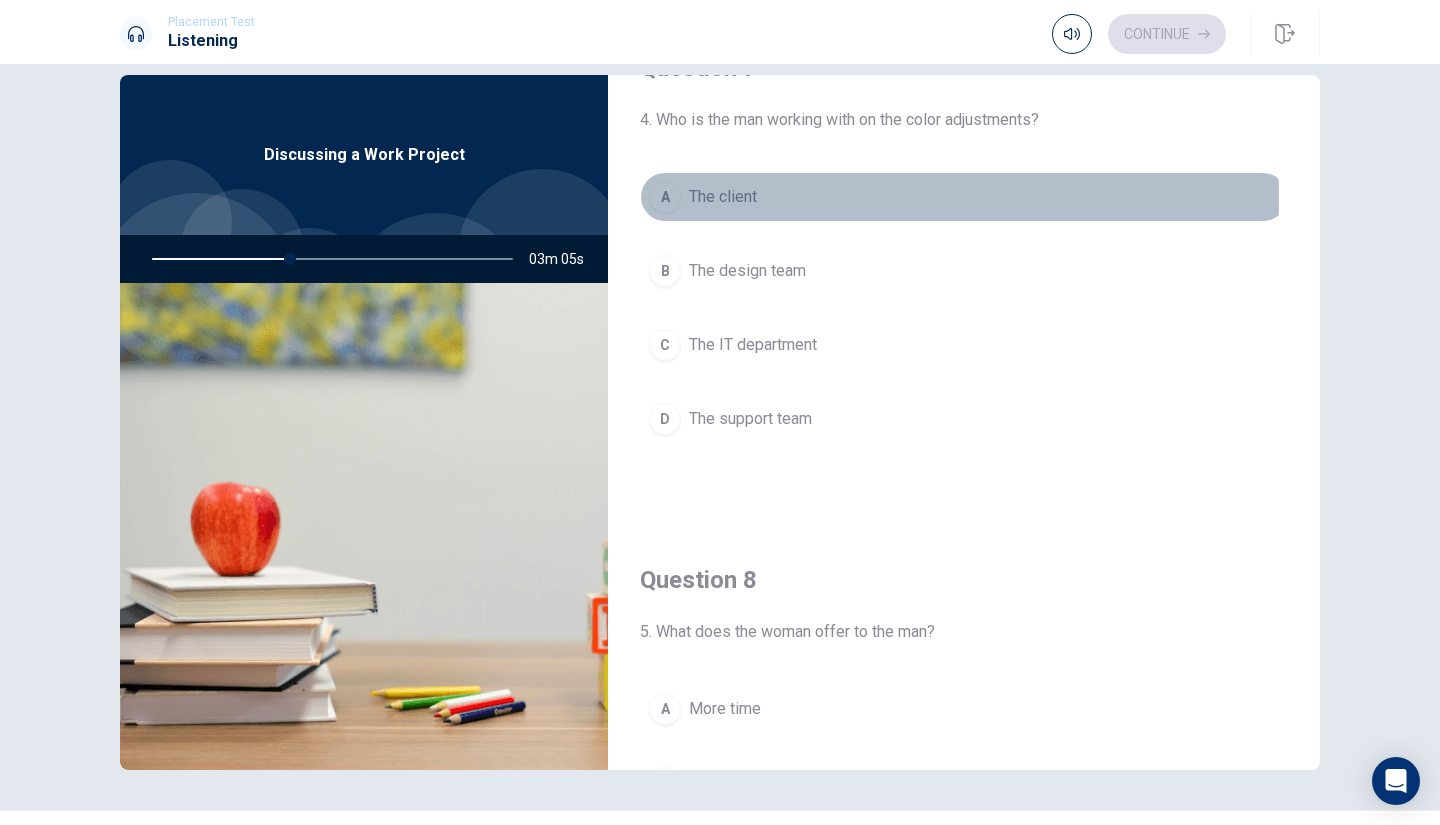 click on "A" at bounding box center (665, 197) 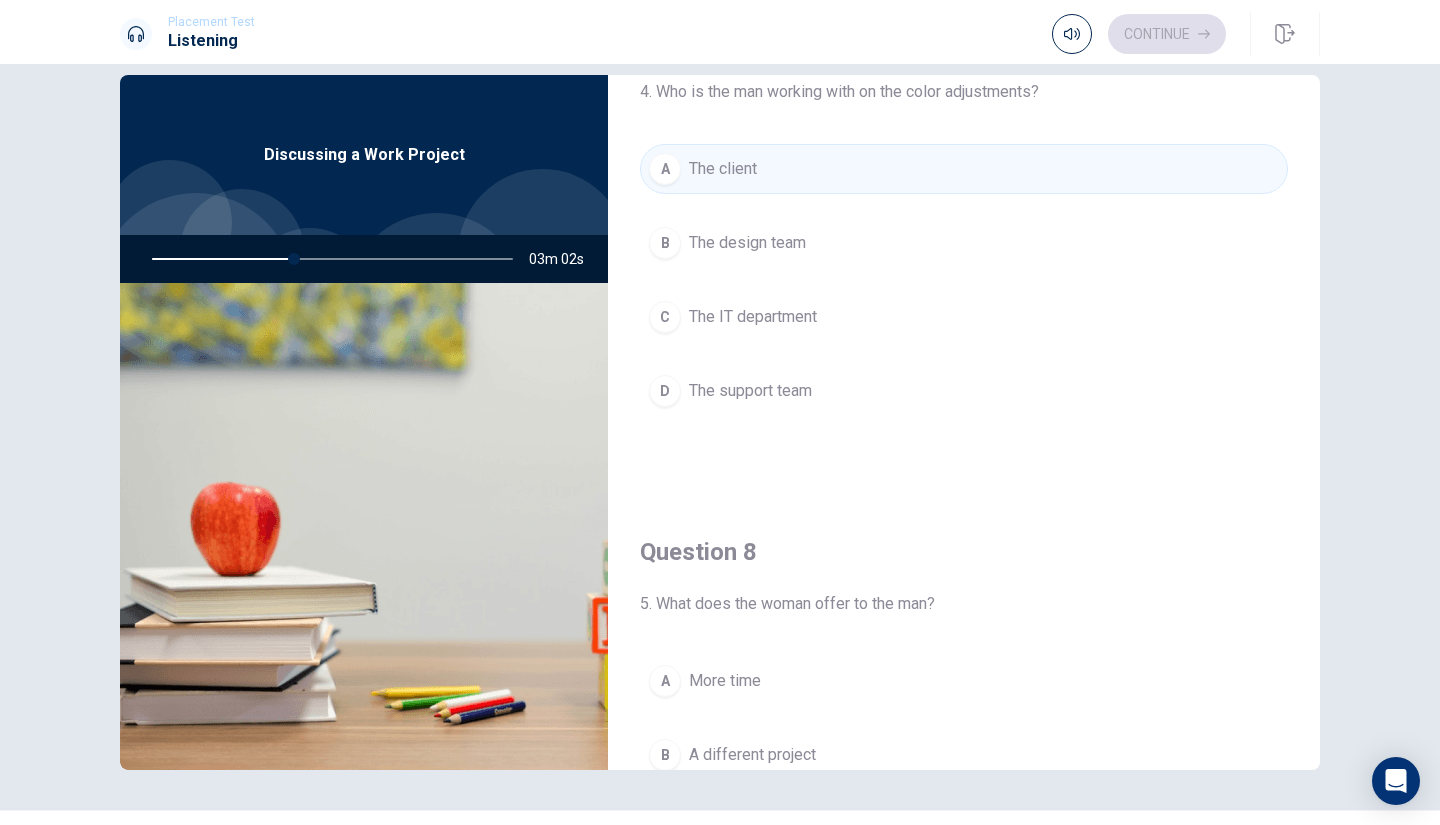 scroll, scrollTop: 604, scrollLeft: 0, axis: vertical 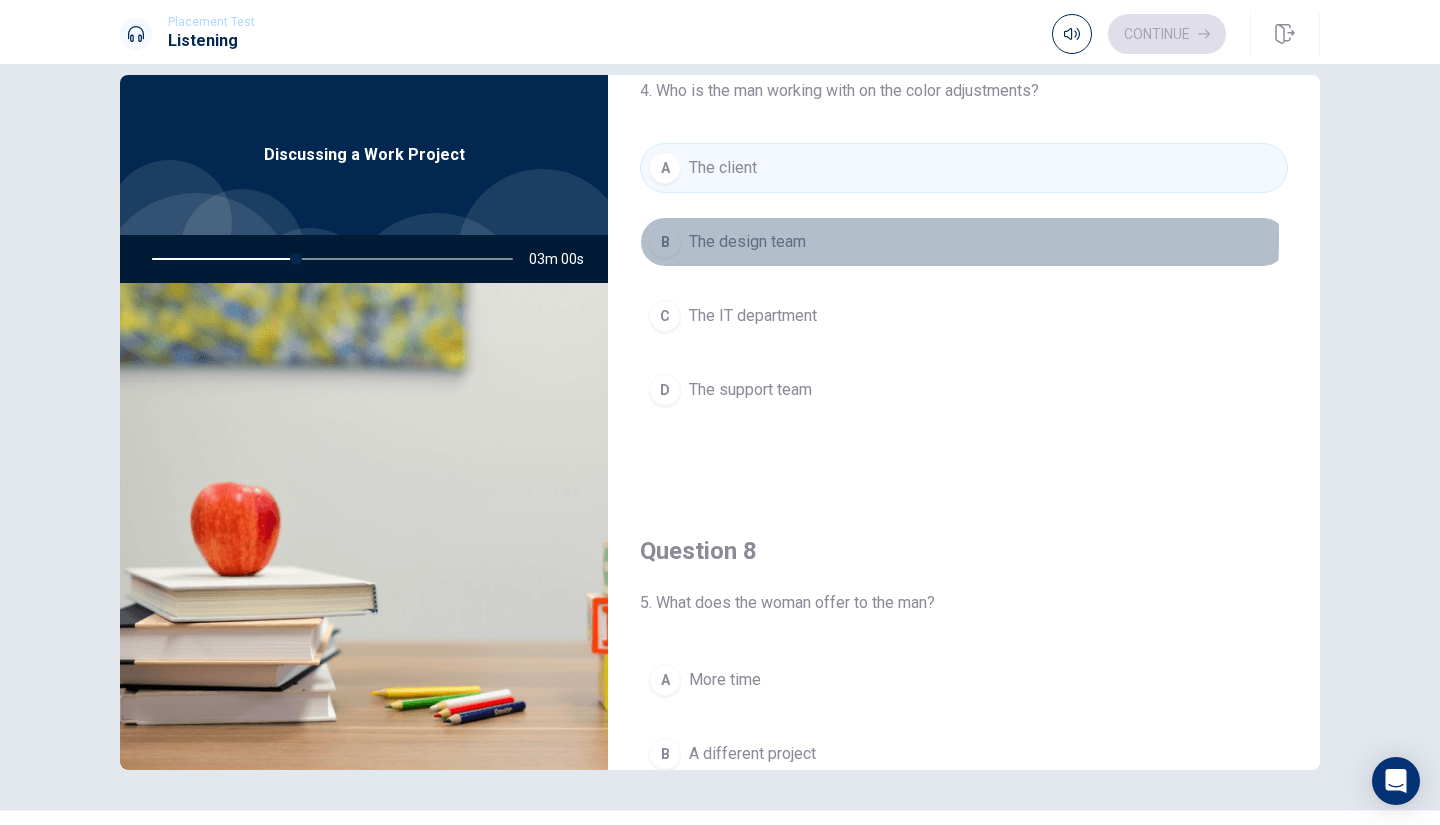 click on "The design team" at bounding box center [747, 242] 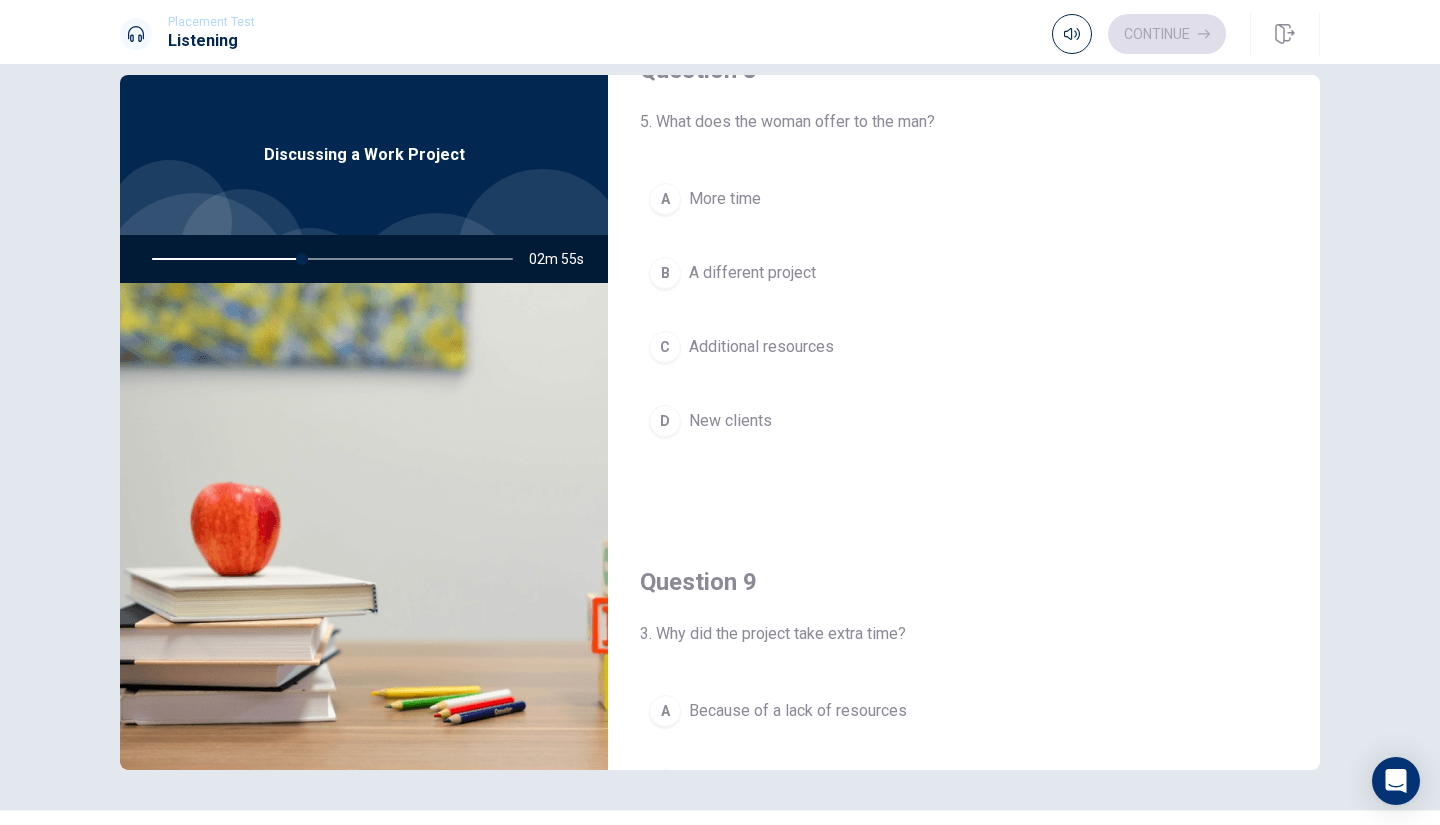 scroll, scrollTop: 1086, scrollLeft: 0, axis: vertical 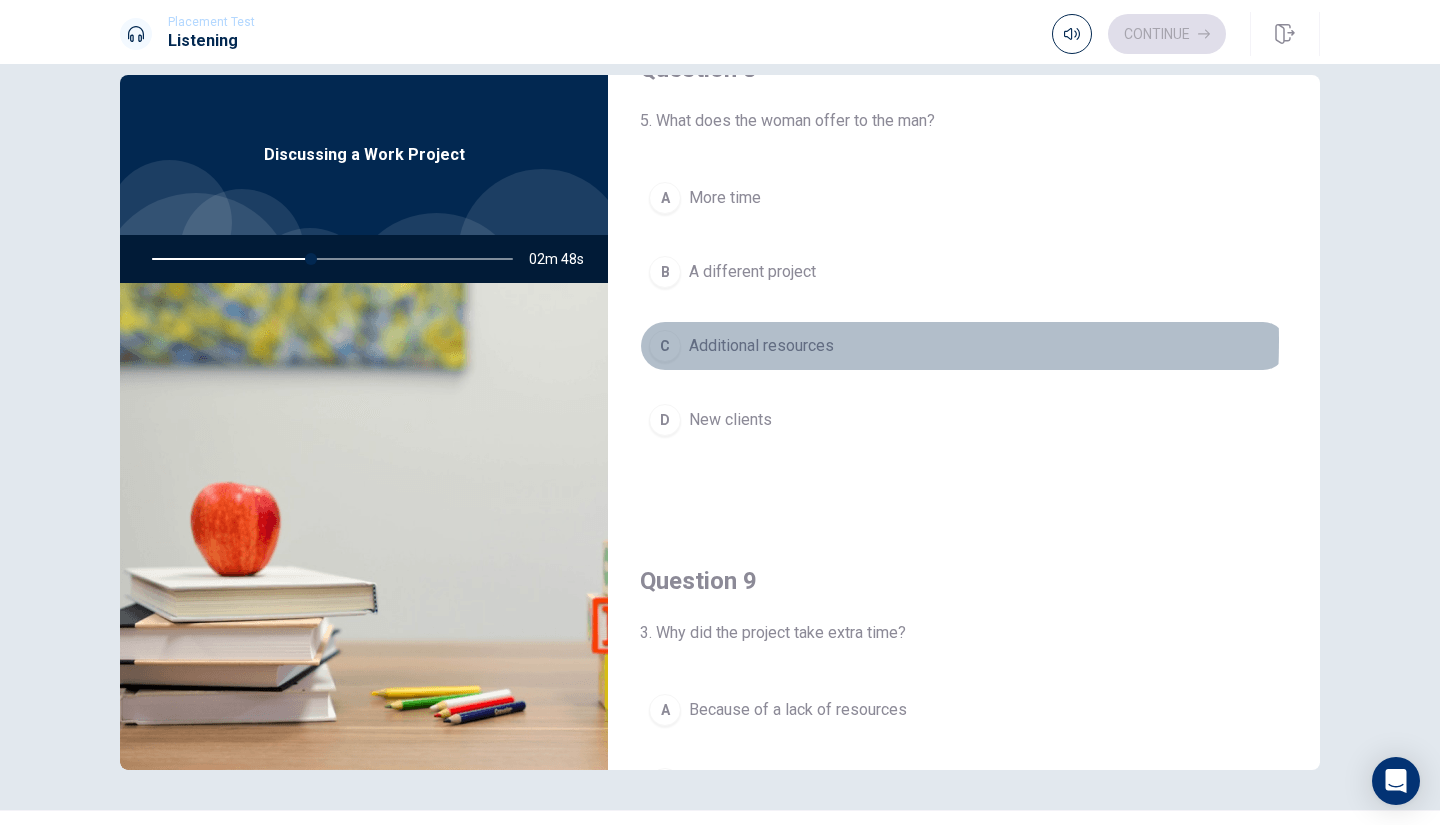 click on "C" at bounding box center (665, 346) 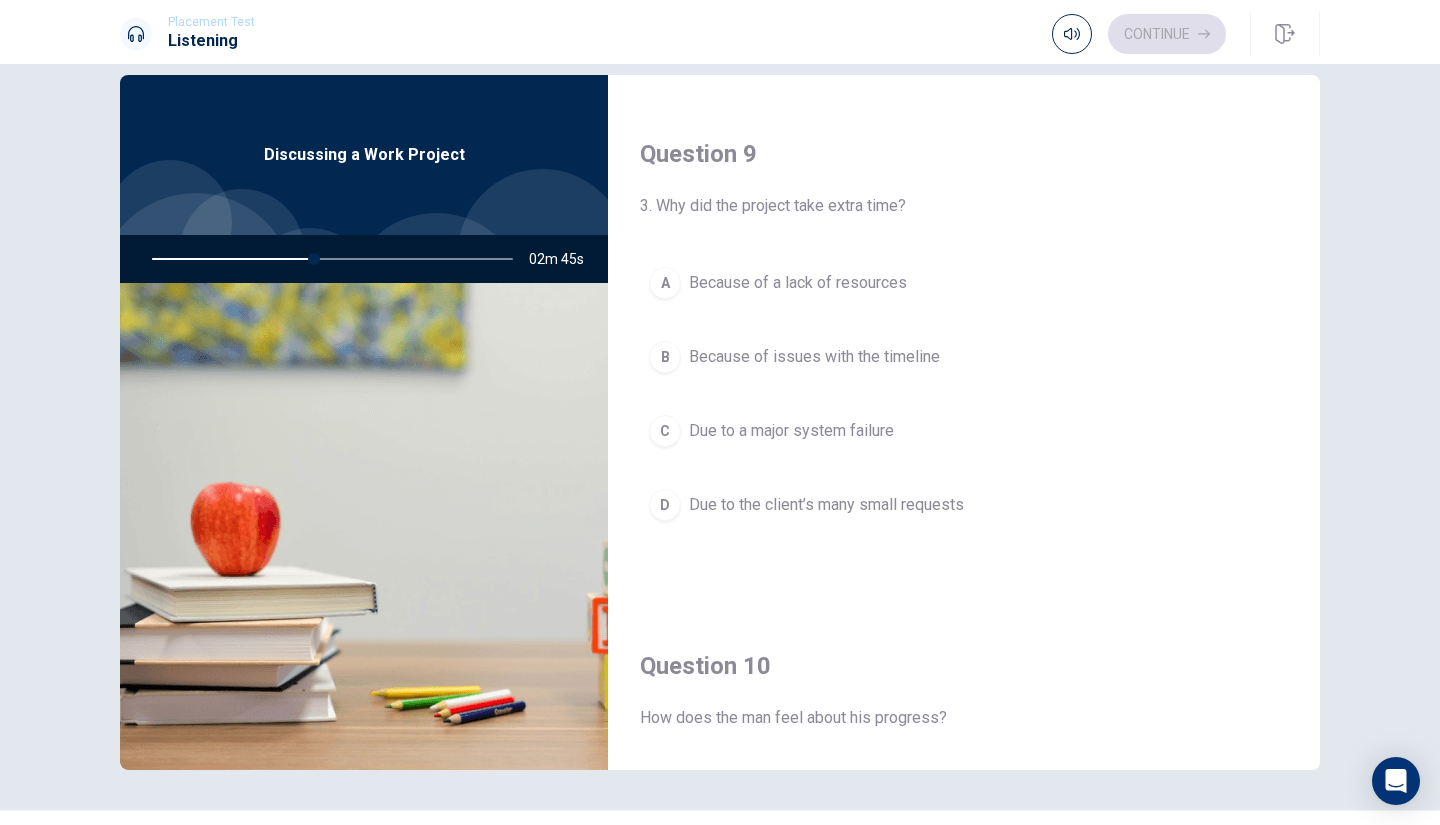 scroll, scrollTop: 1584, scrollLeft: 0, axis: vertical 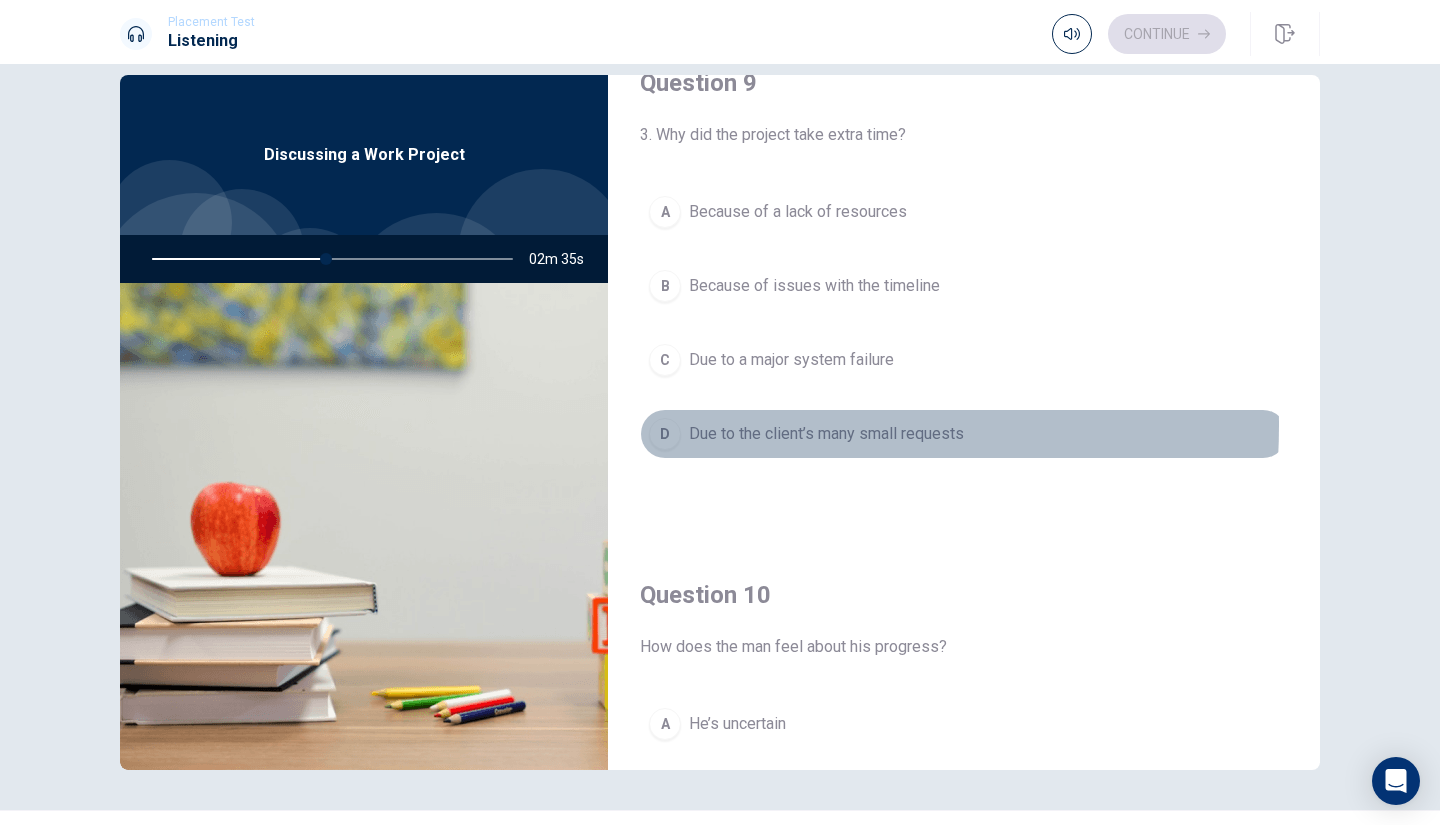 click on "D" at bounding box center [665, 434] 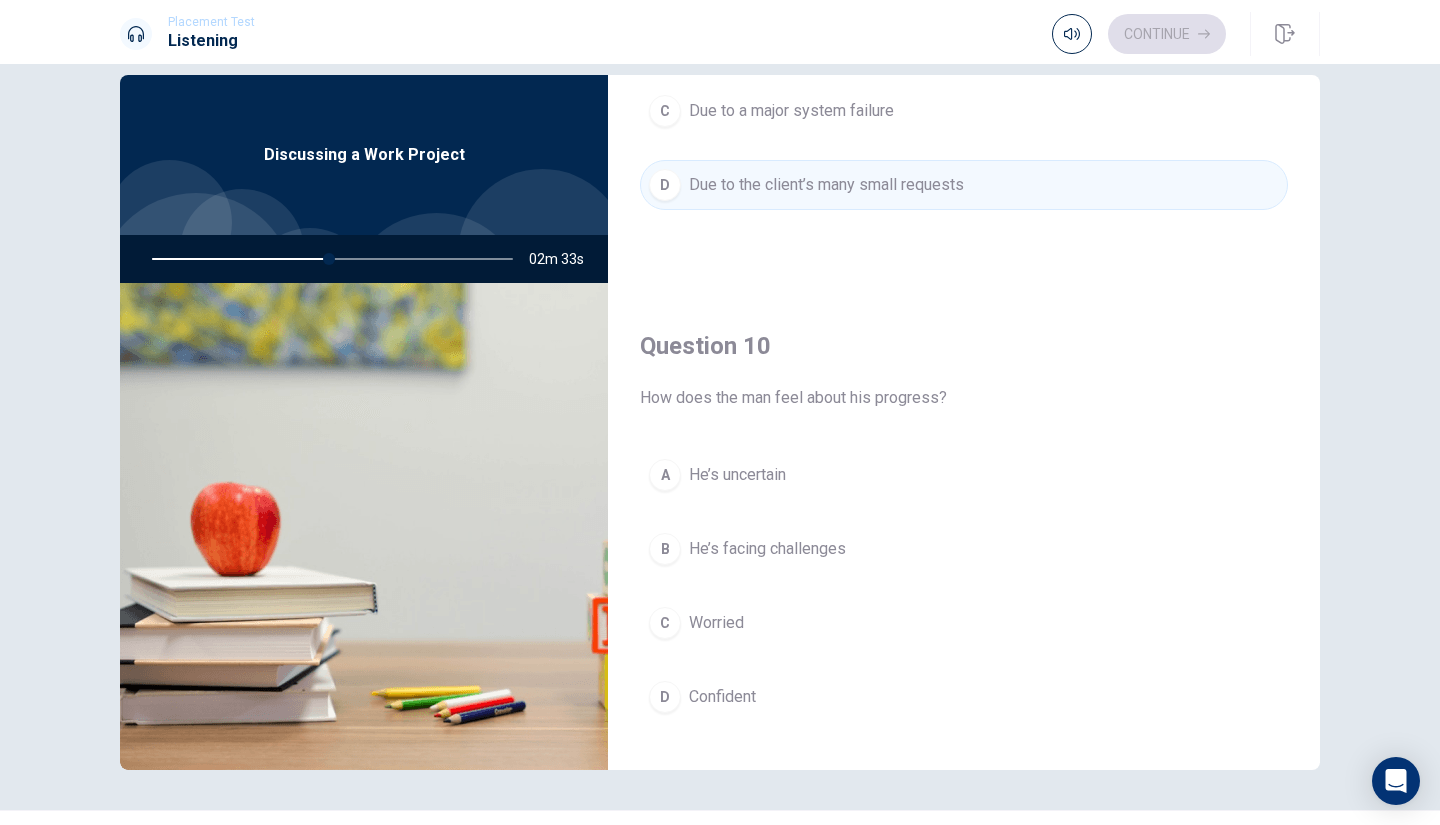 scroll, scrollTop: 1865, scrollLeft: 0, axis: vertical 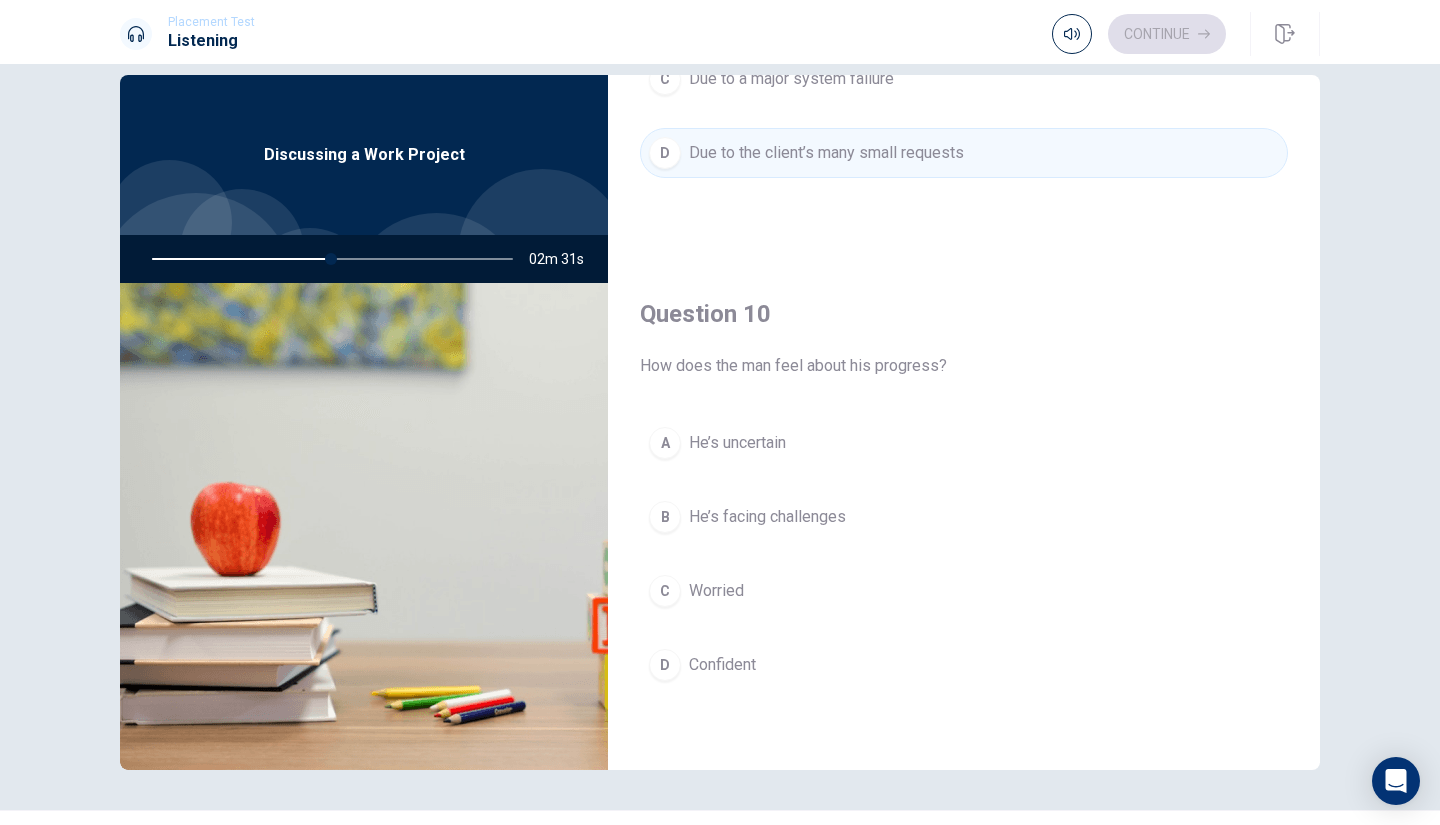 click on "B" at bounding box center [665, 517] 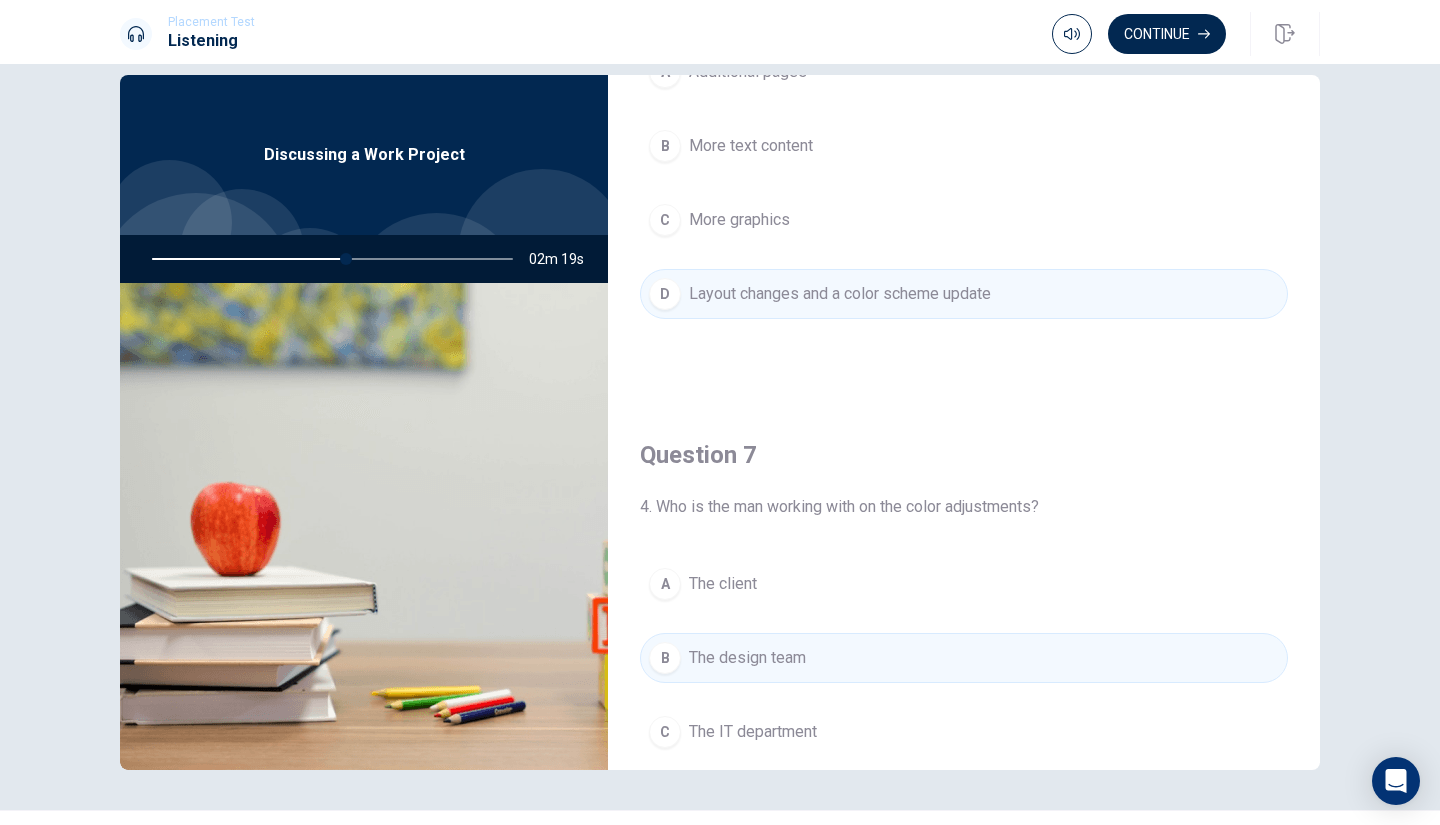 scroll, scrollTop: 245, scrollLeft: 0, axis: vertical 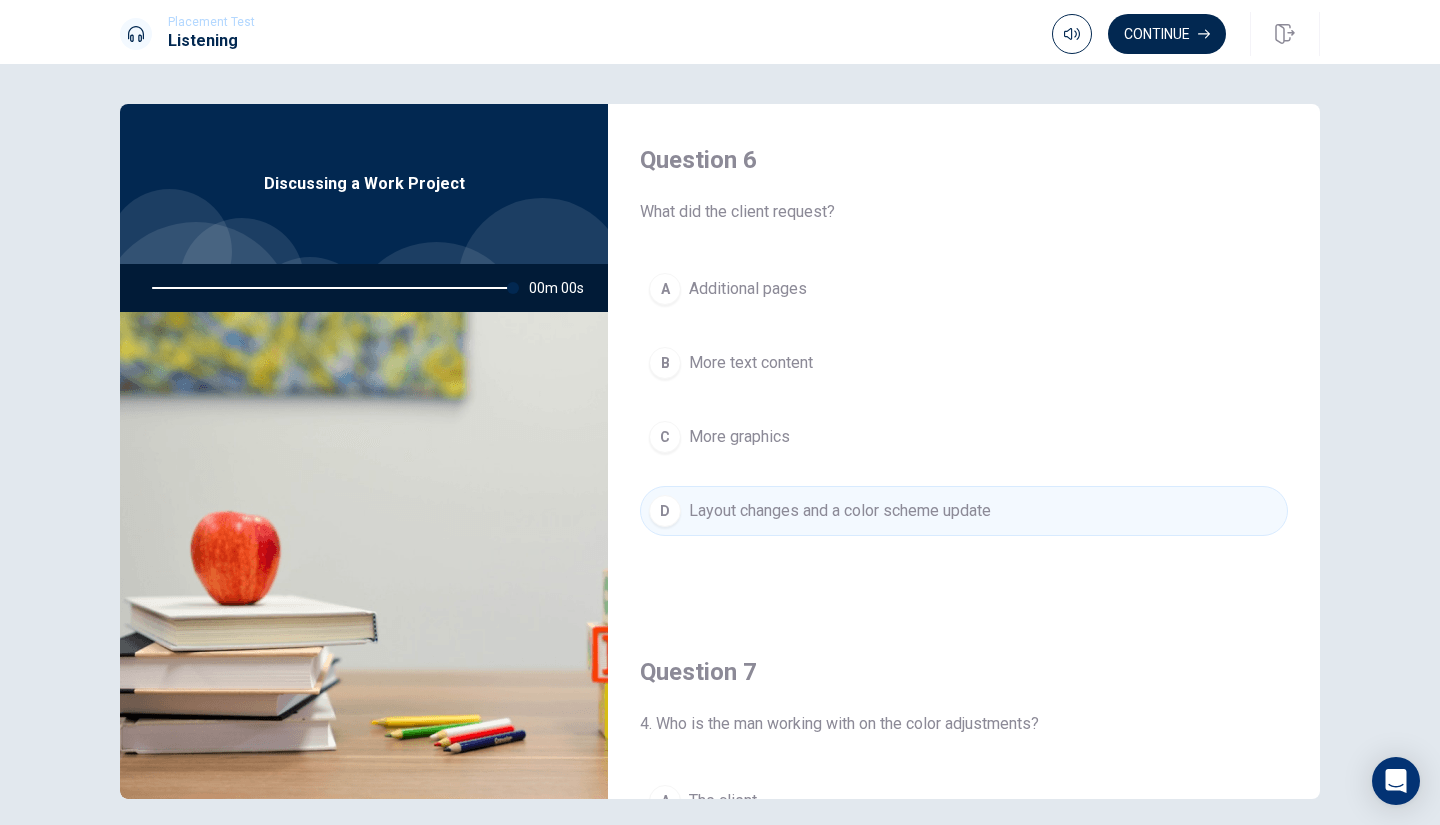 type on "0" 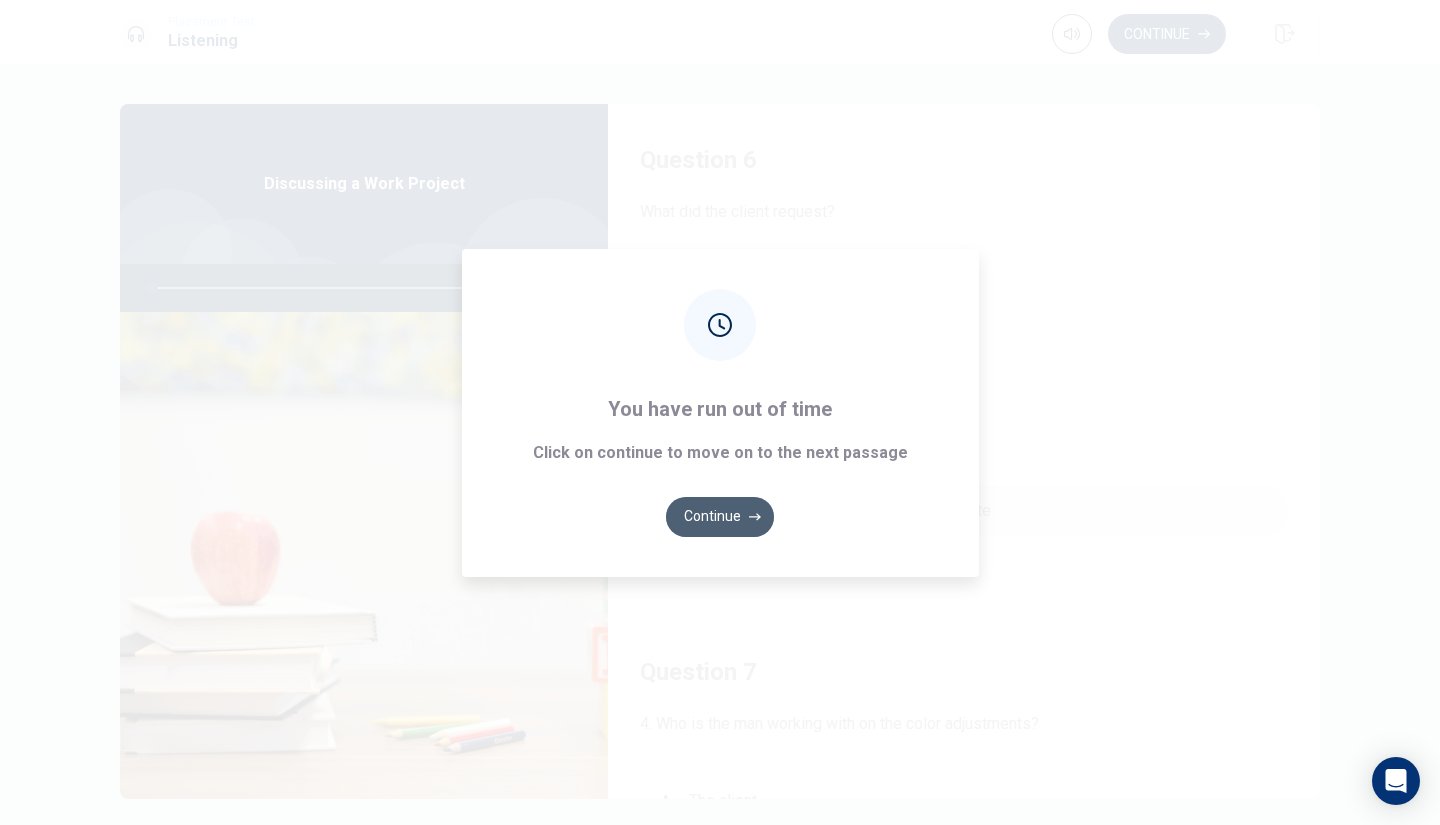click on "Continue" at bounding box center [720, 517] 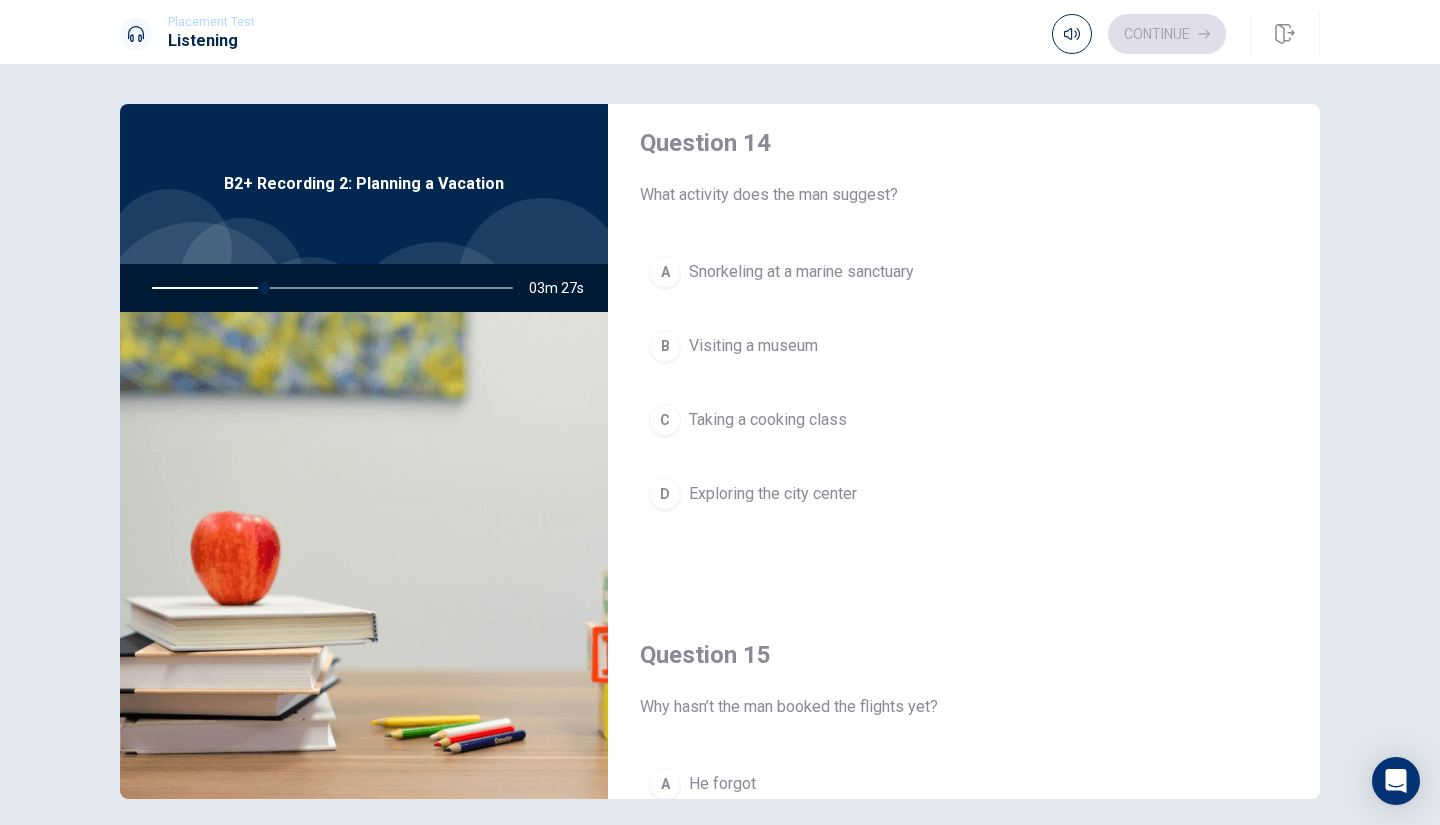 scroll, scrollTop: 1865, scrollLeft: 0, axis: vertical 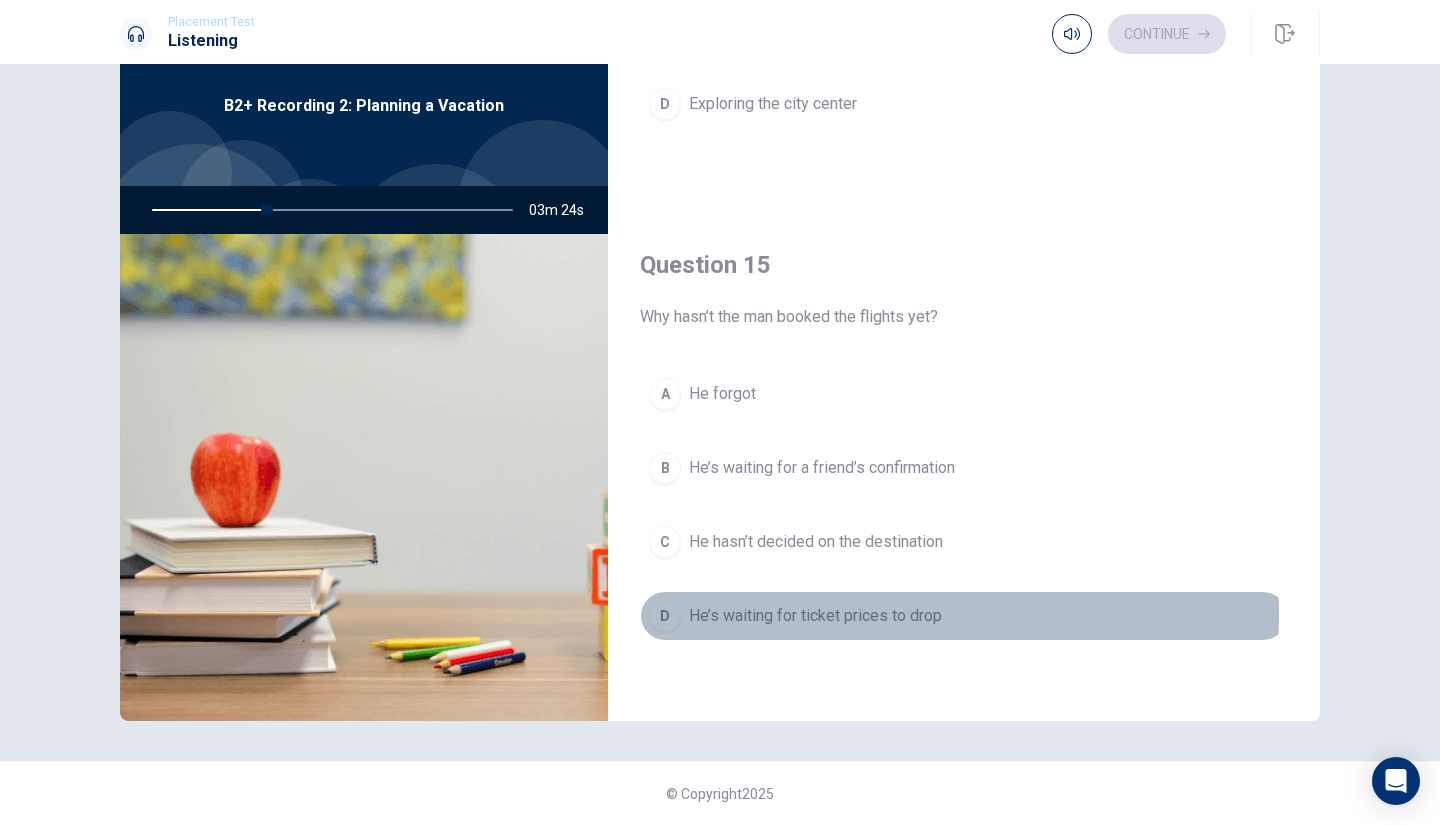 click on "He’s waiting for ticket prices to drop" at bounding box center (815, 616) 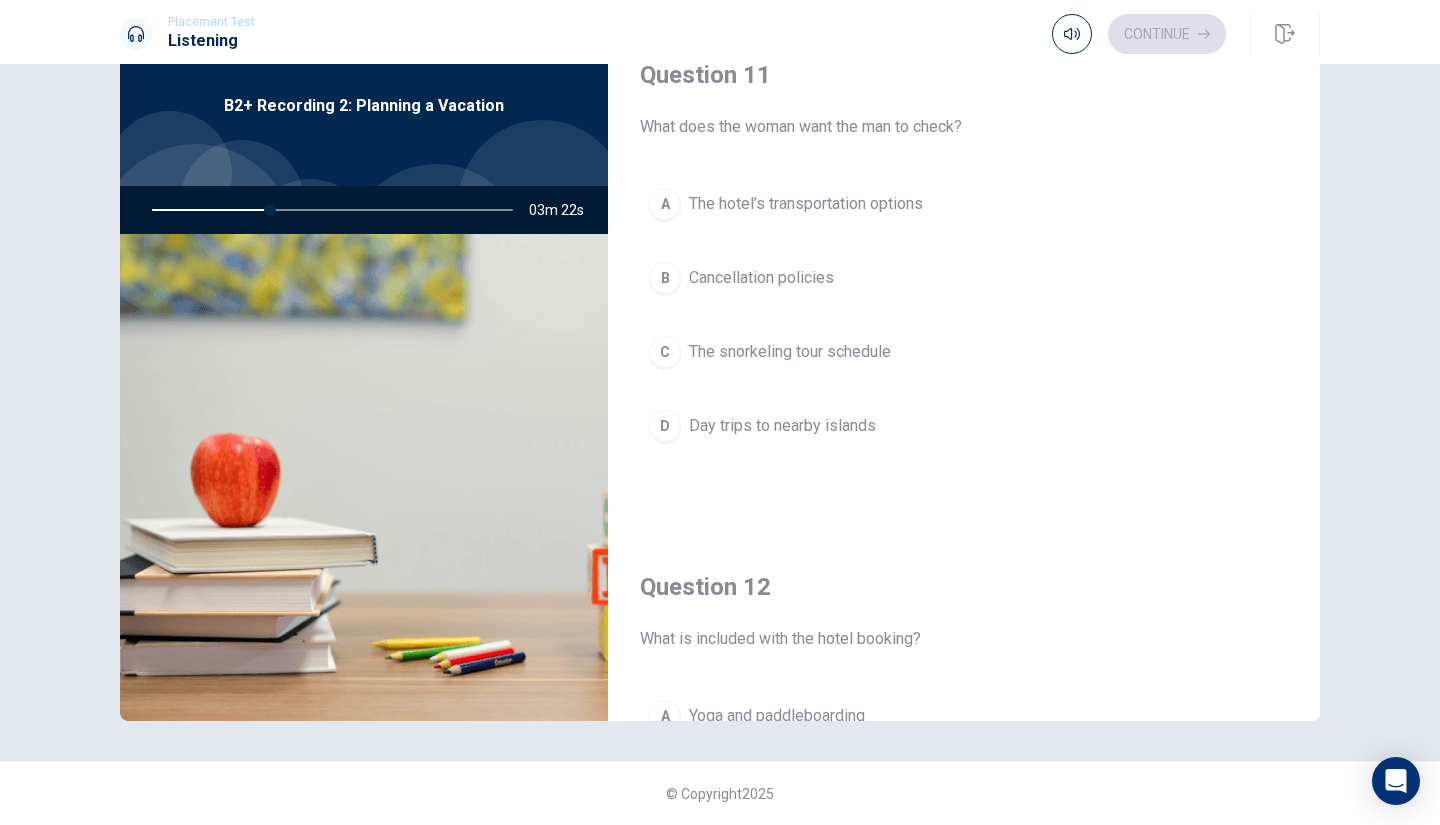 scroll, scrollTop: 0, scrollLeft: 0, axis: both 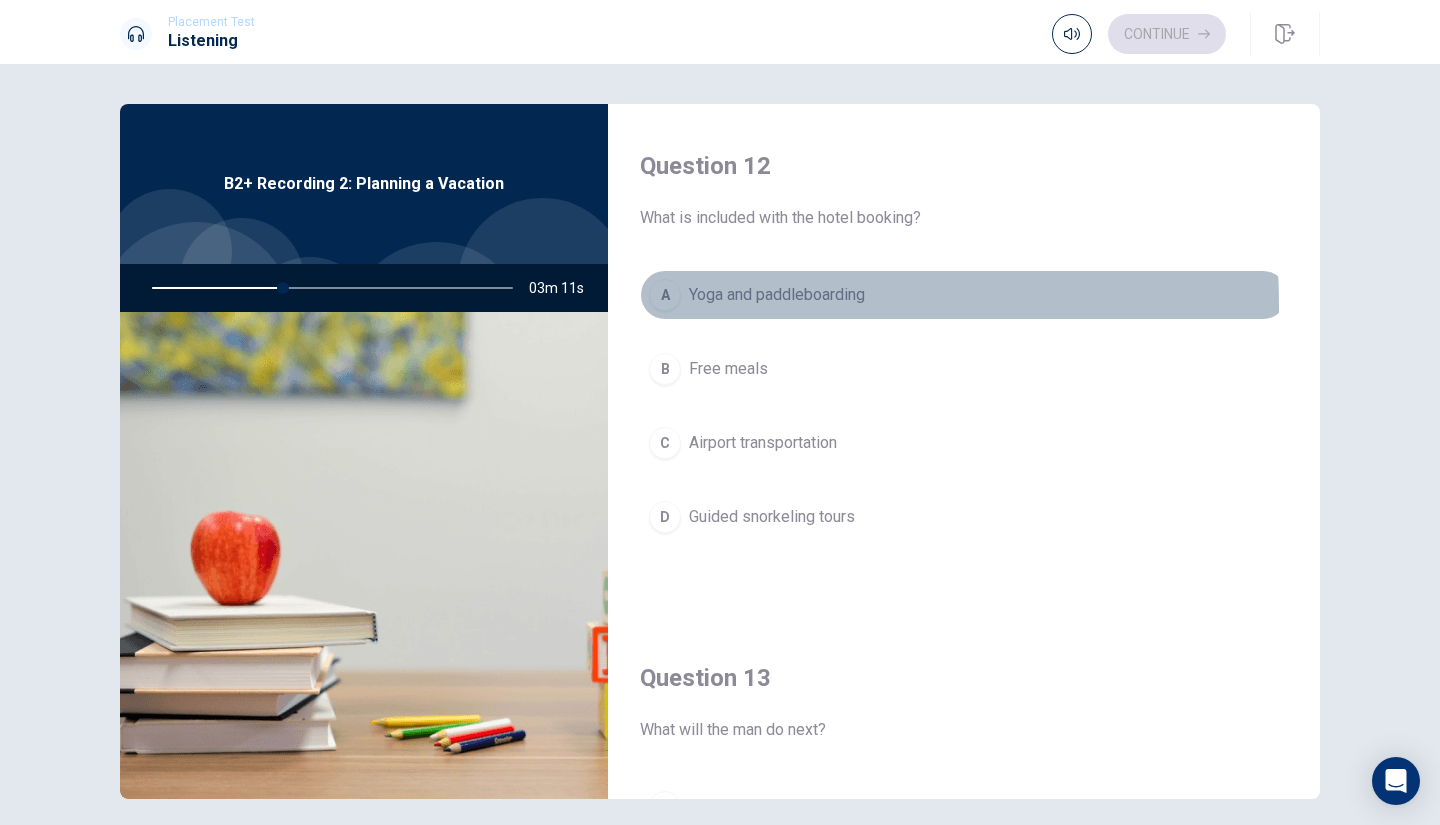 click on "A Yoga and paddleboarding" at bounding box center (964, 295) 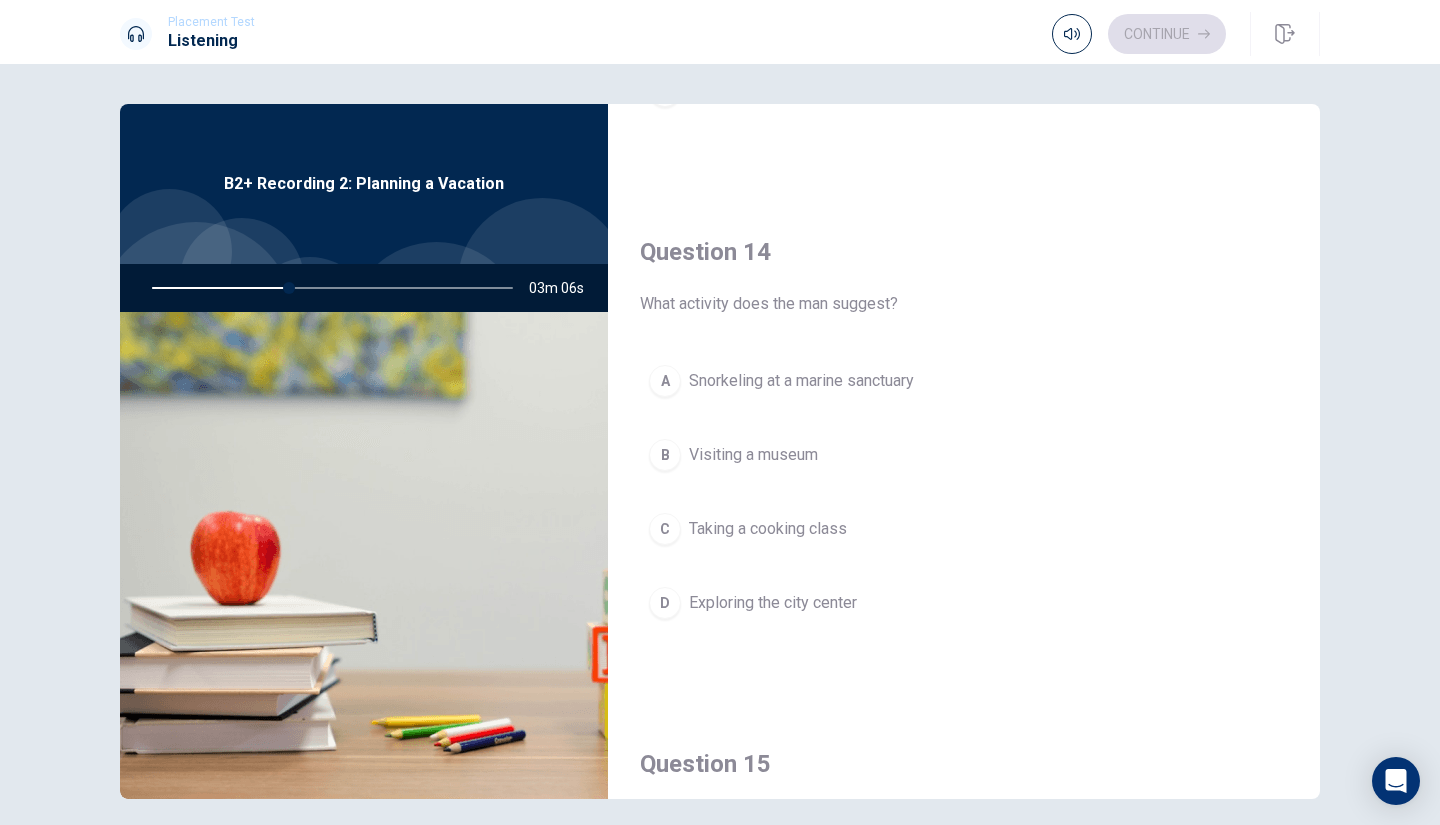 scroll, scrollTop: 1447, scrollLeft: 0, axis: vertical 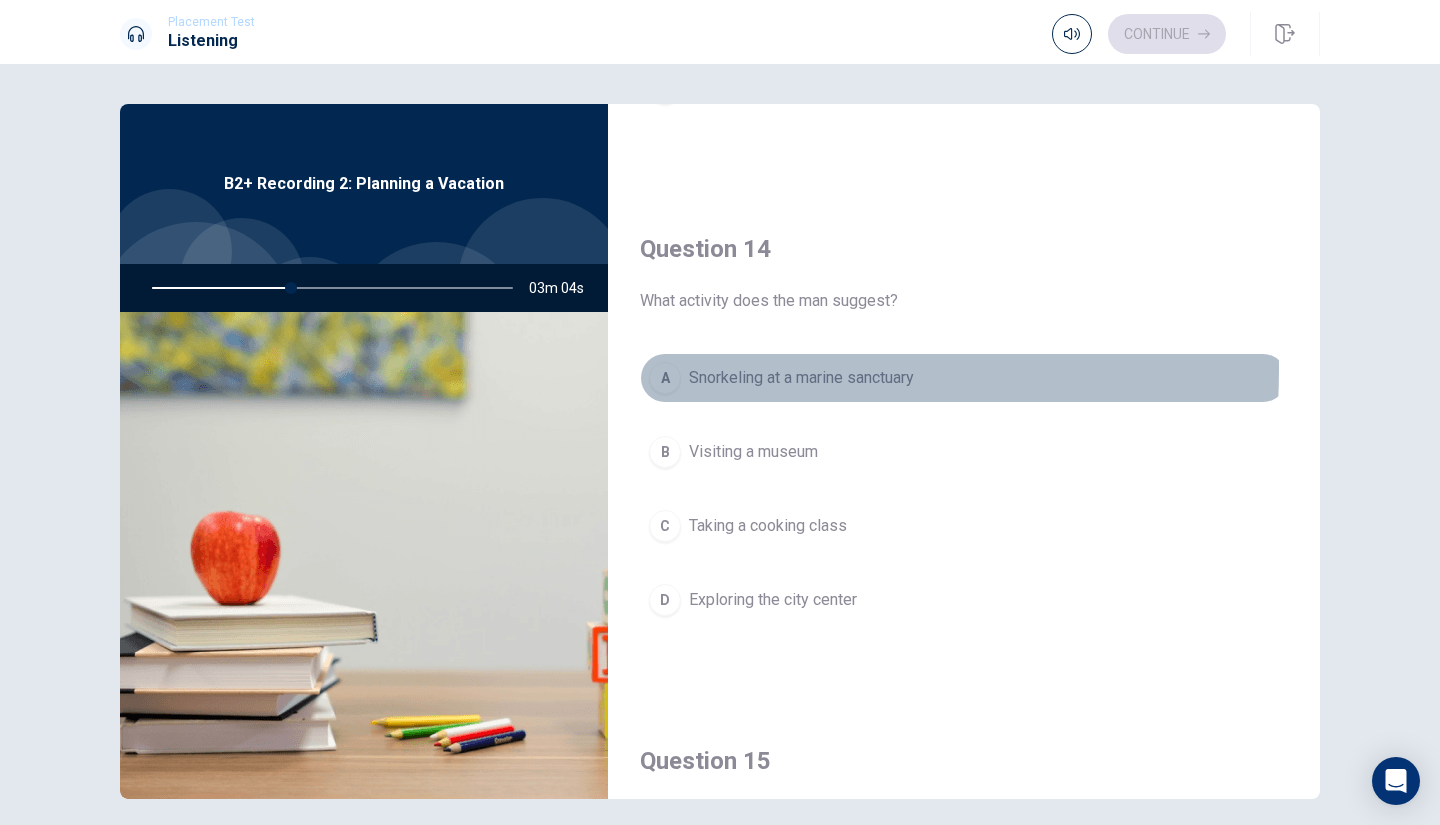click on "A" at bounding box center [665, 378] 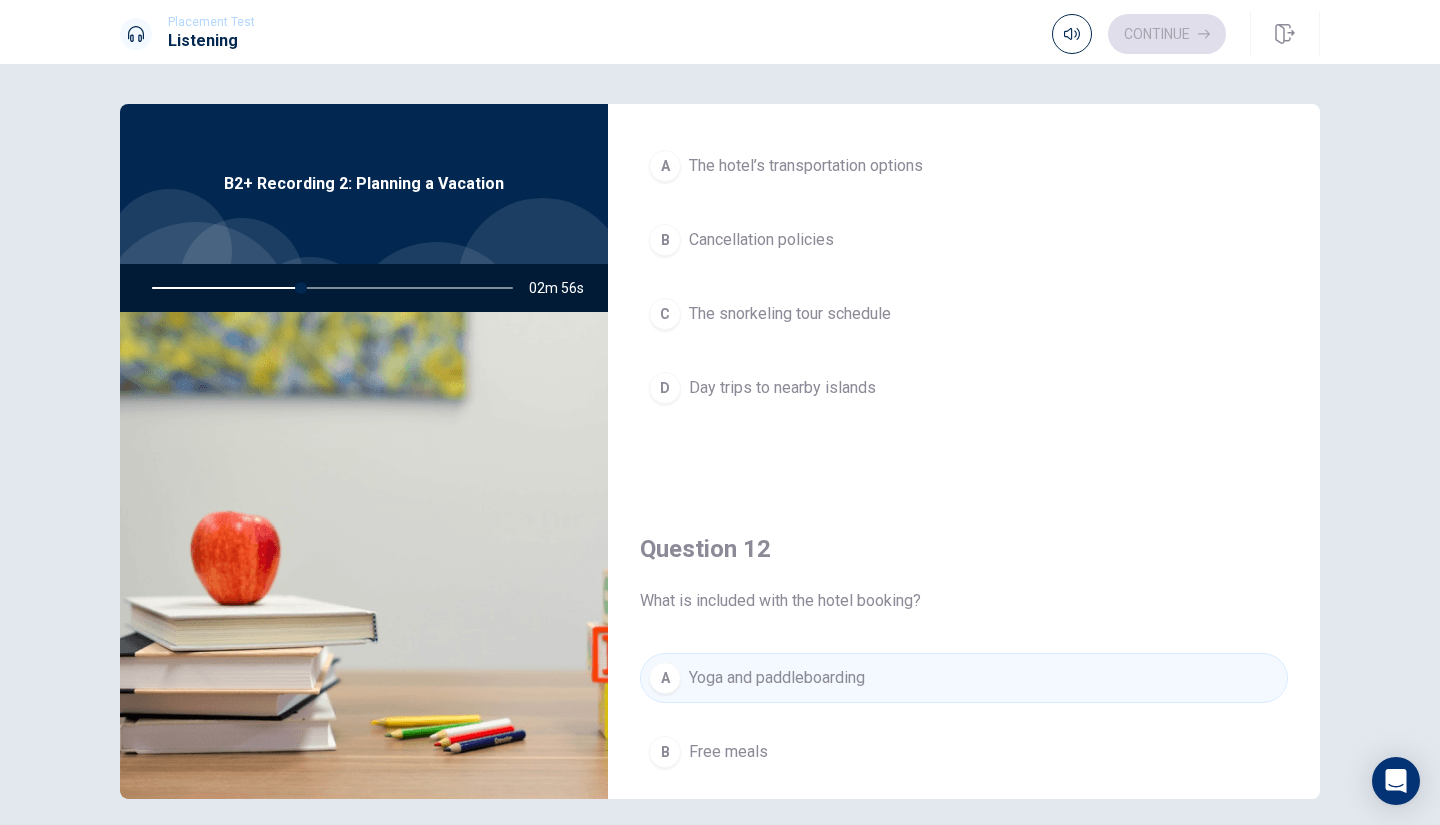 scroll, scrollTop: 0, scrollLeft: 0, axis: both 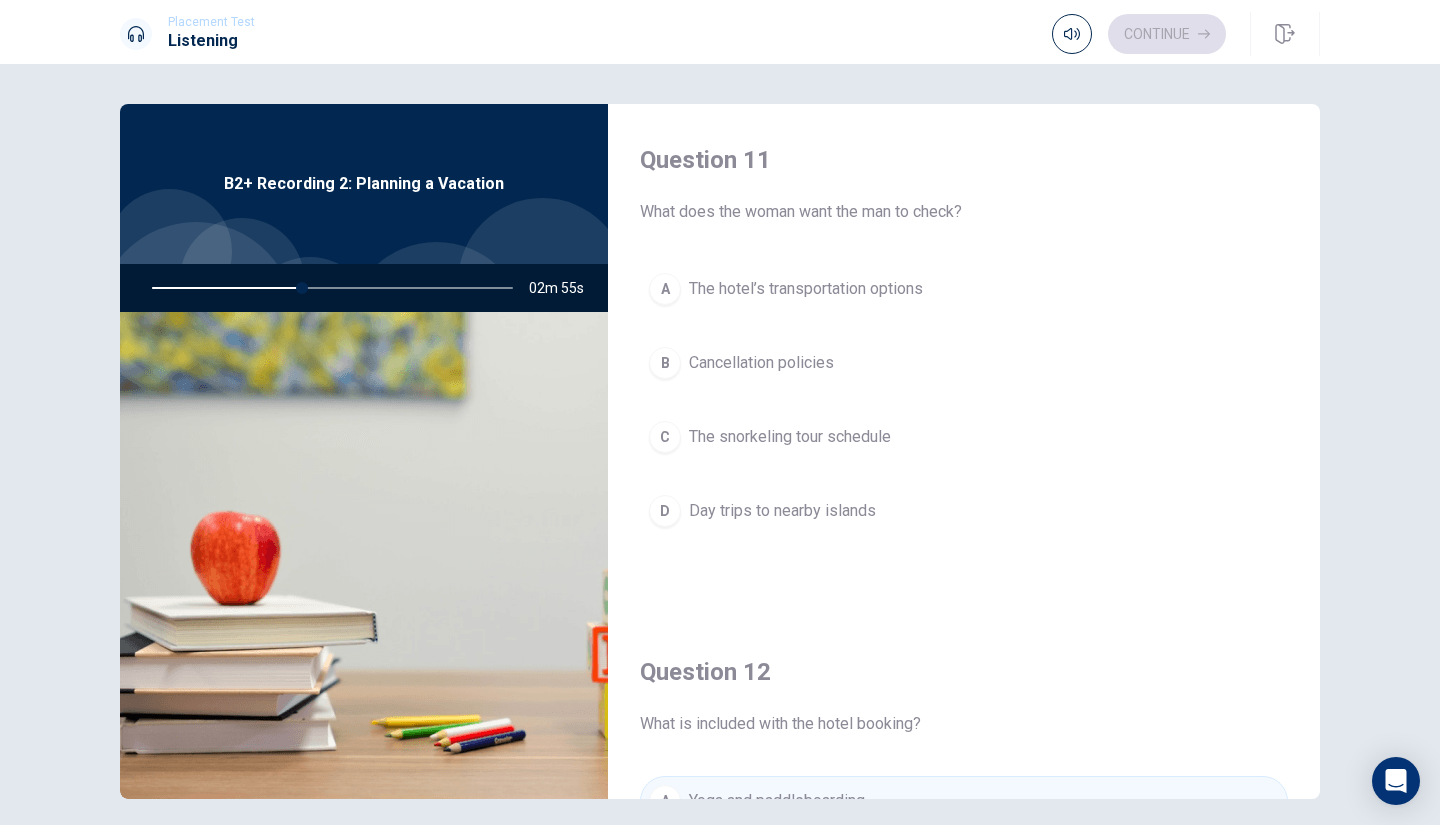click on "The hotel’s transportation options" at bounding box center [806, 289] 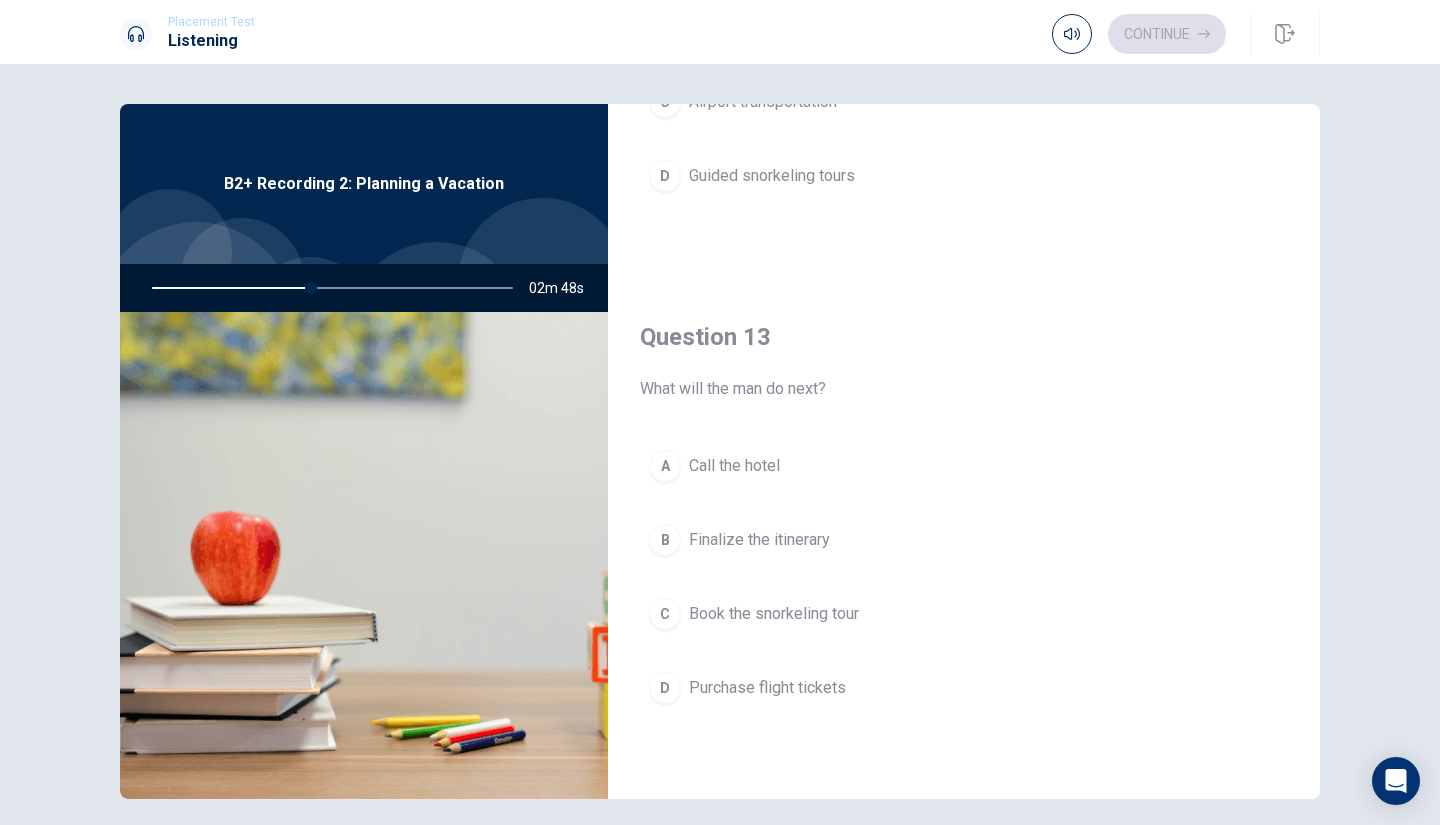 scroll, scrollTop: 849, scrollLeft: 0, axis: vertical 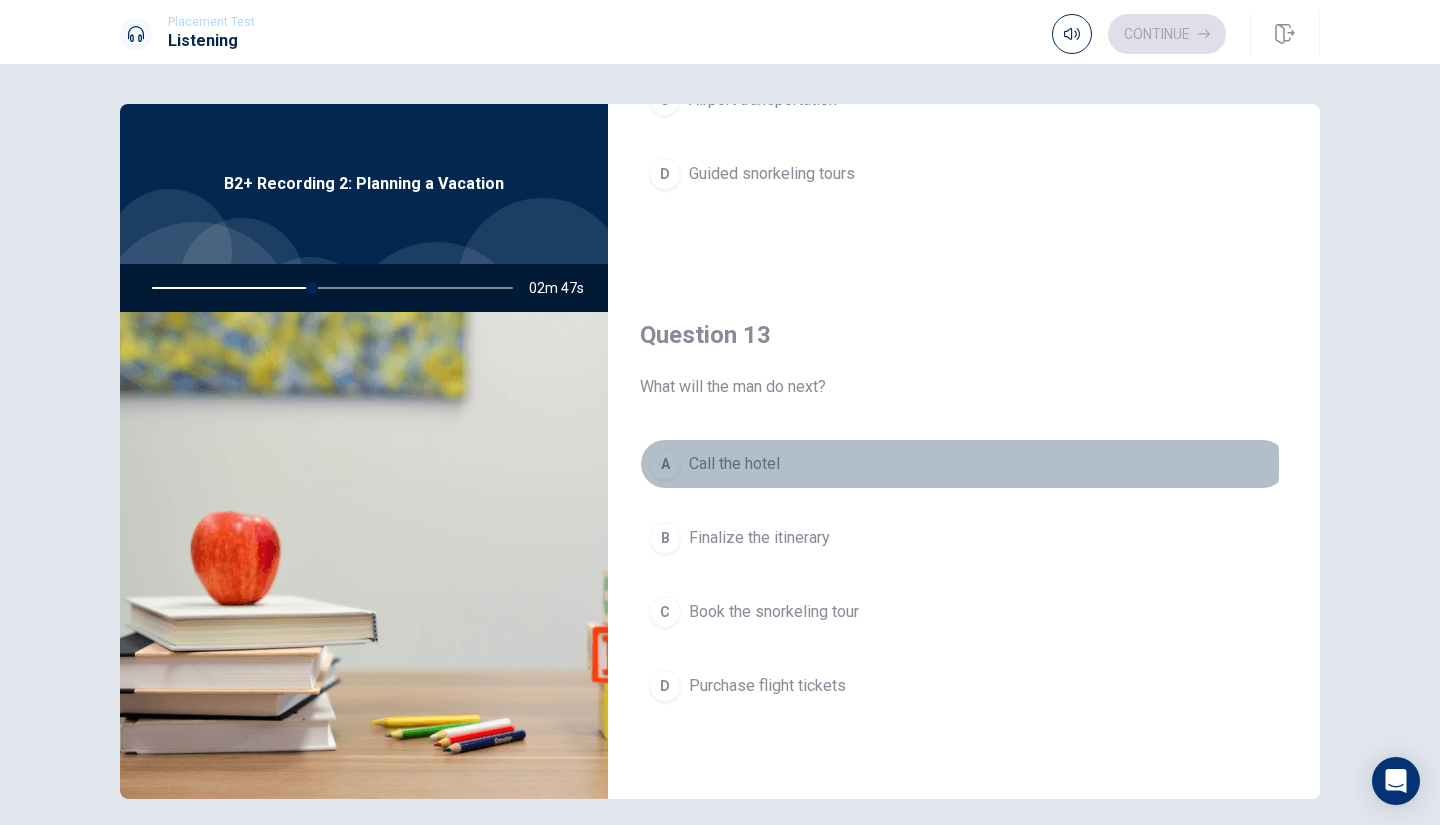 click on "Call the hotel" at bounding box center [734, 464] 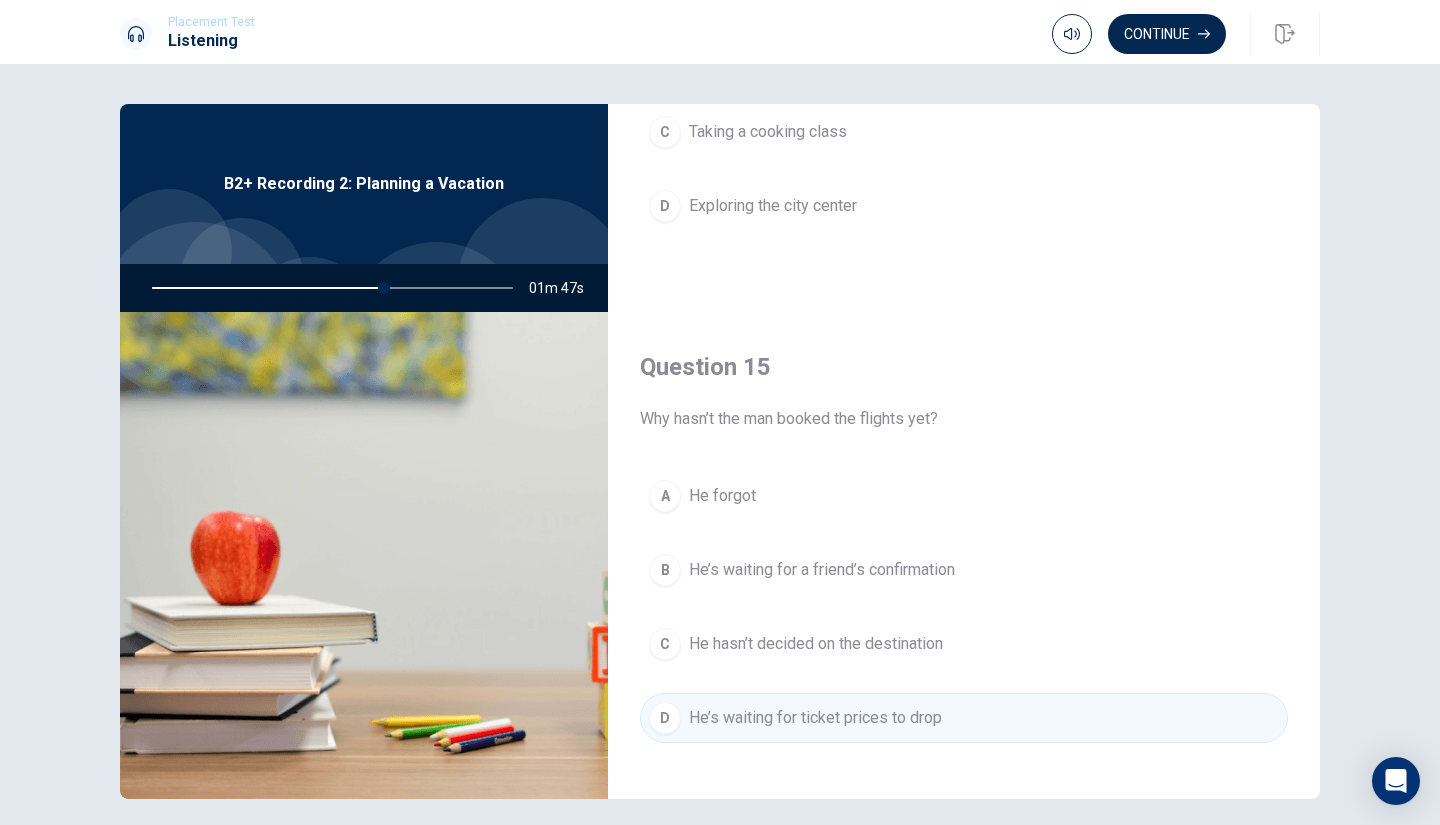 scroll, scrollTop: 1865, scrollLeft: 0, axis: vertical 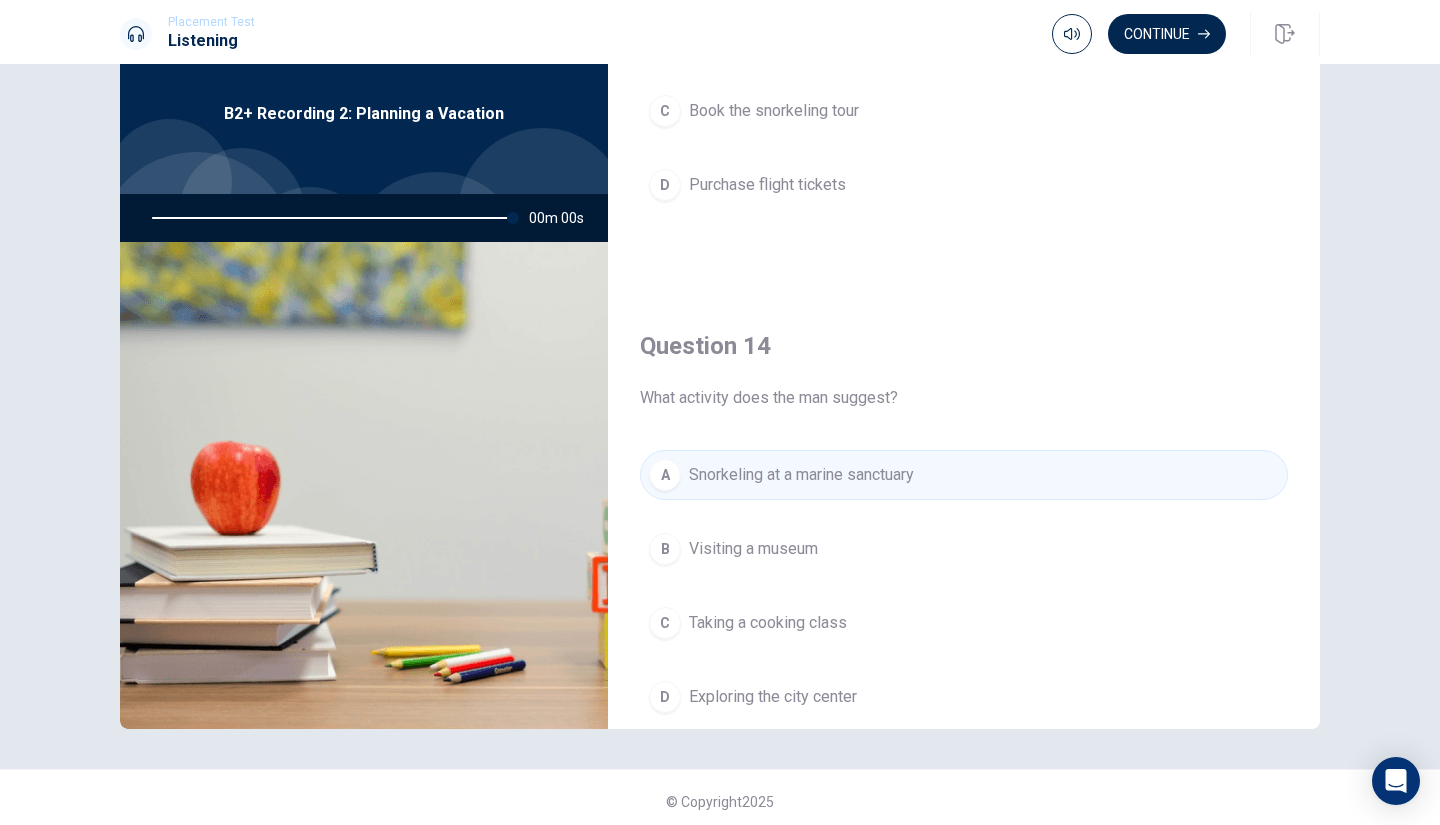 type on "0" 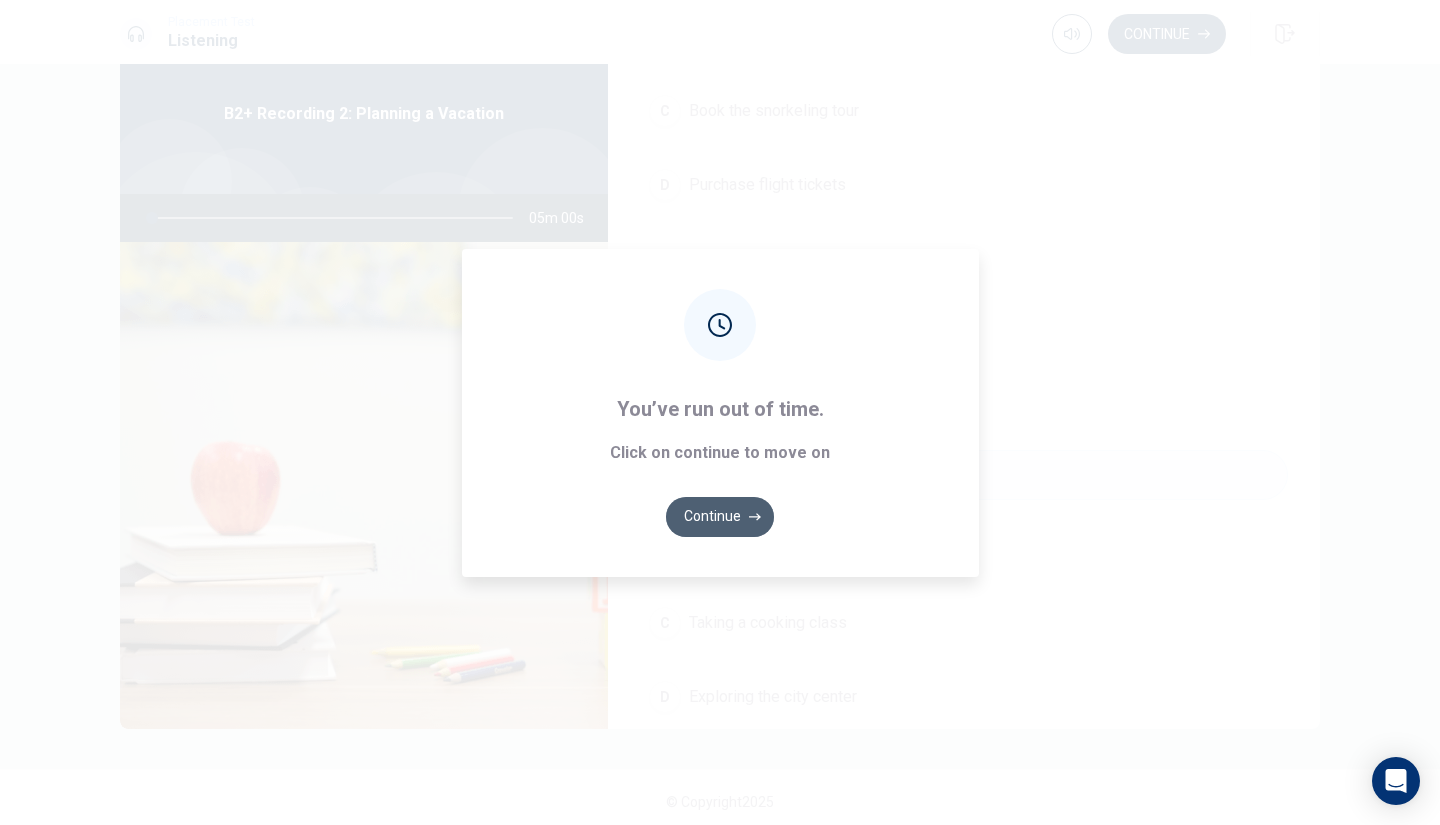 click on "Continue" at bounding box center [720, 517] 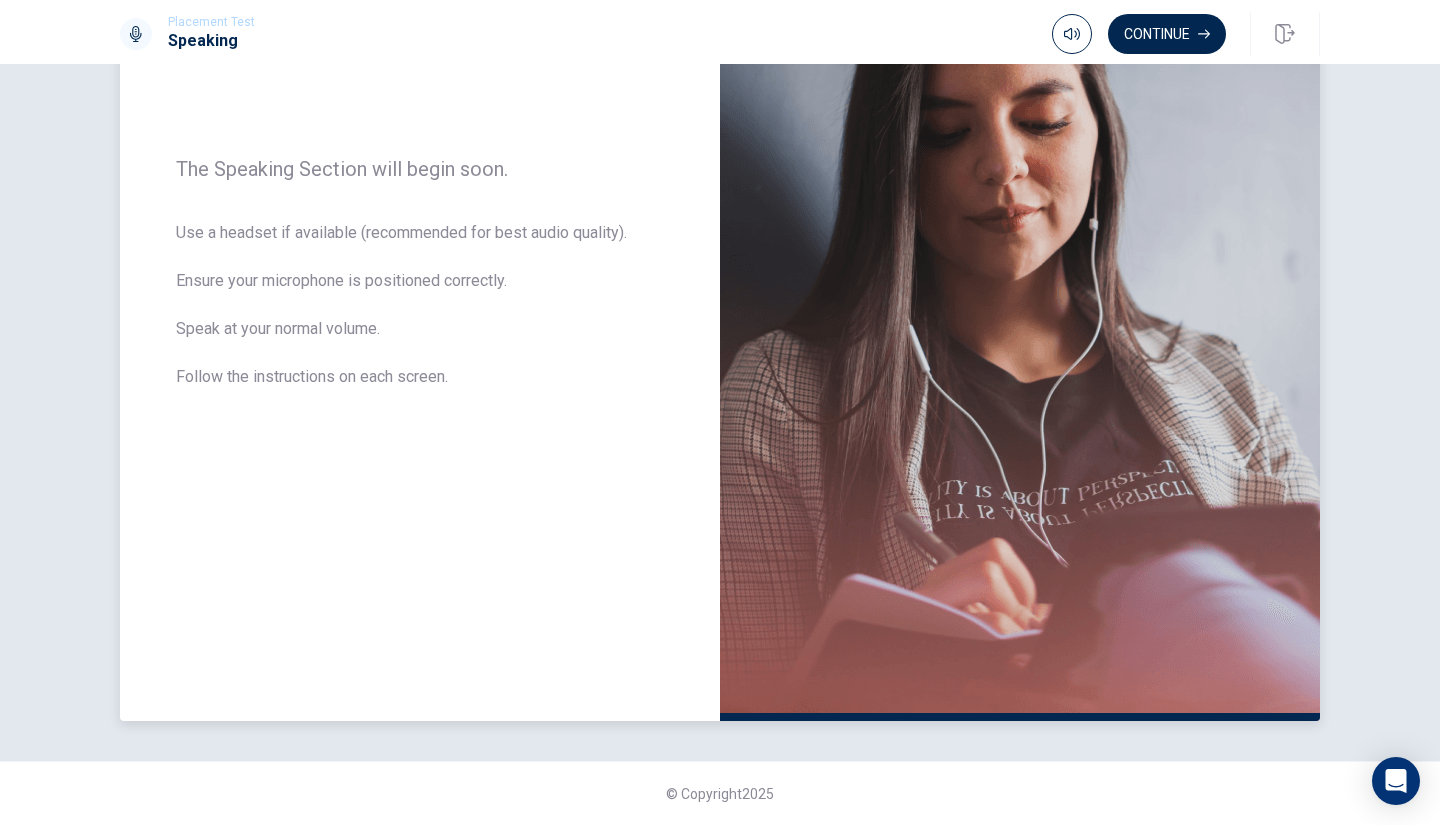 scroll, scrollTop: 164, scrollLeft: 0, axis: vertical 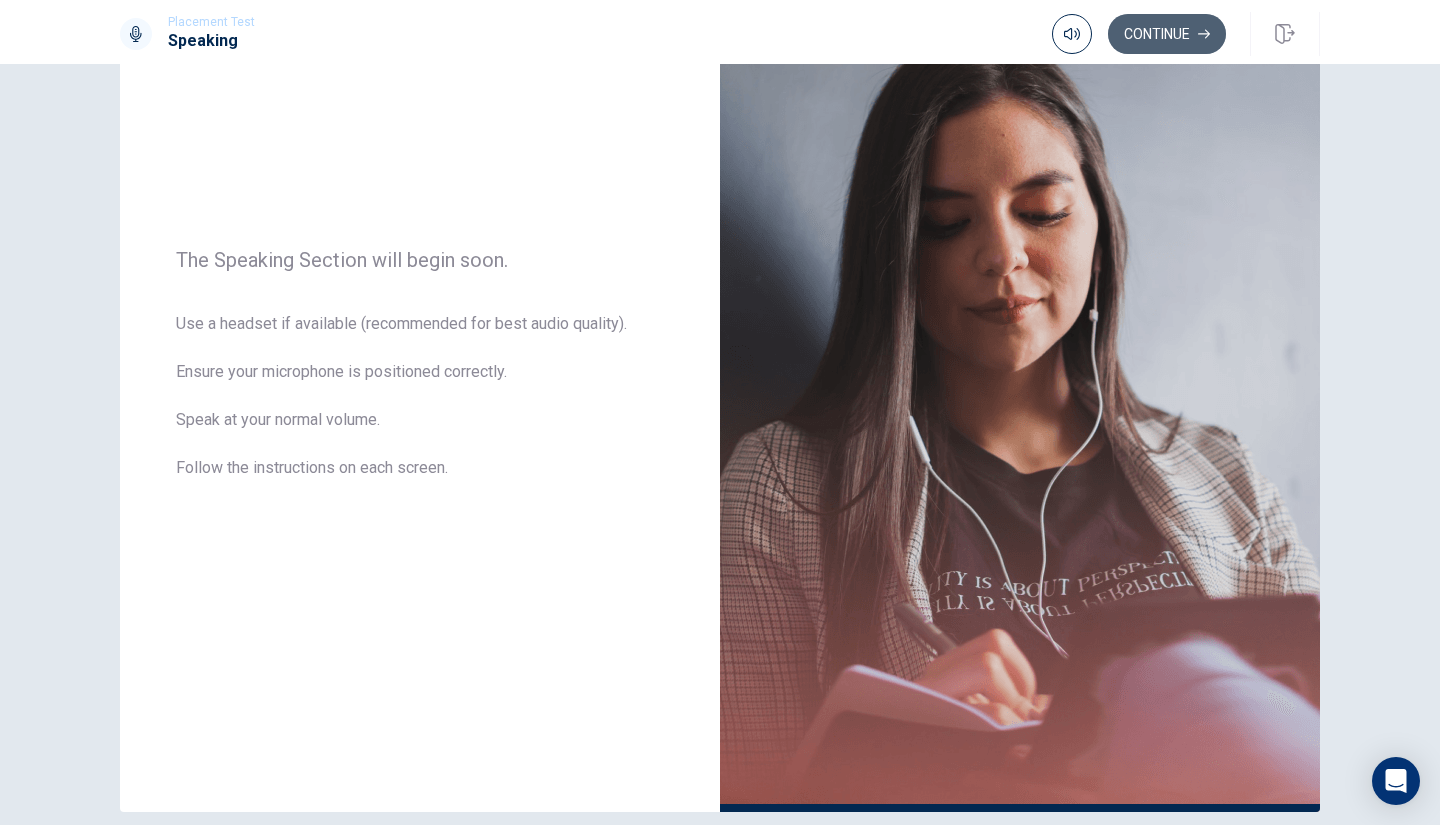 click on "Continue" at bounding box center (1167, 34) 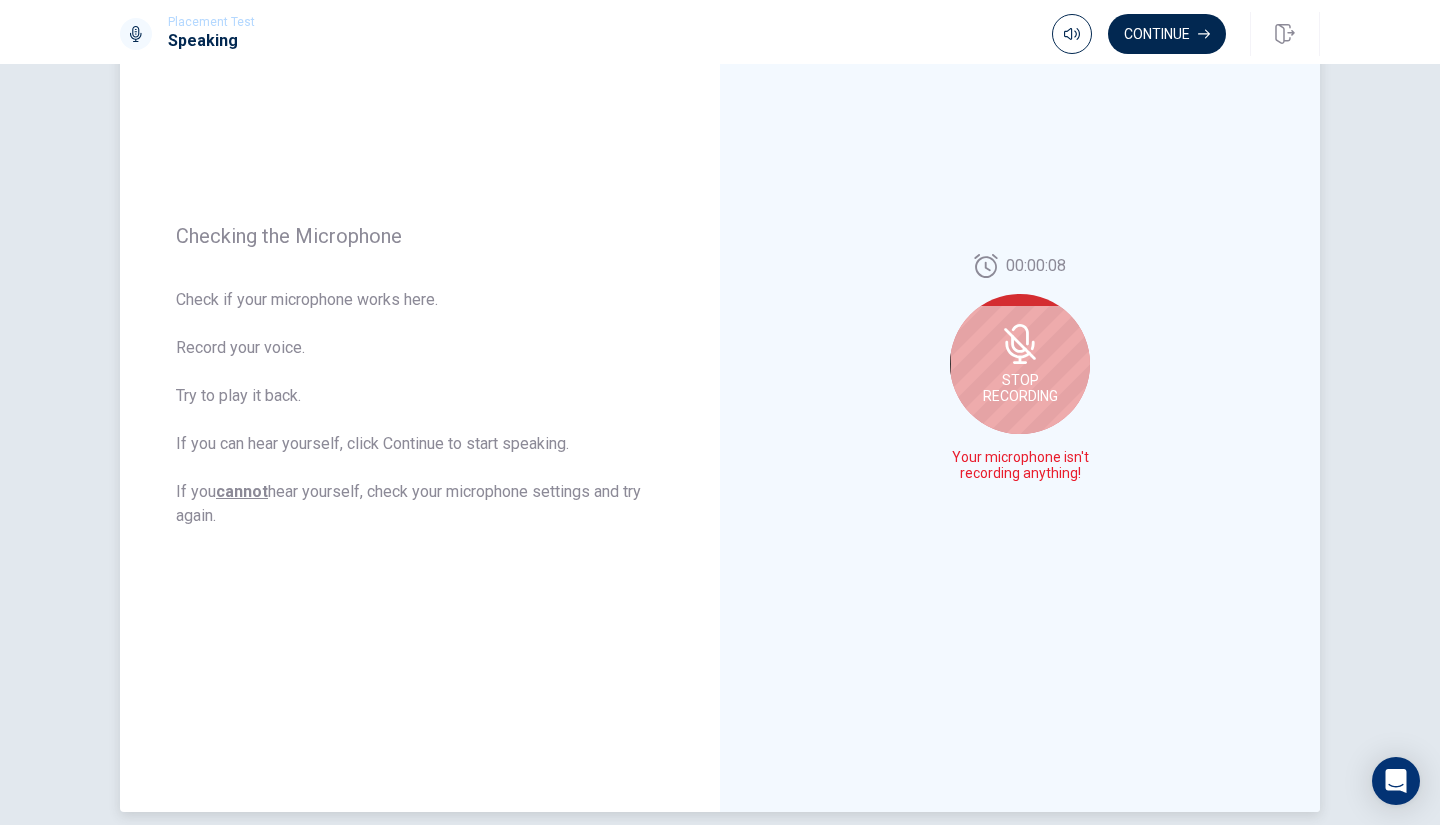 click on "Stop   Recording" at bounding box center [1020, 364] 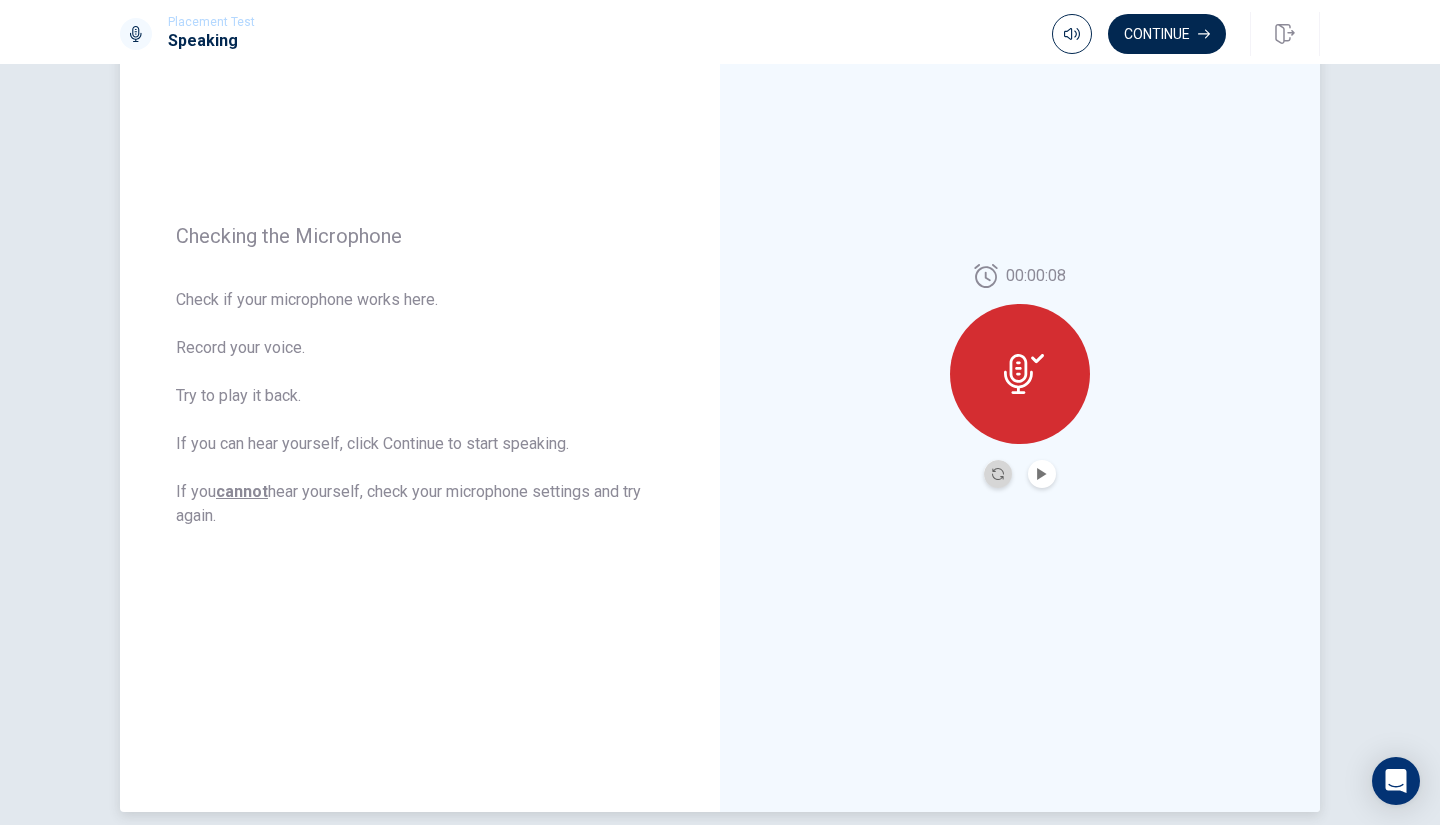 click at bounding box center [998, 474] 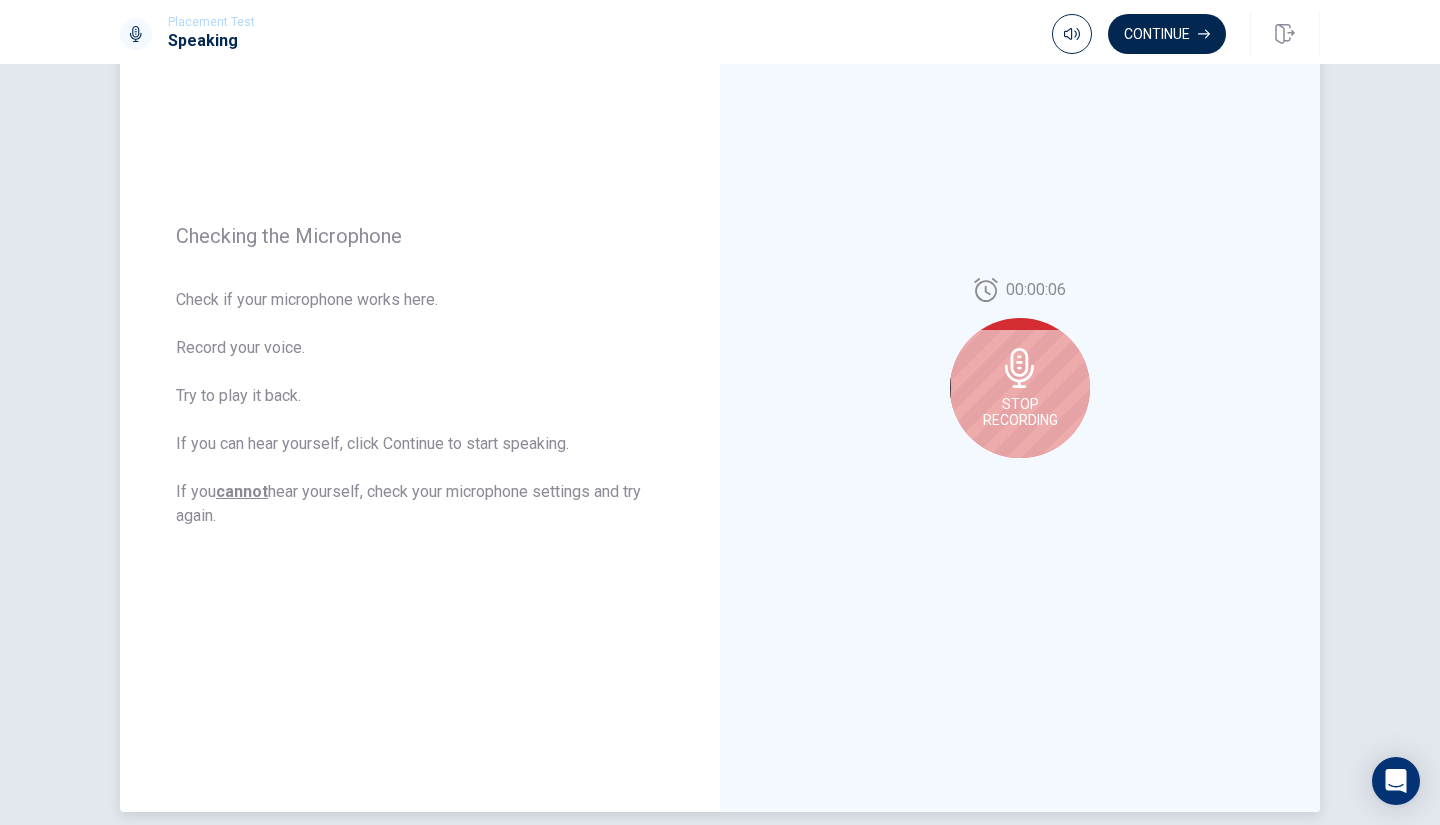 click on "Stop   Recording" at bounding box center (1020, 412) 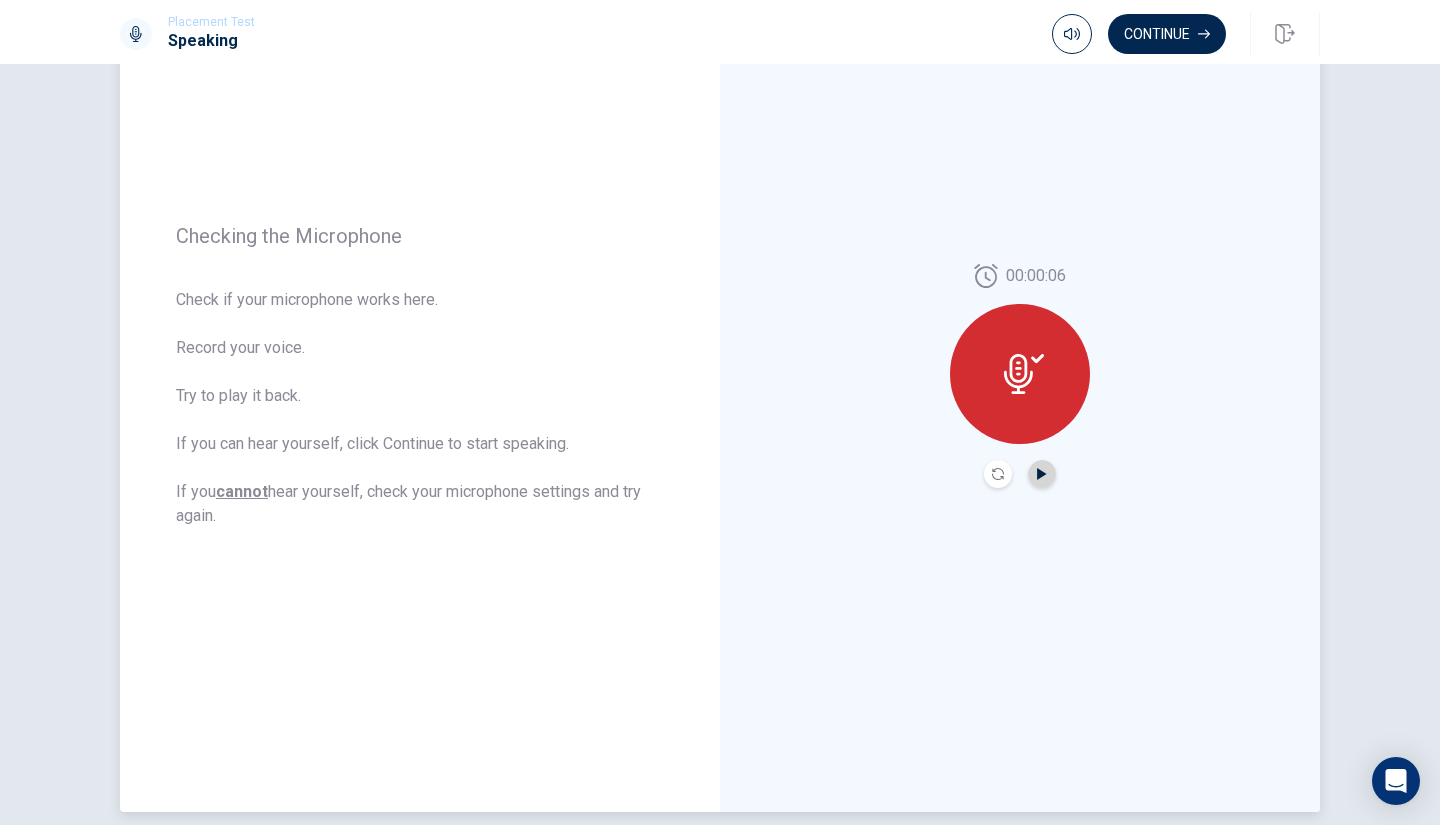 click 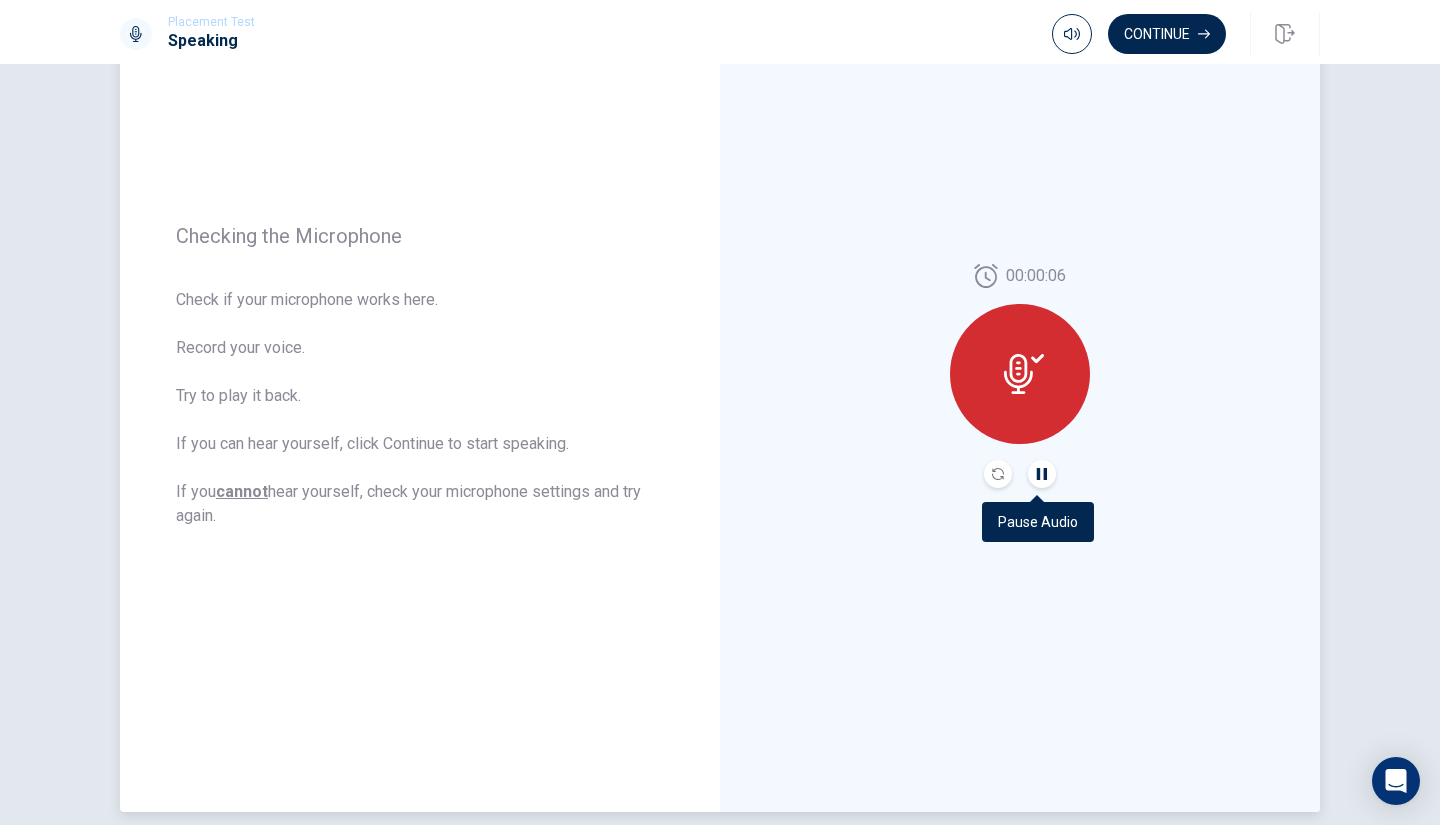 click 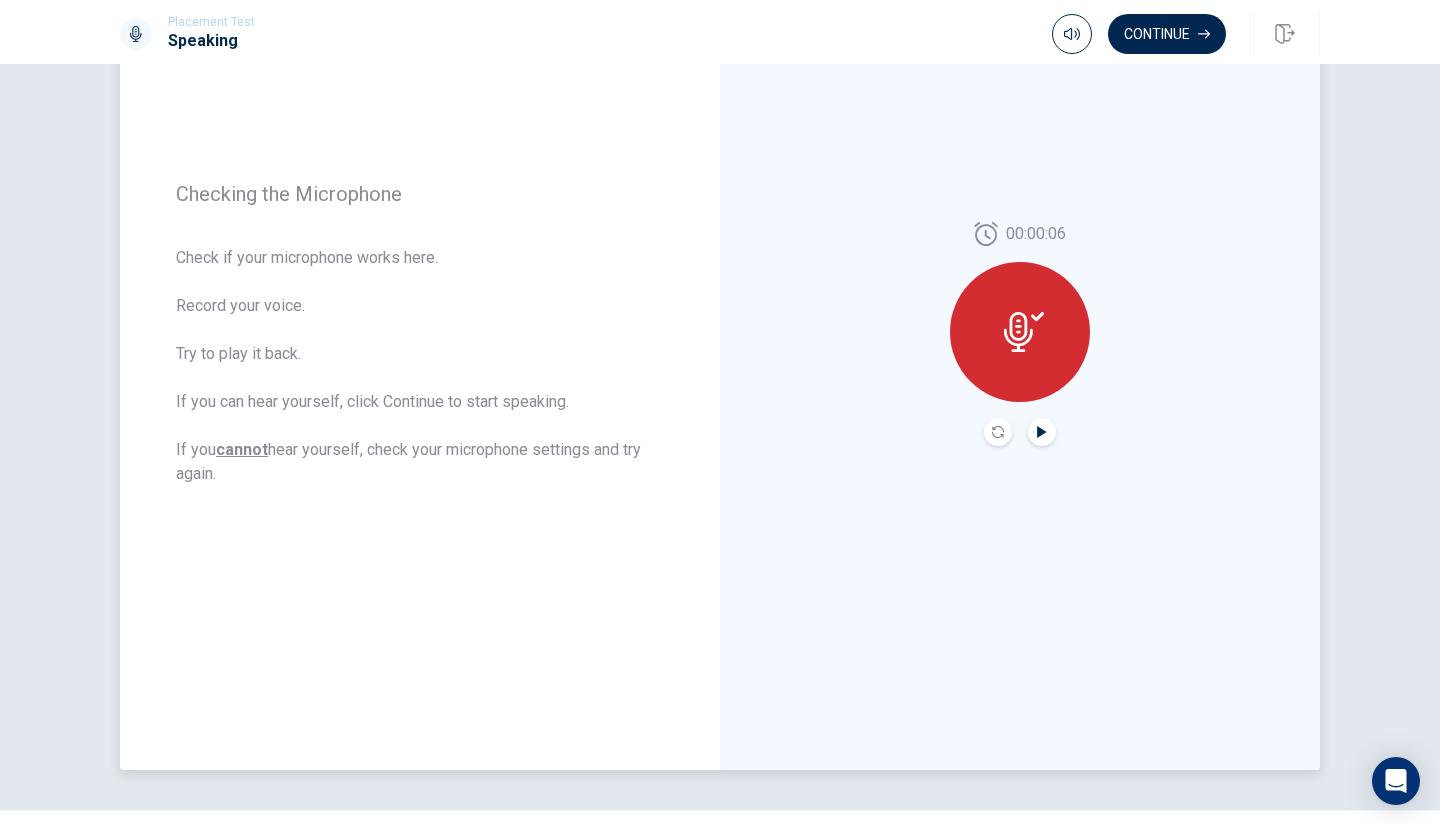 scroll, scrollTop: 207, scrollLeft: 0, axis: vertical 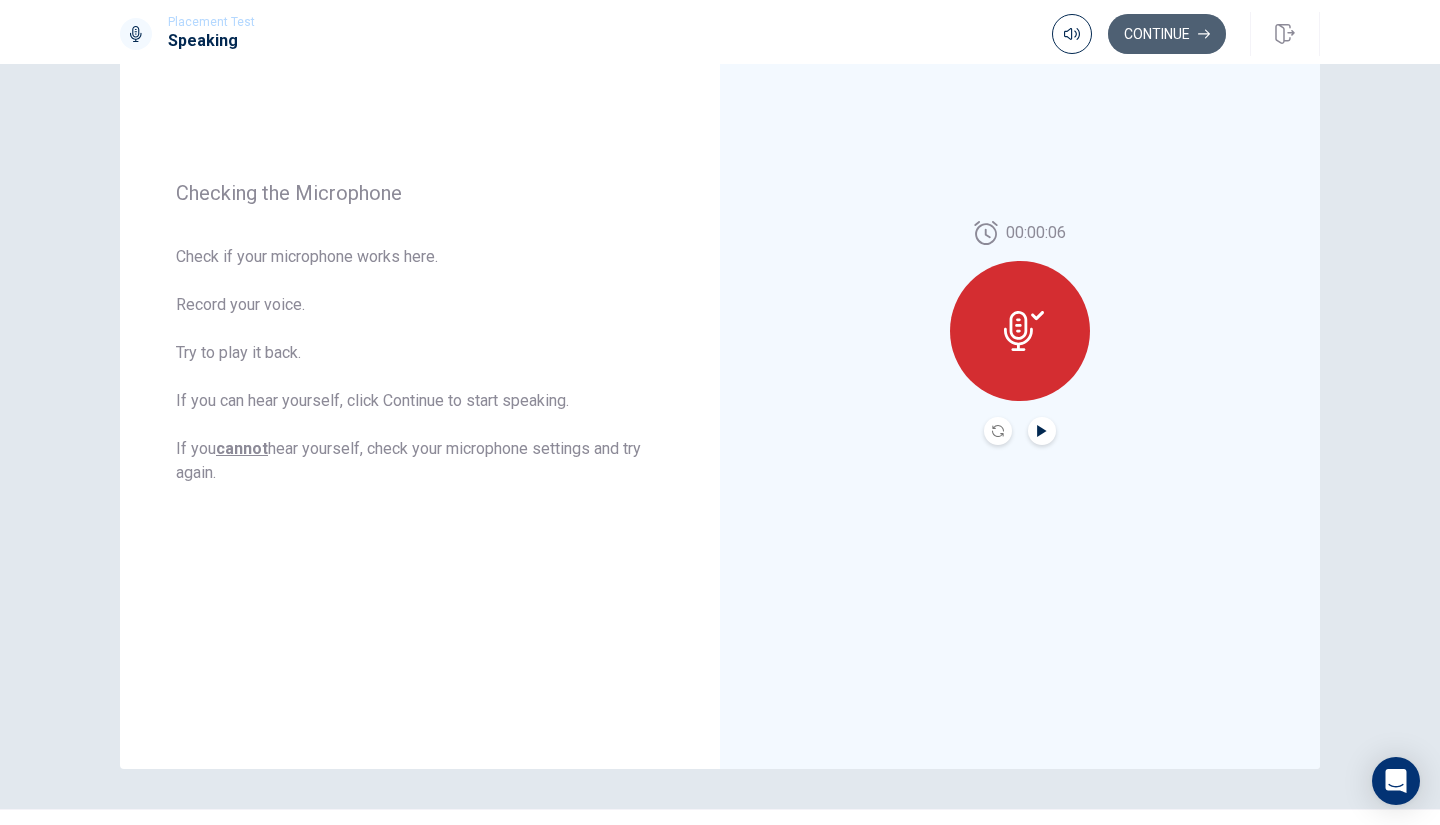 click on "Continue" at bounding box center (1167, 34) 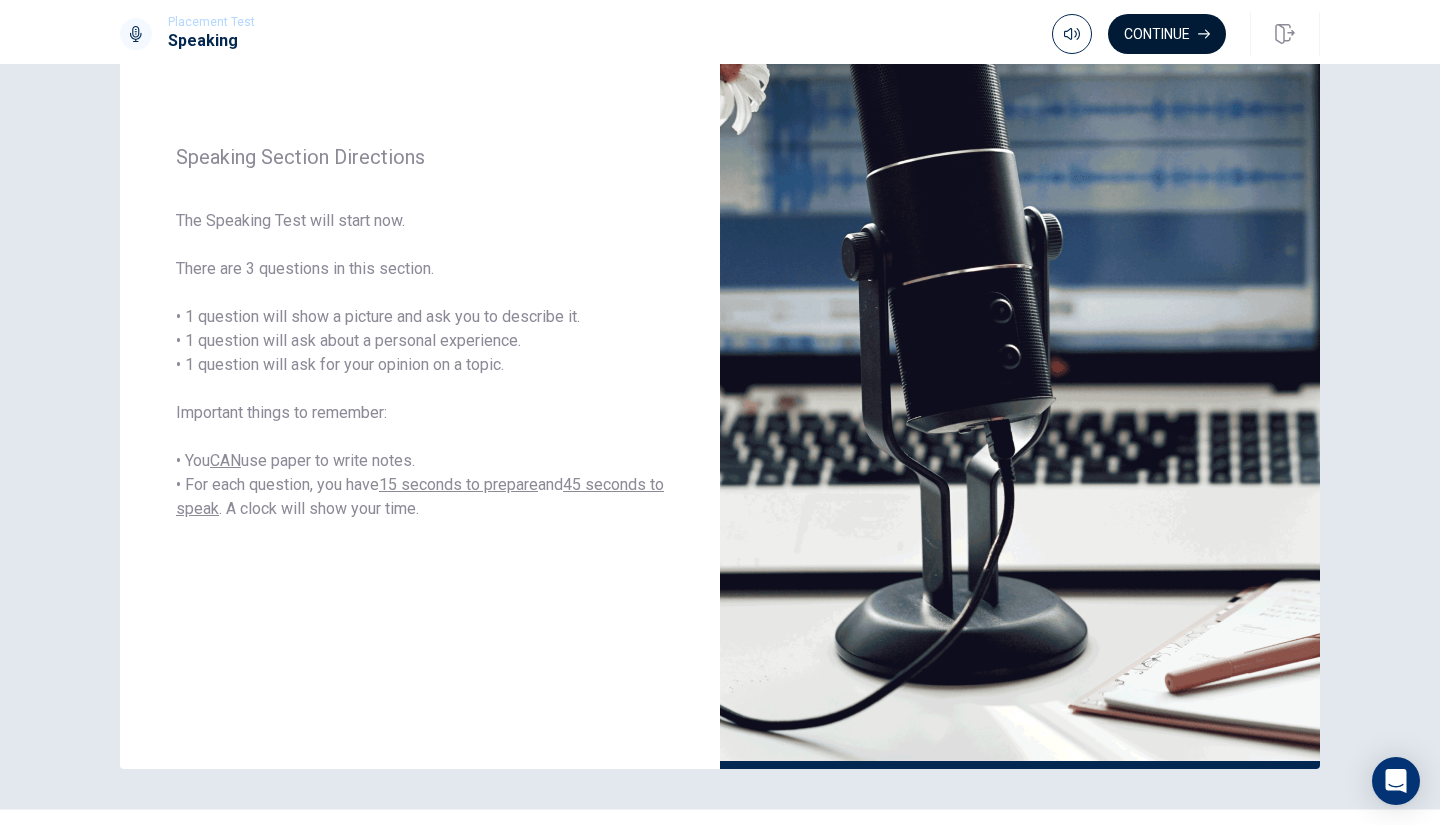 click on "Continue" at bounding box center (1167, 34) 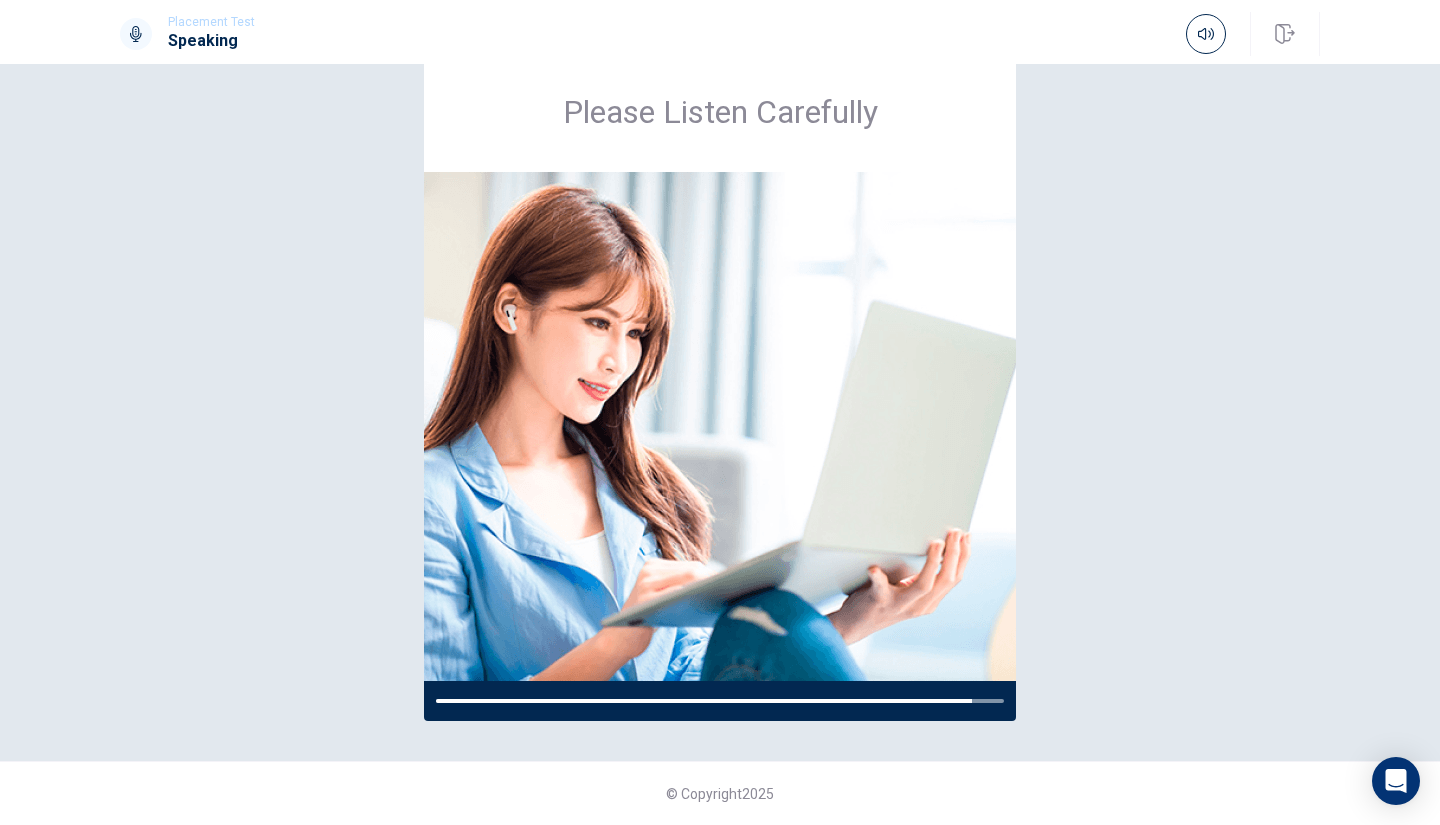 scroll, scrollTop: 207, scrollLeft: 0, axis: vertical 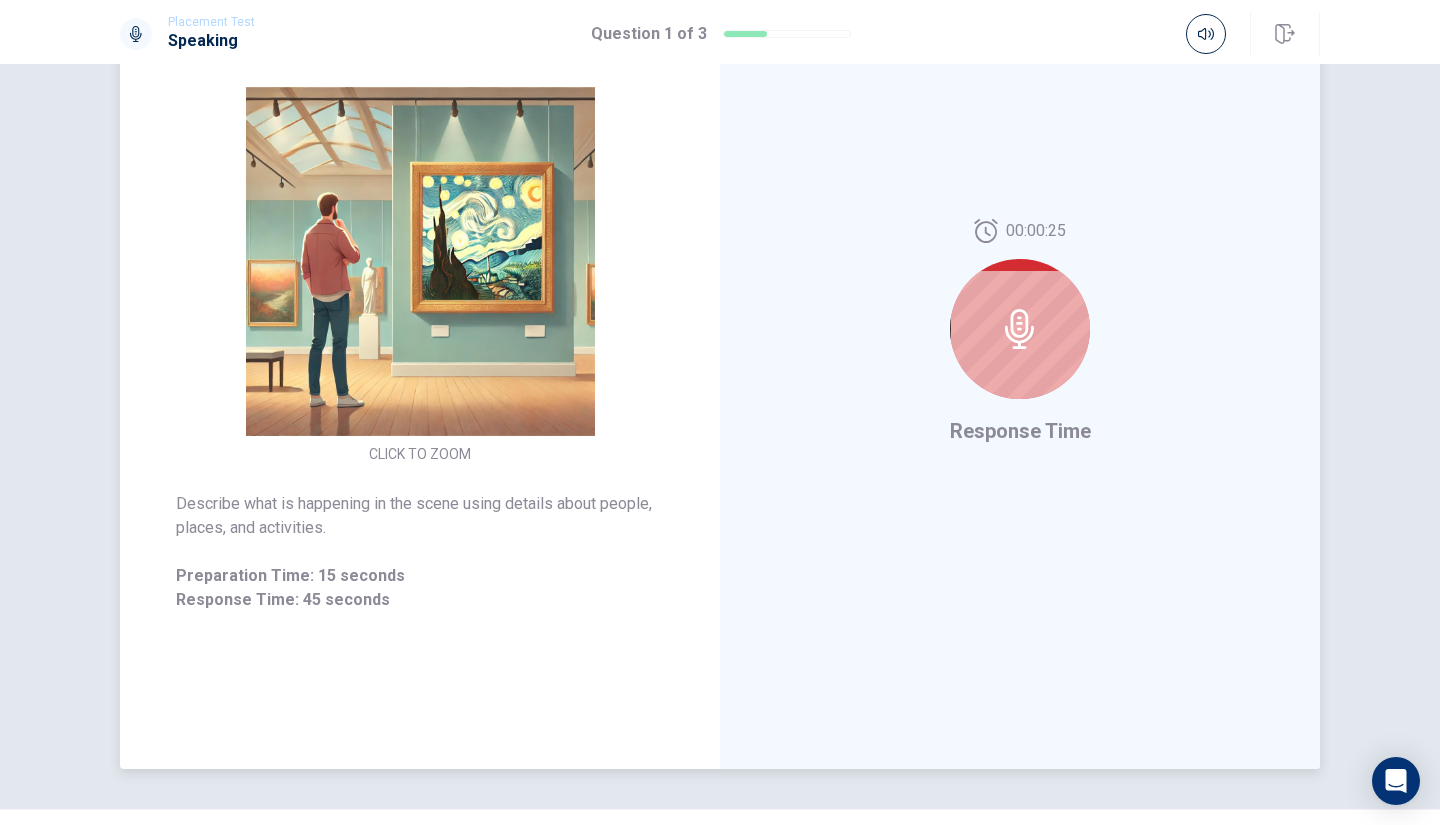 click 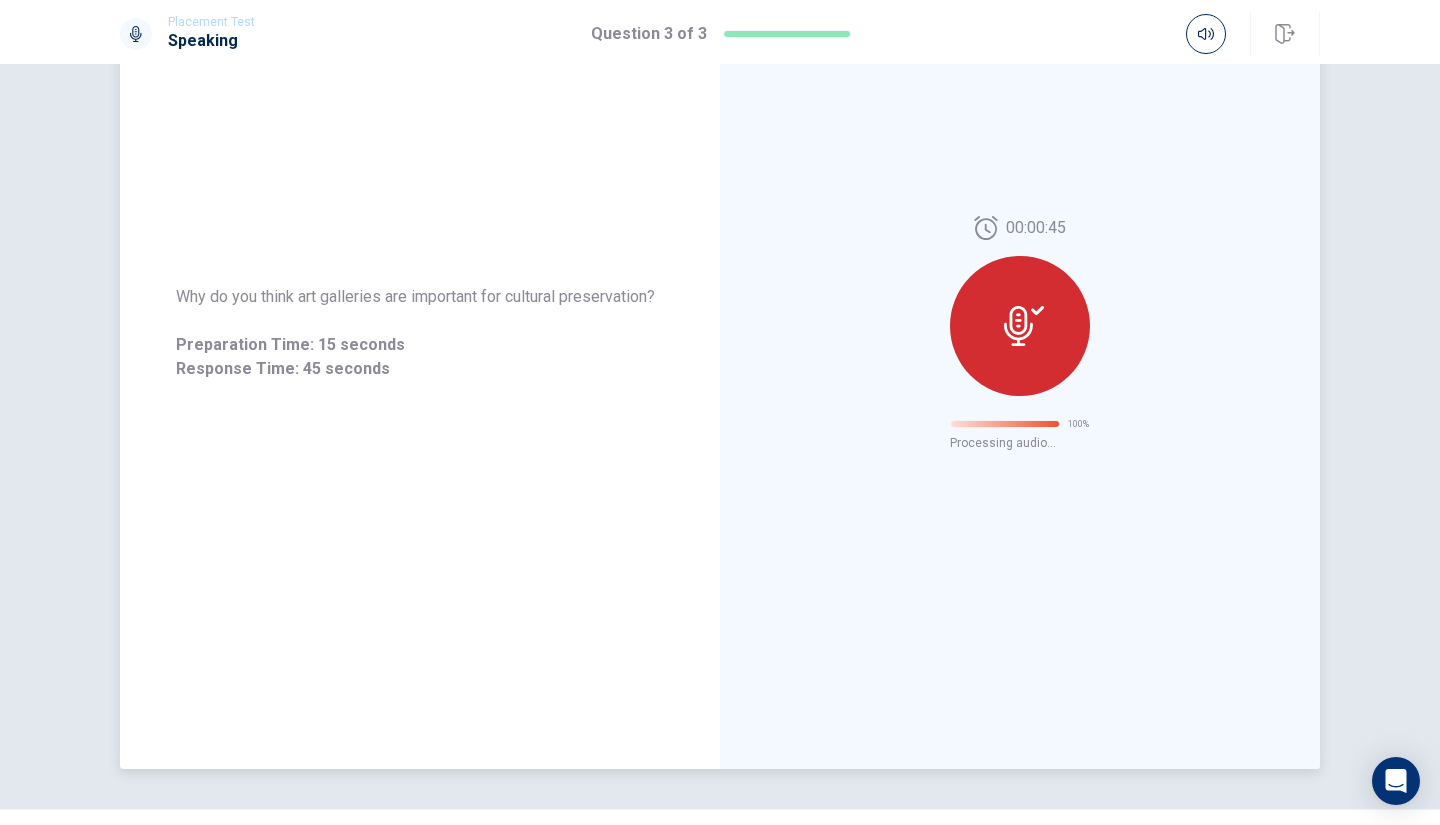 scroll, scrollTop: 0, scrollLeft: 0, axis: both 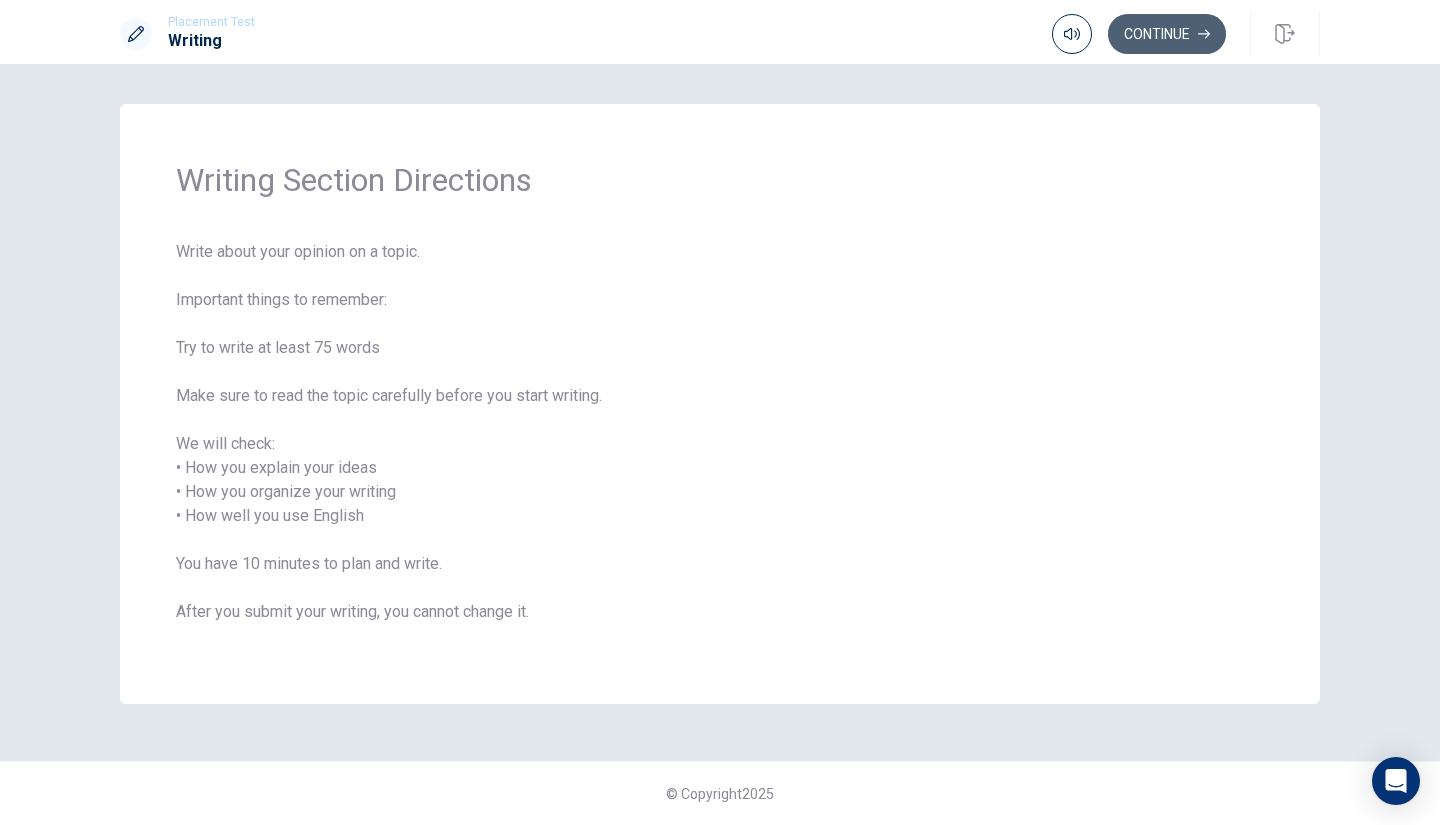 click on "Continue" at bounding box center [1167, 34] 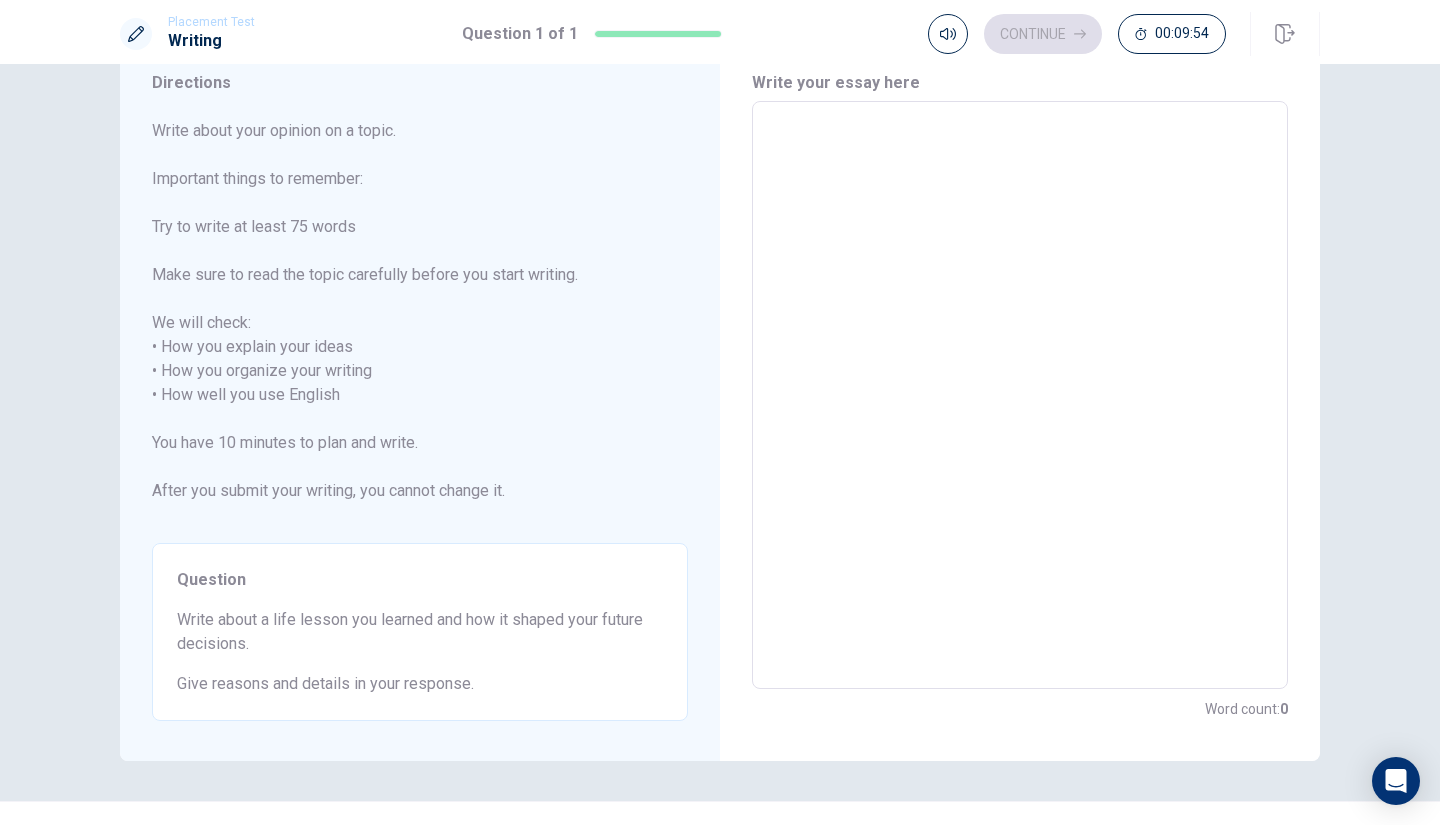 scroll, scrollTop: 74, scrollLeft: 0, axis: vertical 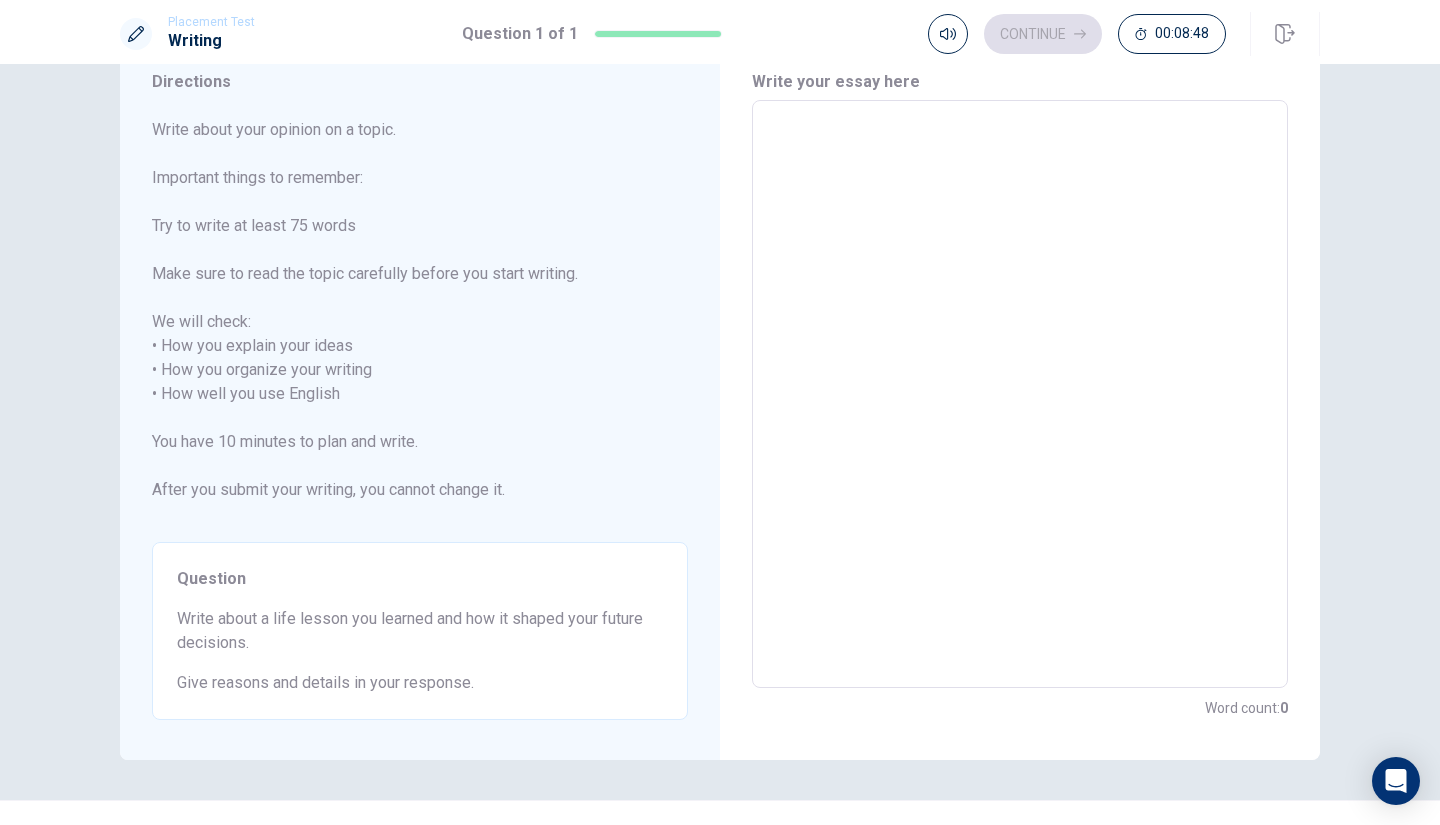 click at bounding box center [1020, 394] 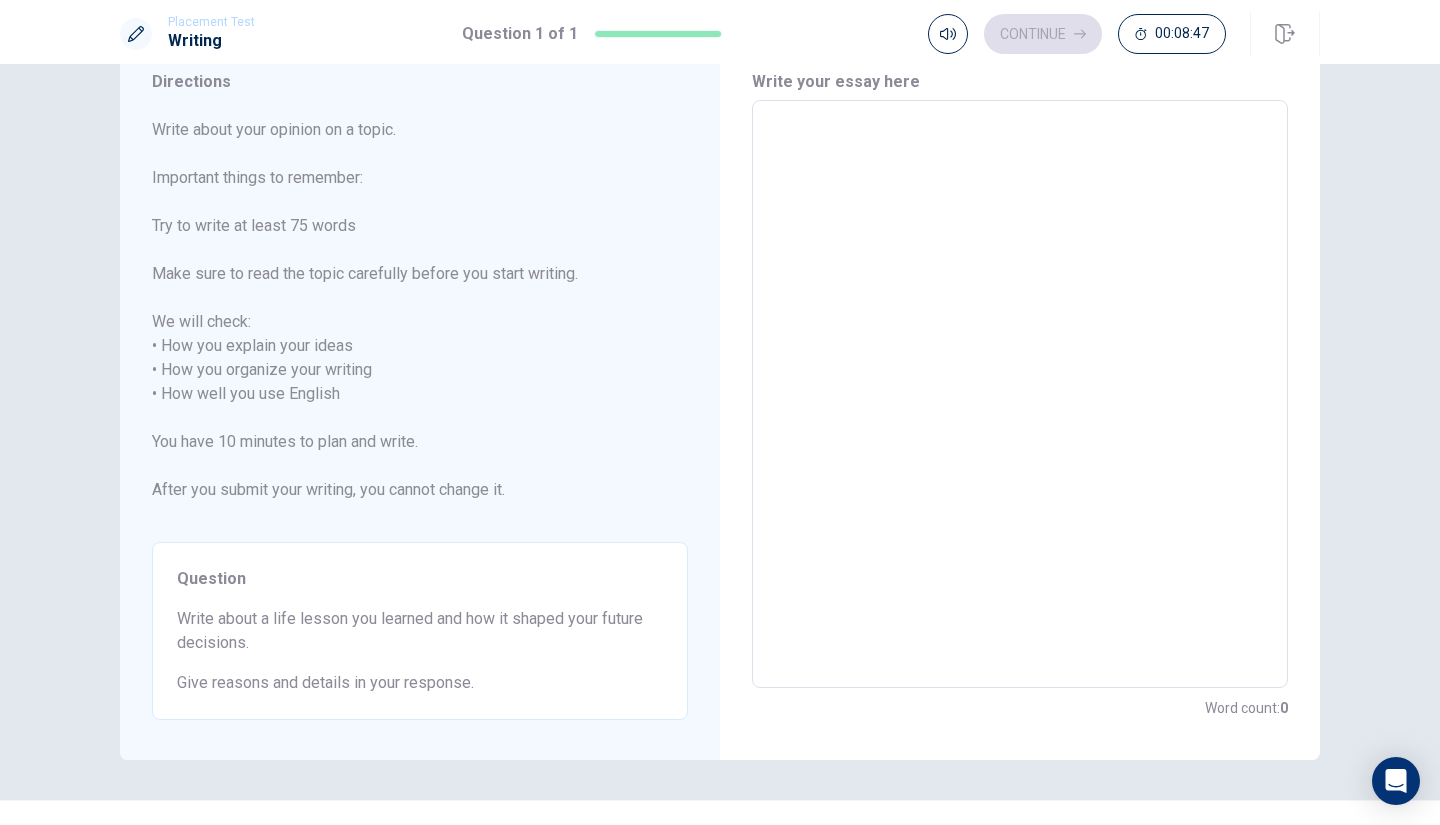 type on "F" 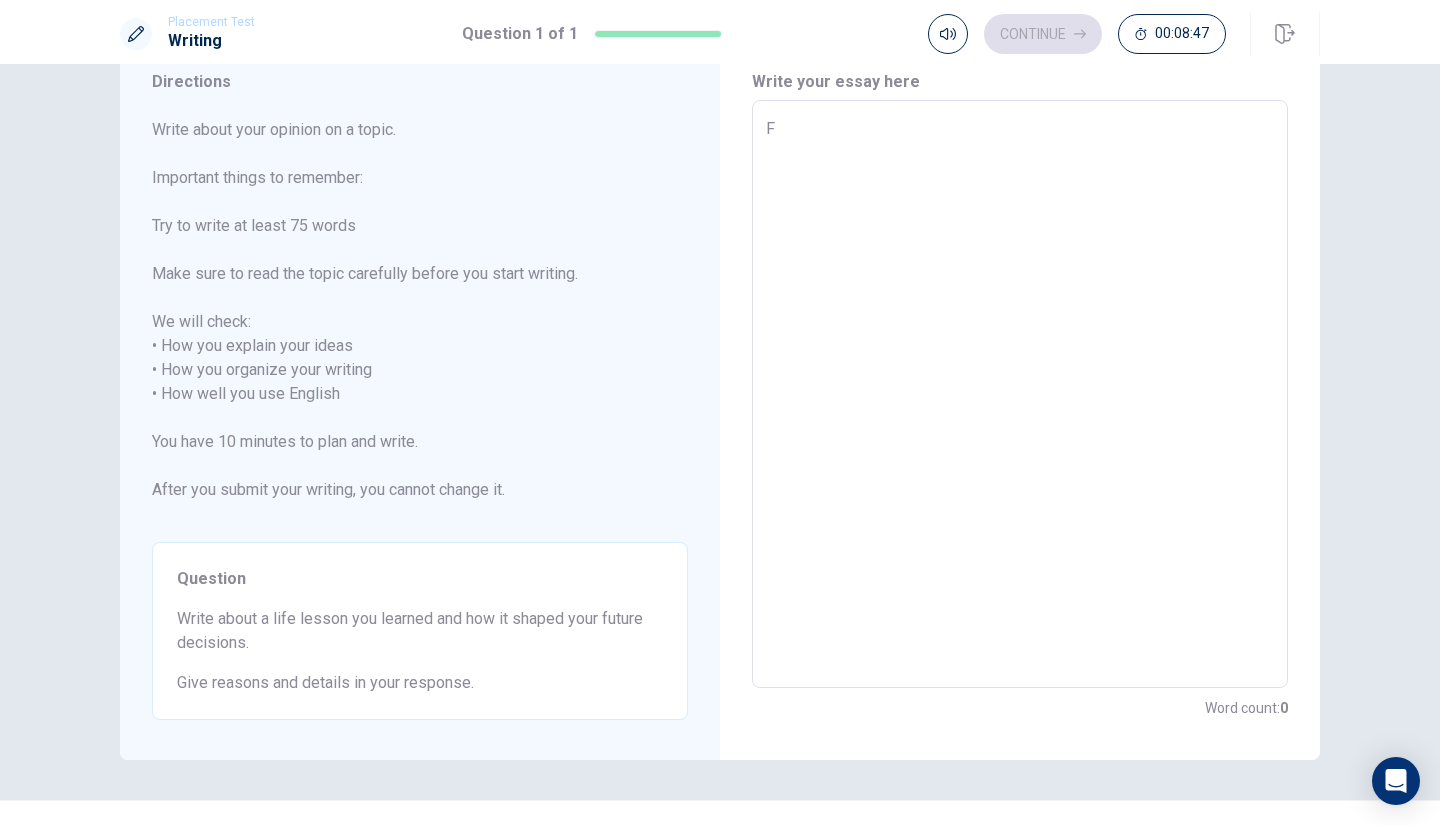 type on "x" 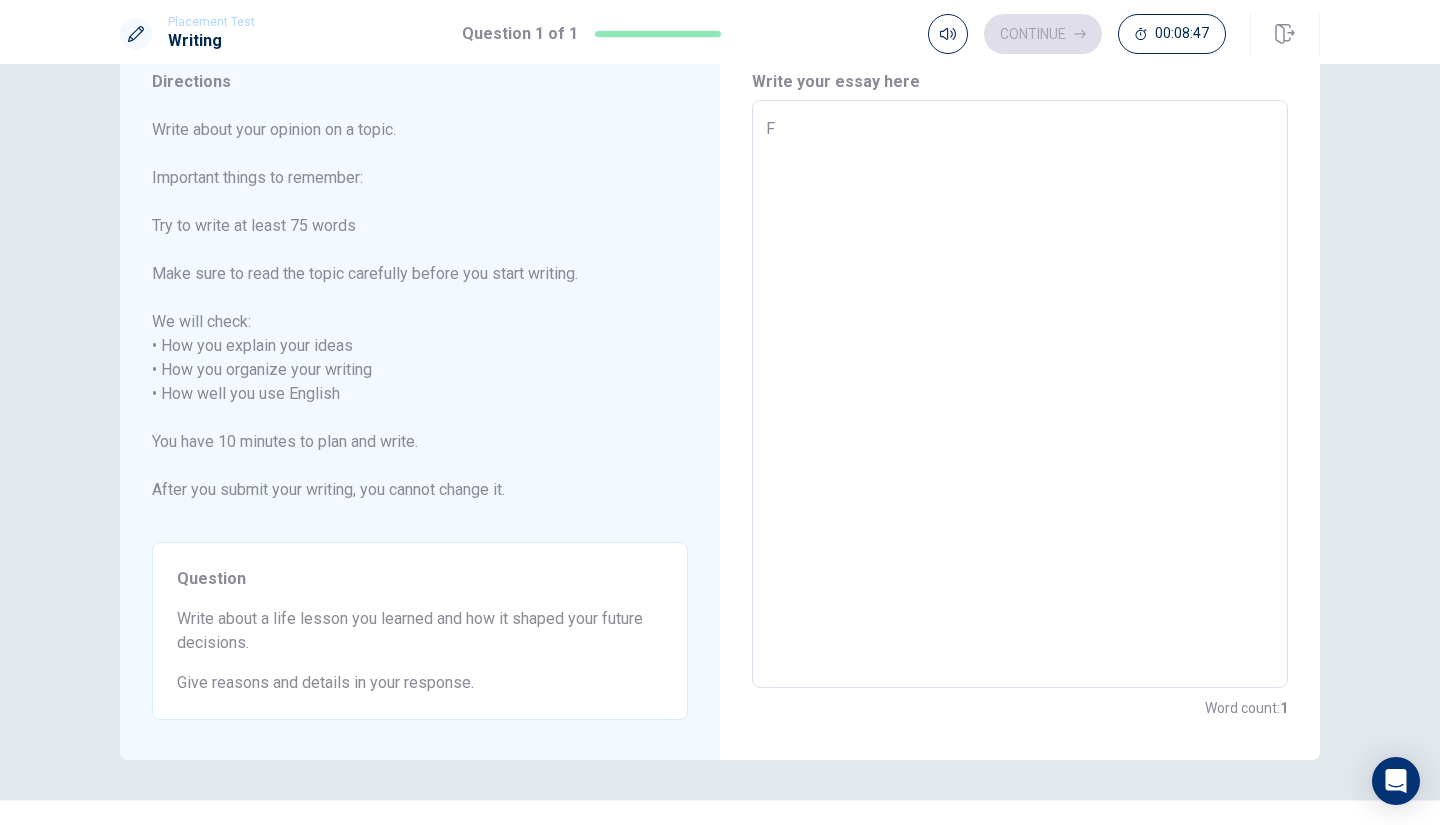 type on "Fr" 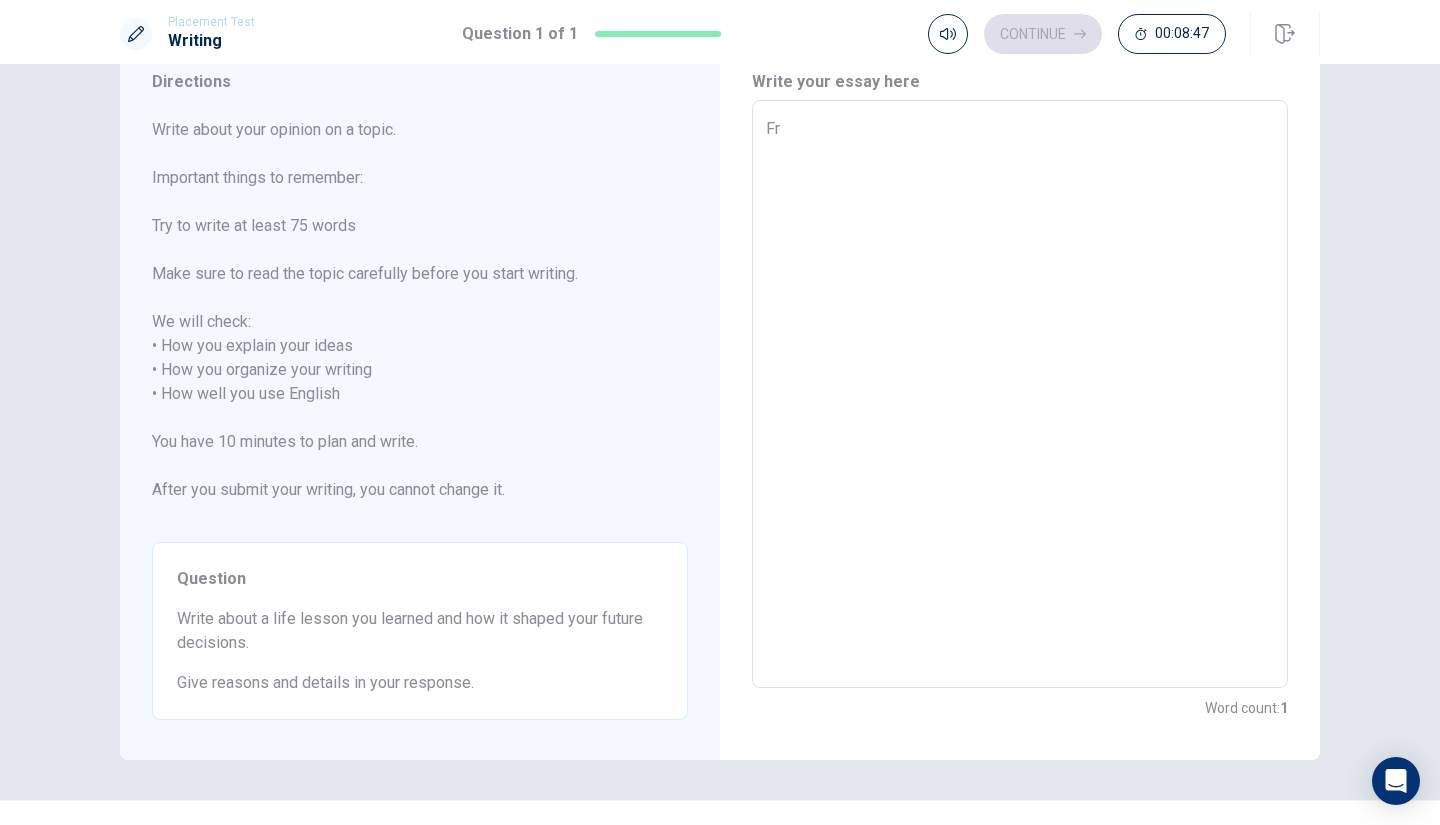 type on "Fro" 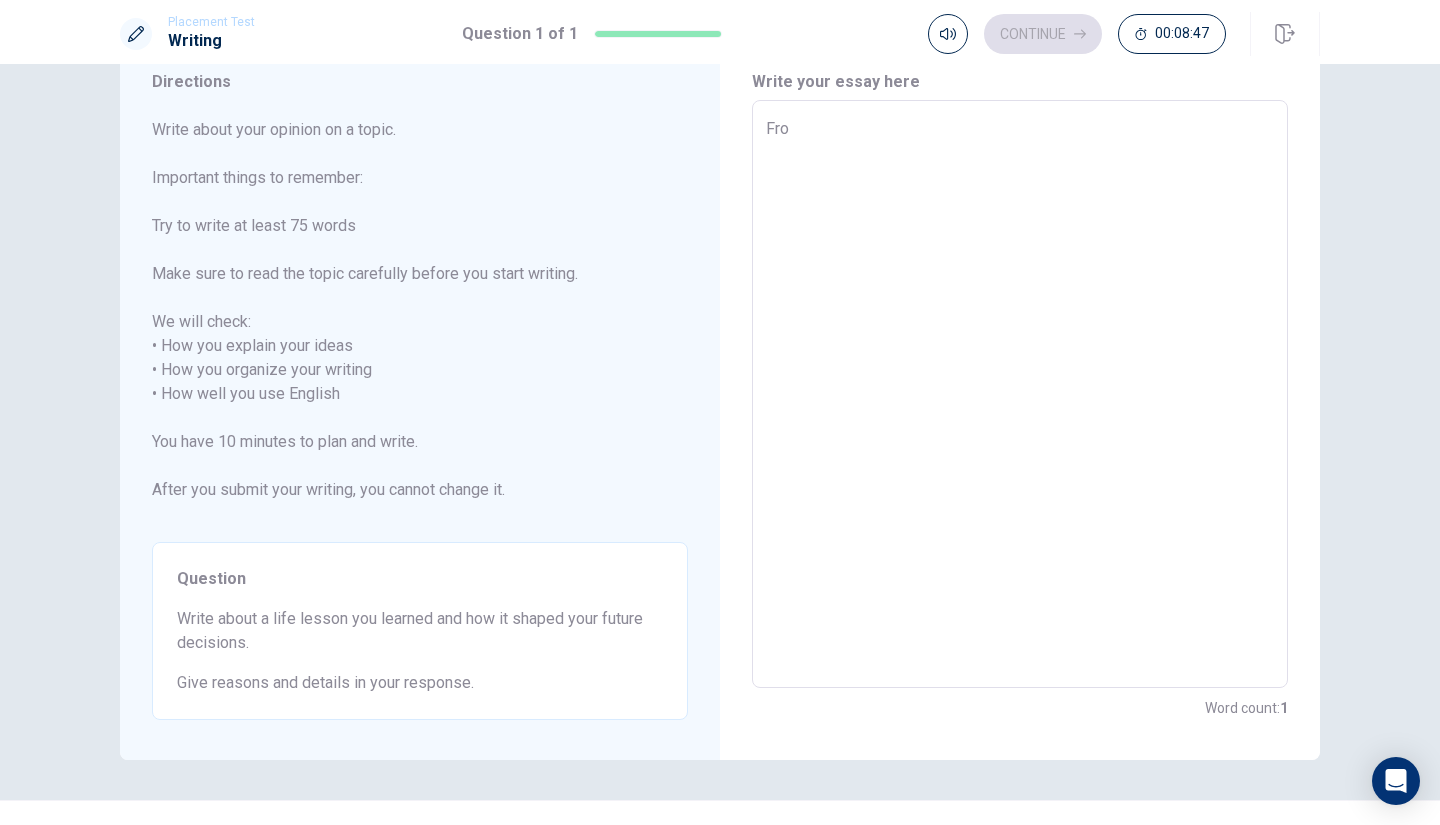 type on "x" 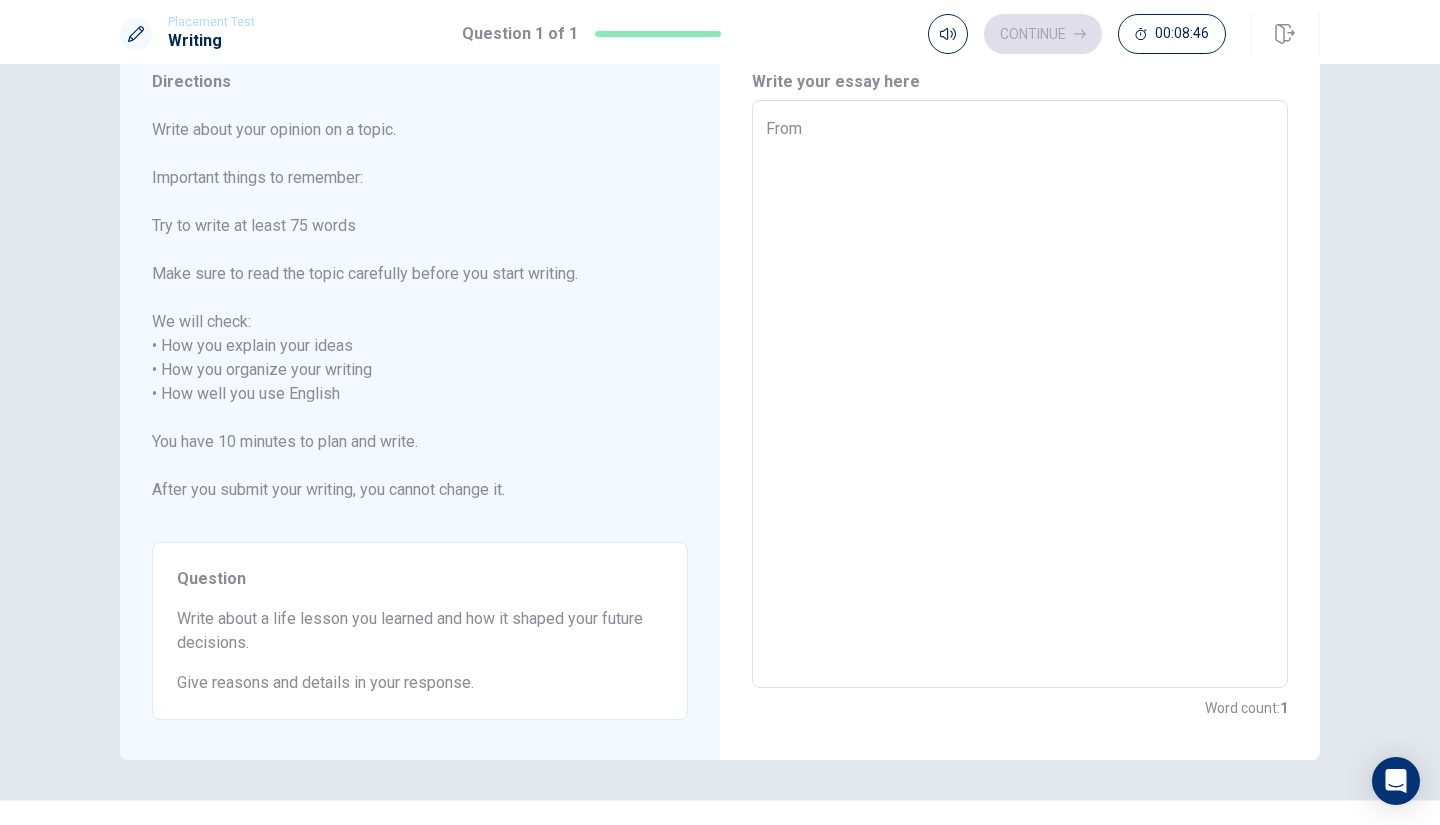 type on "x" 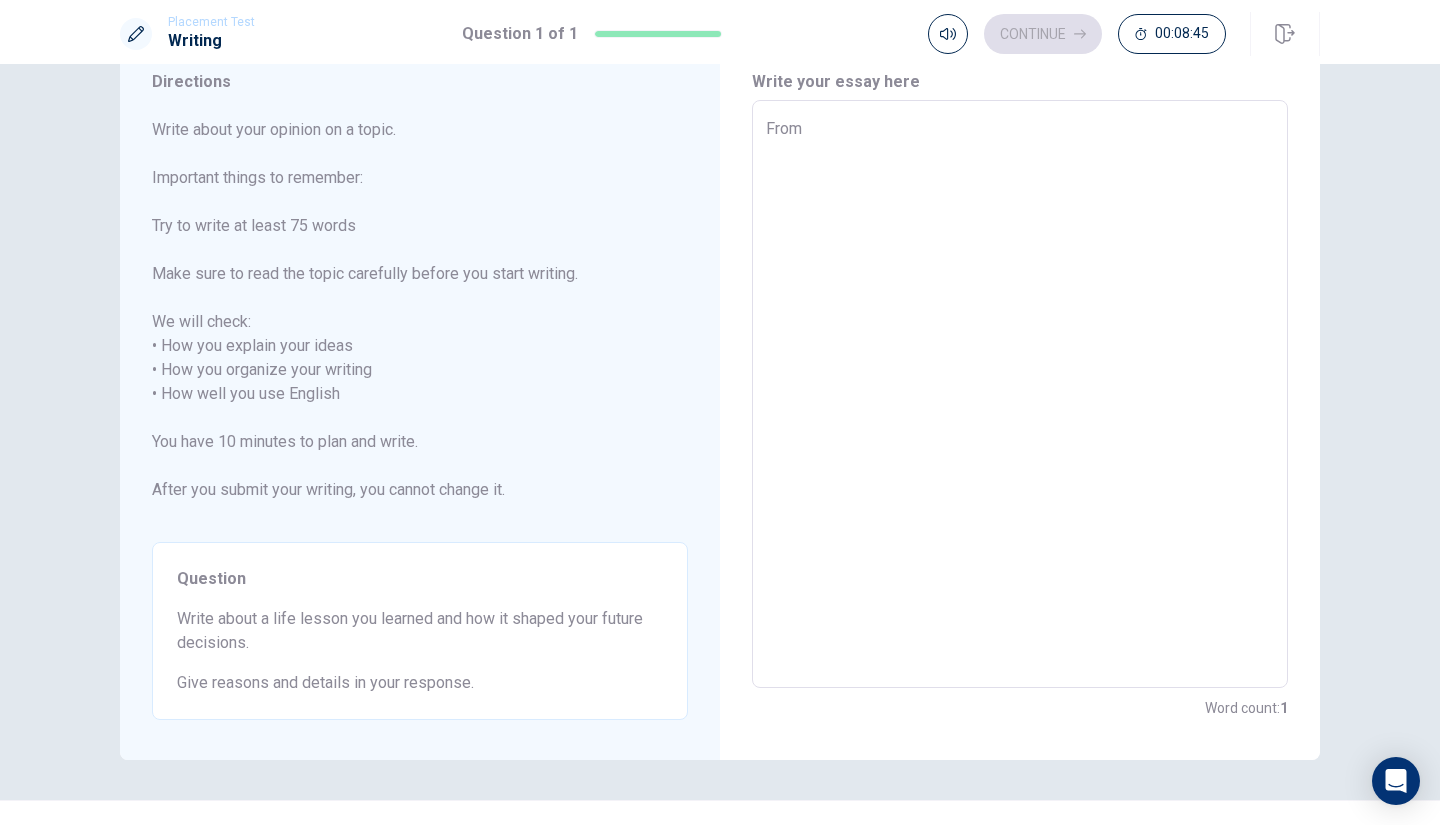 type on "From" 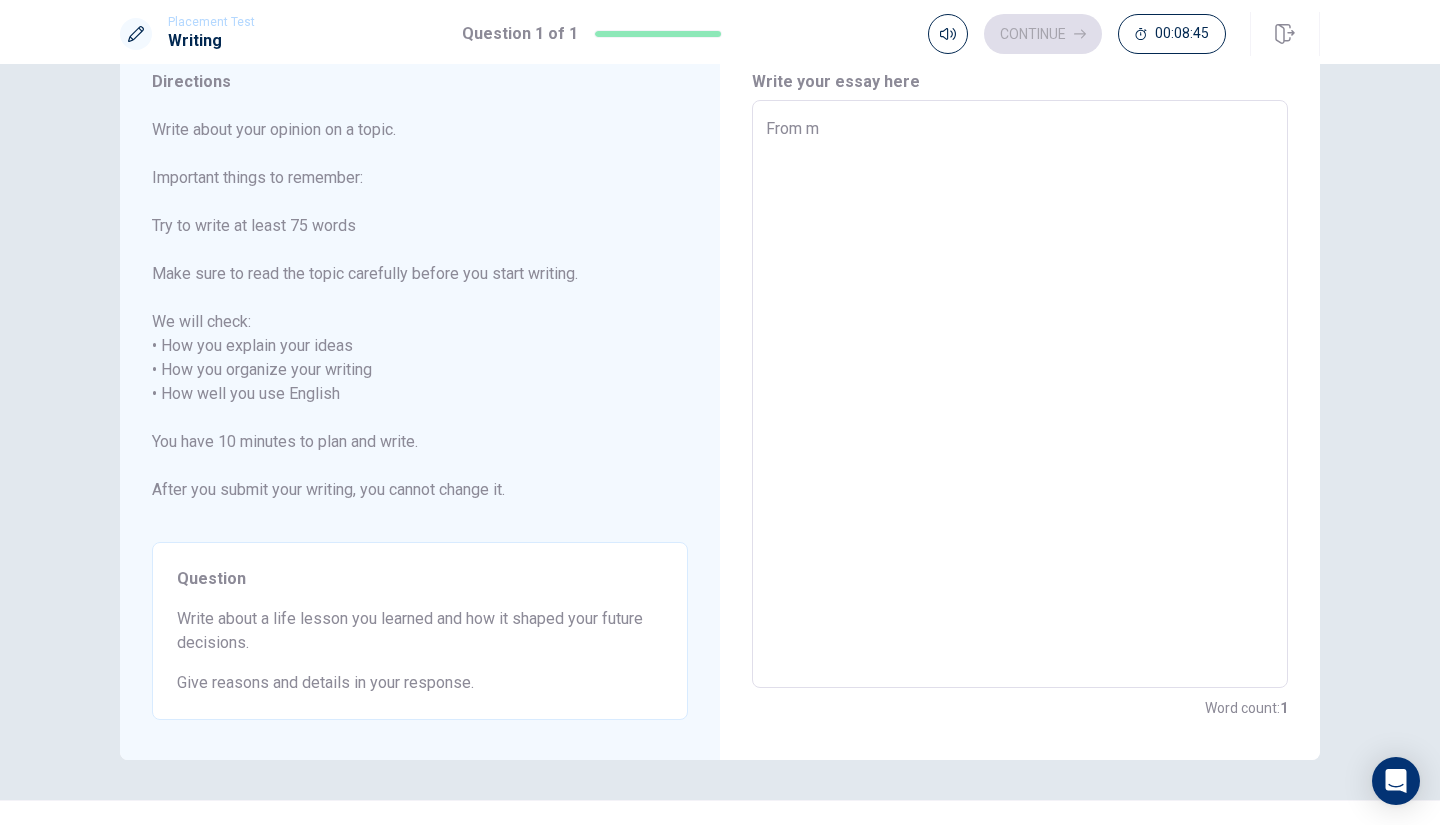 type on "x" 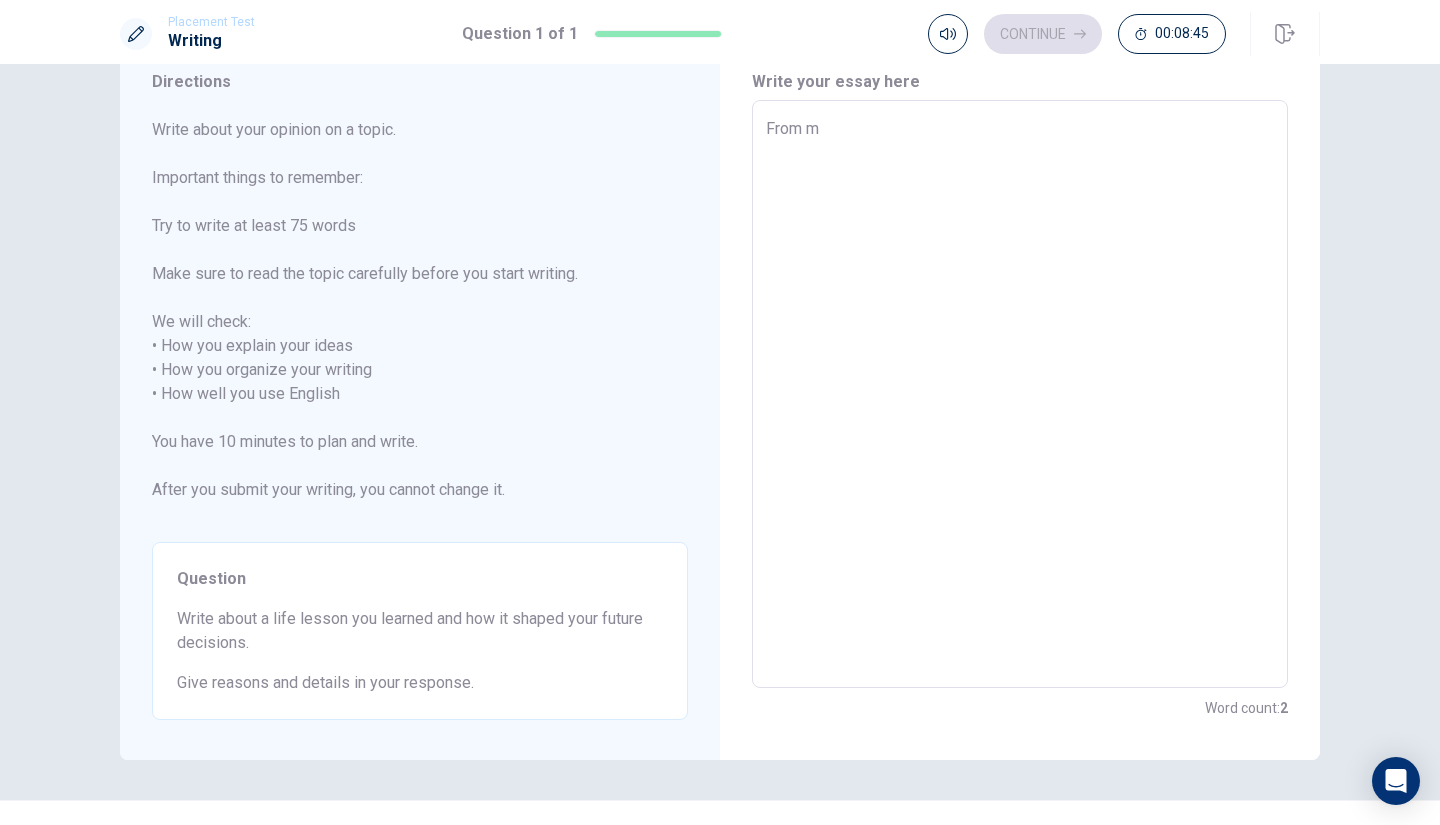 type on "From my" 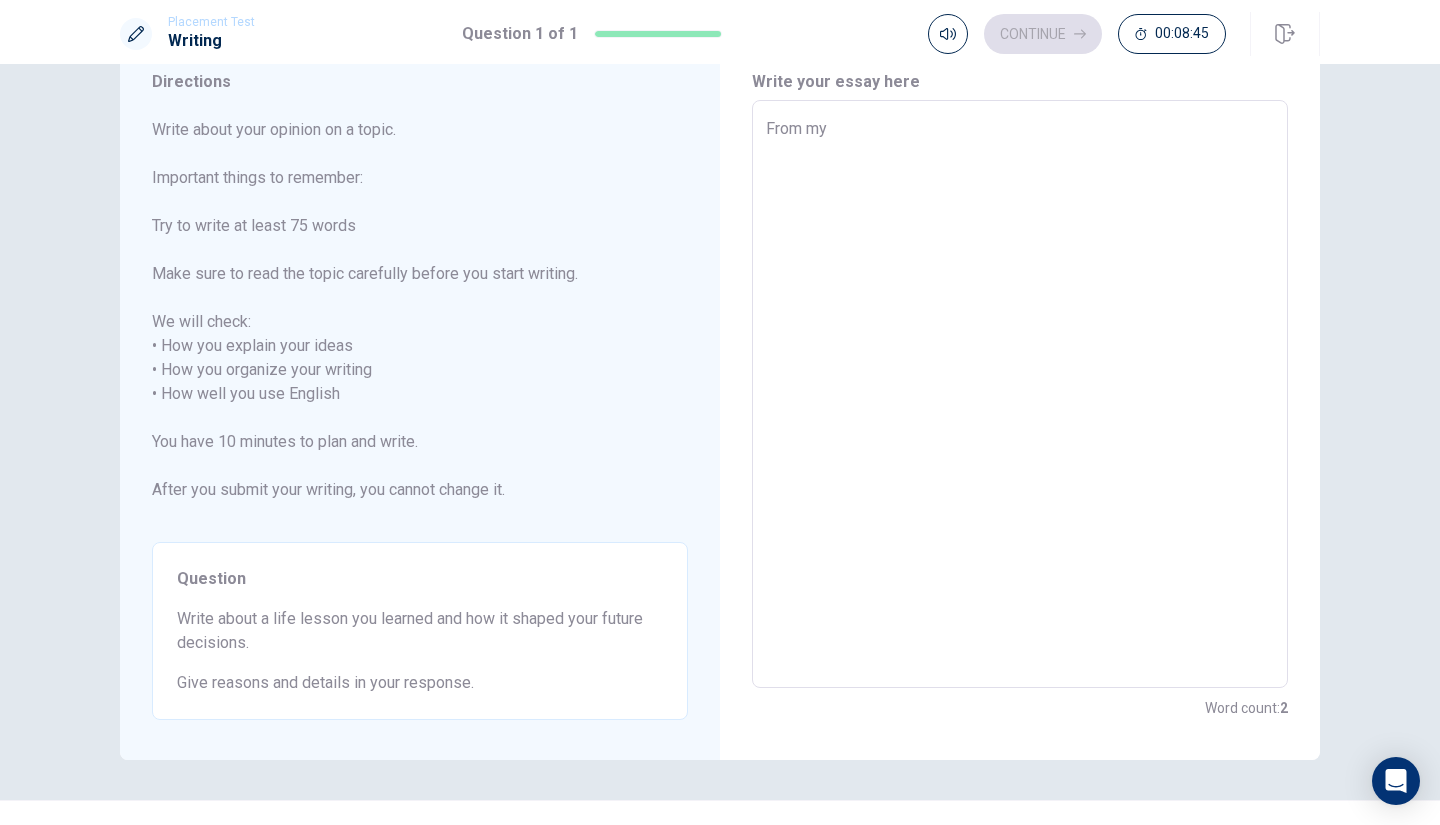 type on "x" 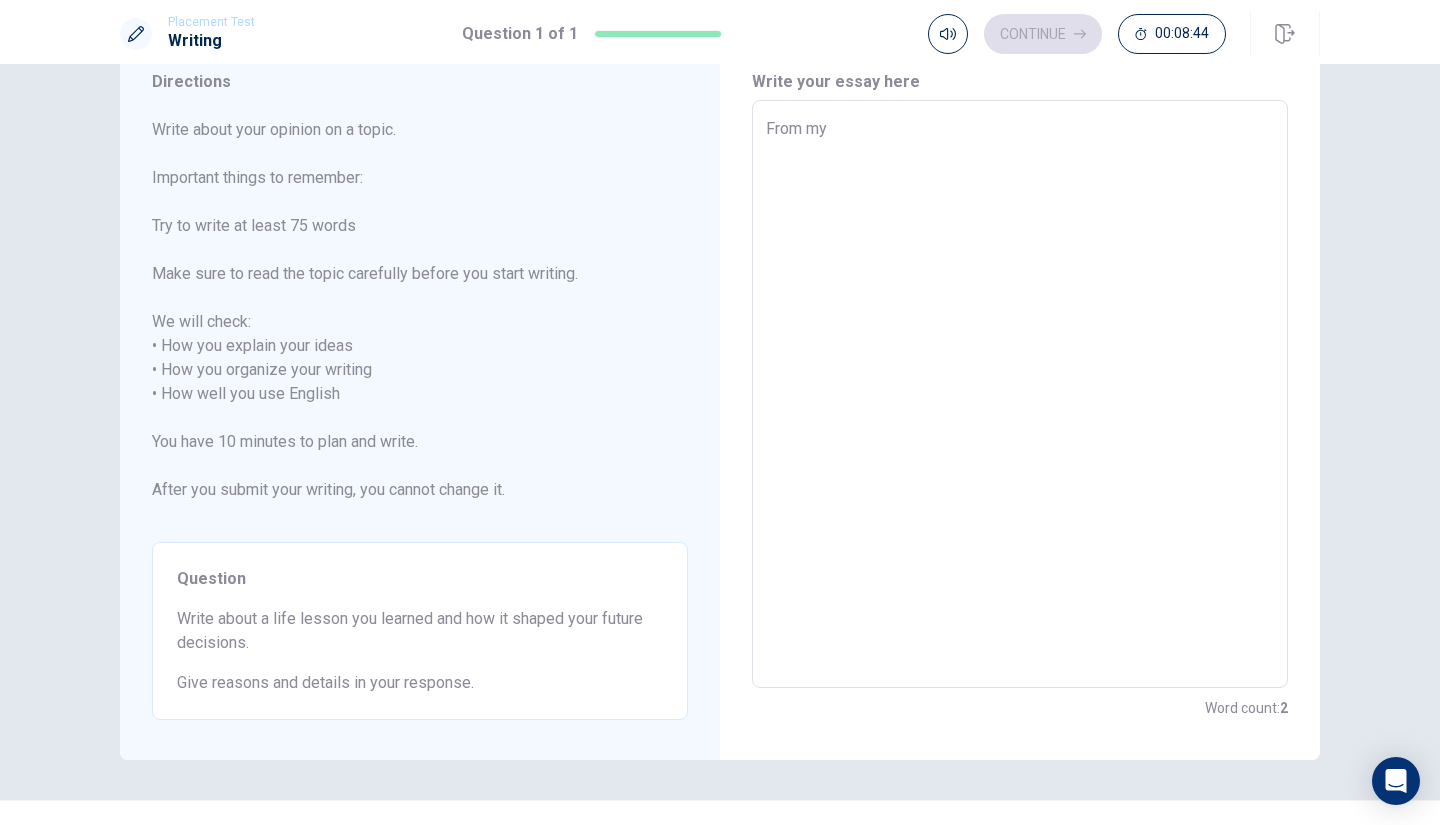 type on "From my m" 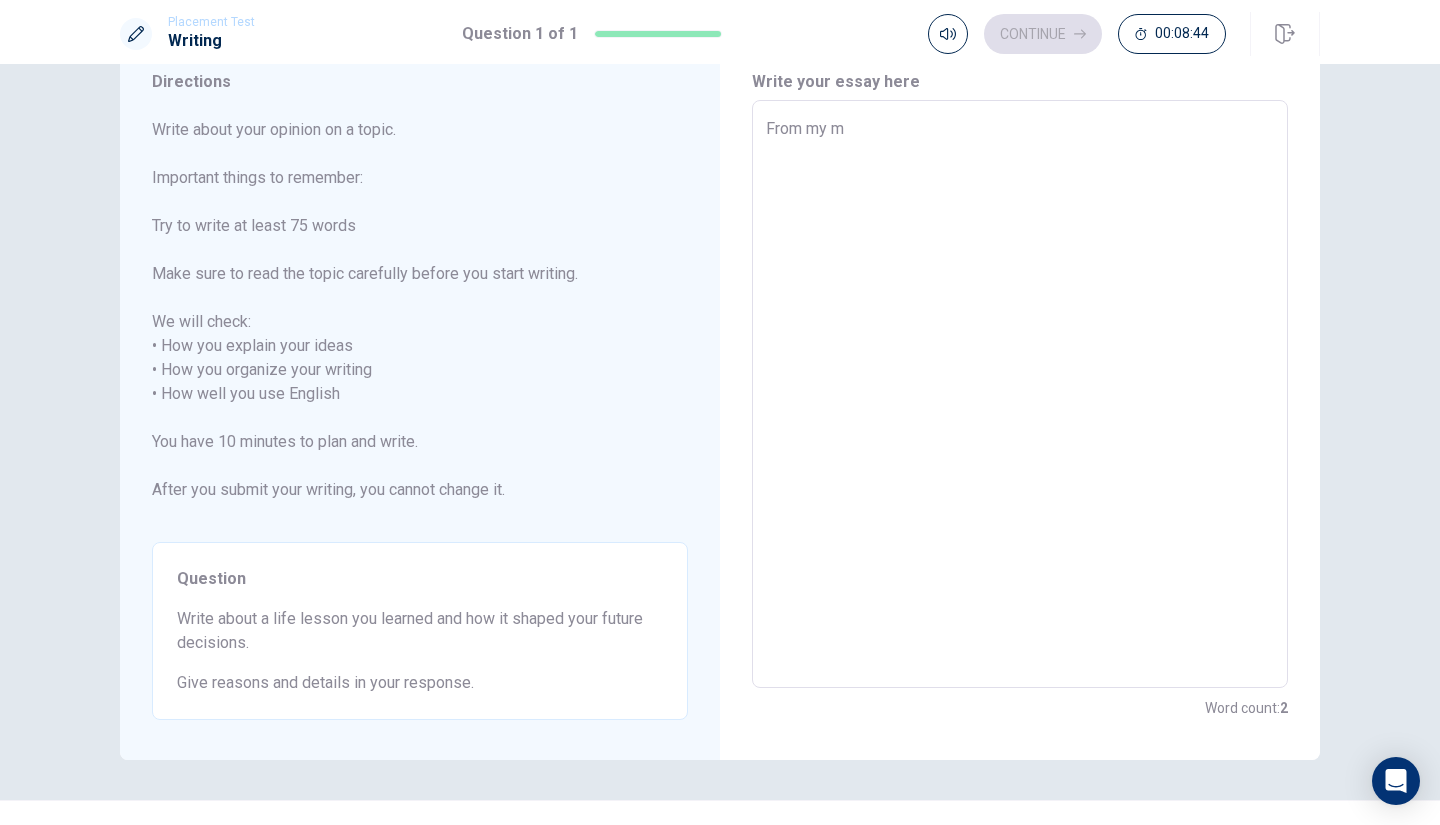 type on "x" 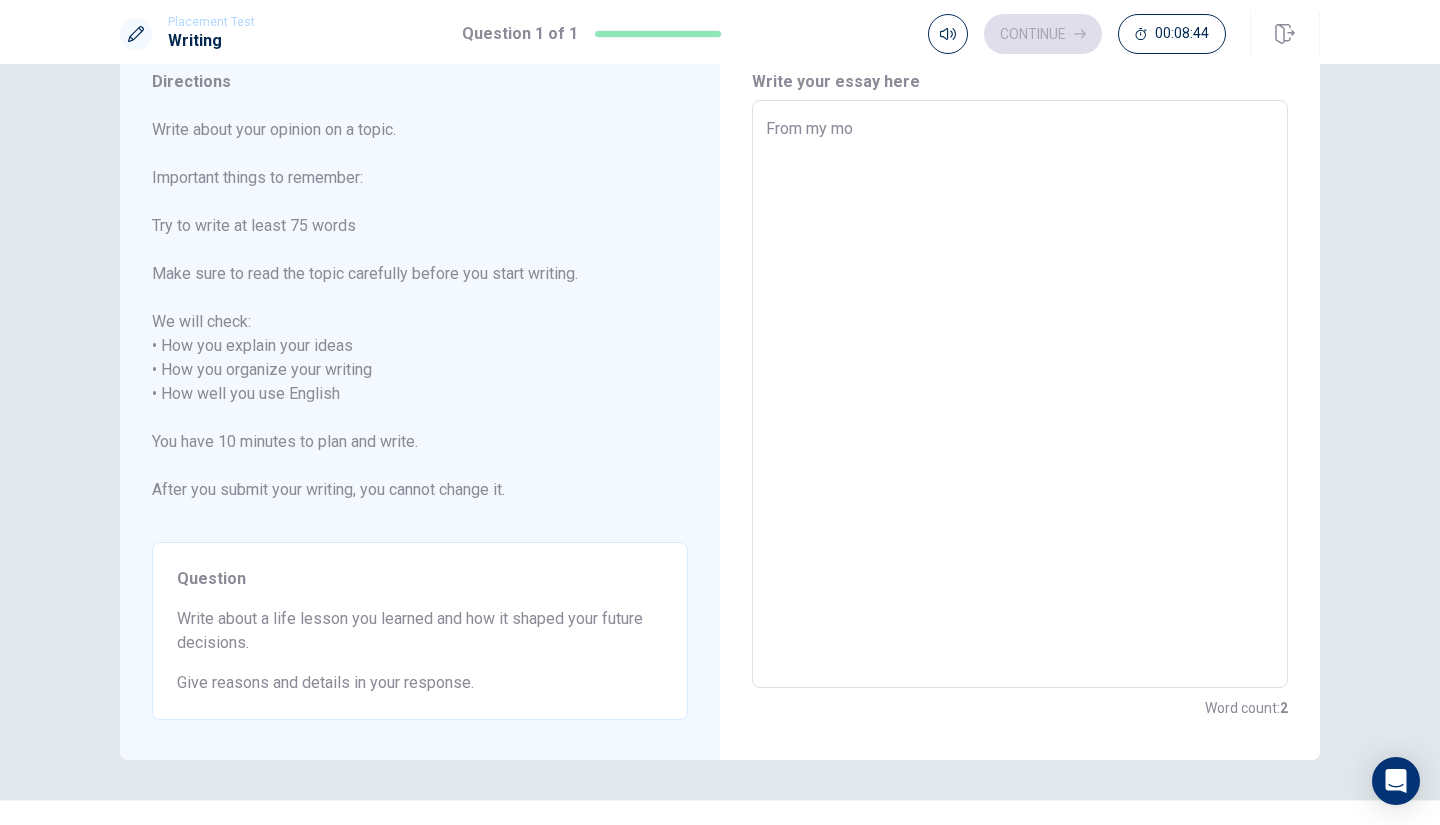 type on "x" 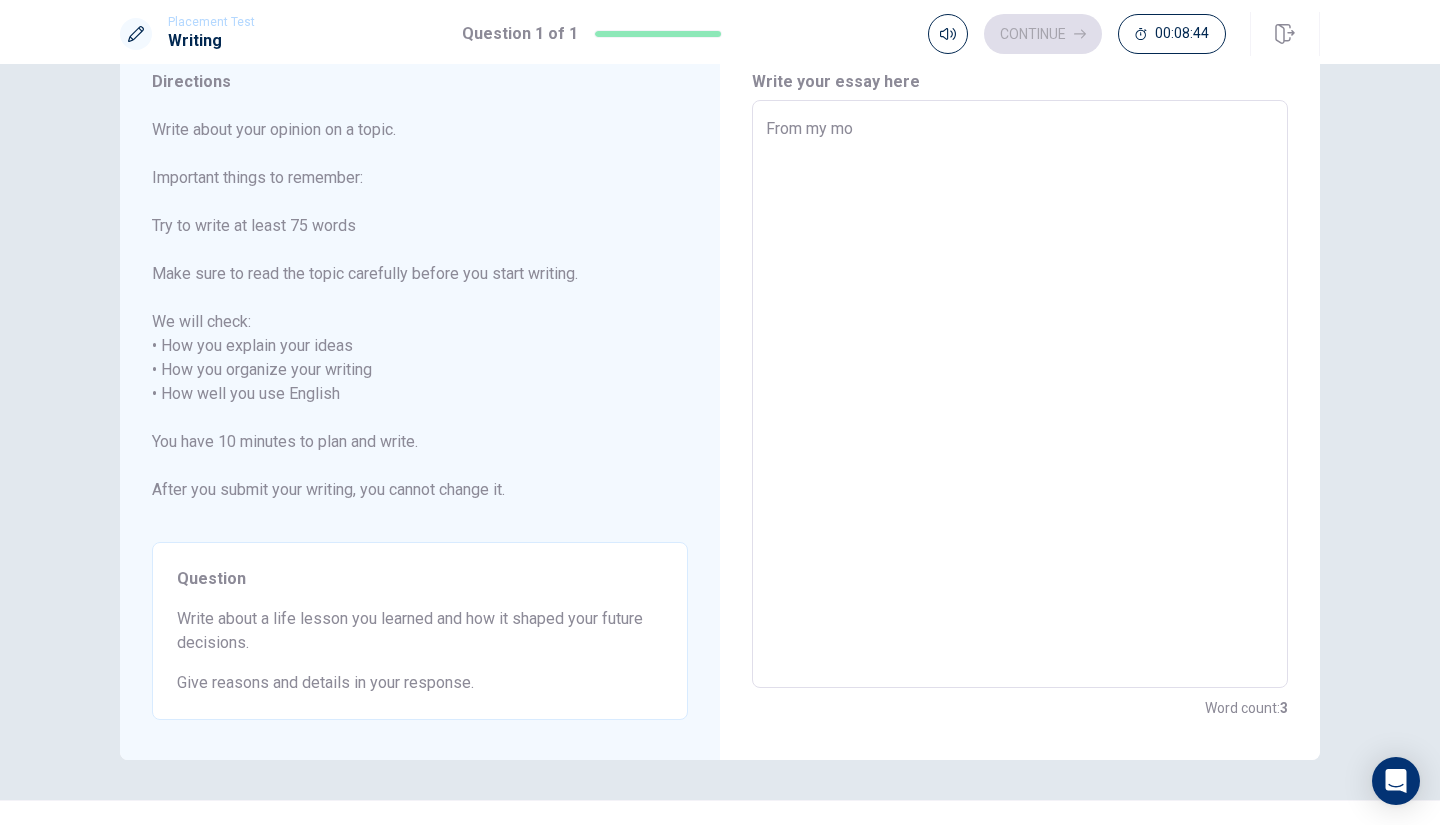 type on "From my mot" 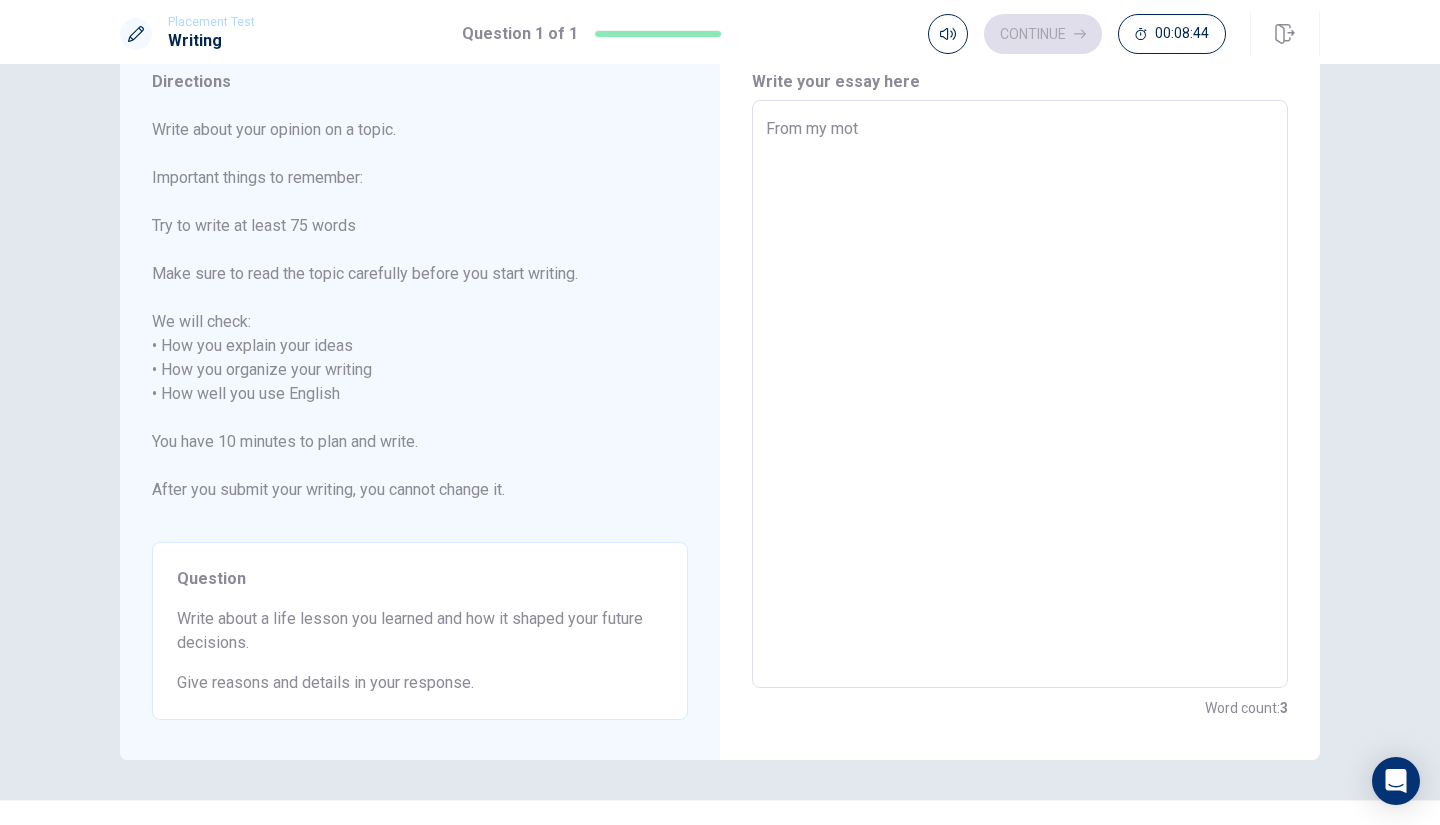 type on "x" 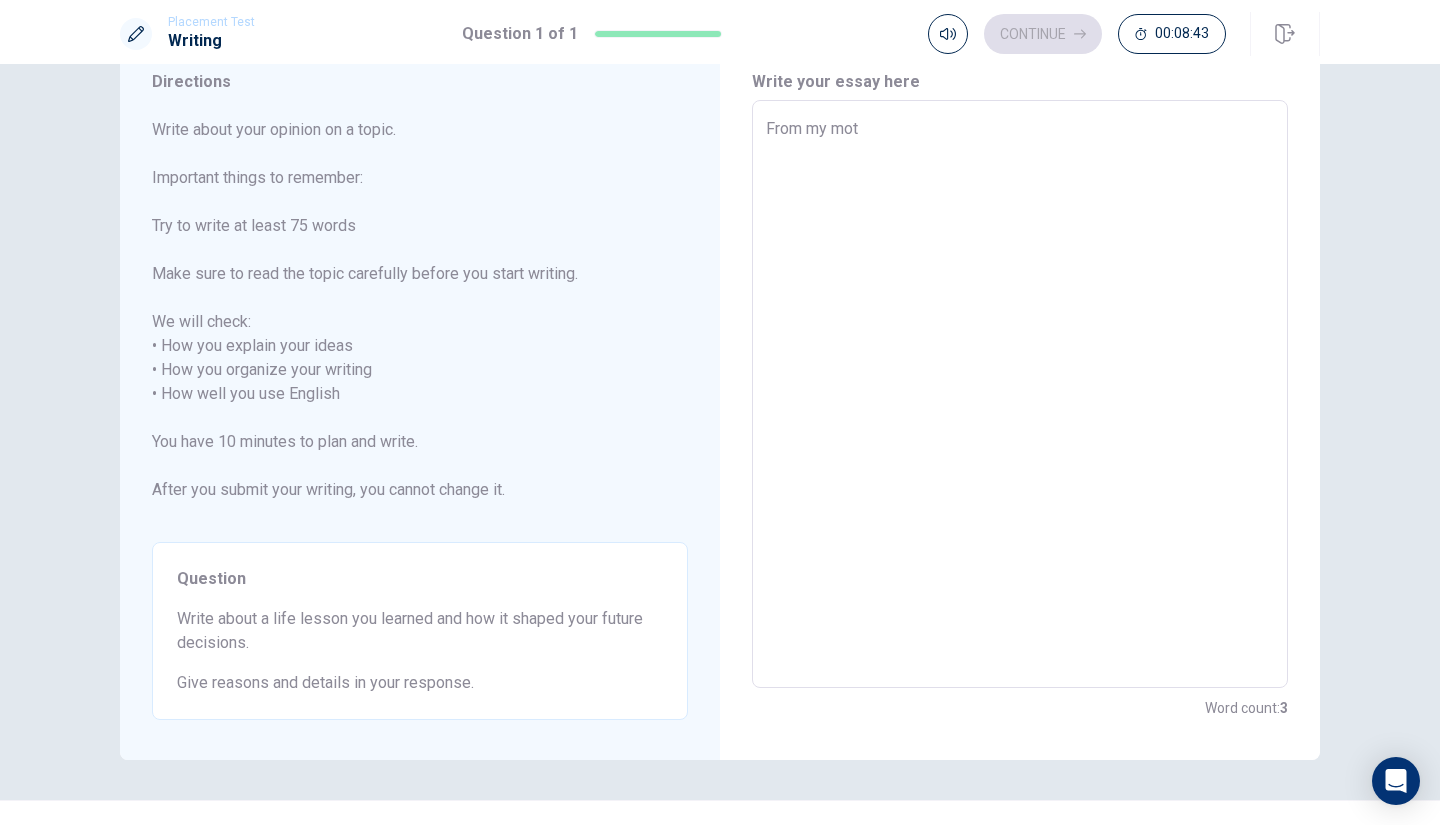 type on "From my moth" 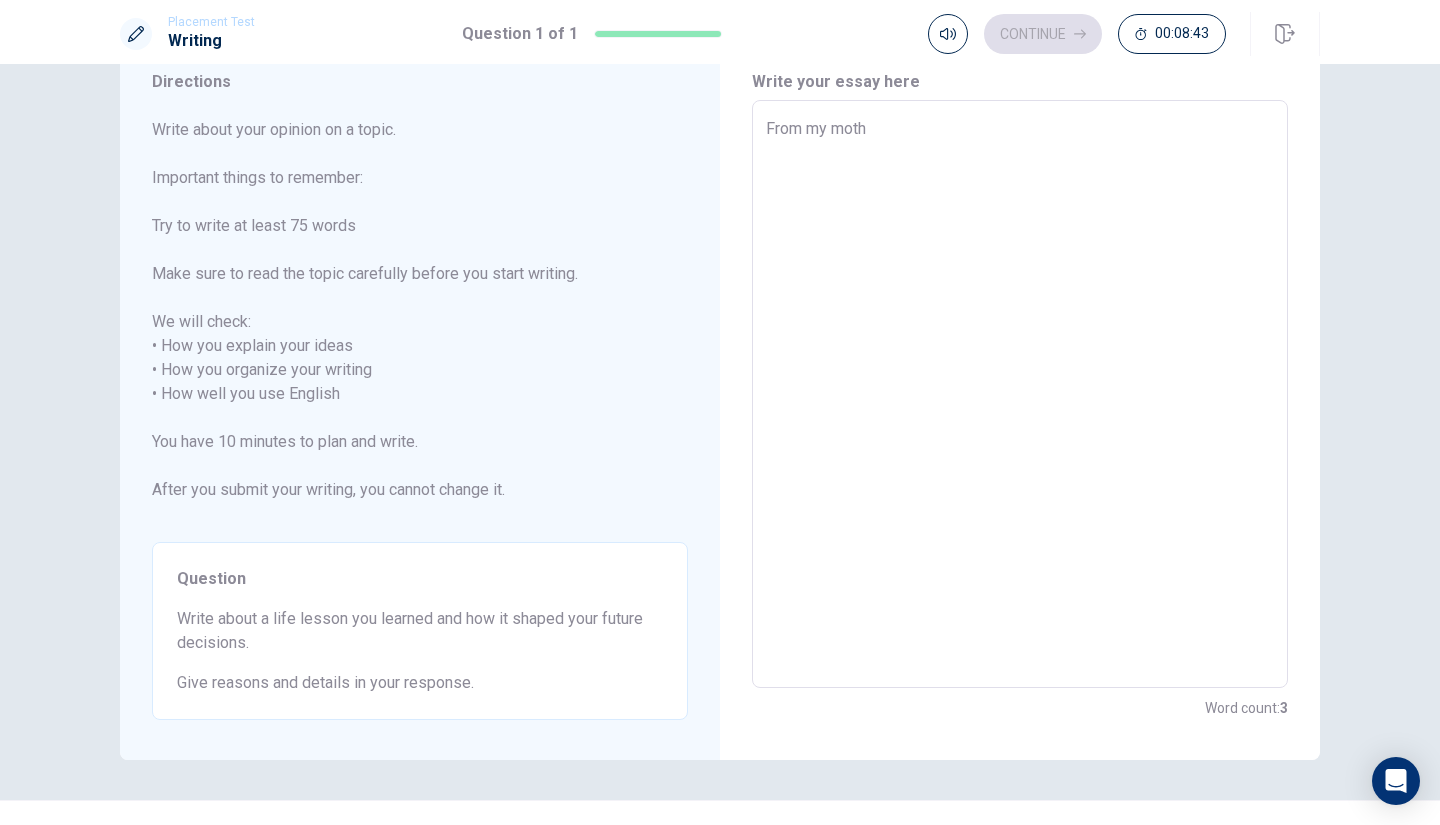 type on "x" 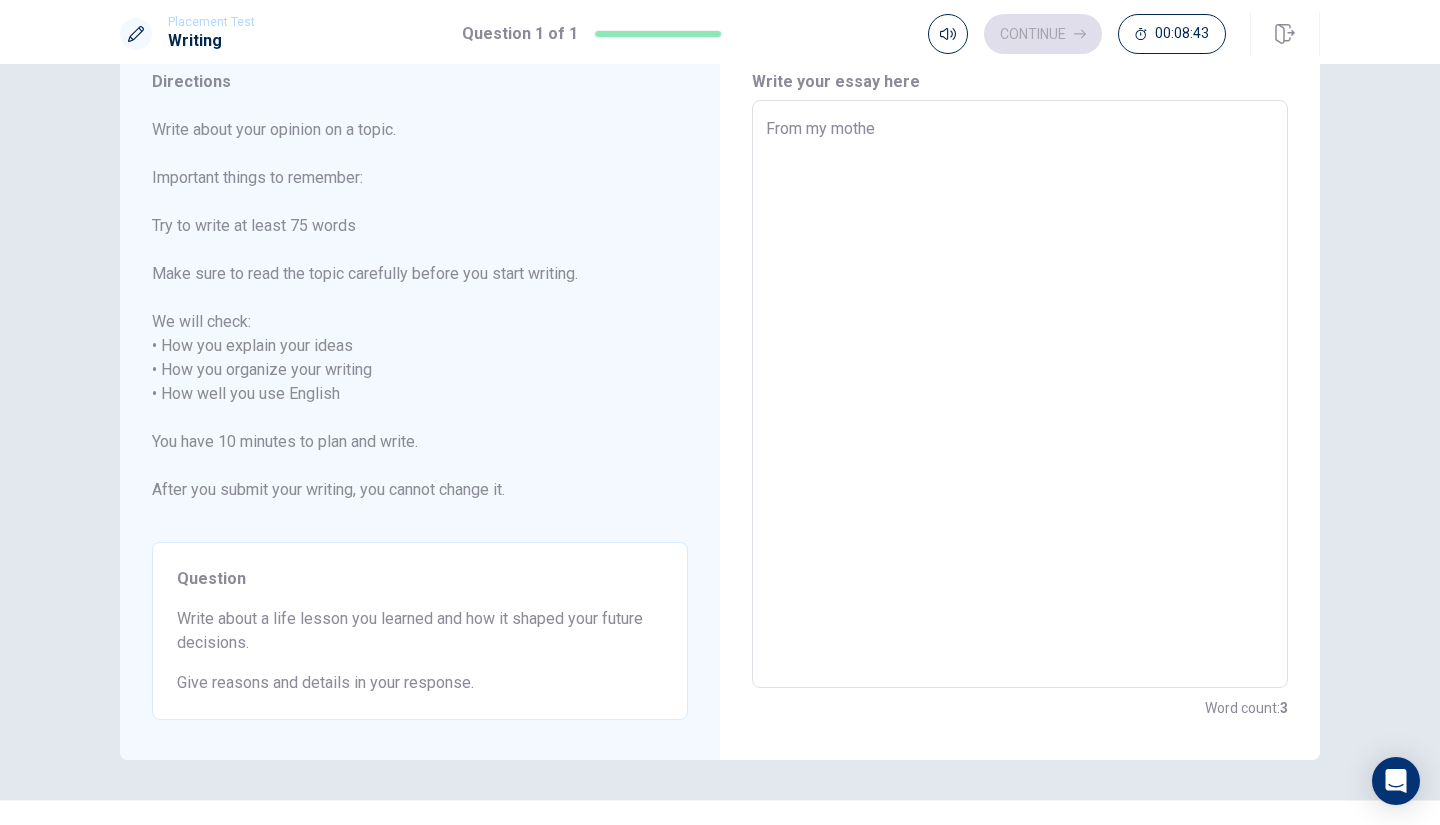 type on "x" 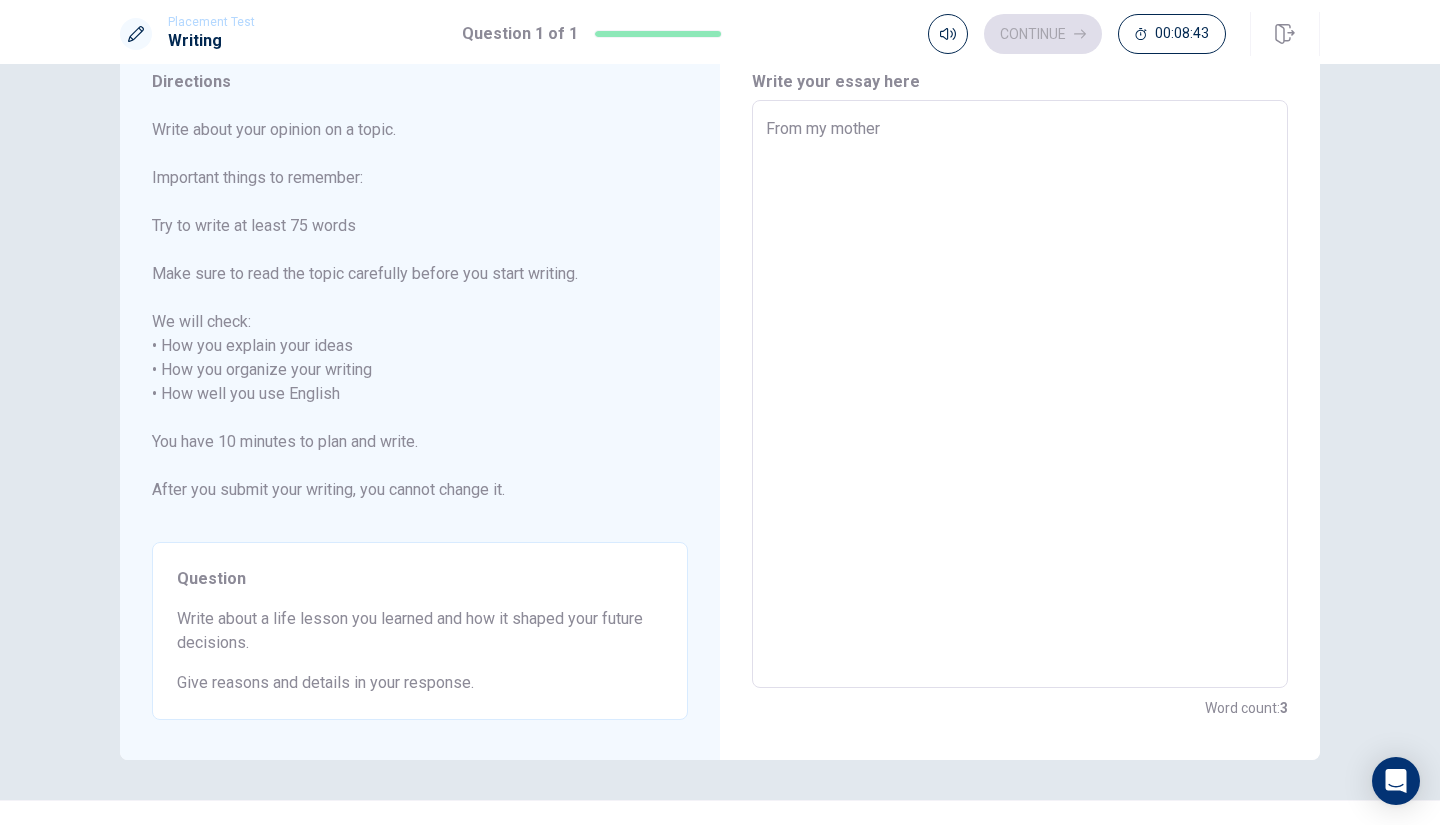 type on "x" 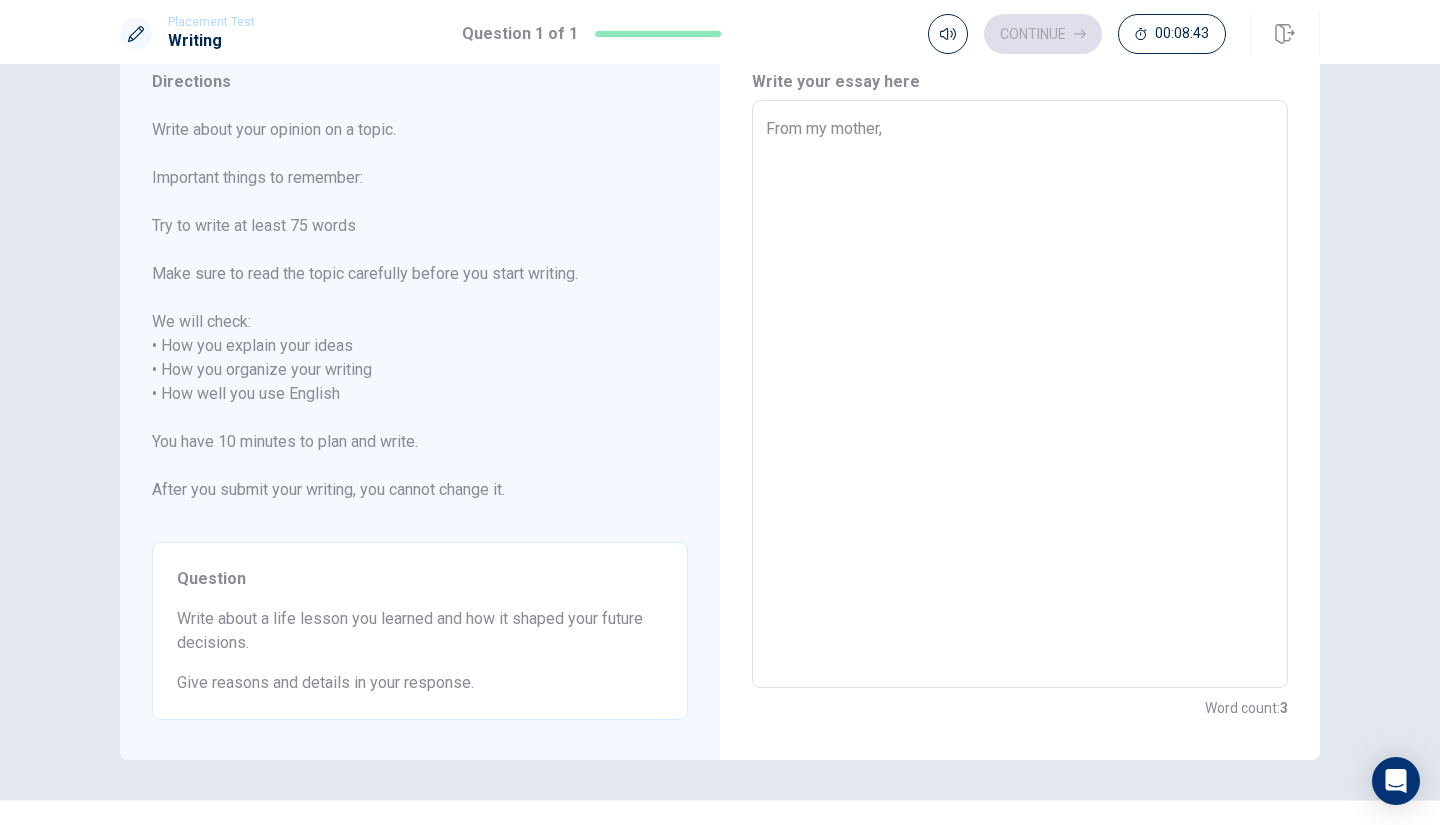 type on "x" 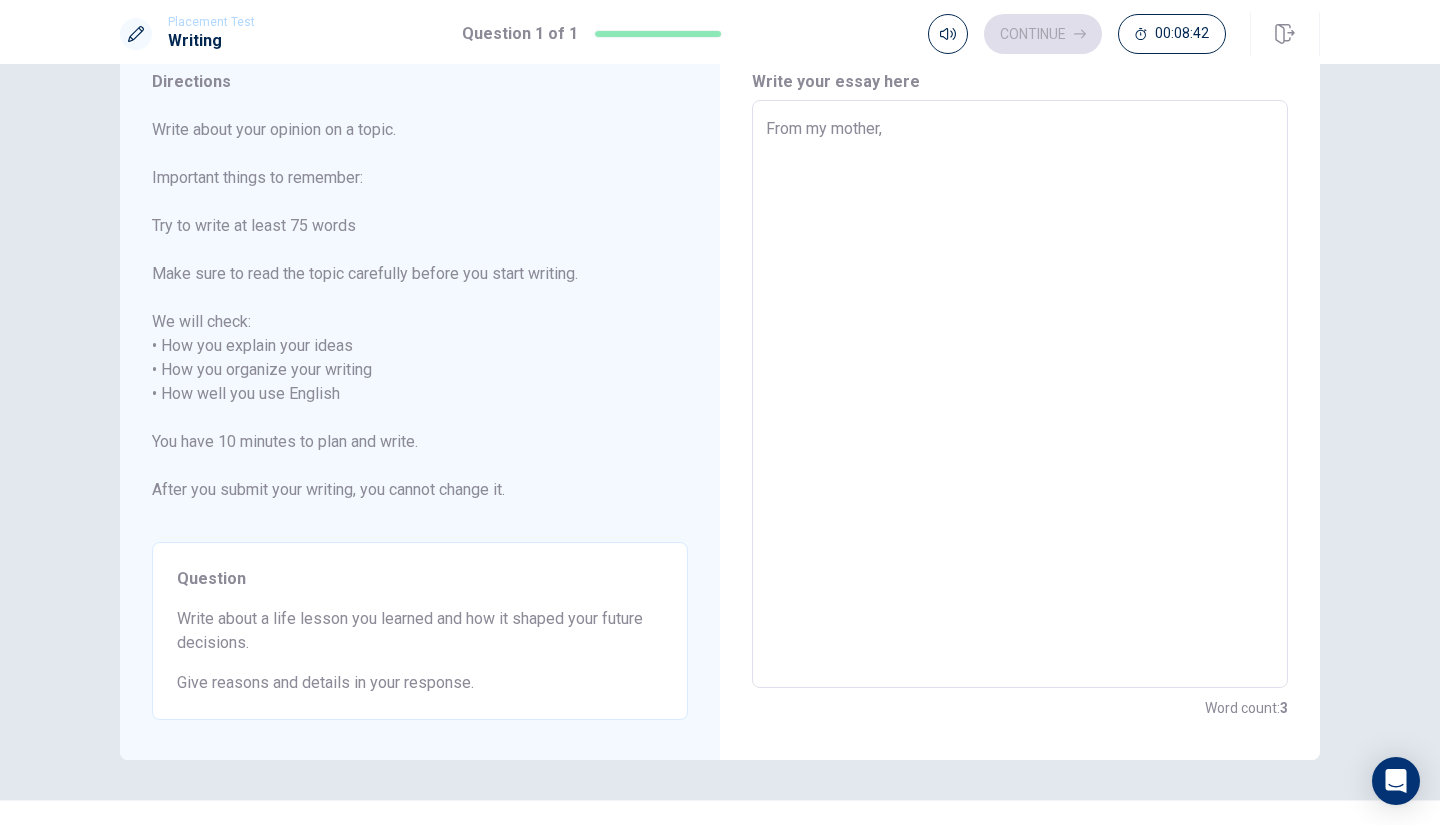 type on "From my mother," 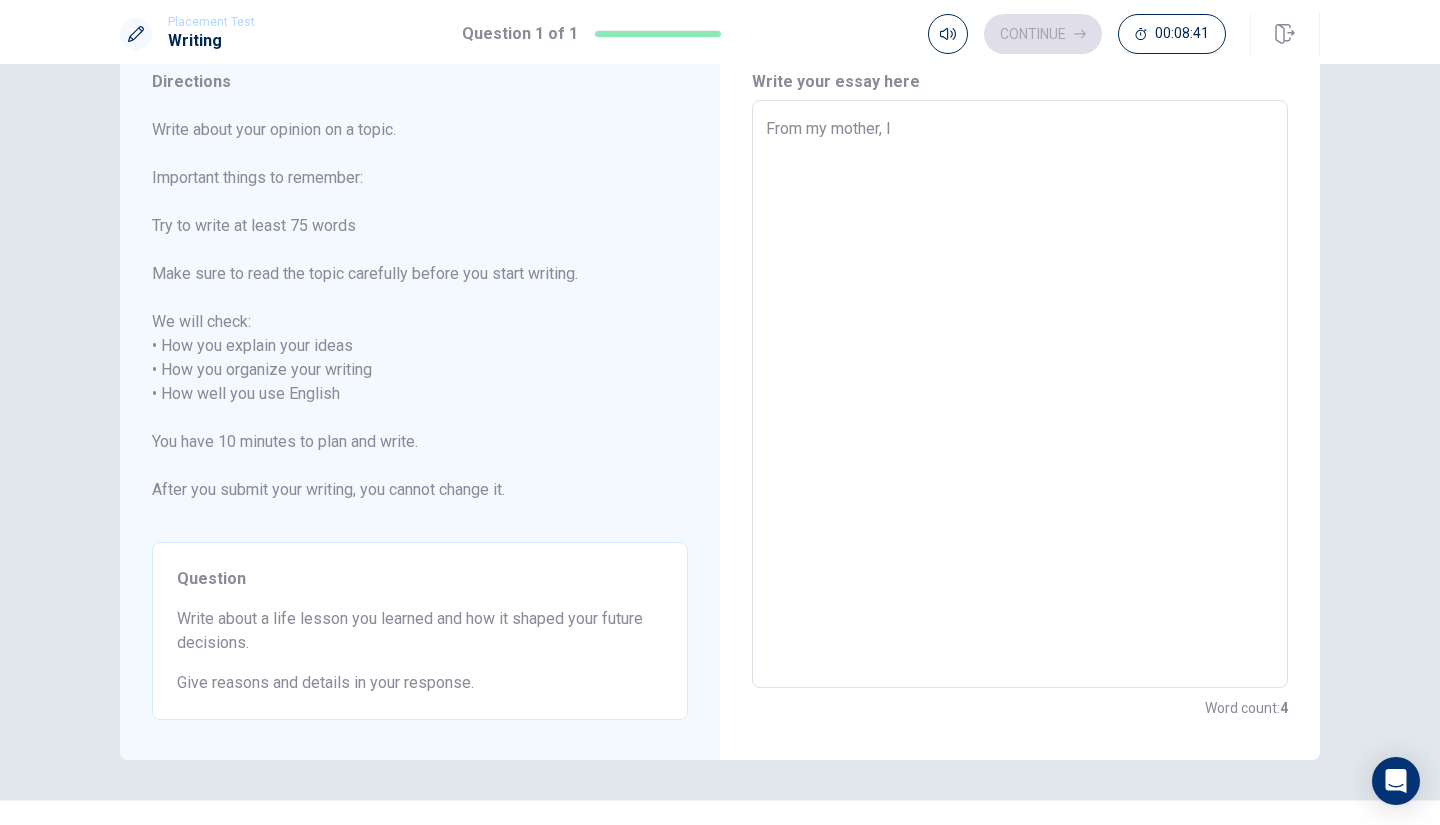 type on "x" 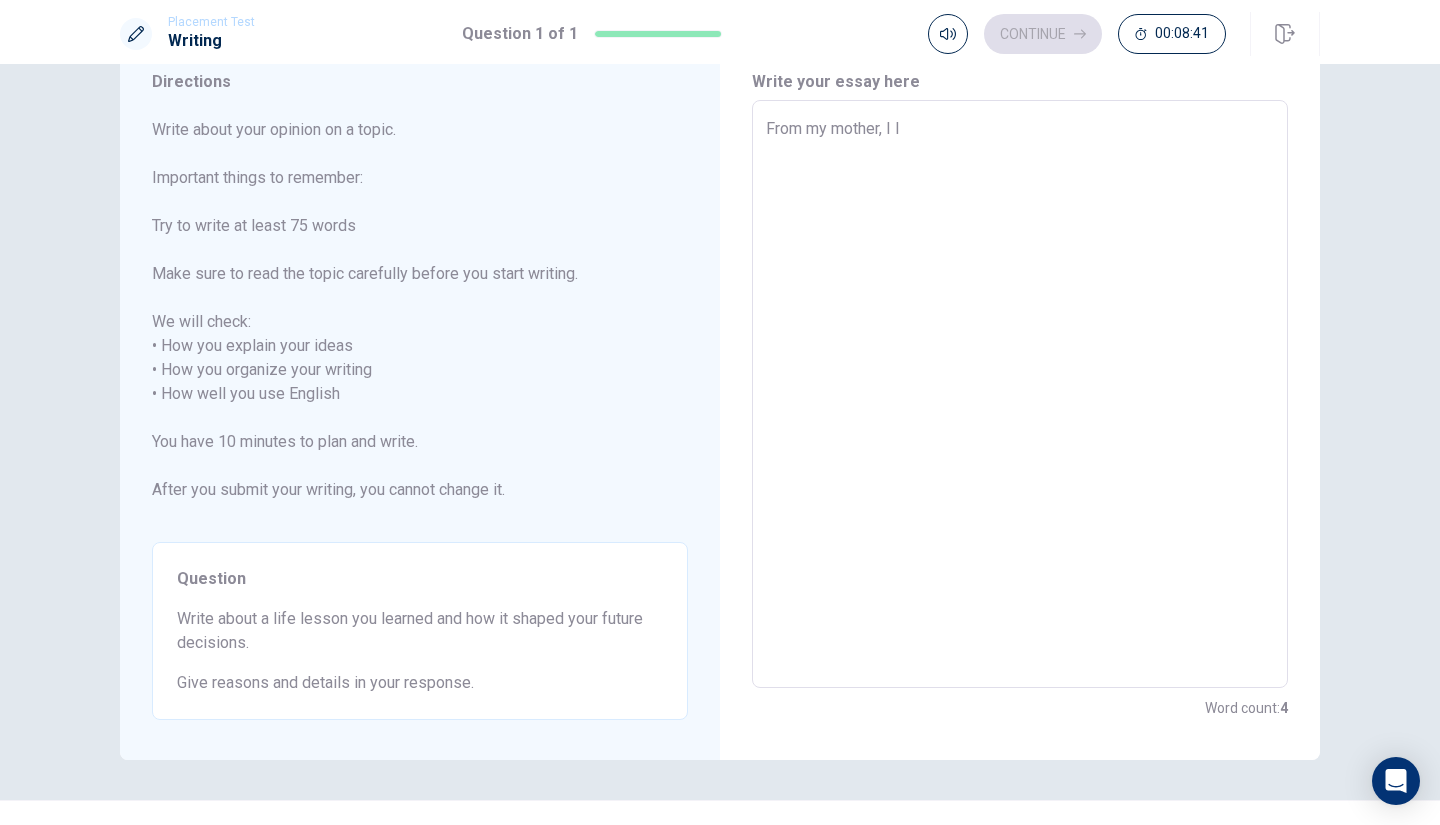 type on "x" 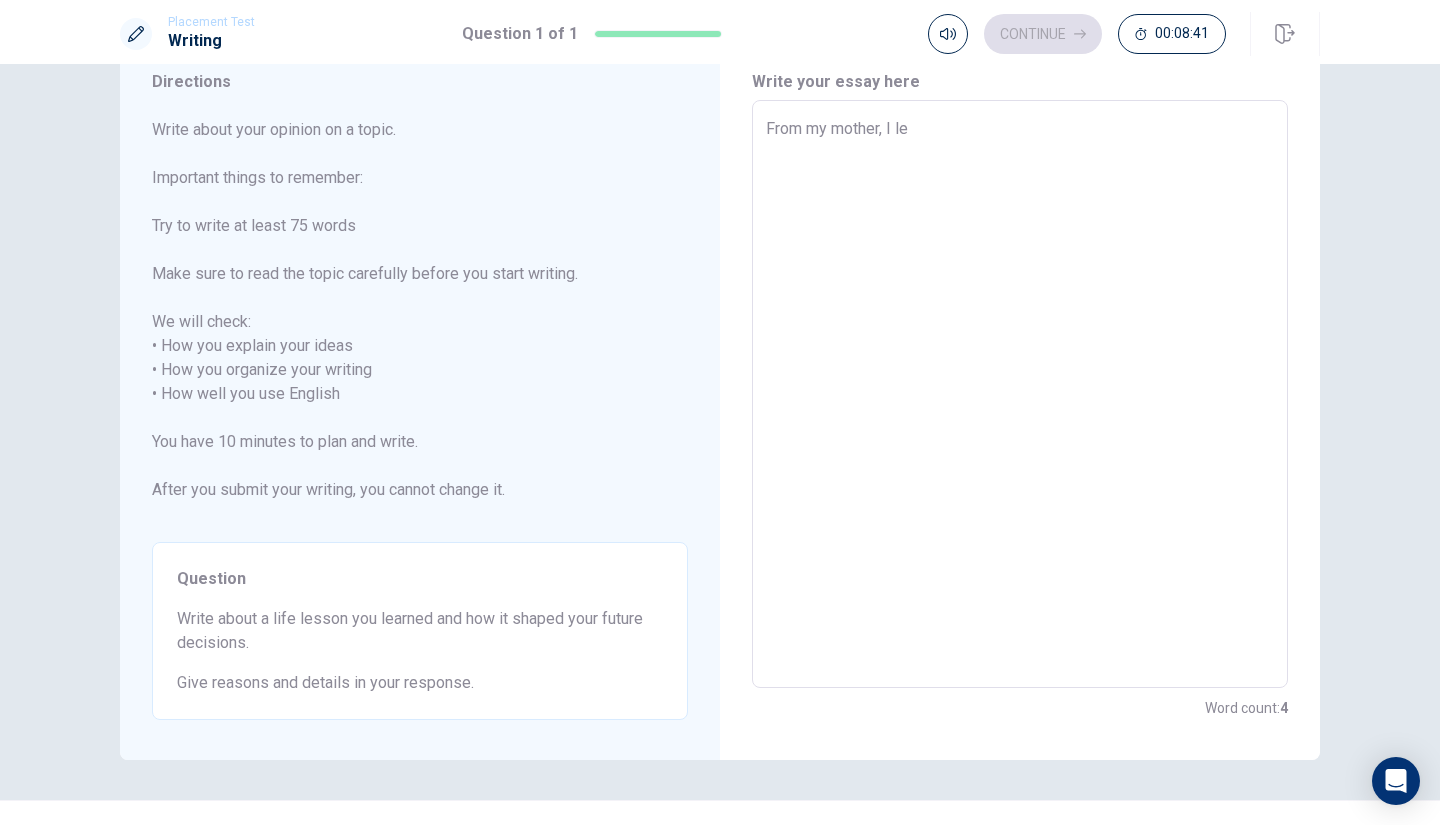 type on "x" 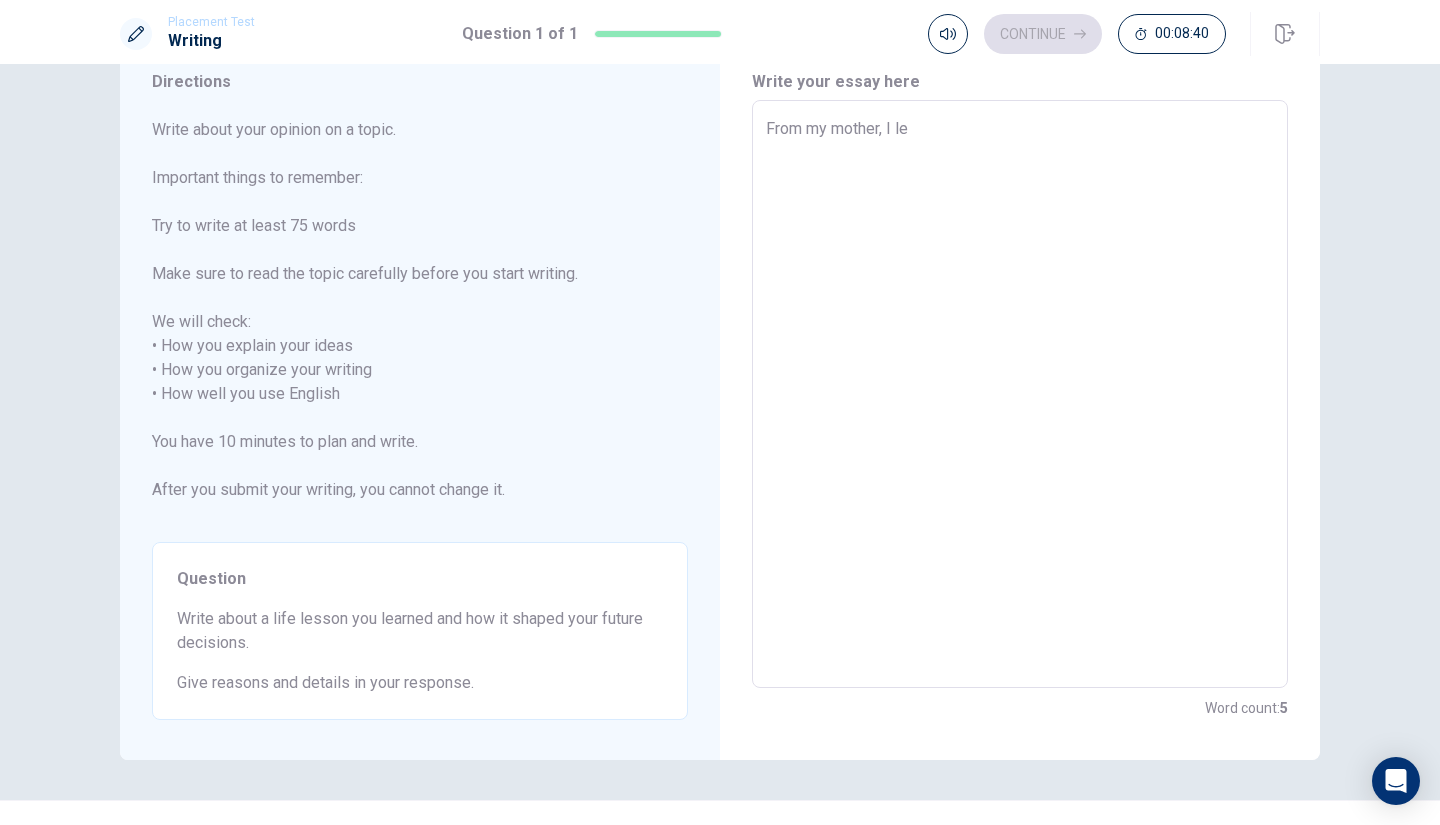 type on "From my mother, I lea" 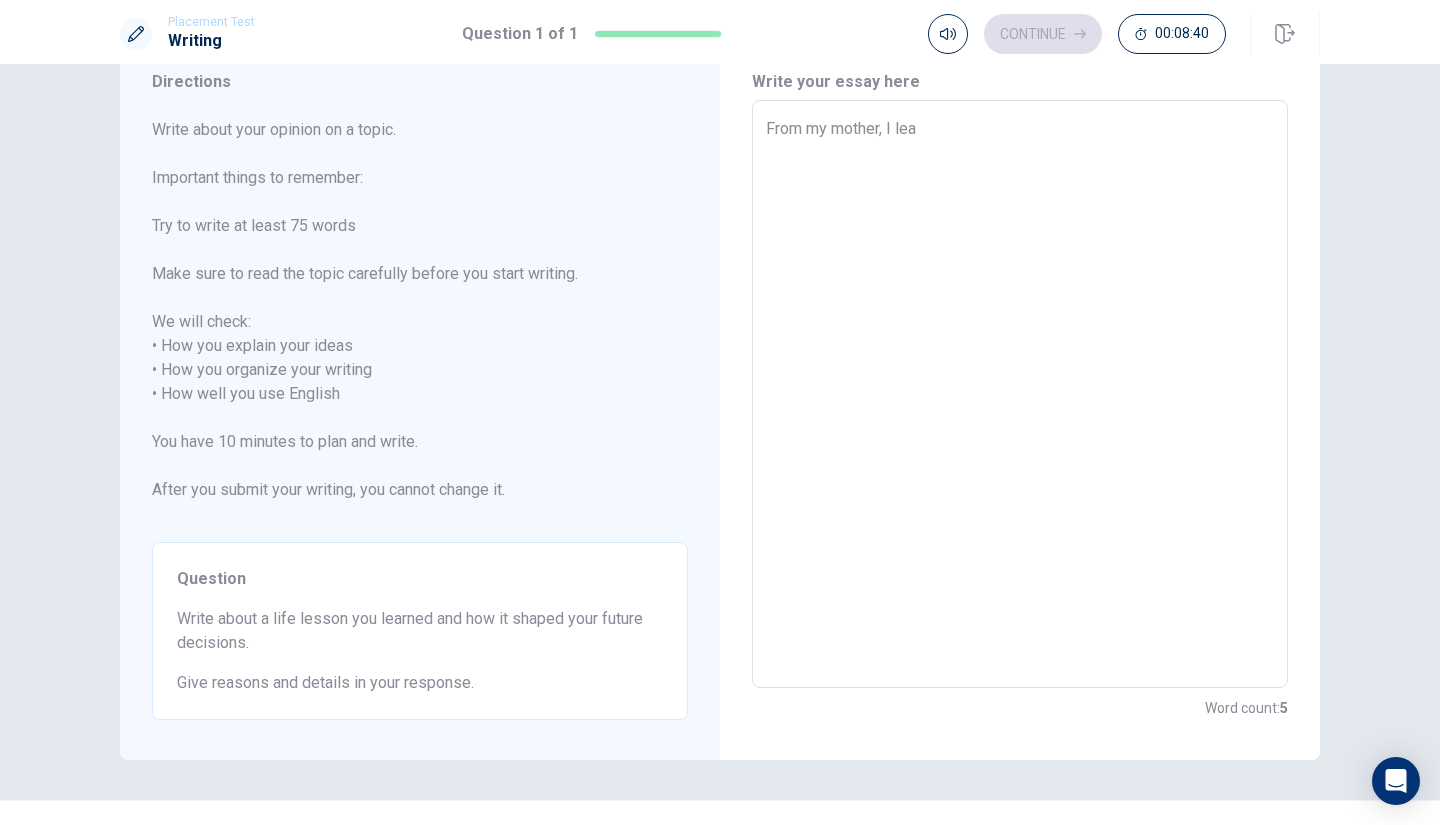 type on "x" 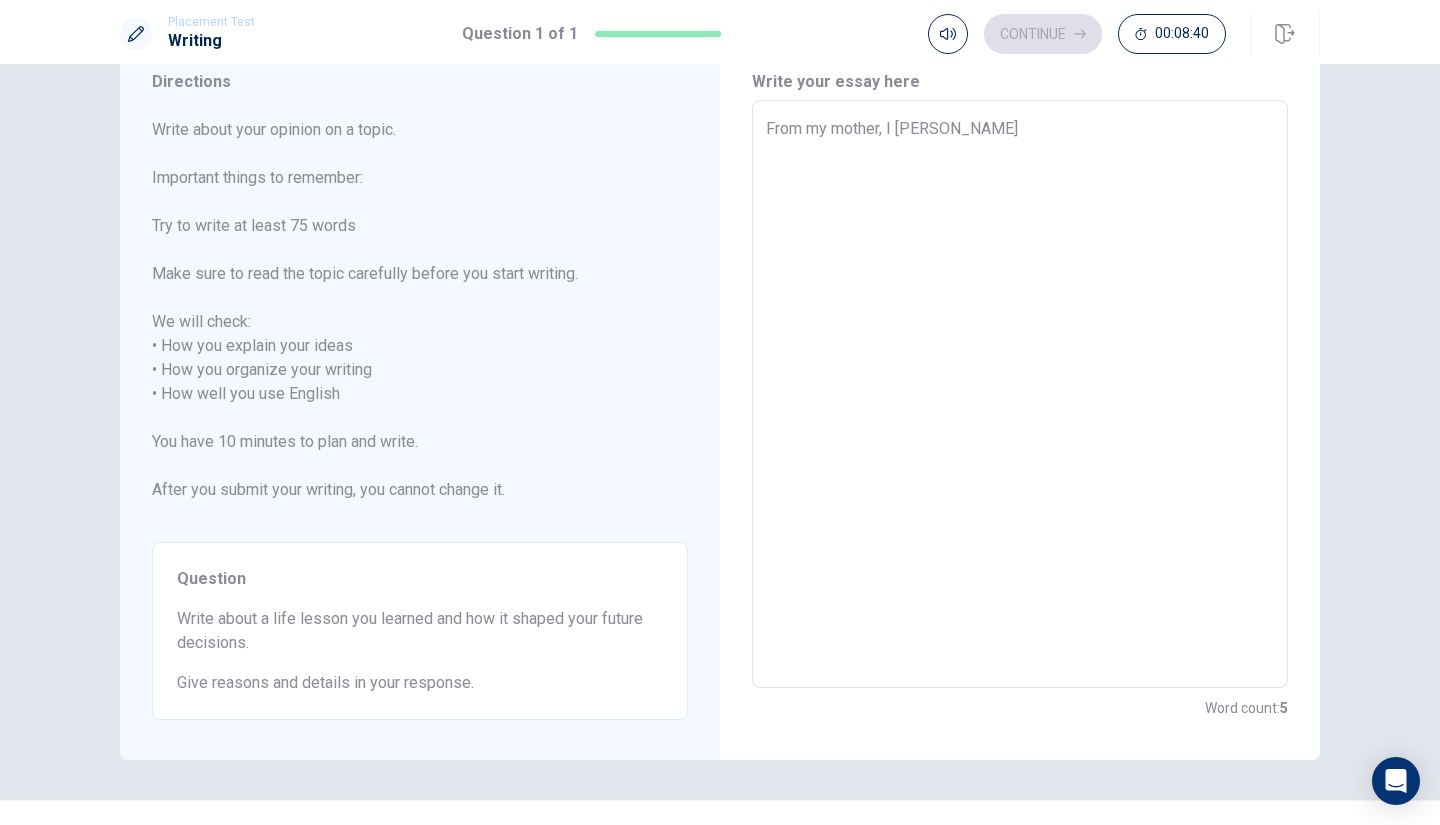 type on "x" 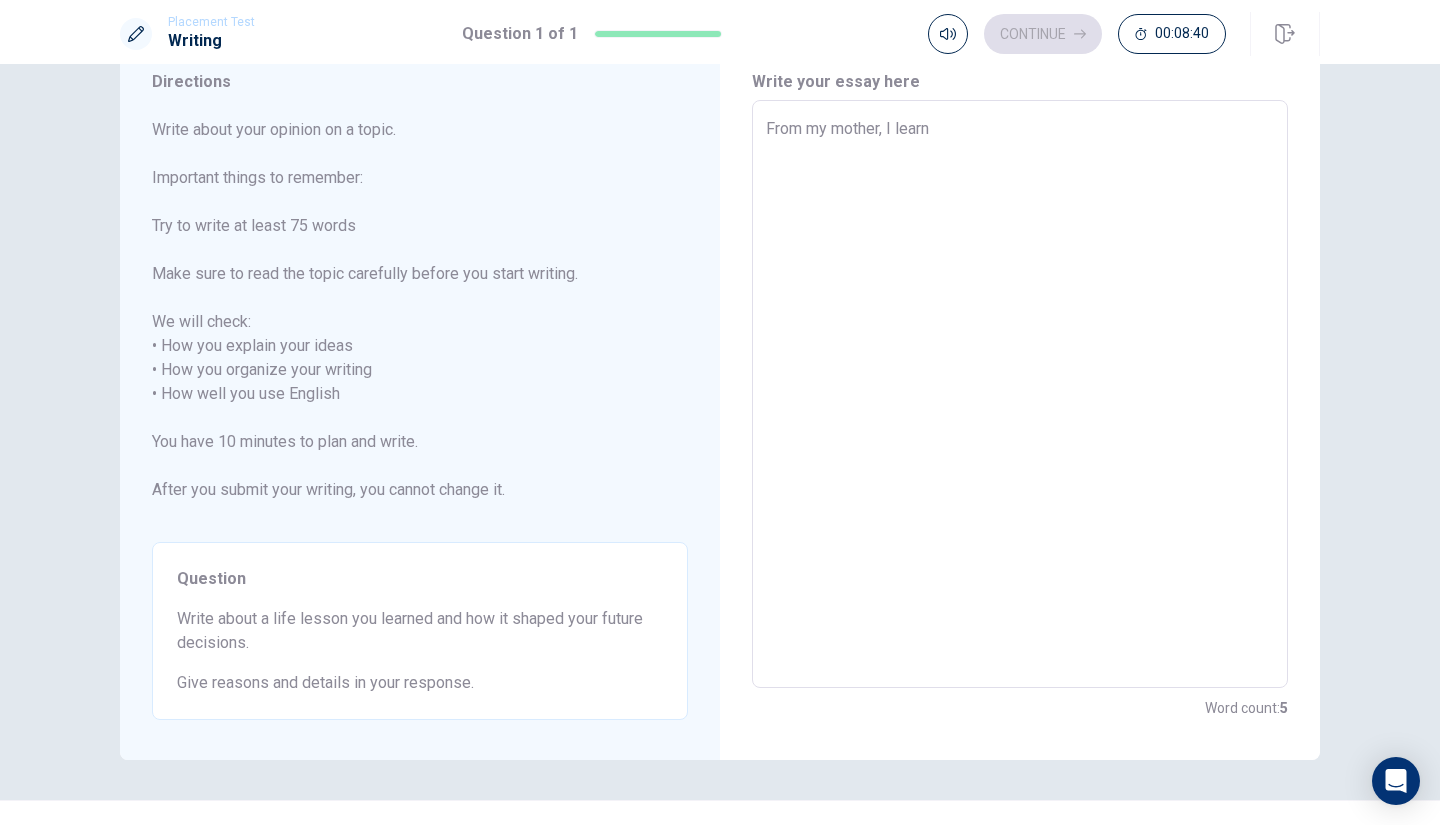 type on "x" 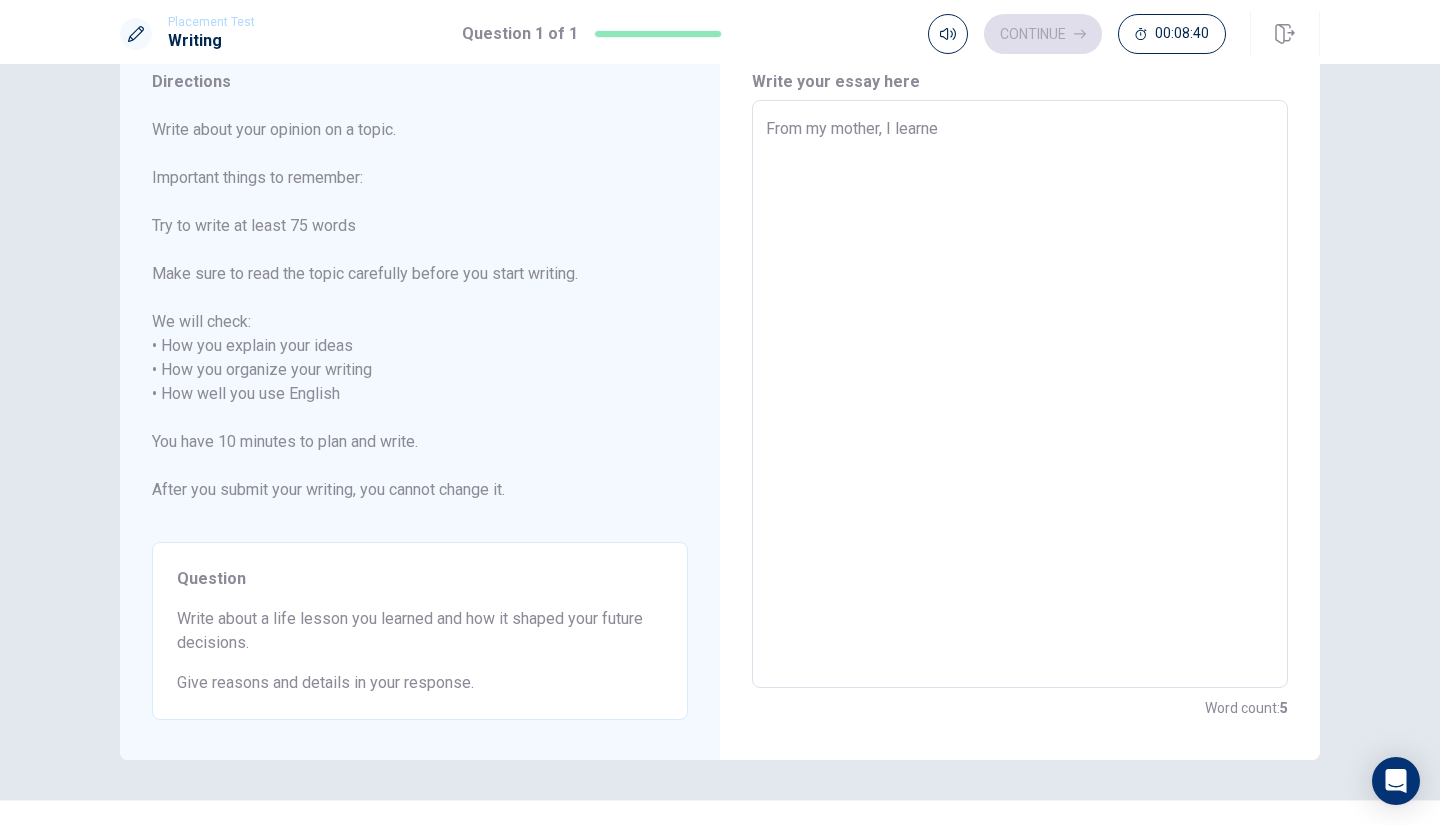 type on "x" 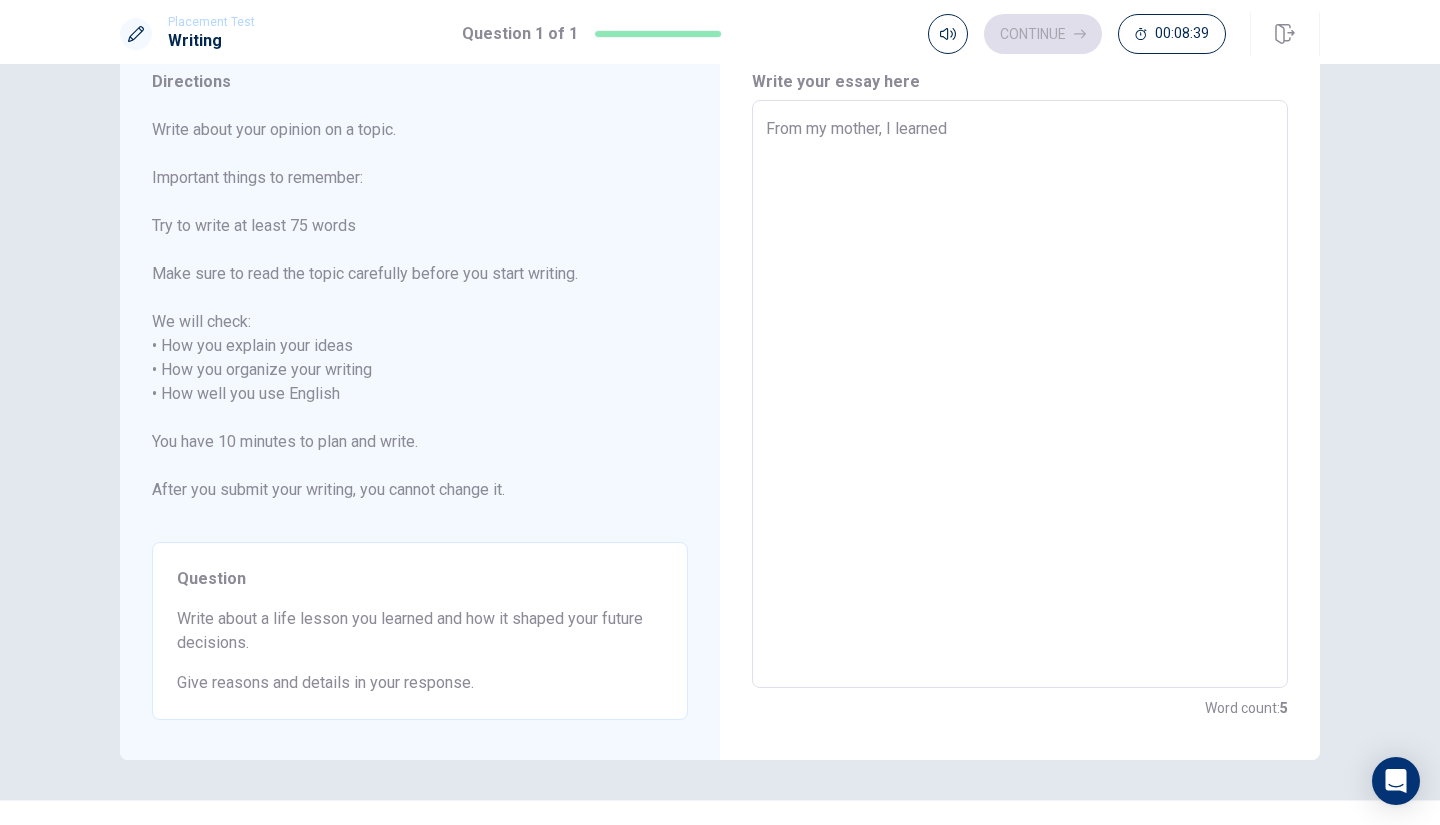 type on "x" 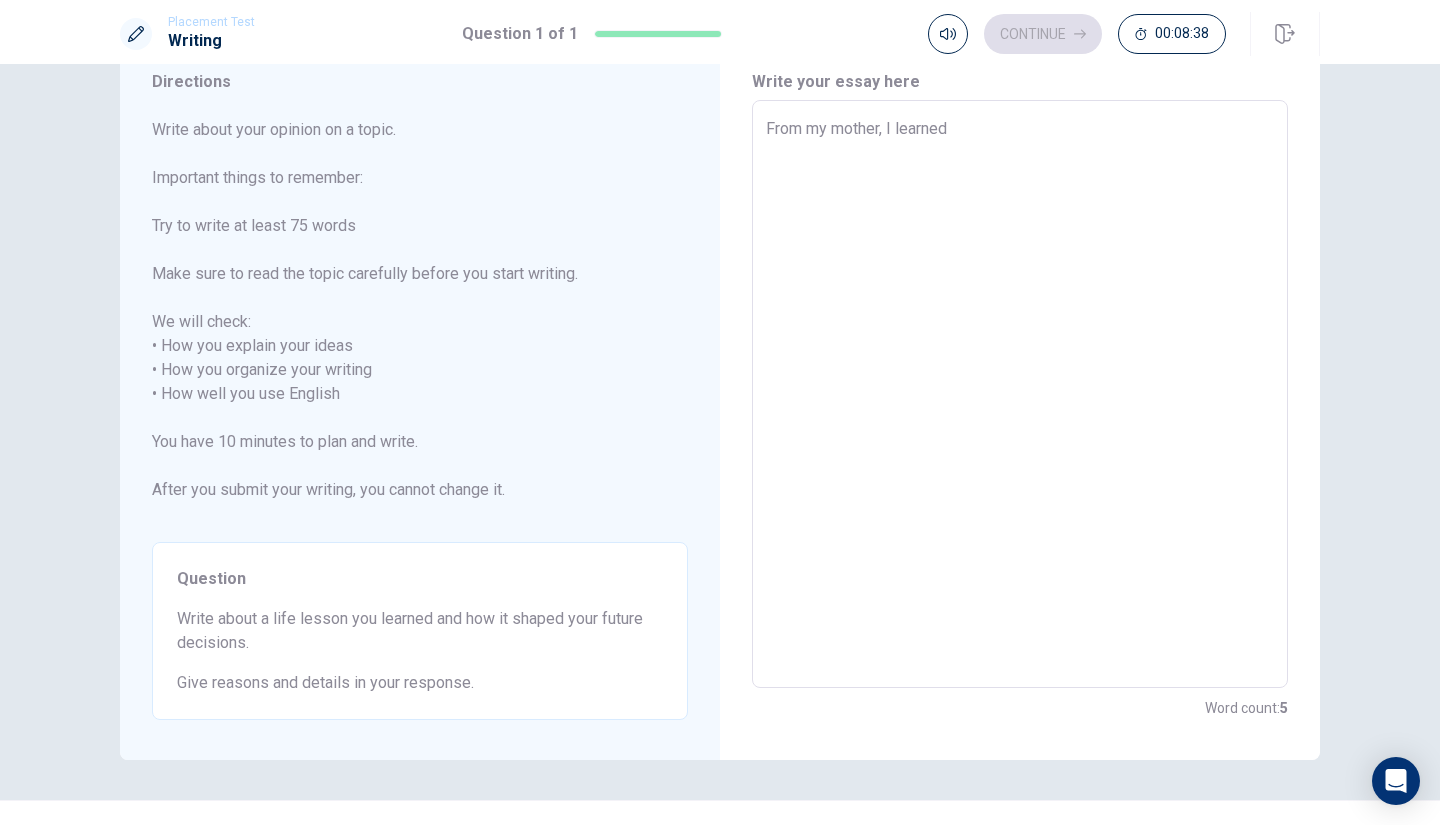 type on "From my mother, I learned t" 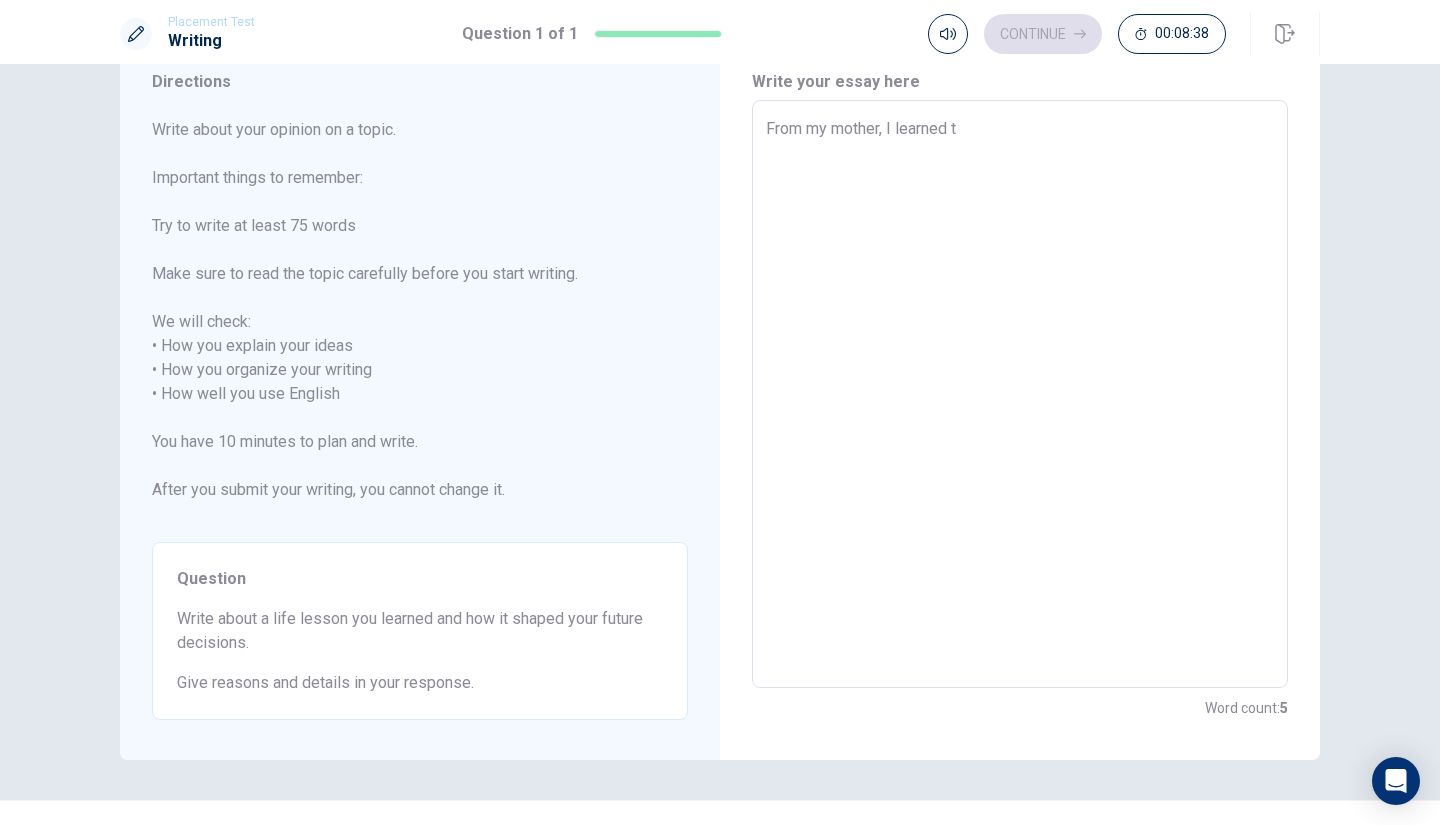type on "x" 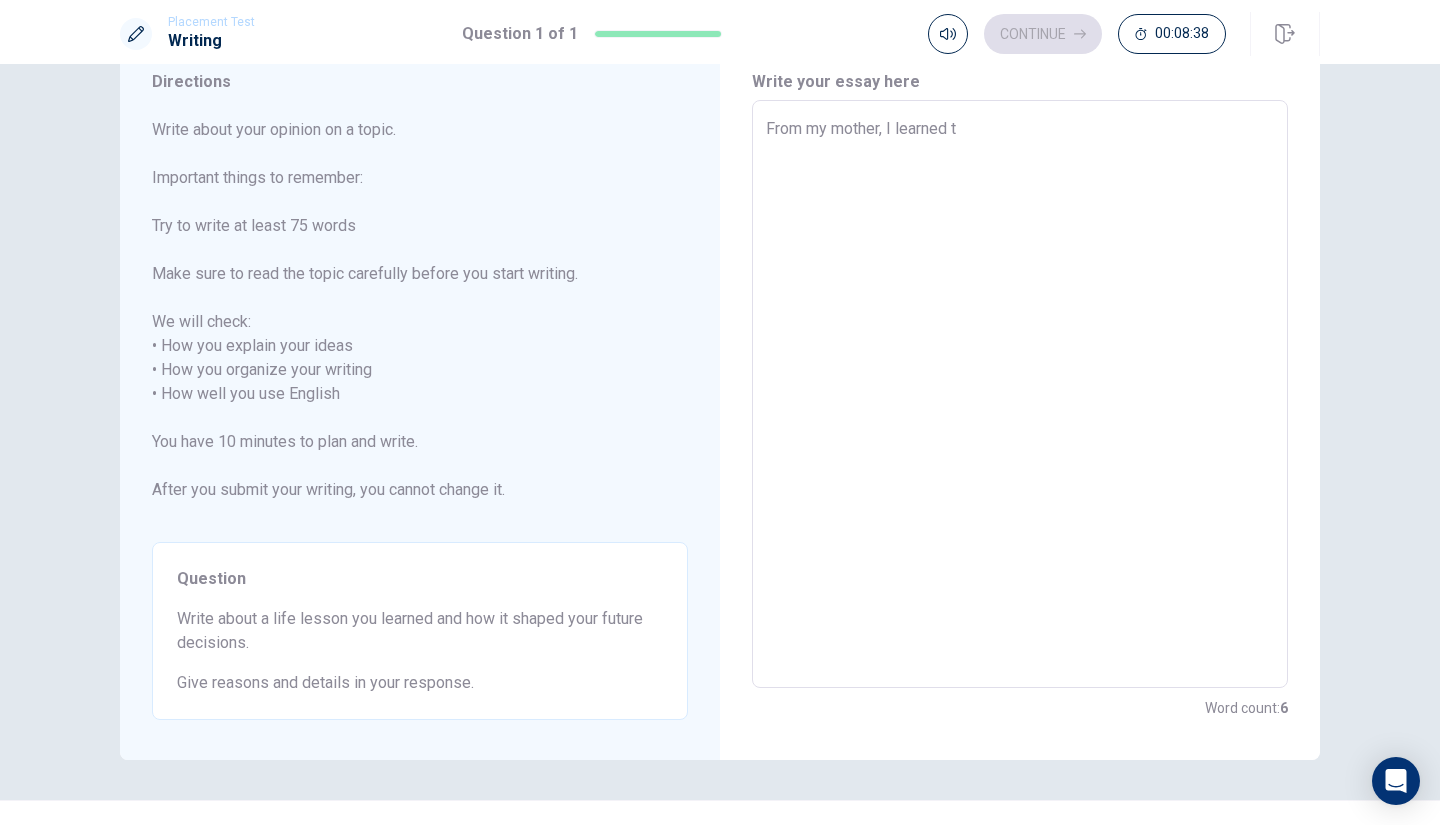 type on "From my mother, I learned th" 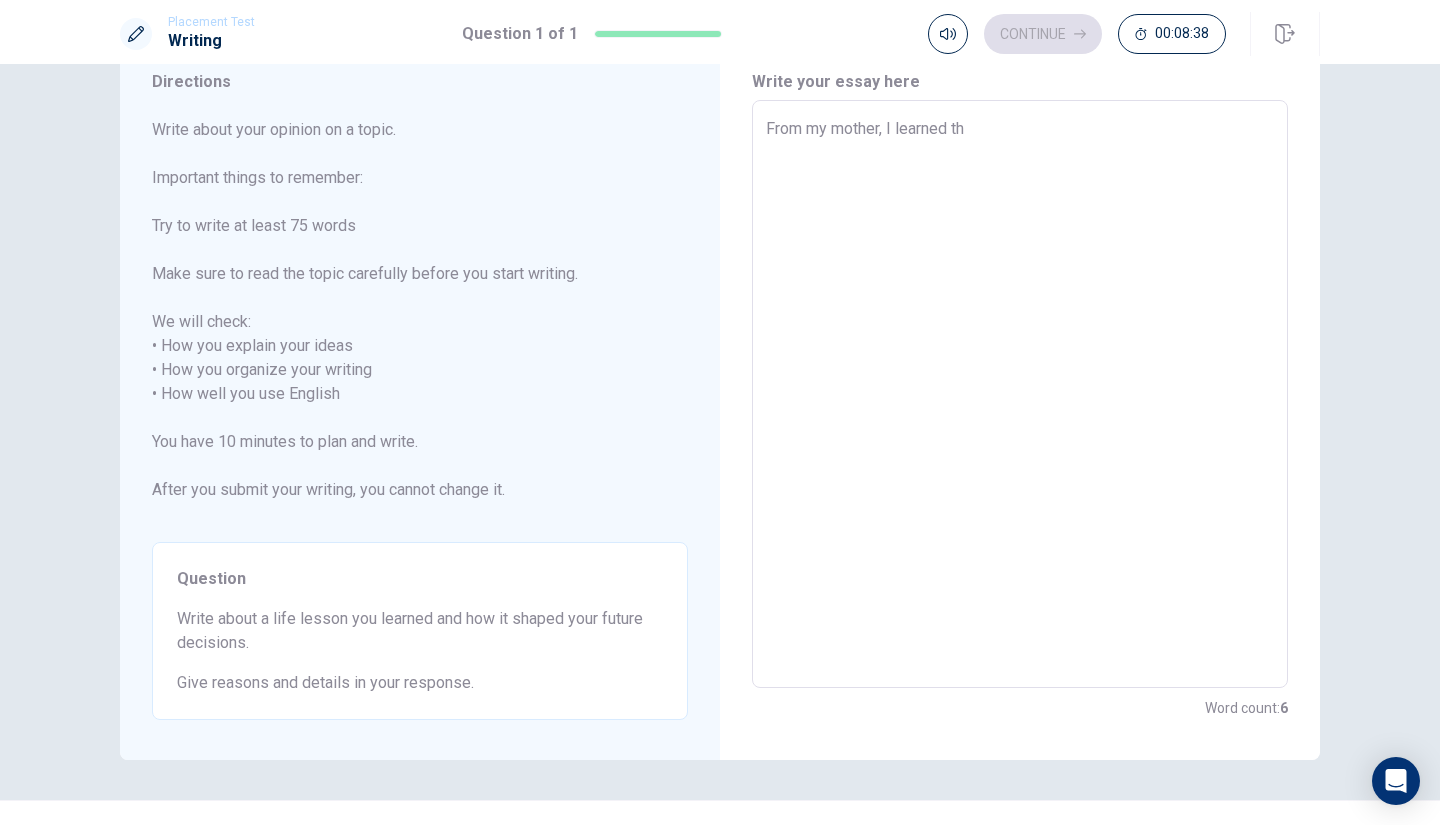 type on "x" 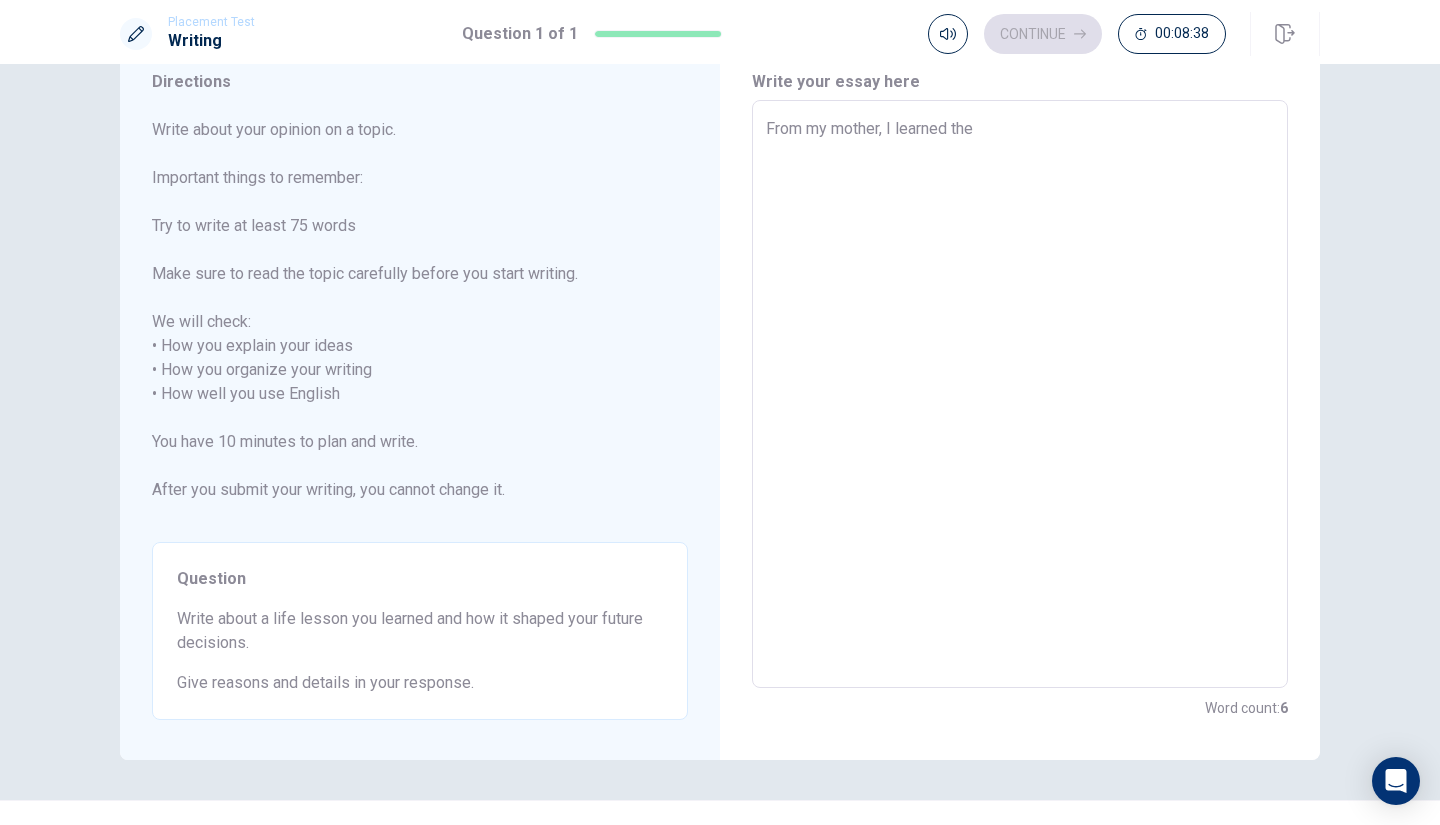 type on "x" 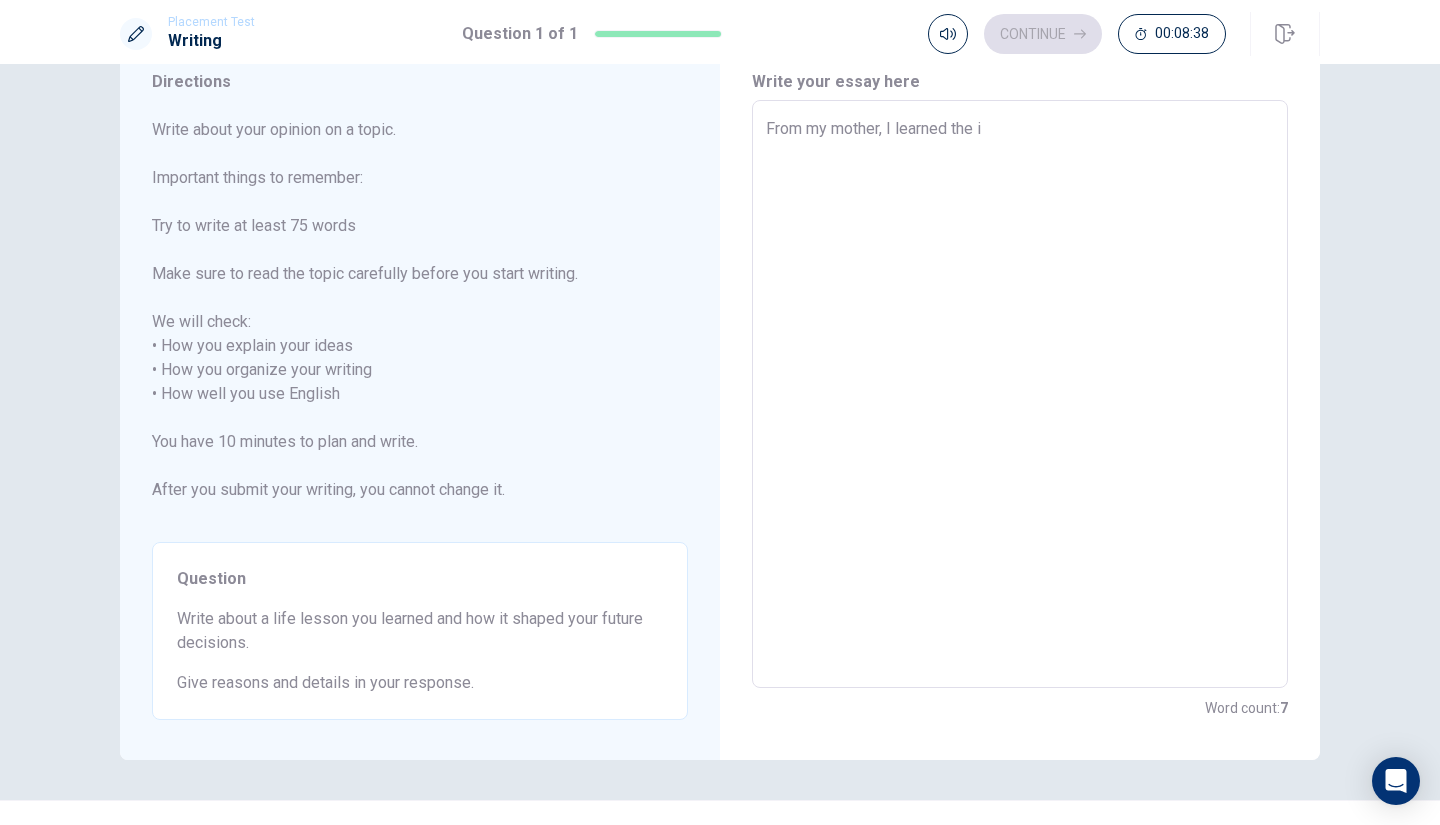 type on "x" 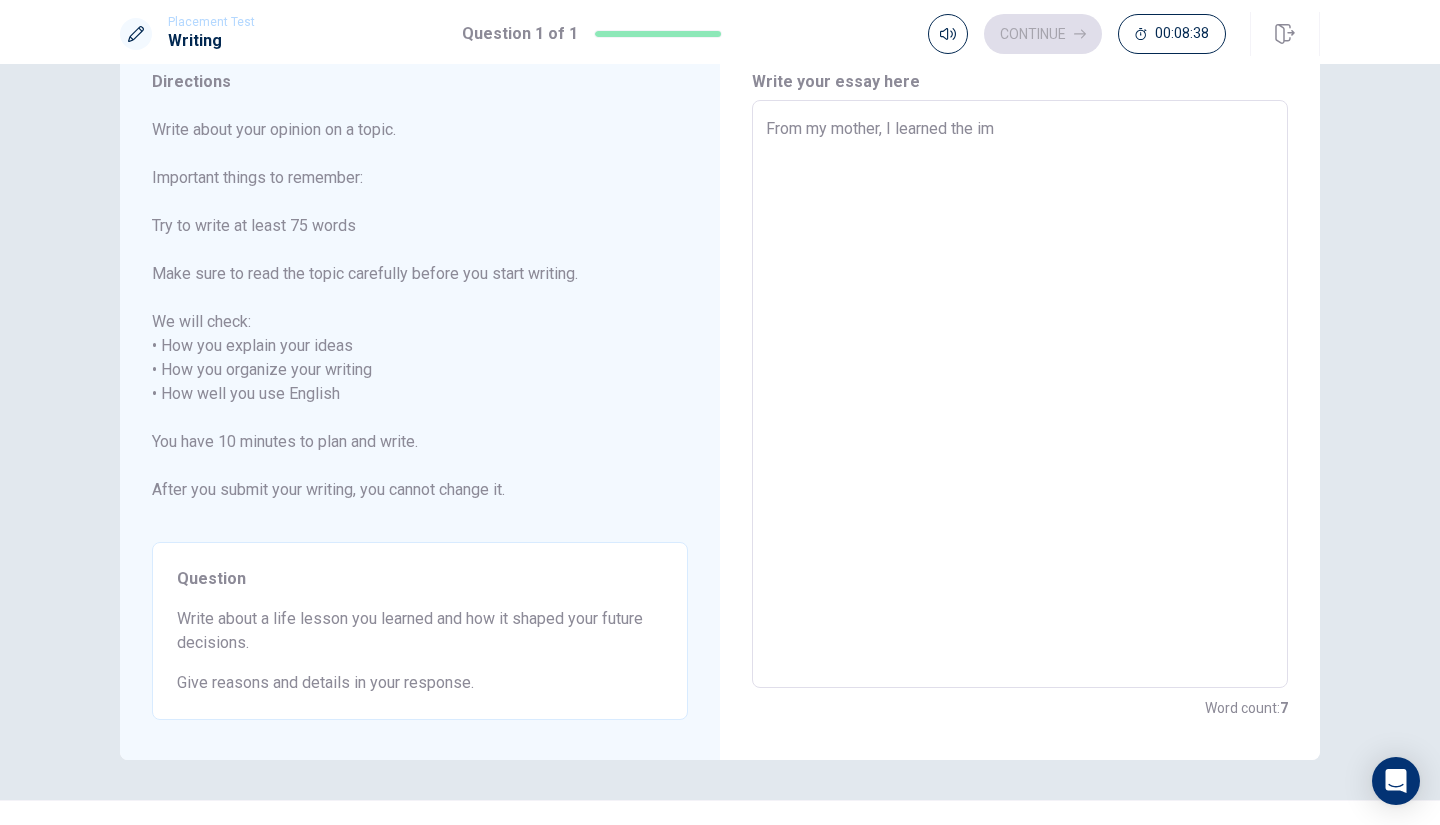 type on "x" 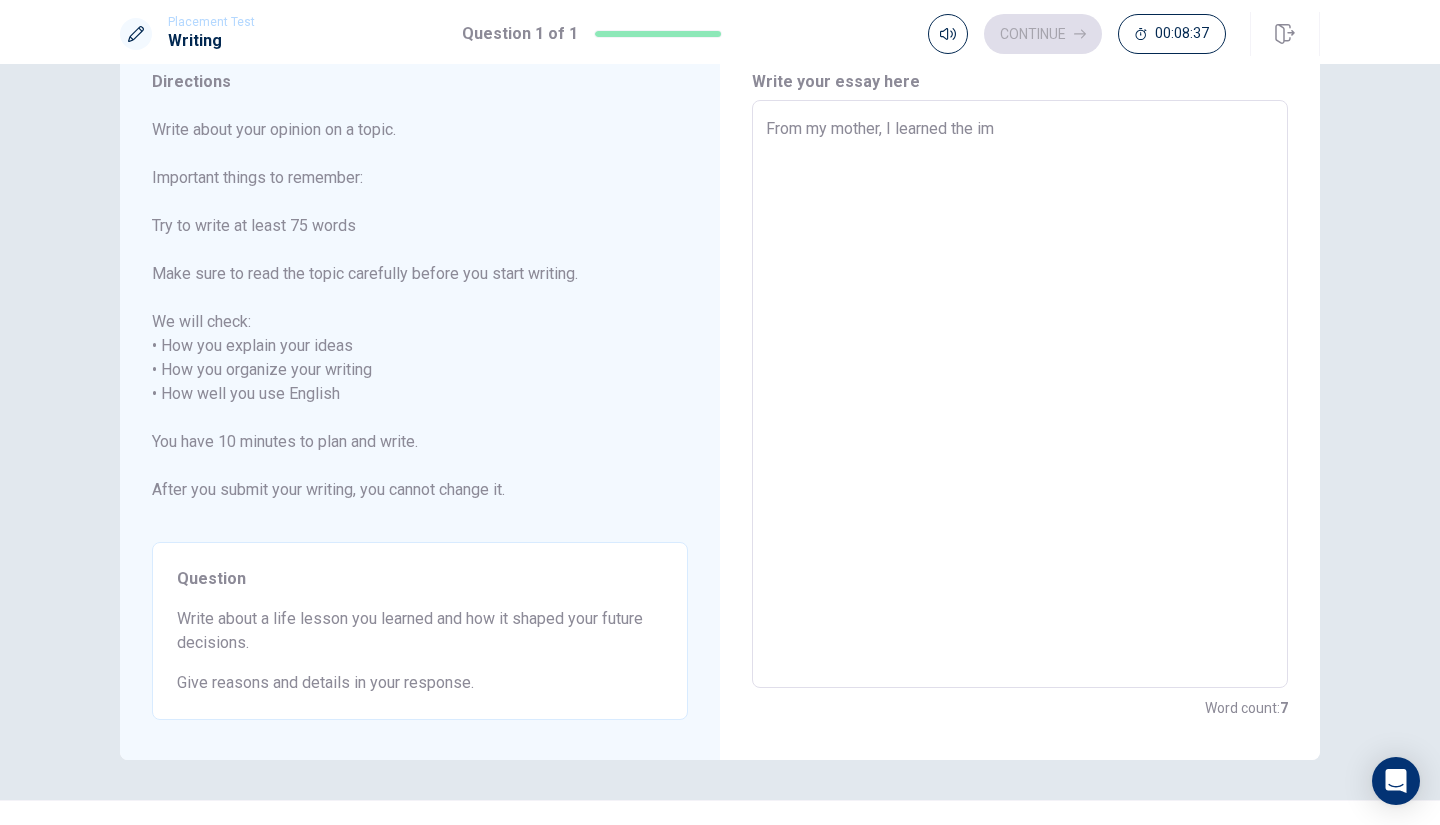 type on "From my mother, I learned the imp" 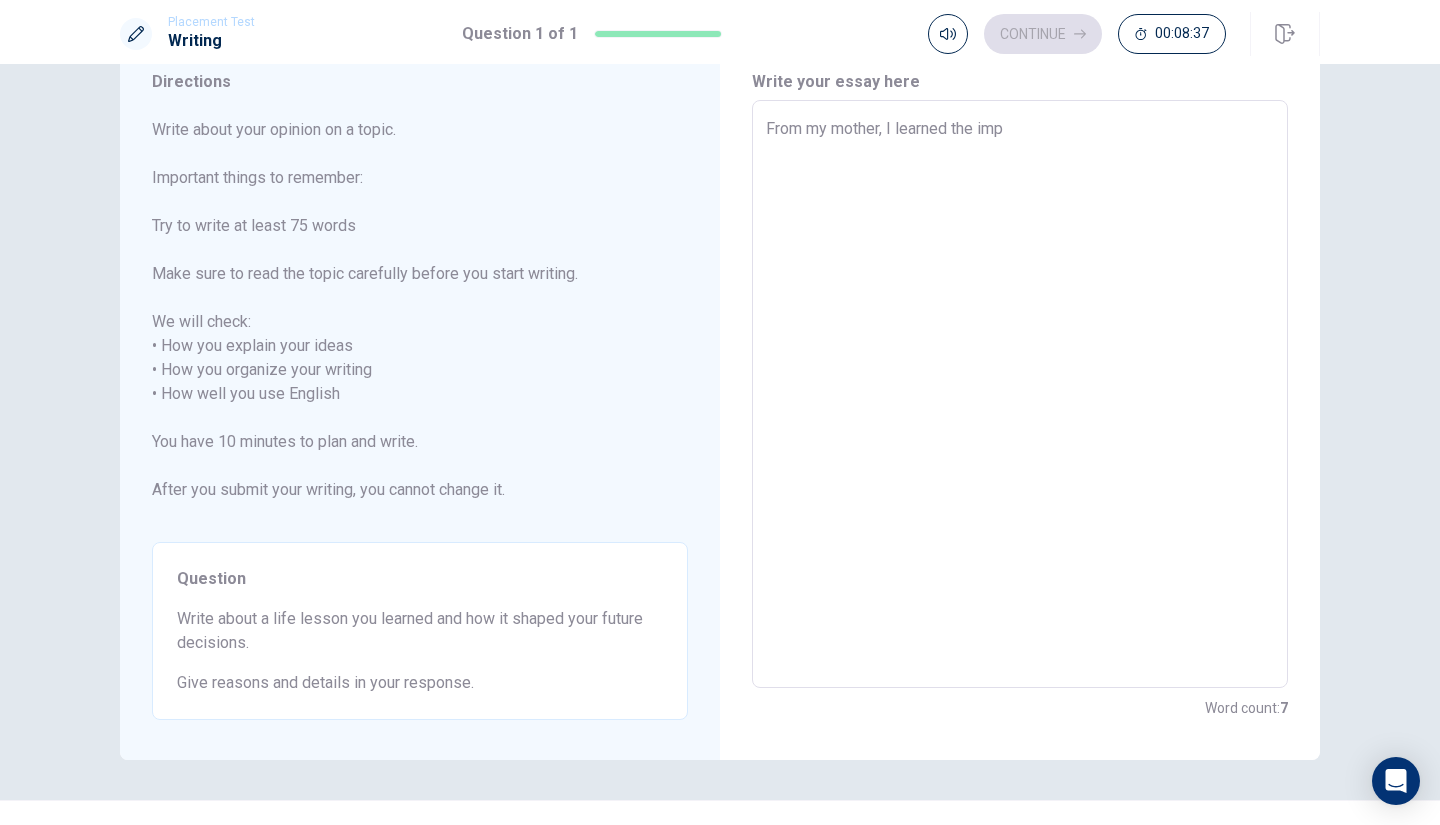 type on "x" 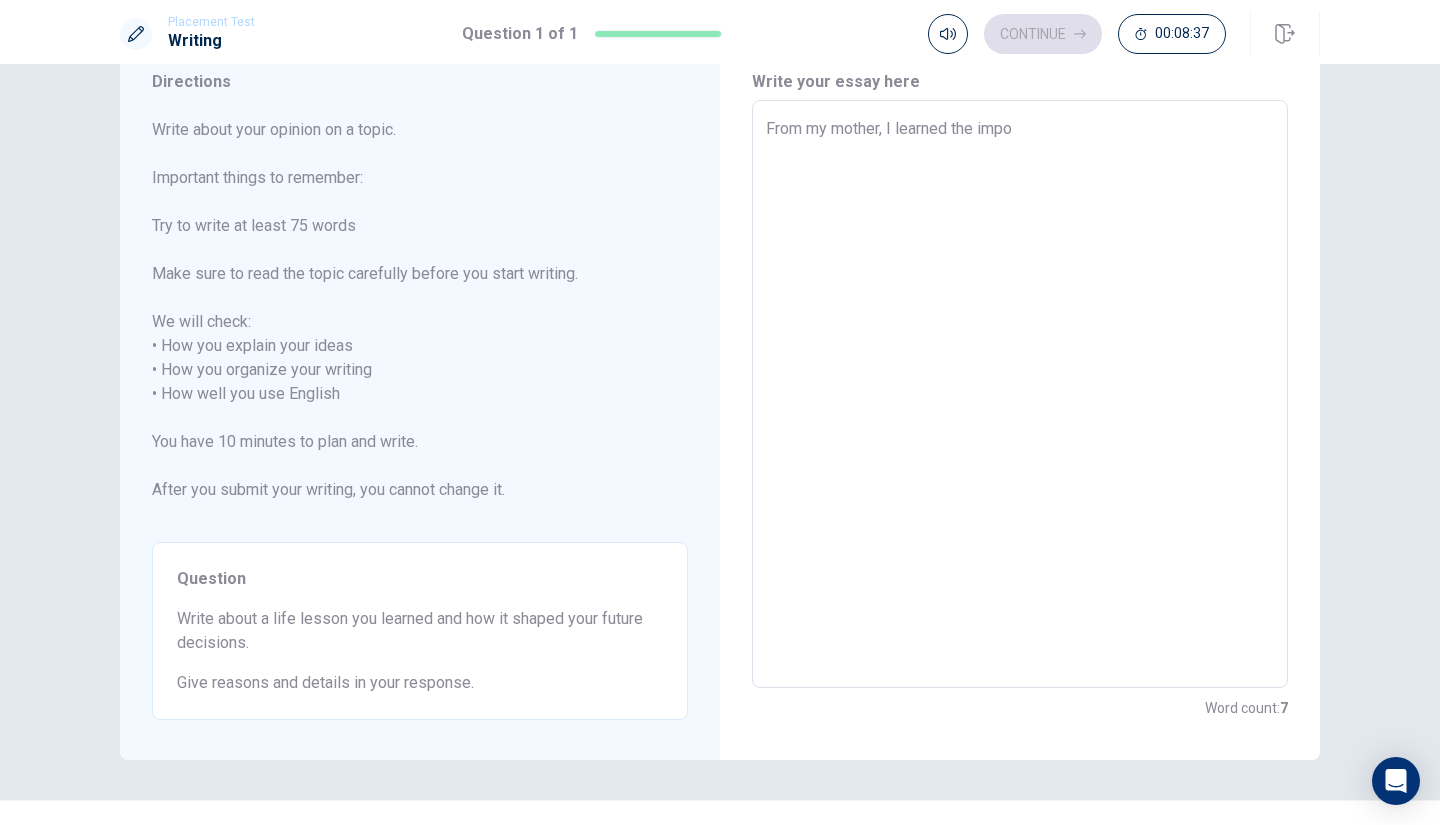 type on "x" 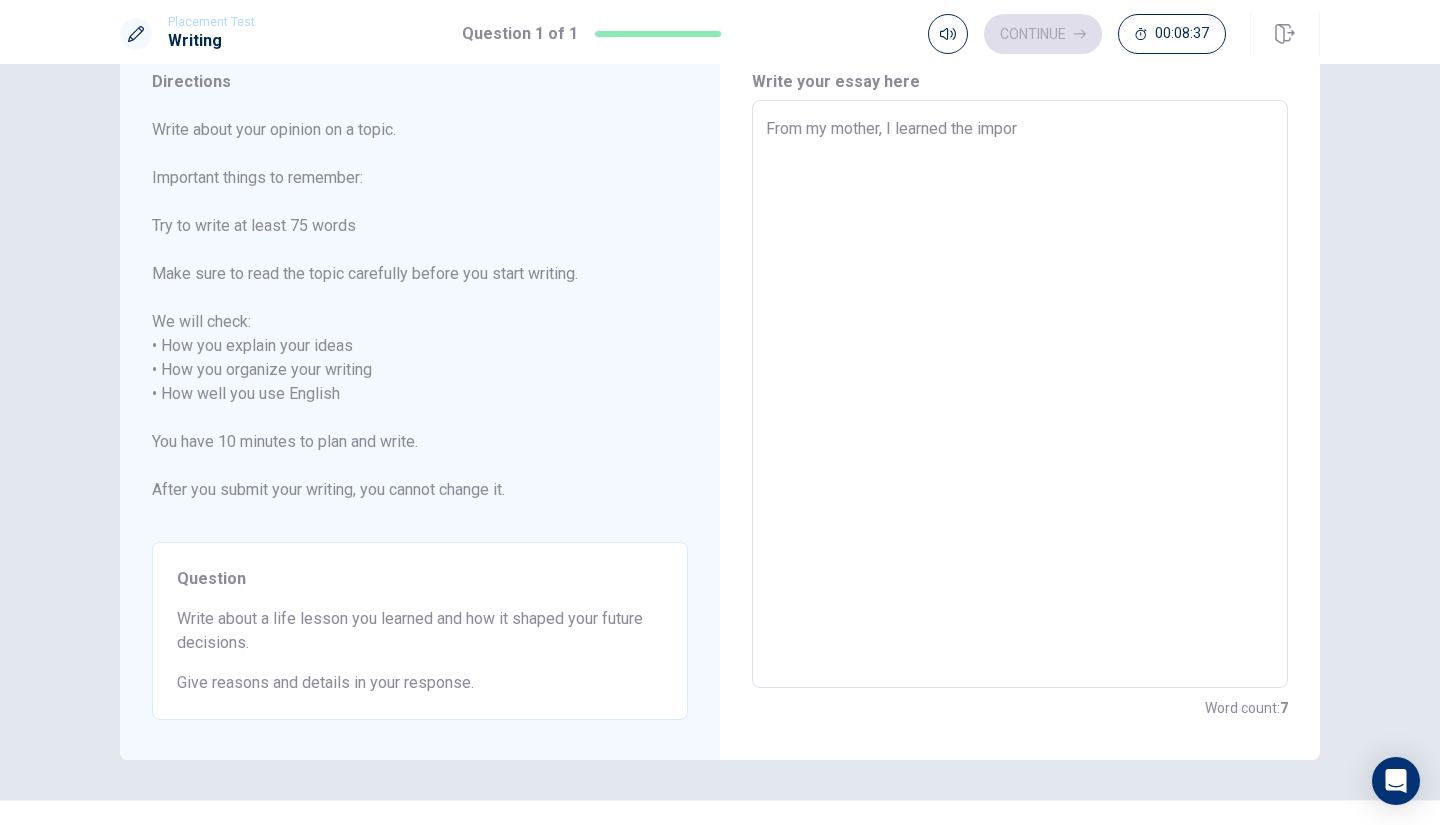 type on "x" 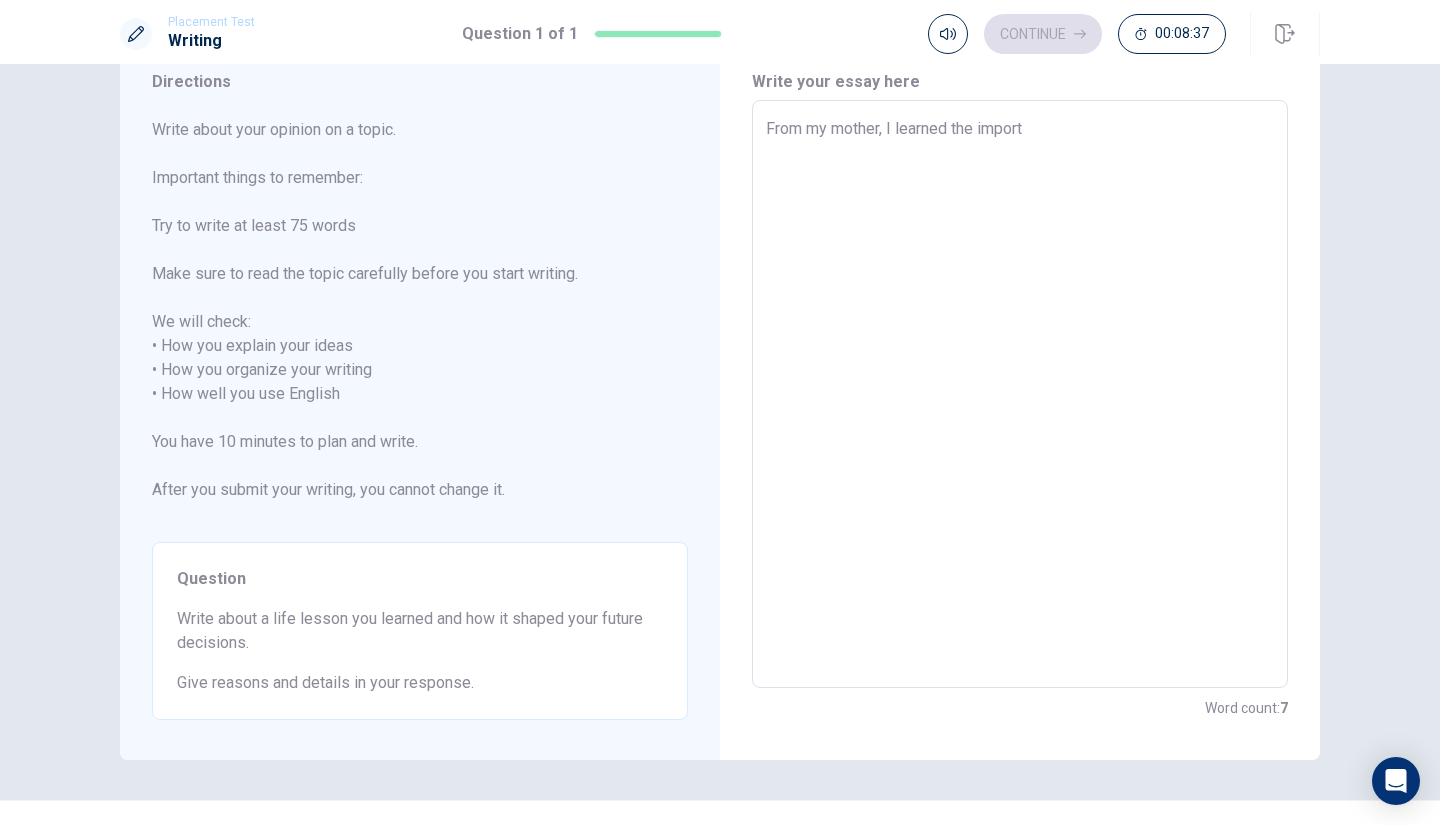 type on "x" 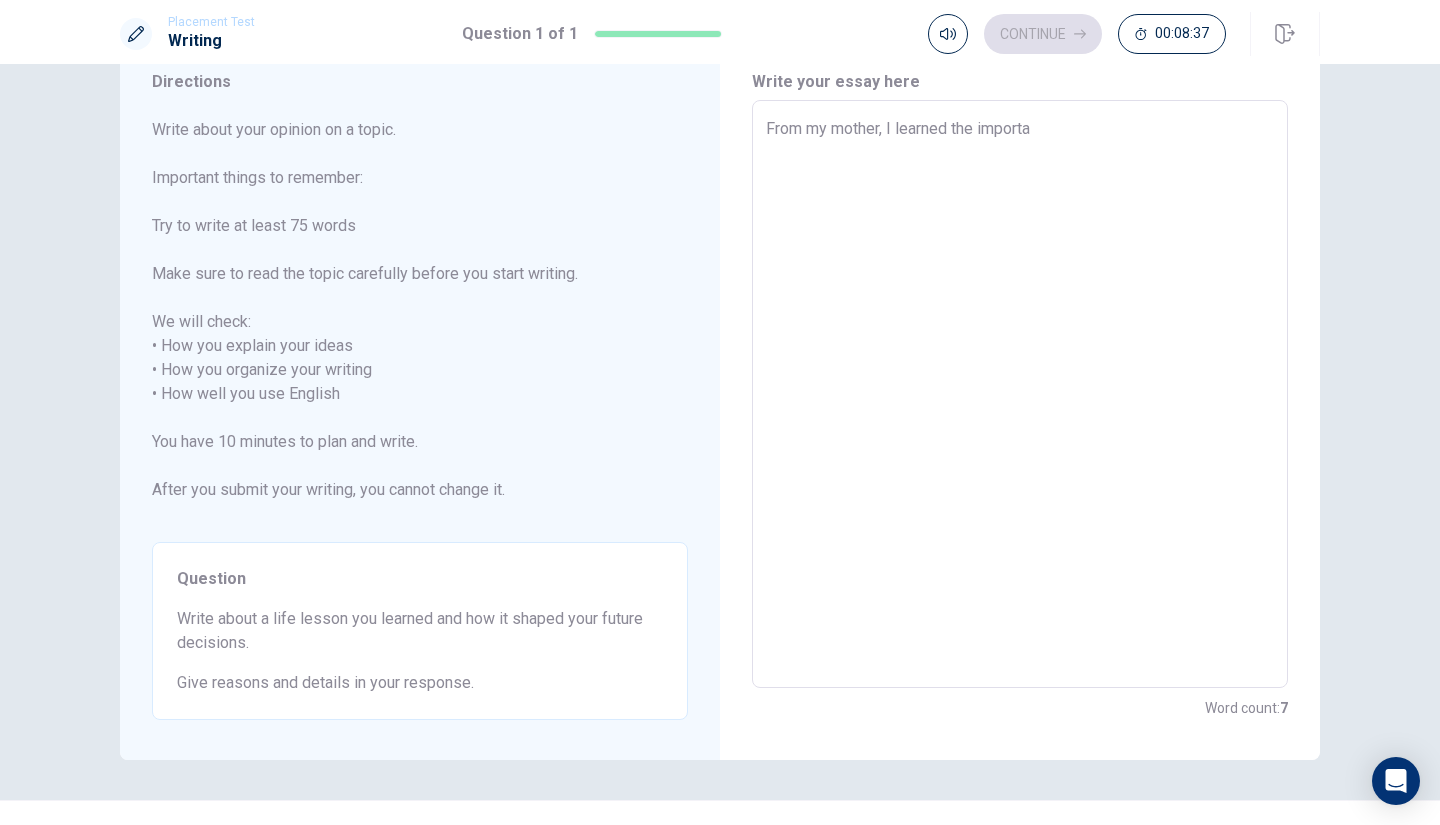 type on "x" 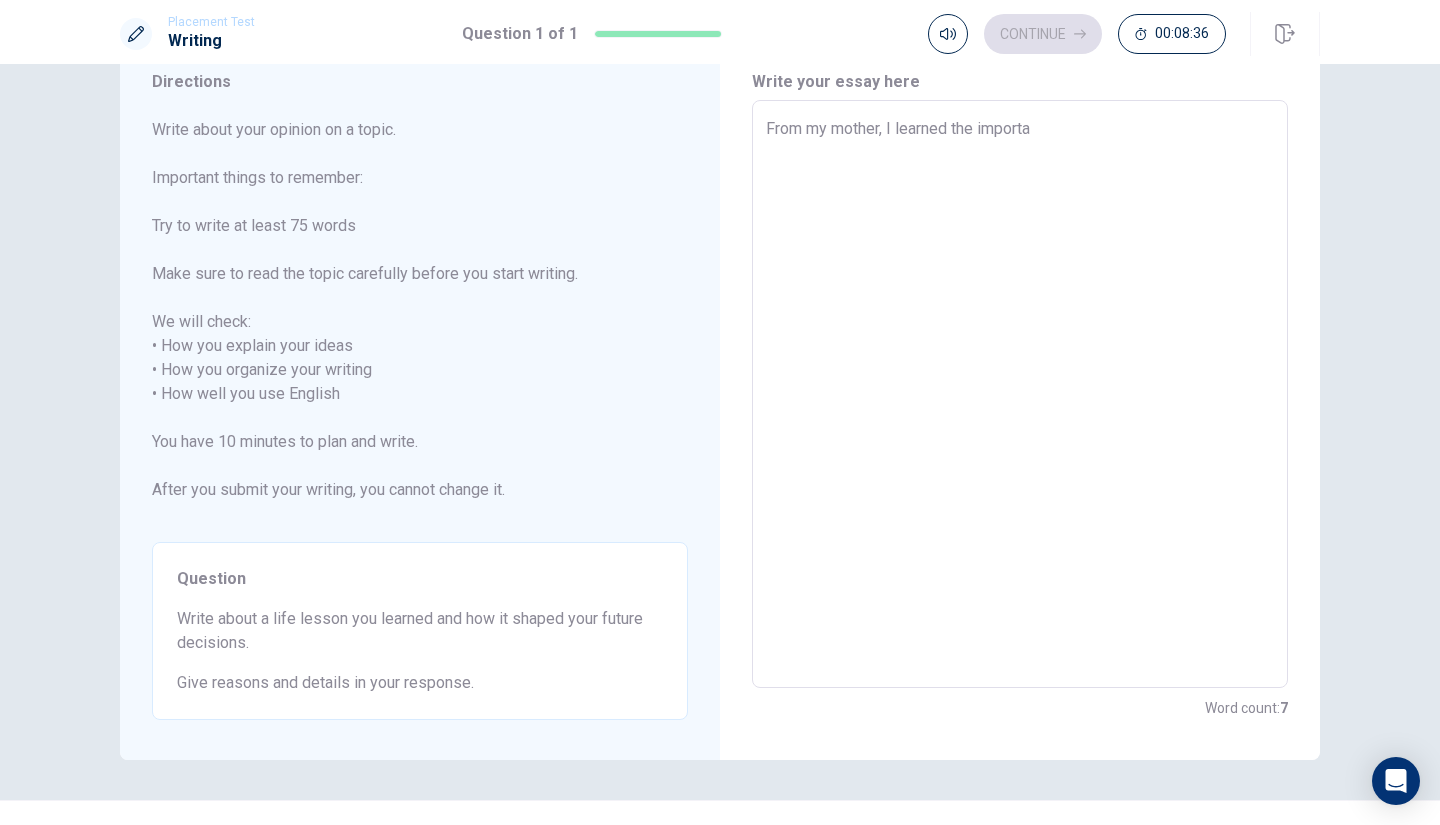 type on "From my mother, I learned the importan" 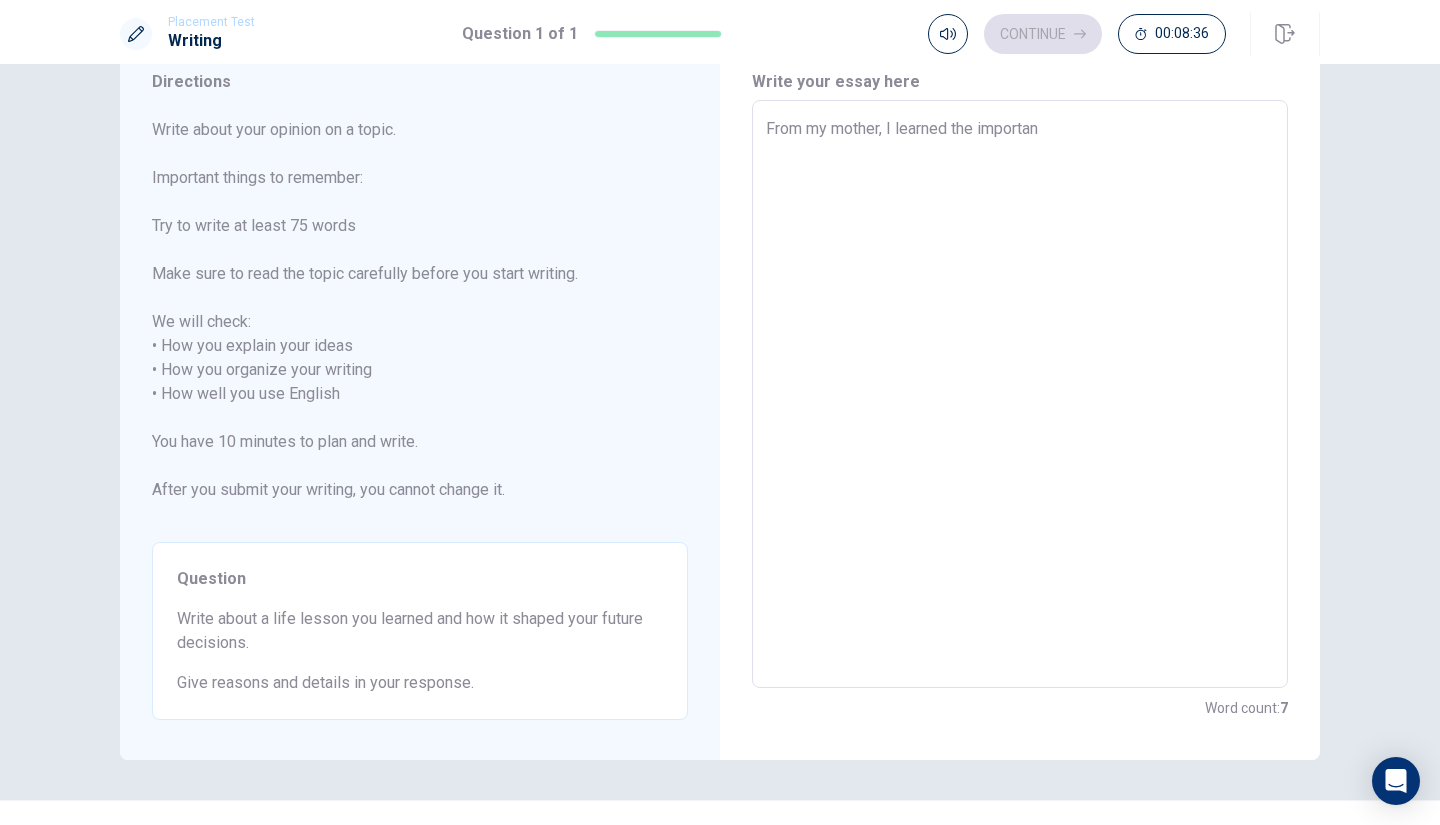 type on "x" 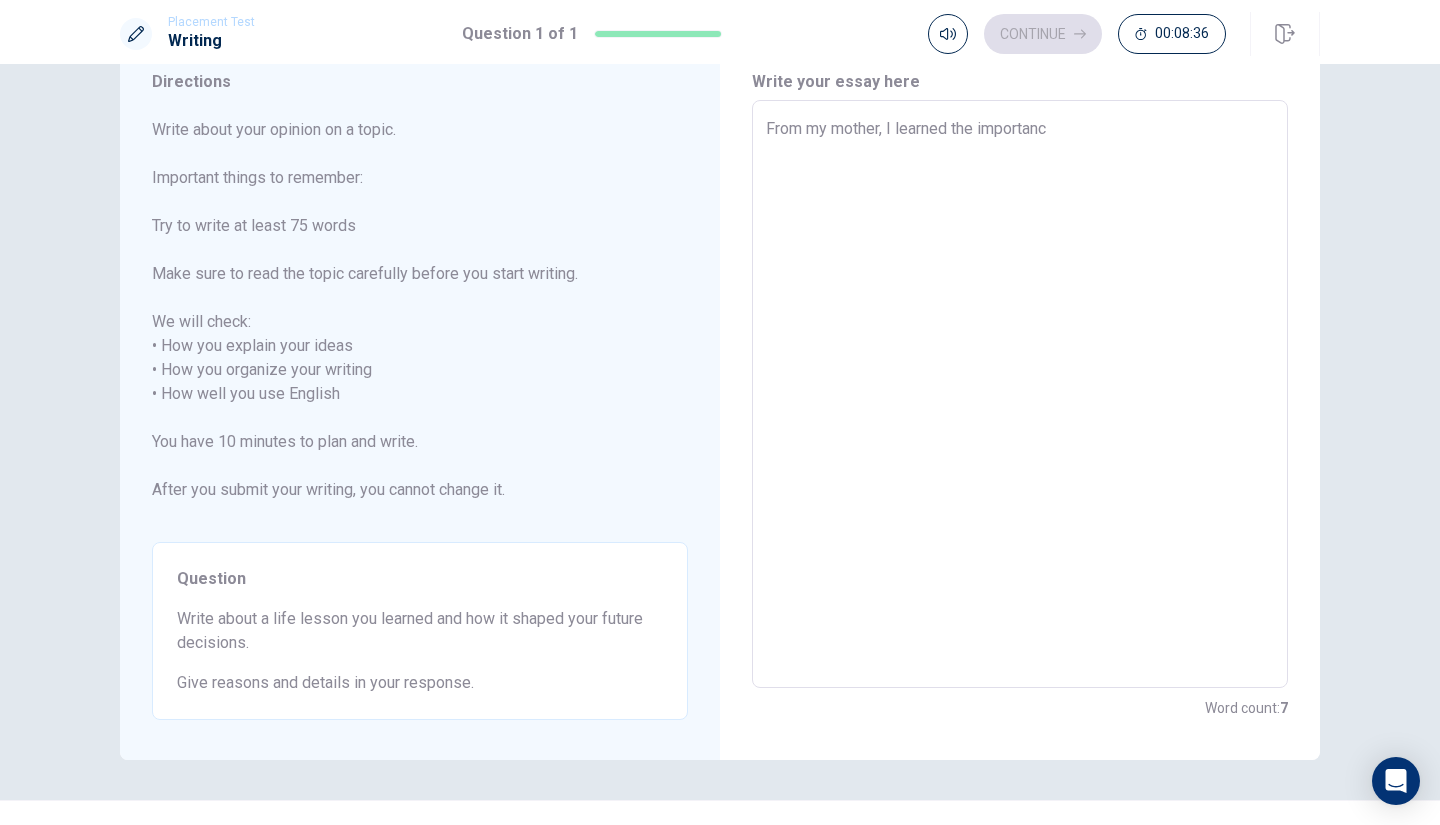 type on "x" 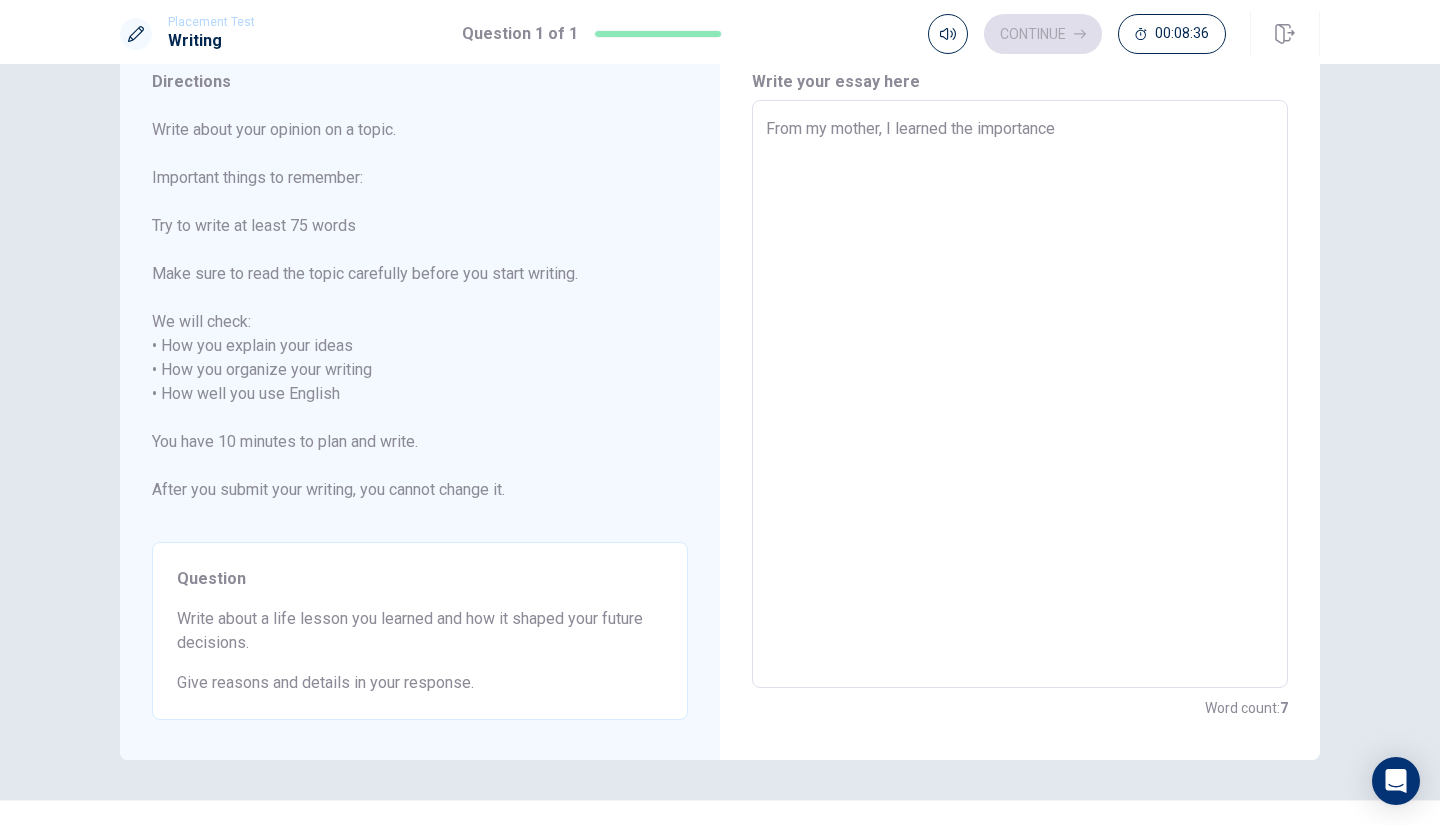 type on "x" 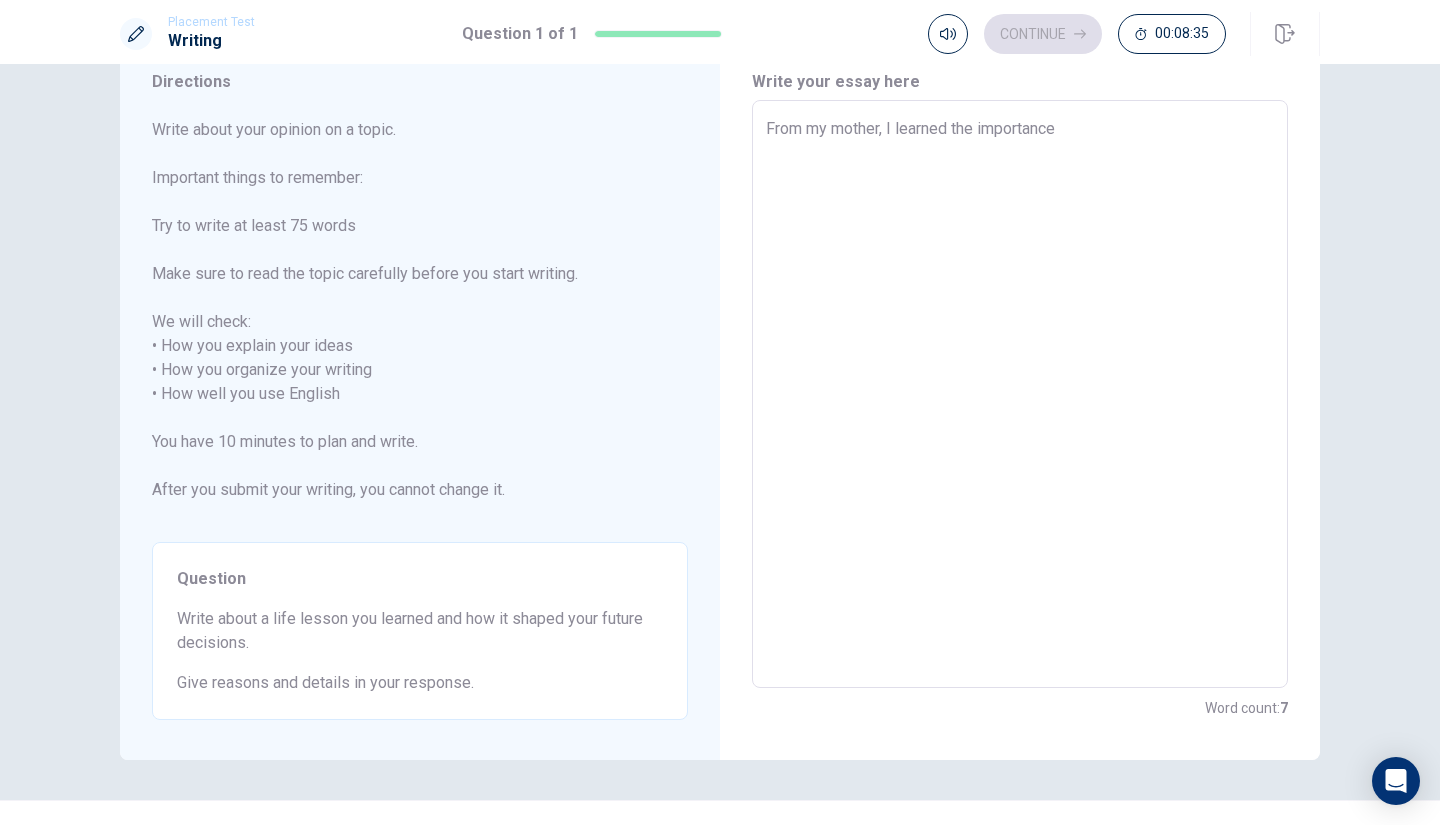 type on "x" 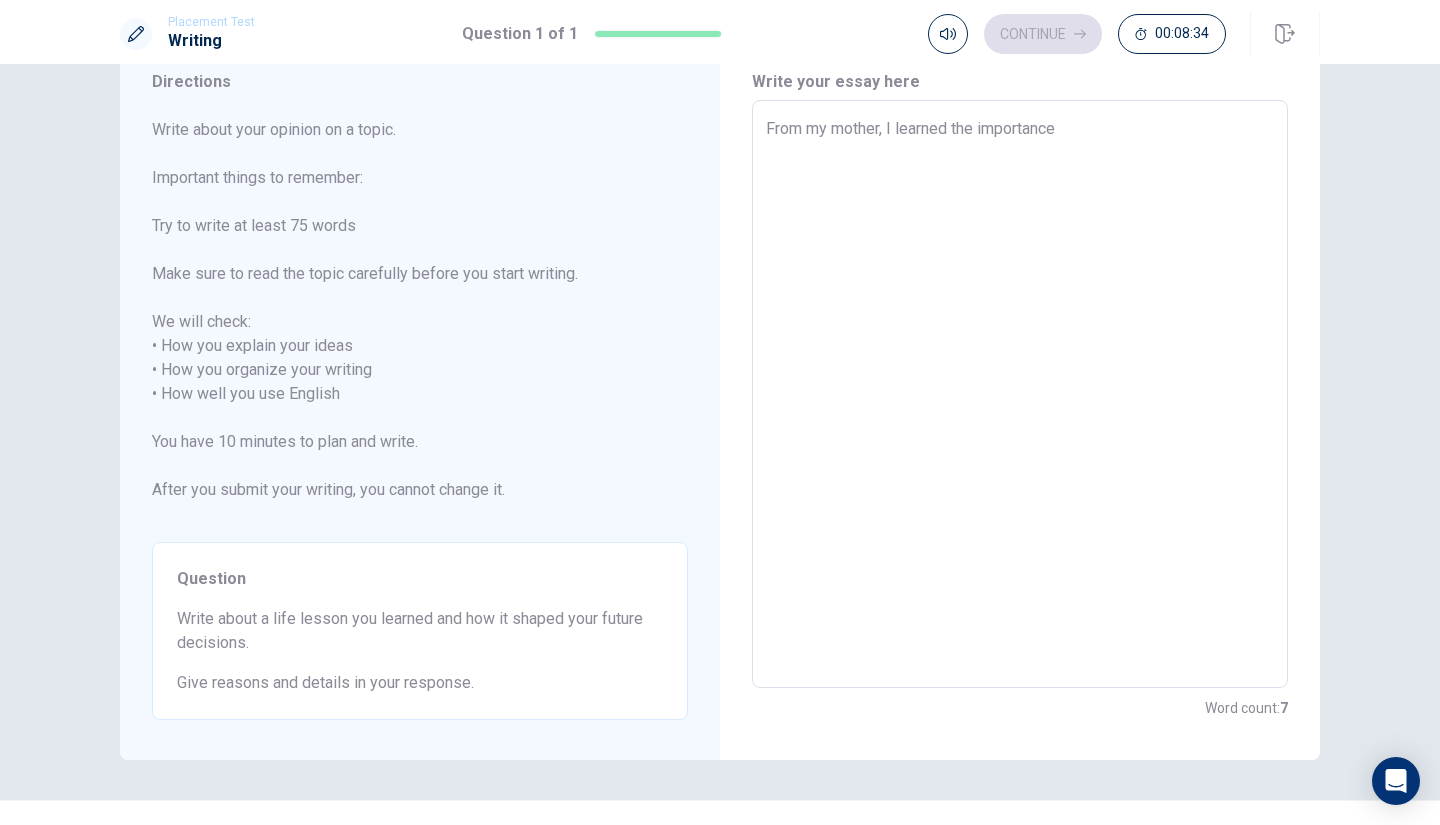 type on "From my mother, I learned the importance o" 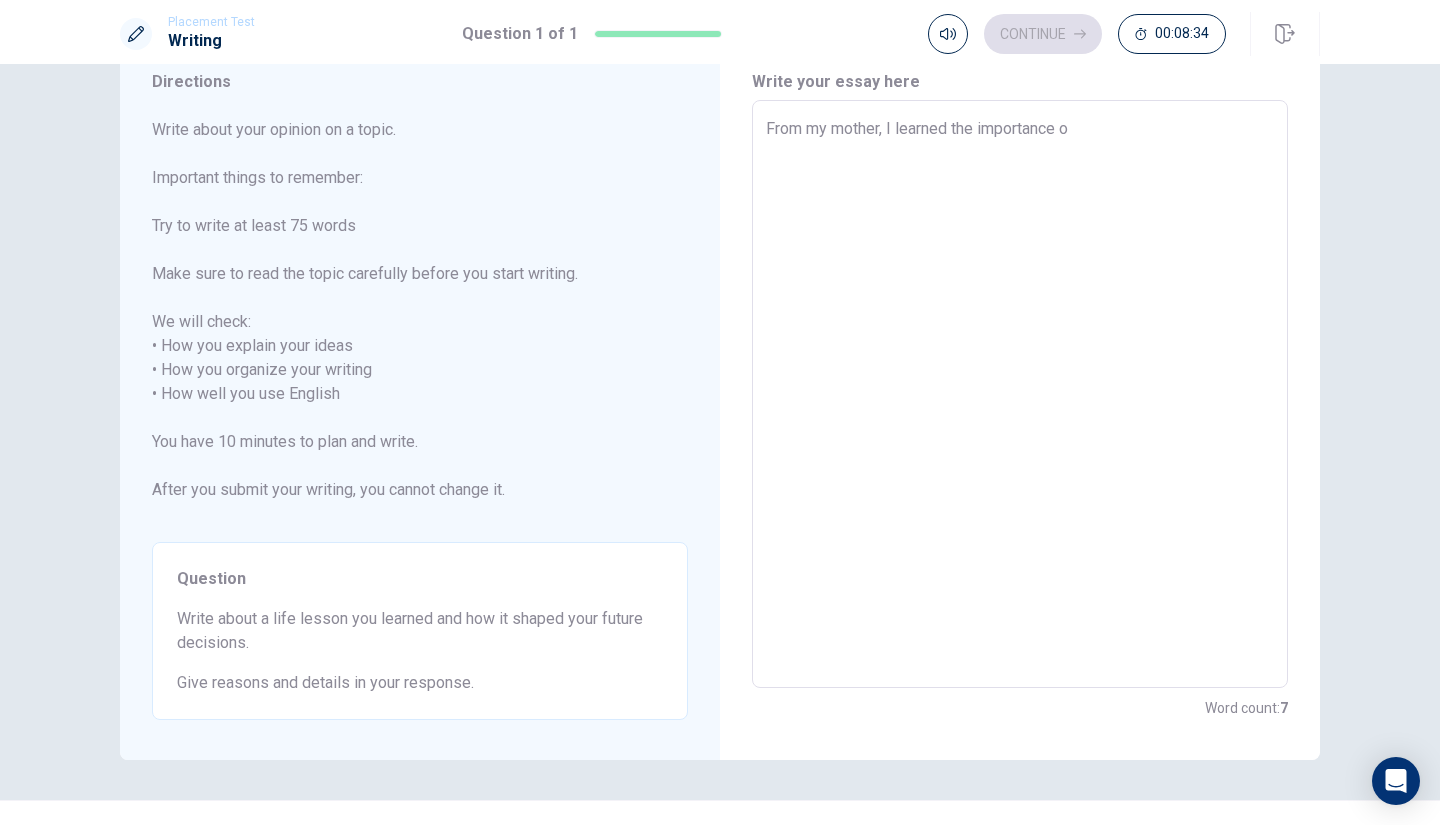 type on "x" 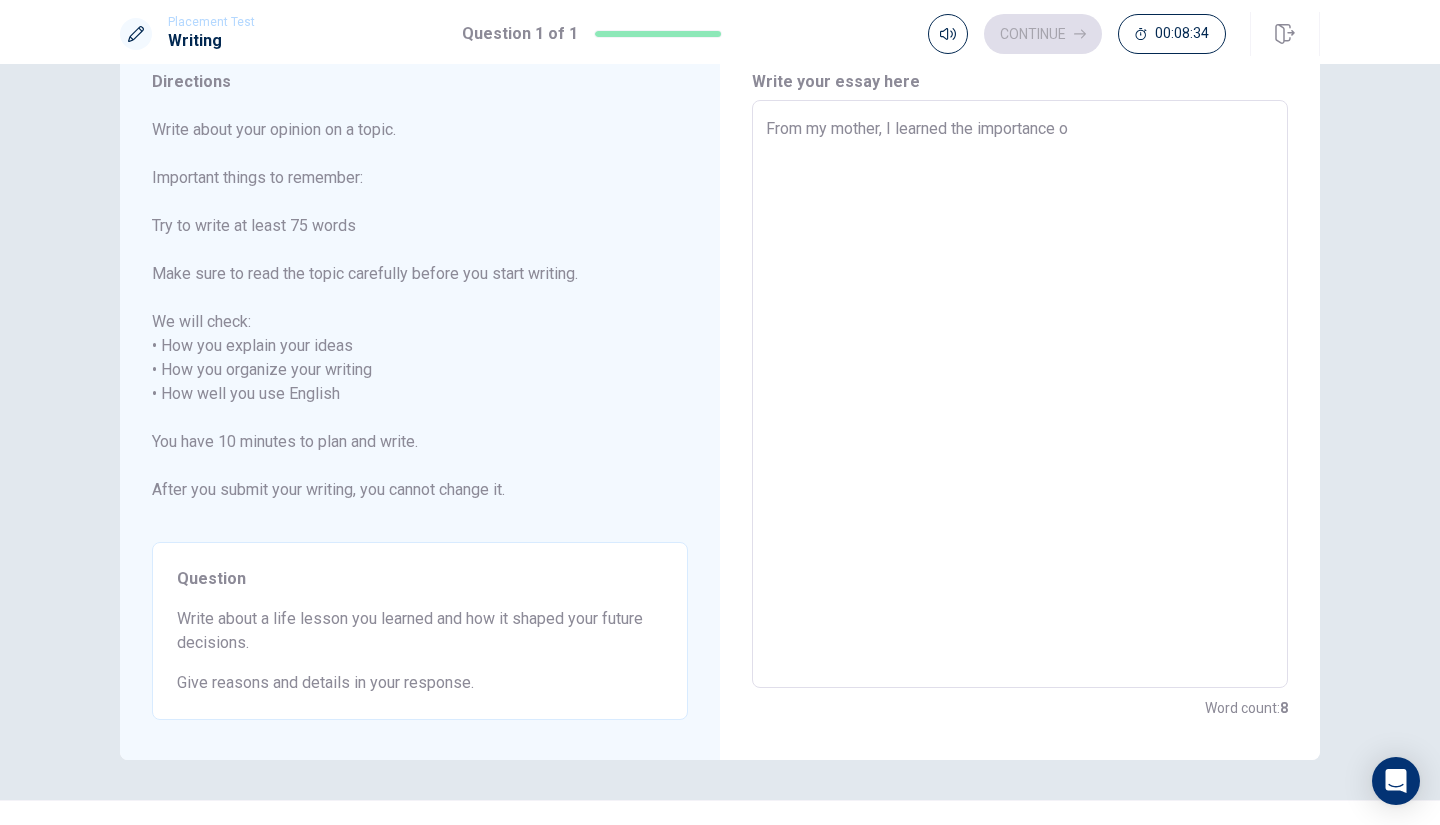 type on "From my mother, I learned the importance of" 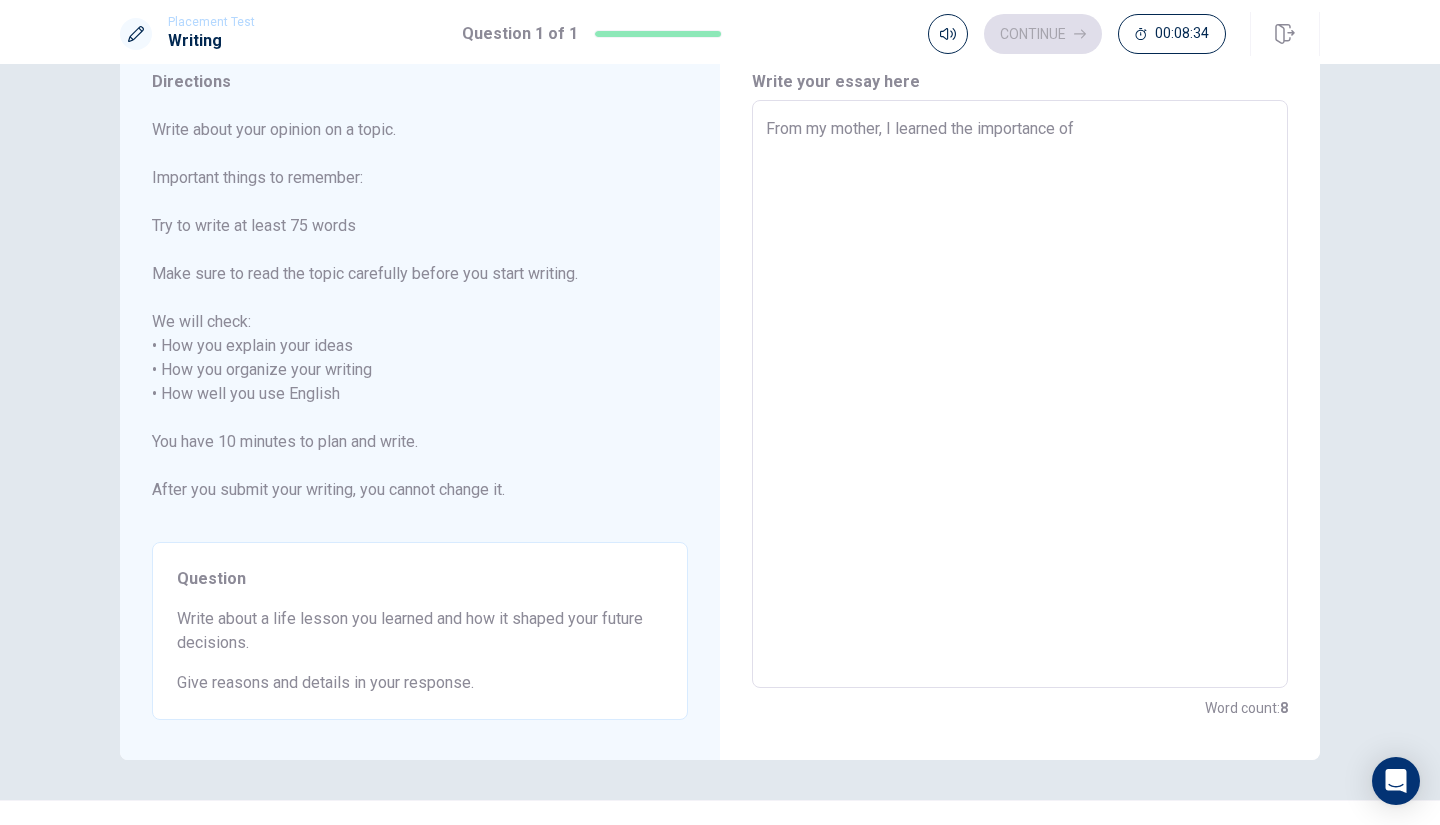 type on "x" 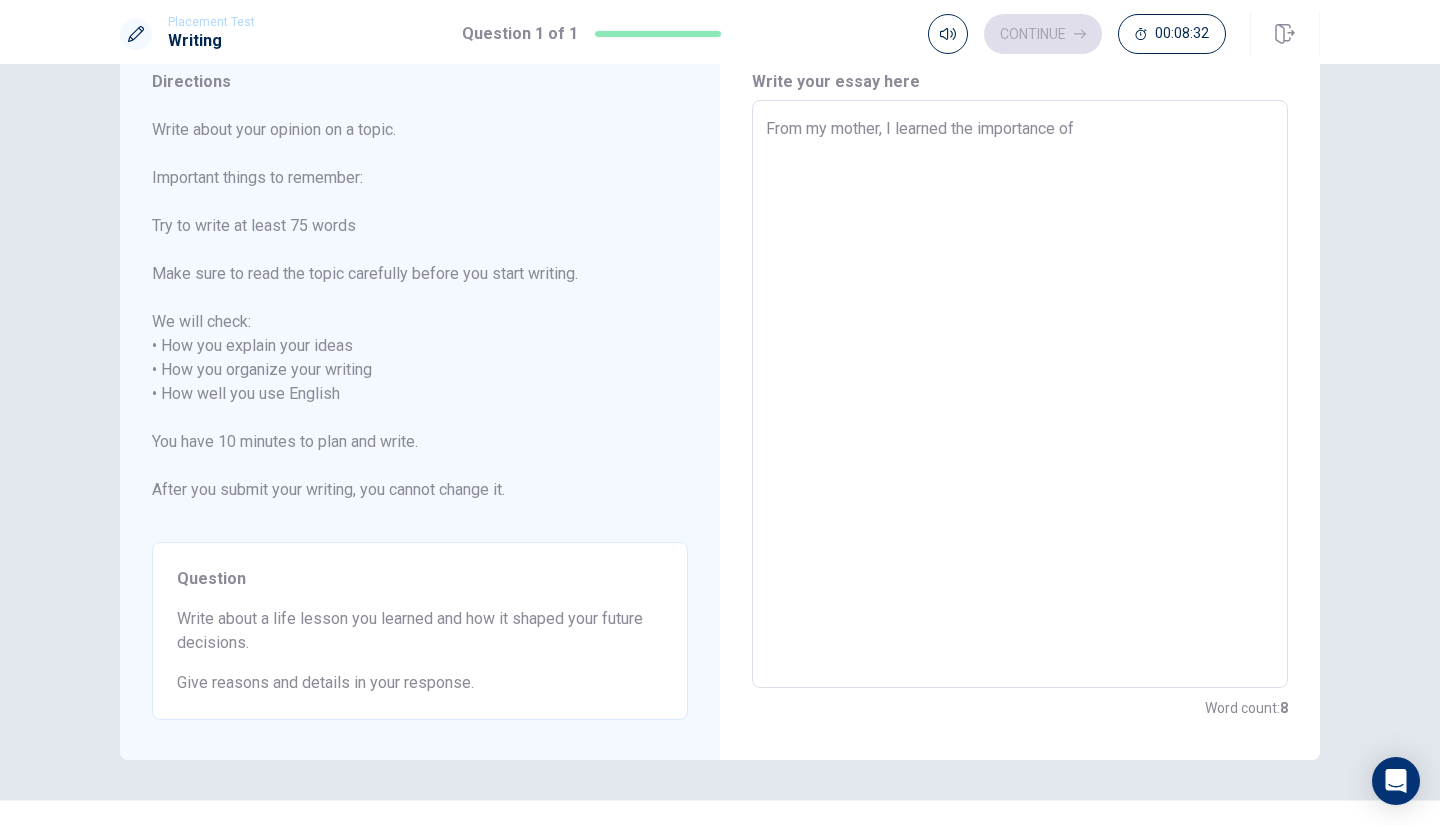 type on "x" 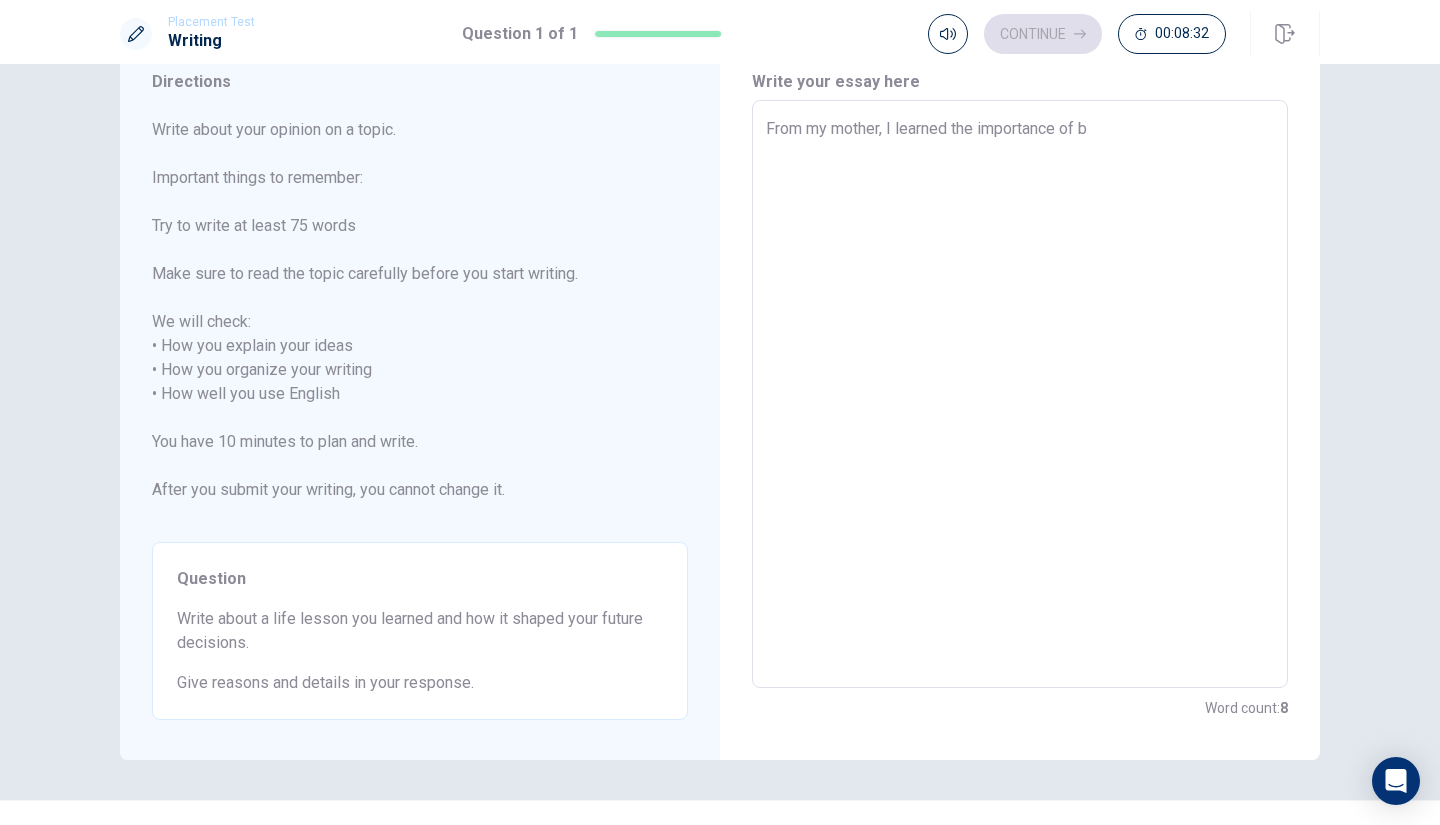 type on "x" 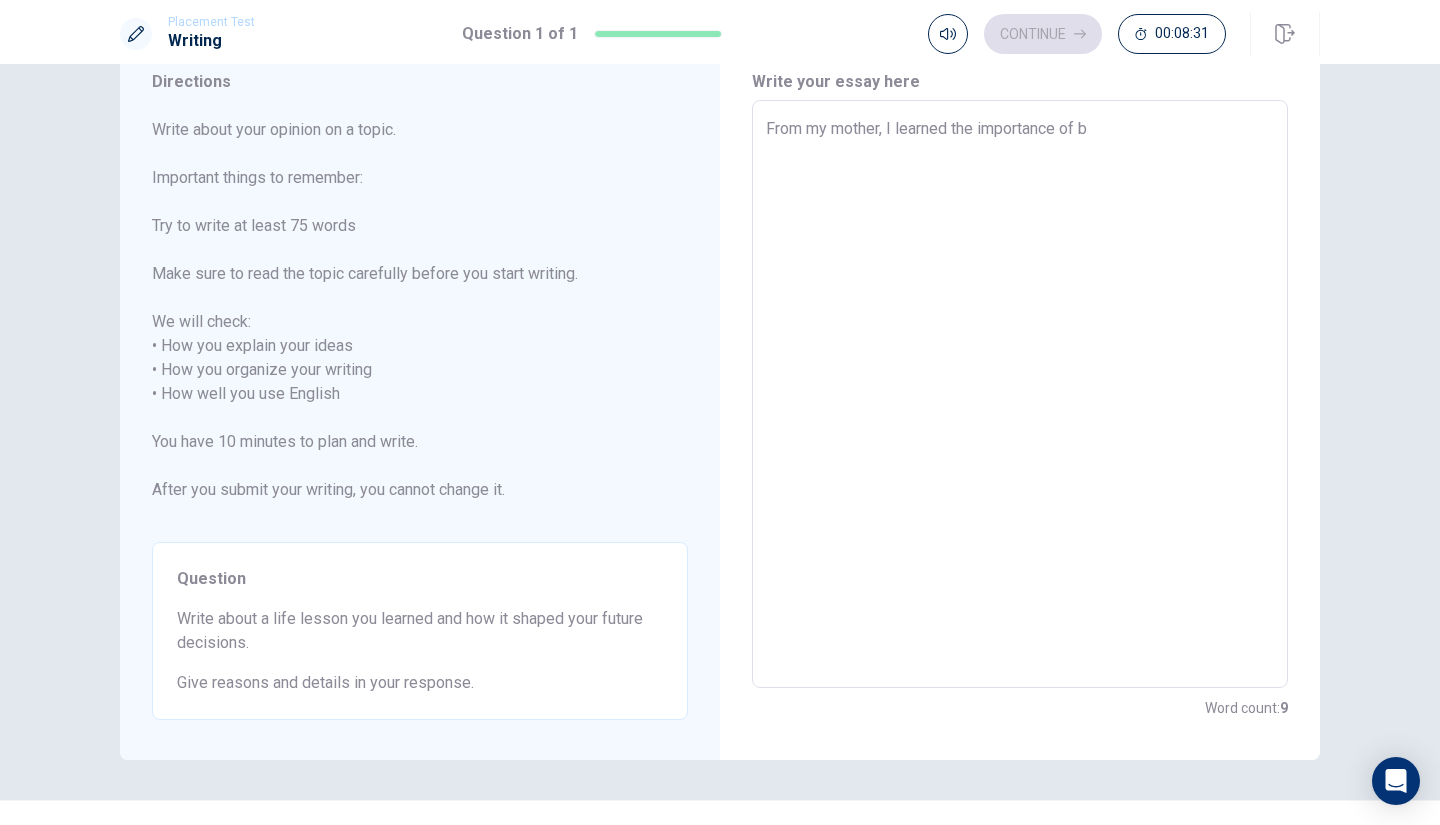 type on "From my mother, I learned the importance of be" 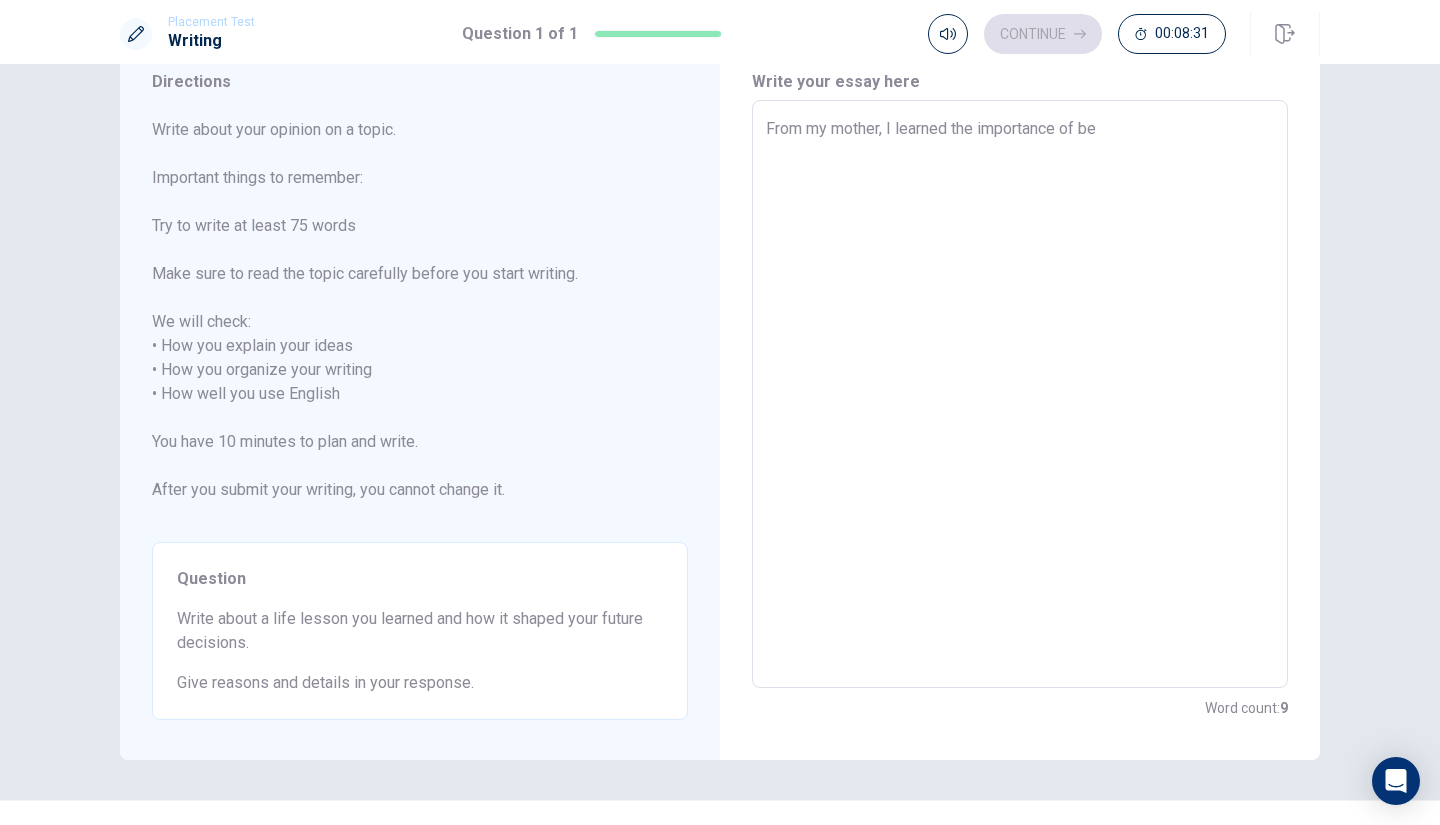 type on "x" 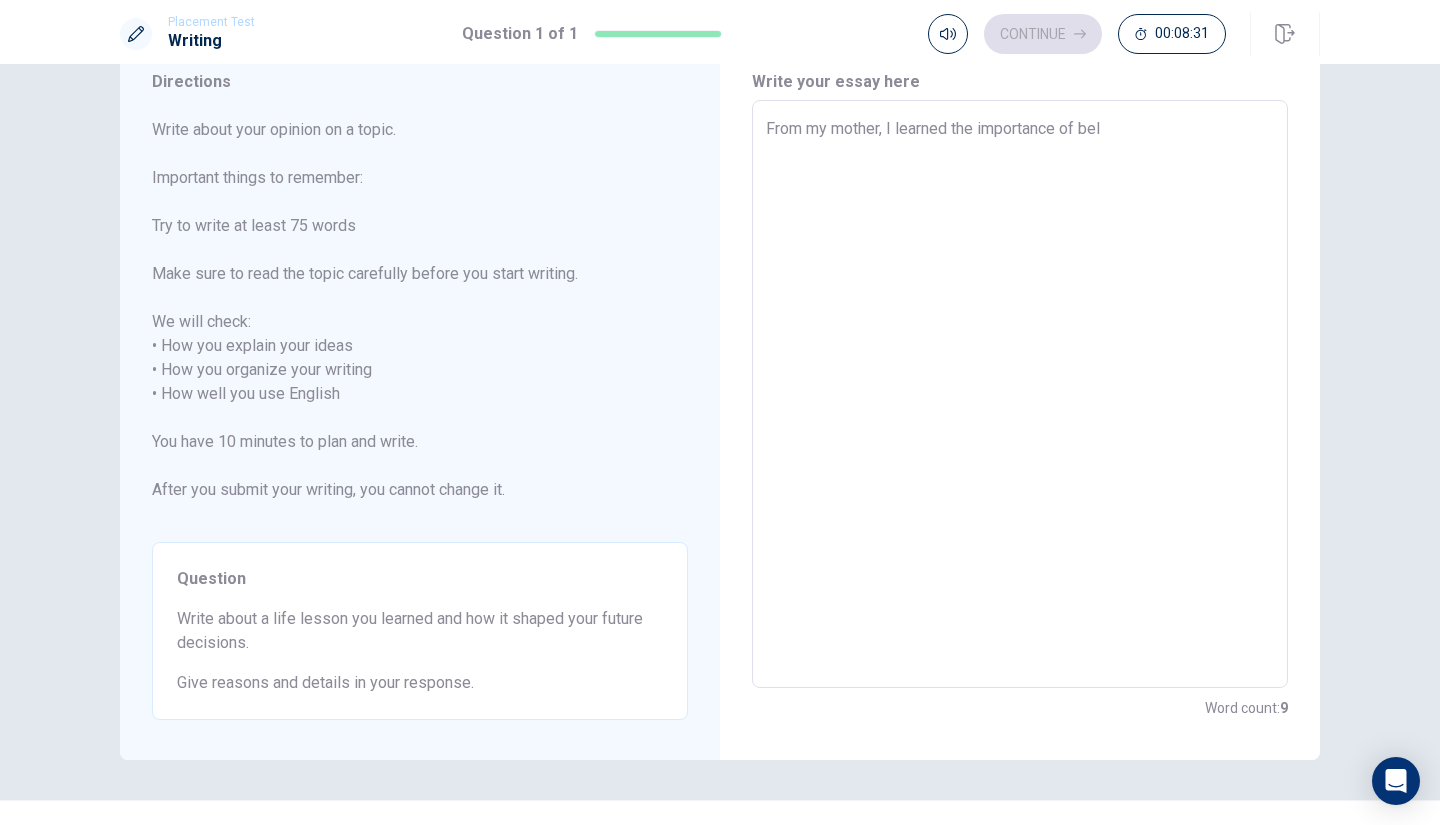 type on "x" 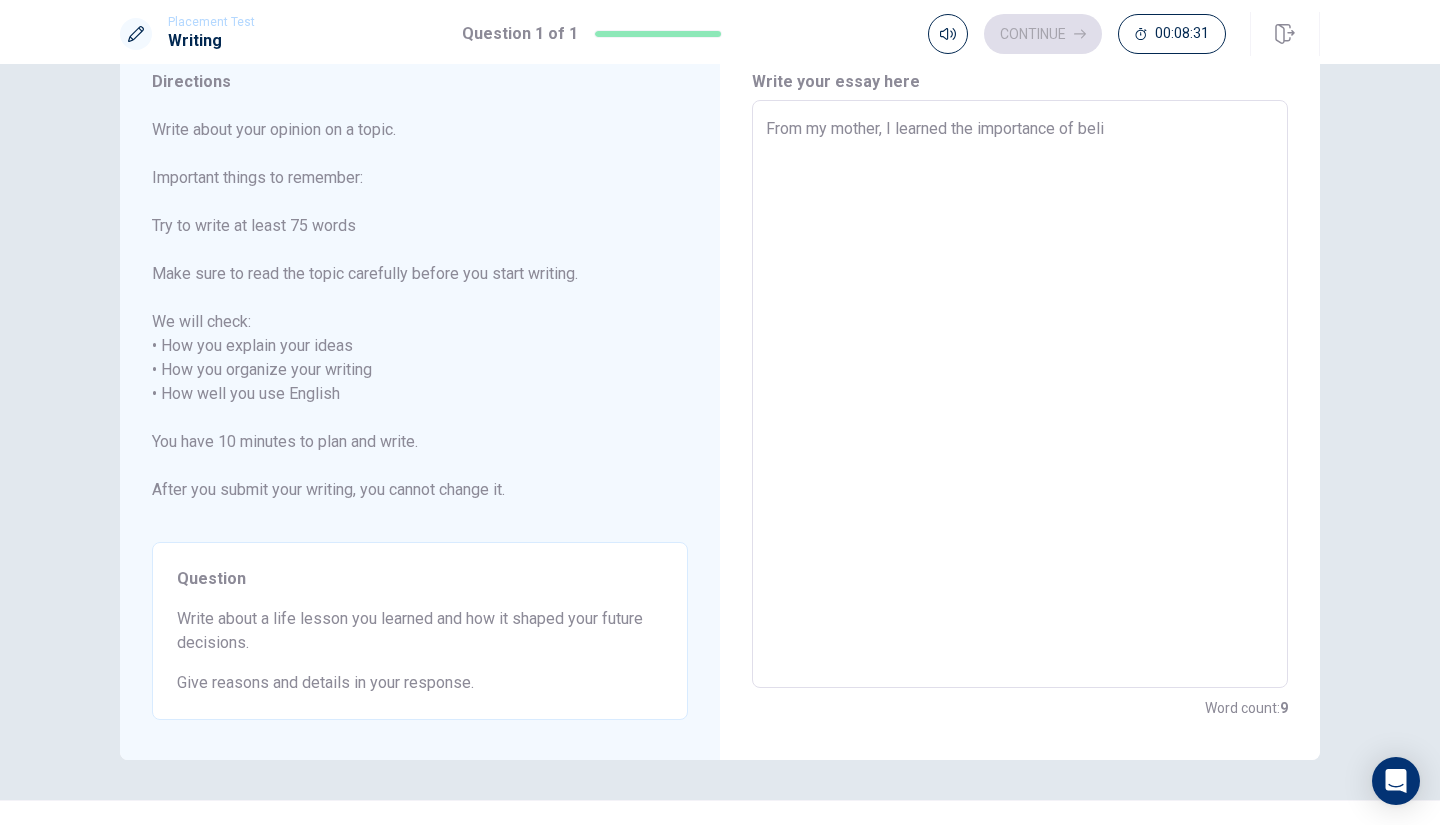 type on "x" 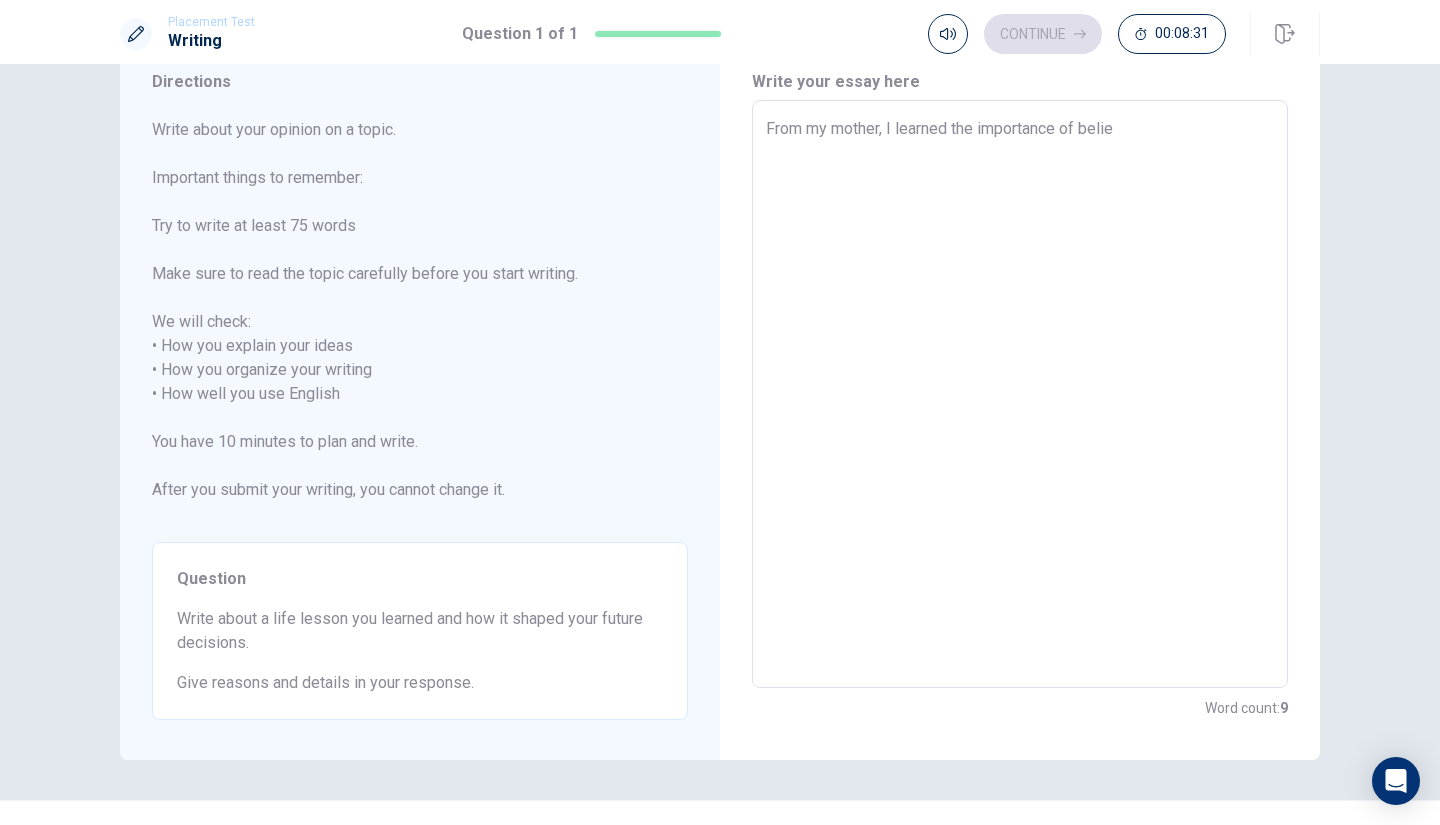 type on "x" 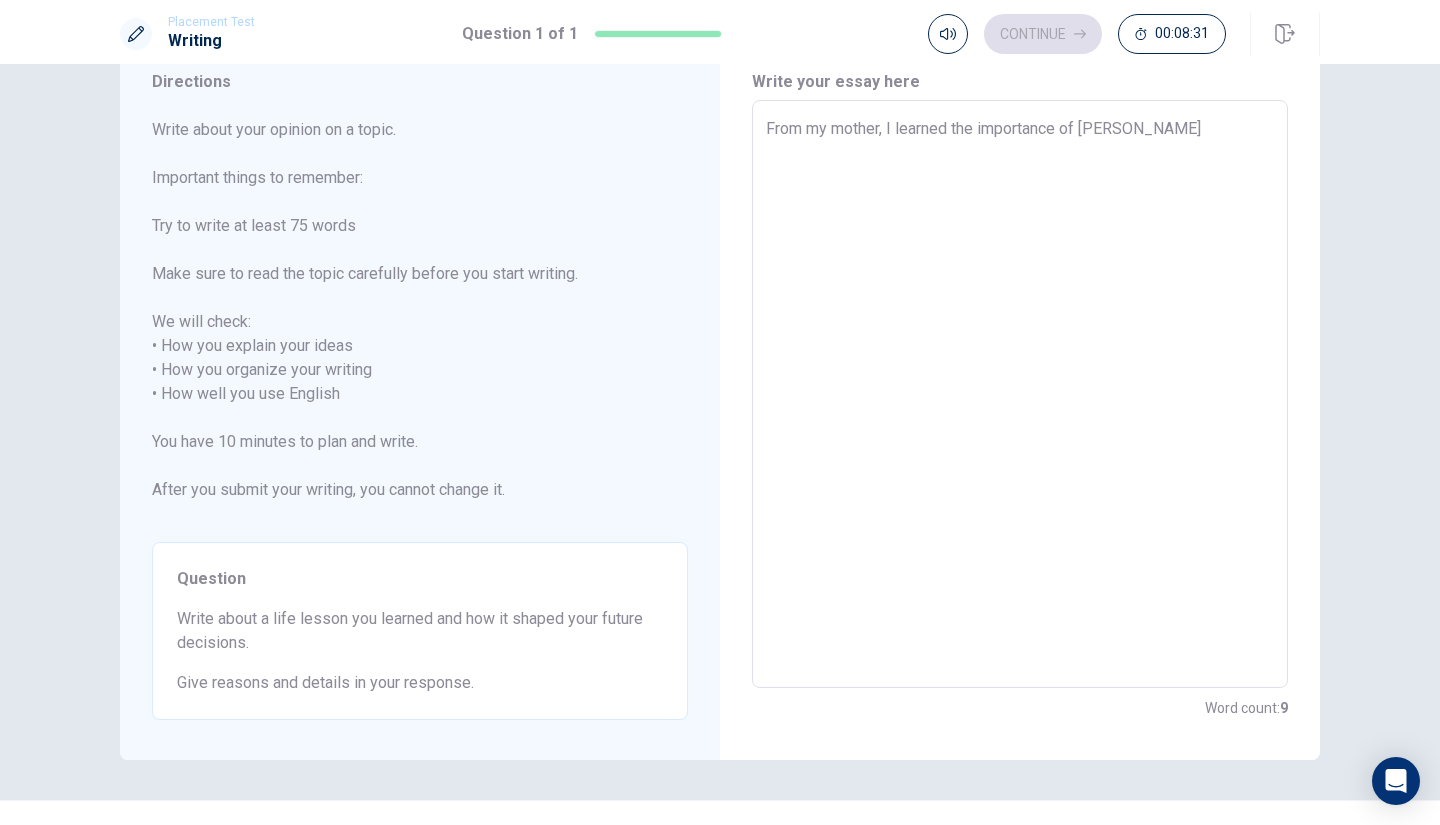 type on "x" 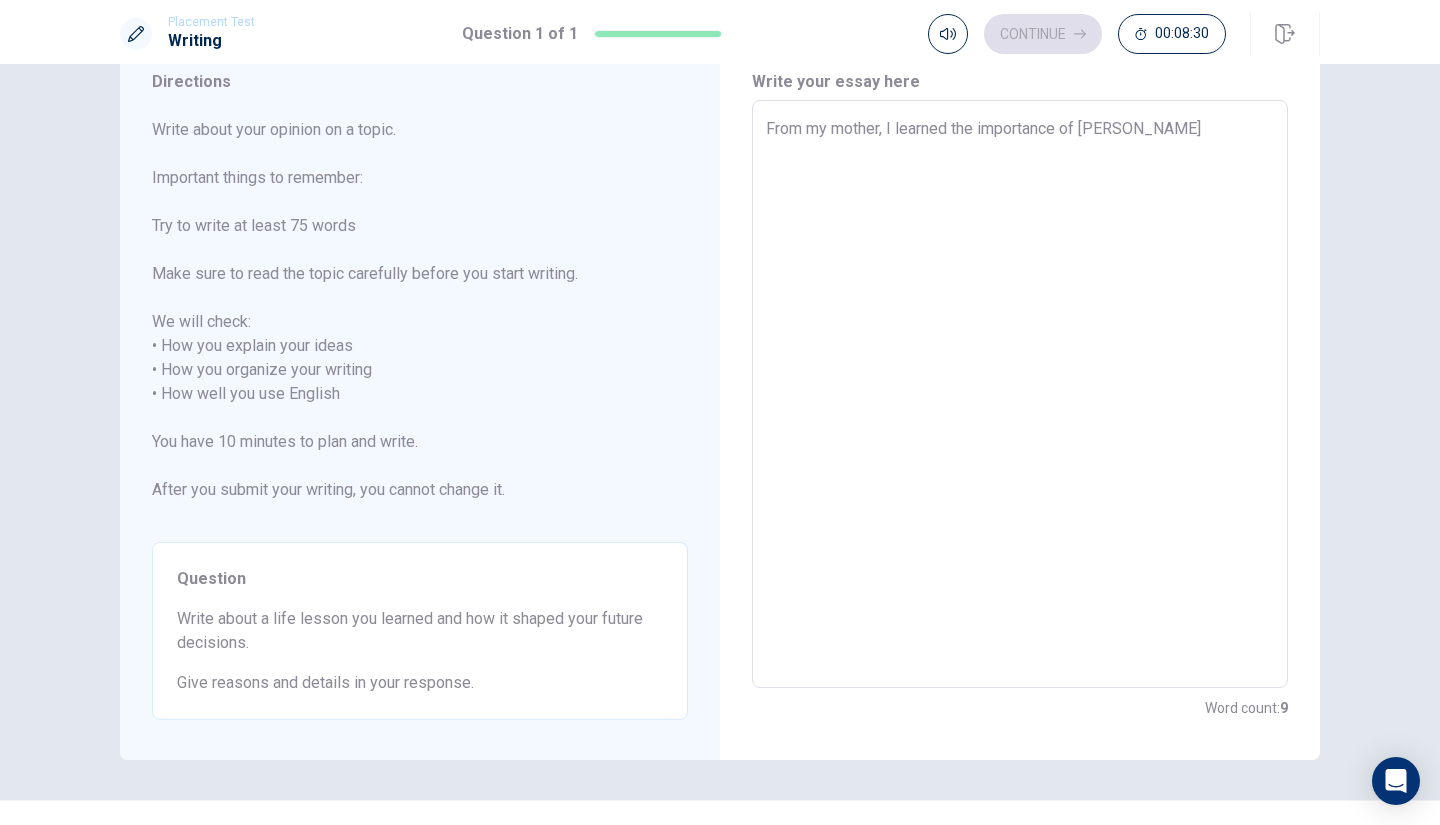 type on "From my mother, I learned the importance of [PERSON_NAME]" 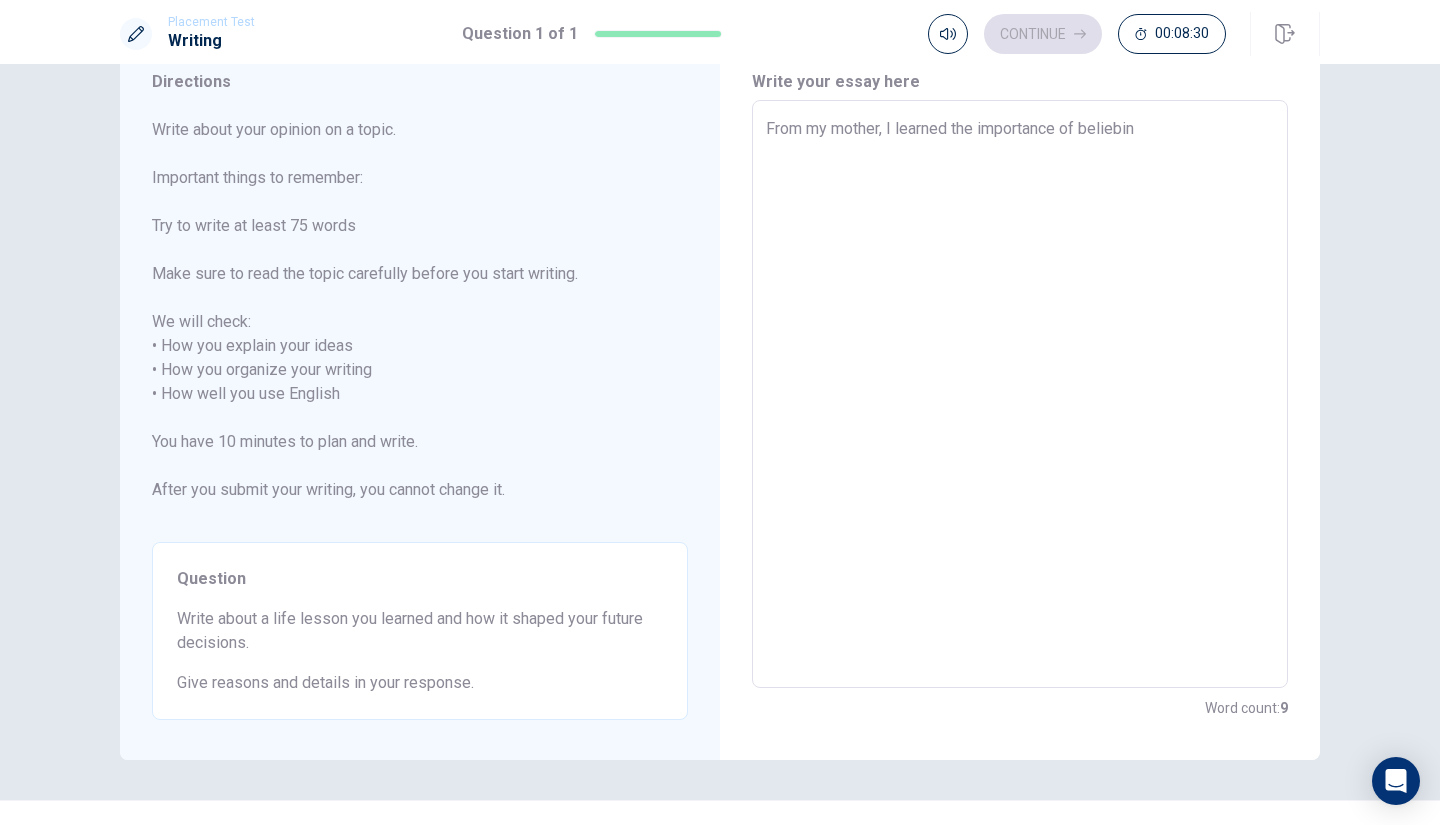 type on "x" 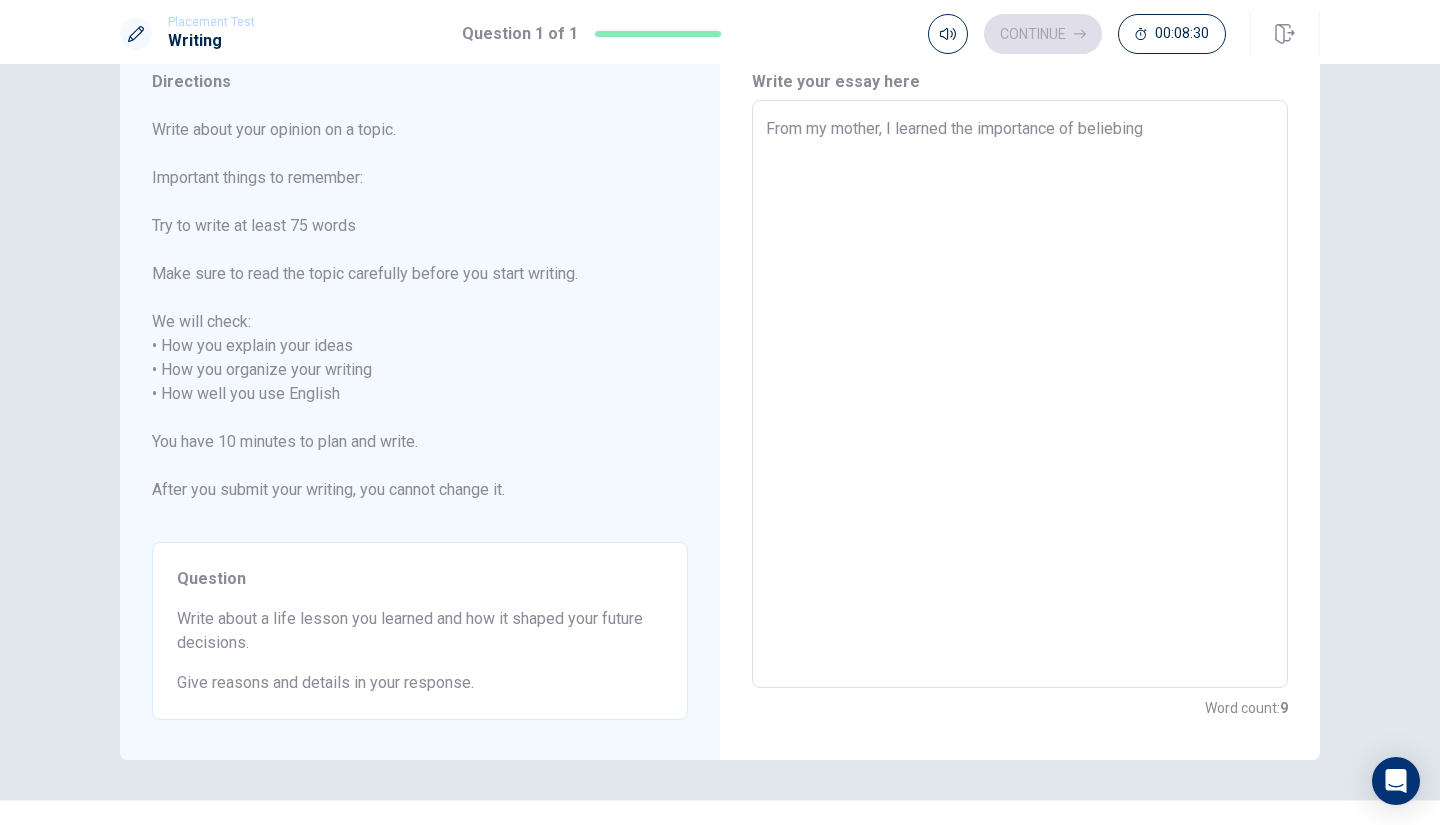 type on "x" 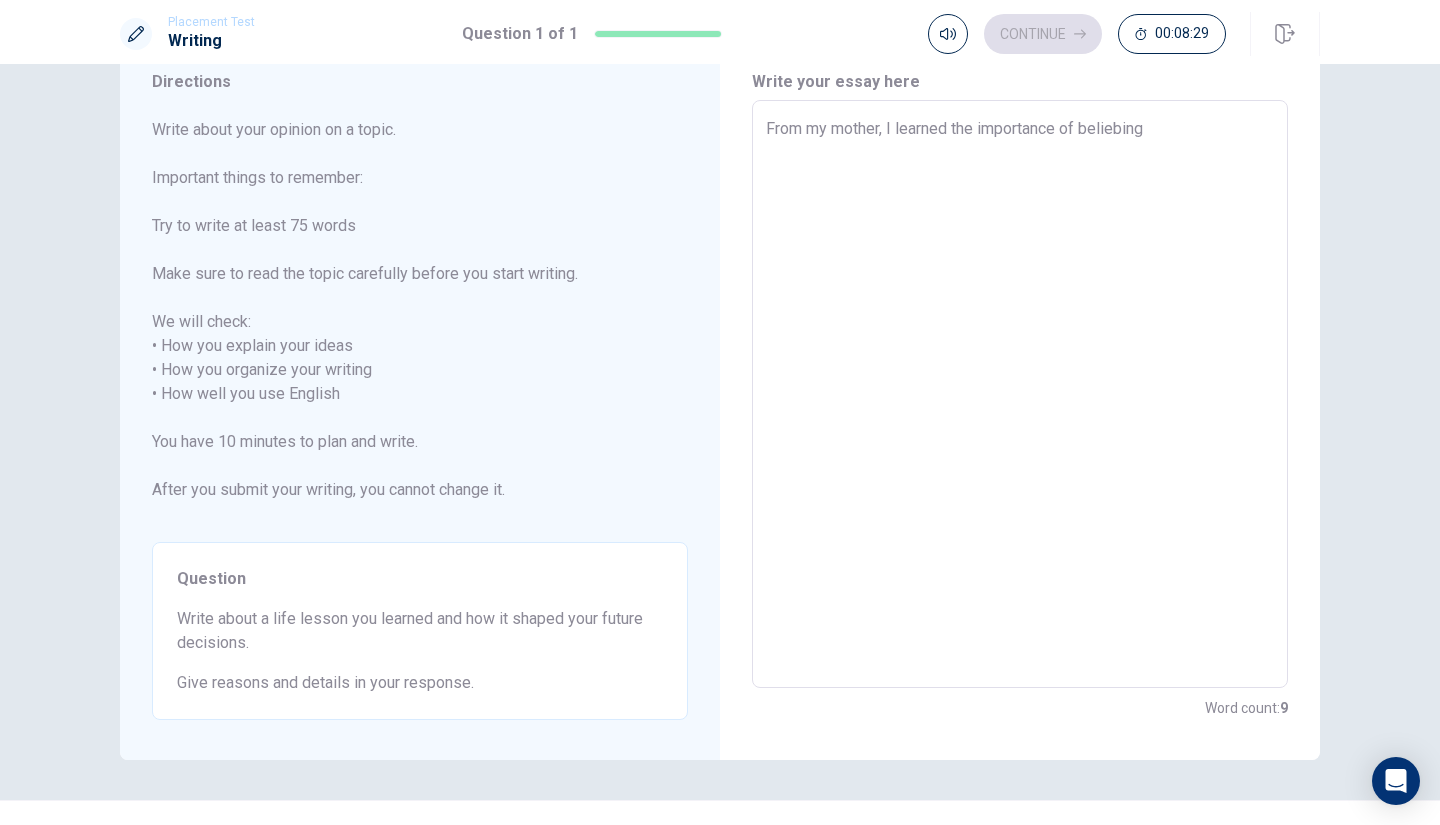 type on "x" 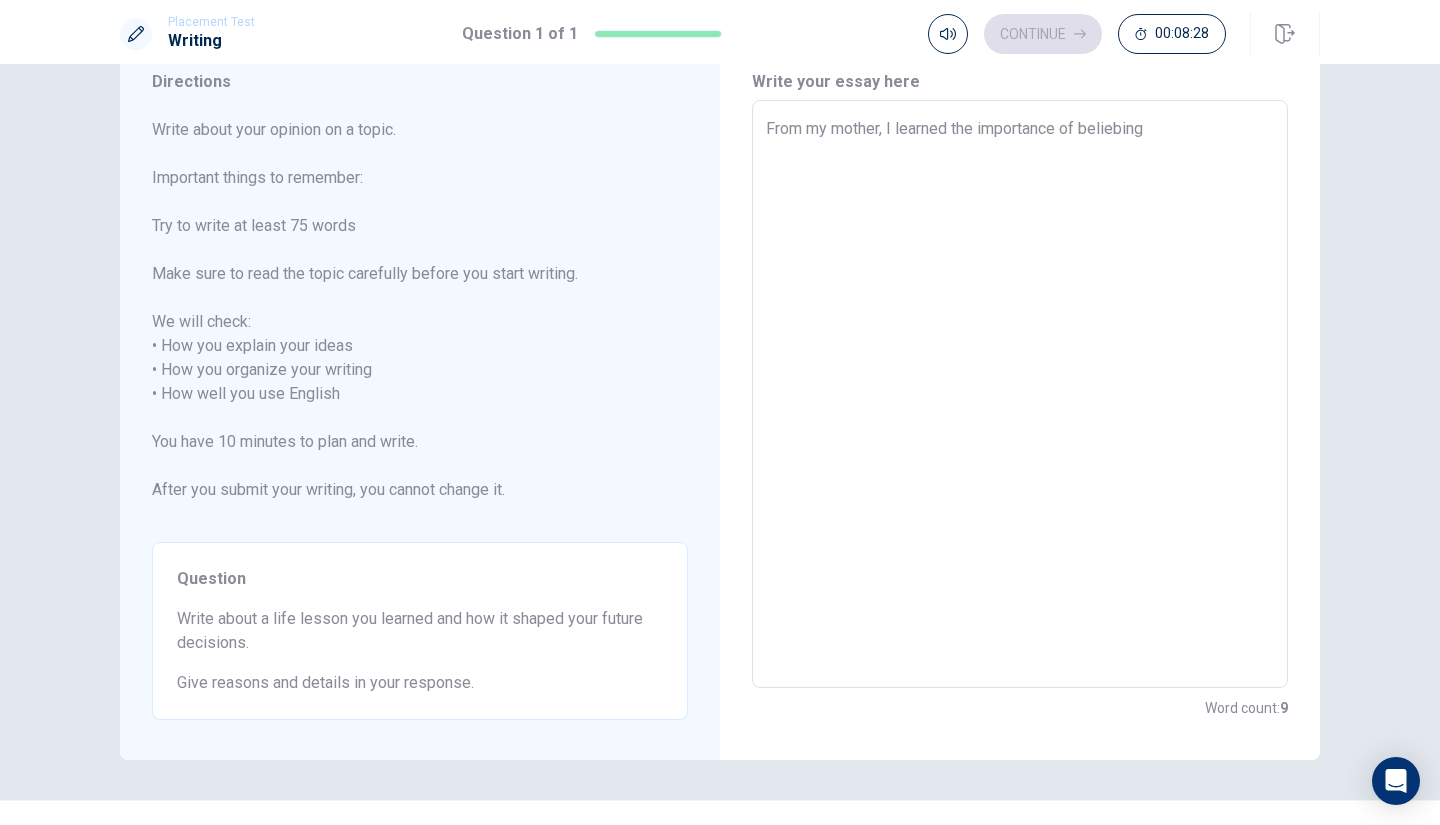 type on "From my mother, I learned the importance of beliebin" 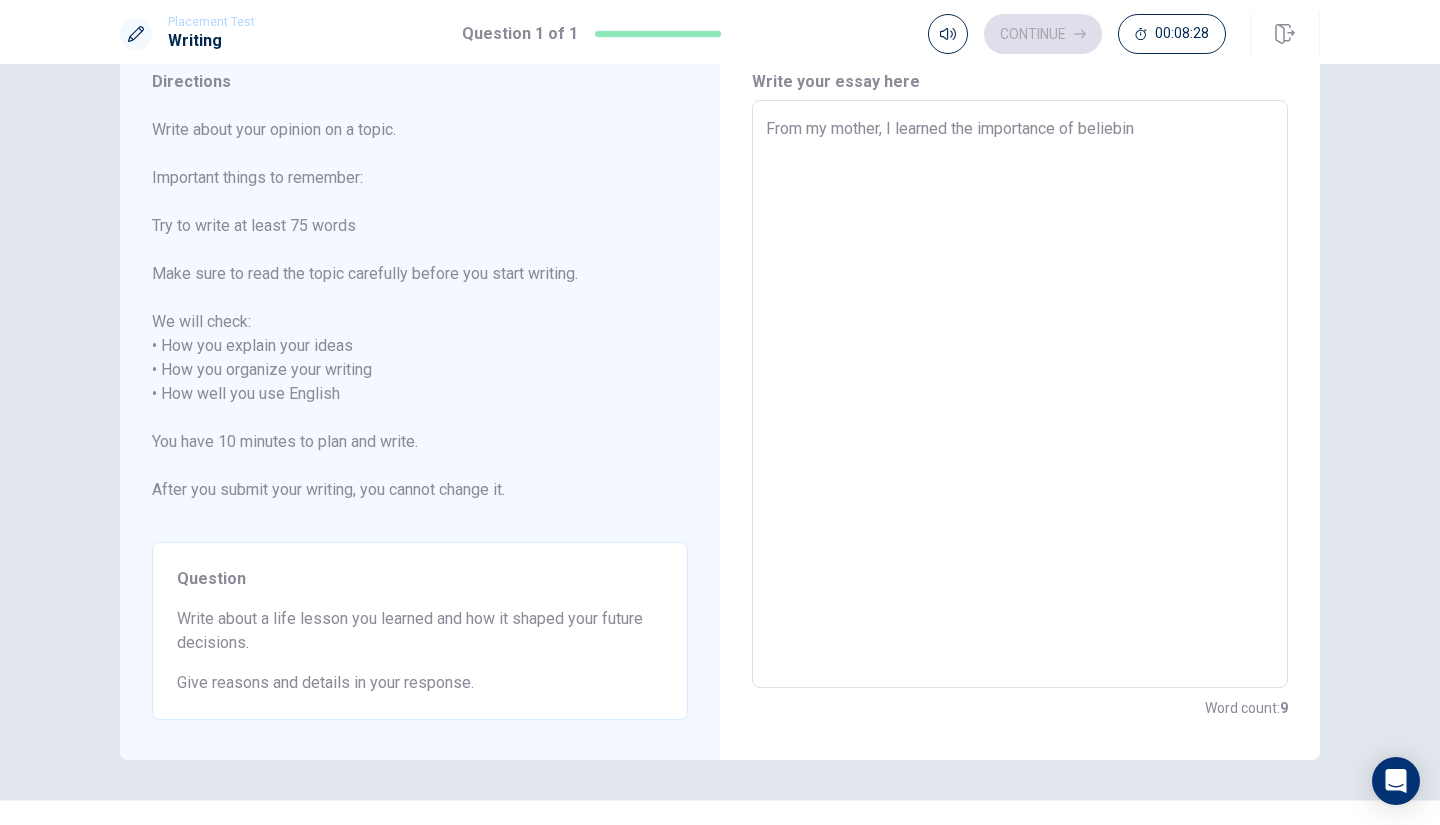 type on "x" 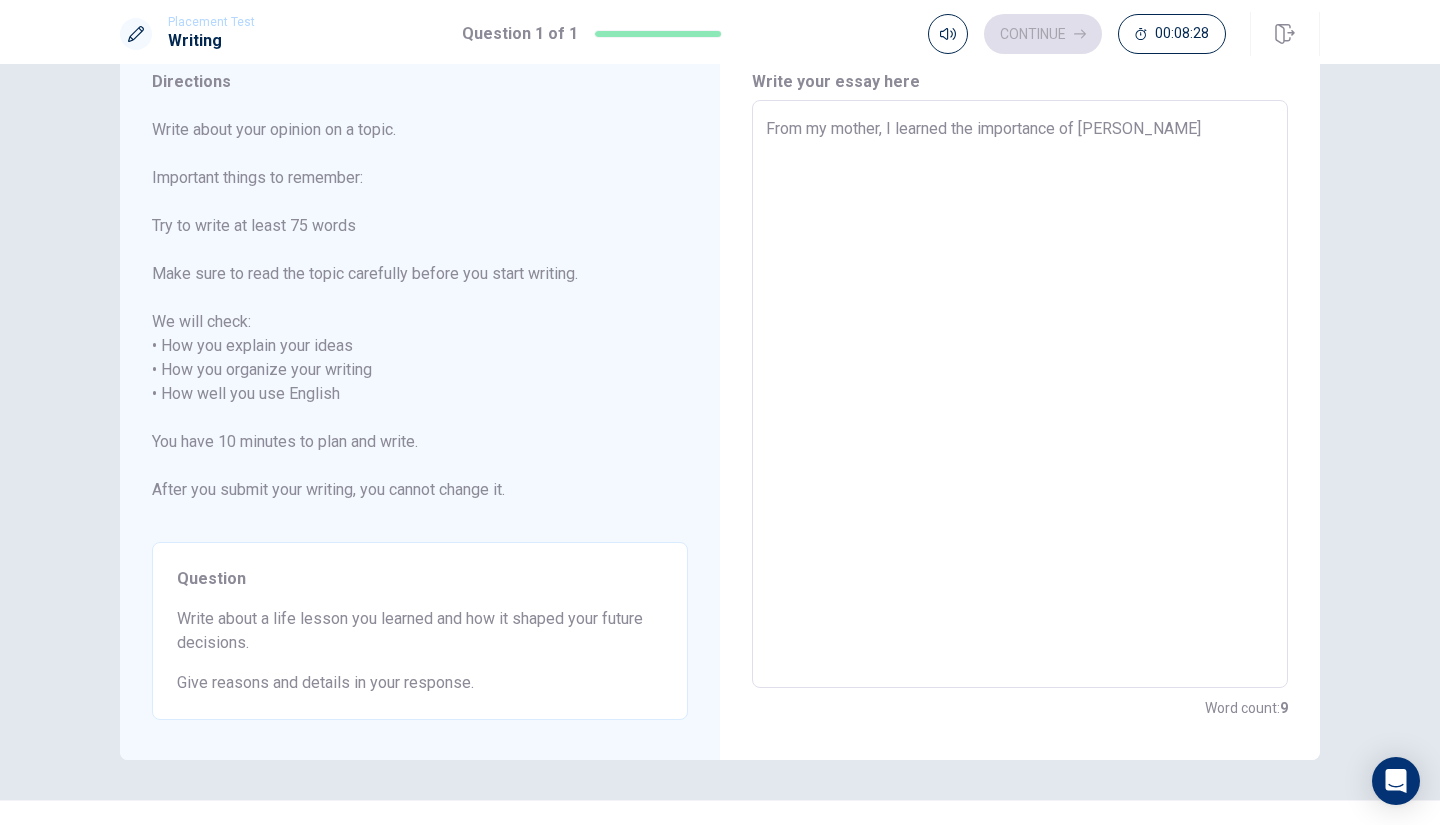 type on "x" 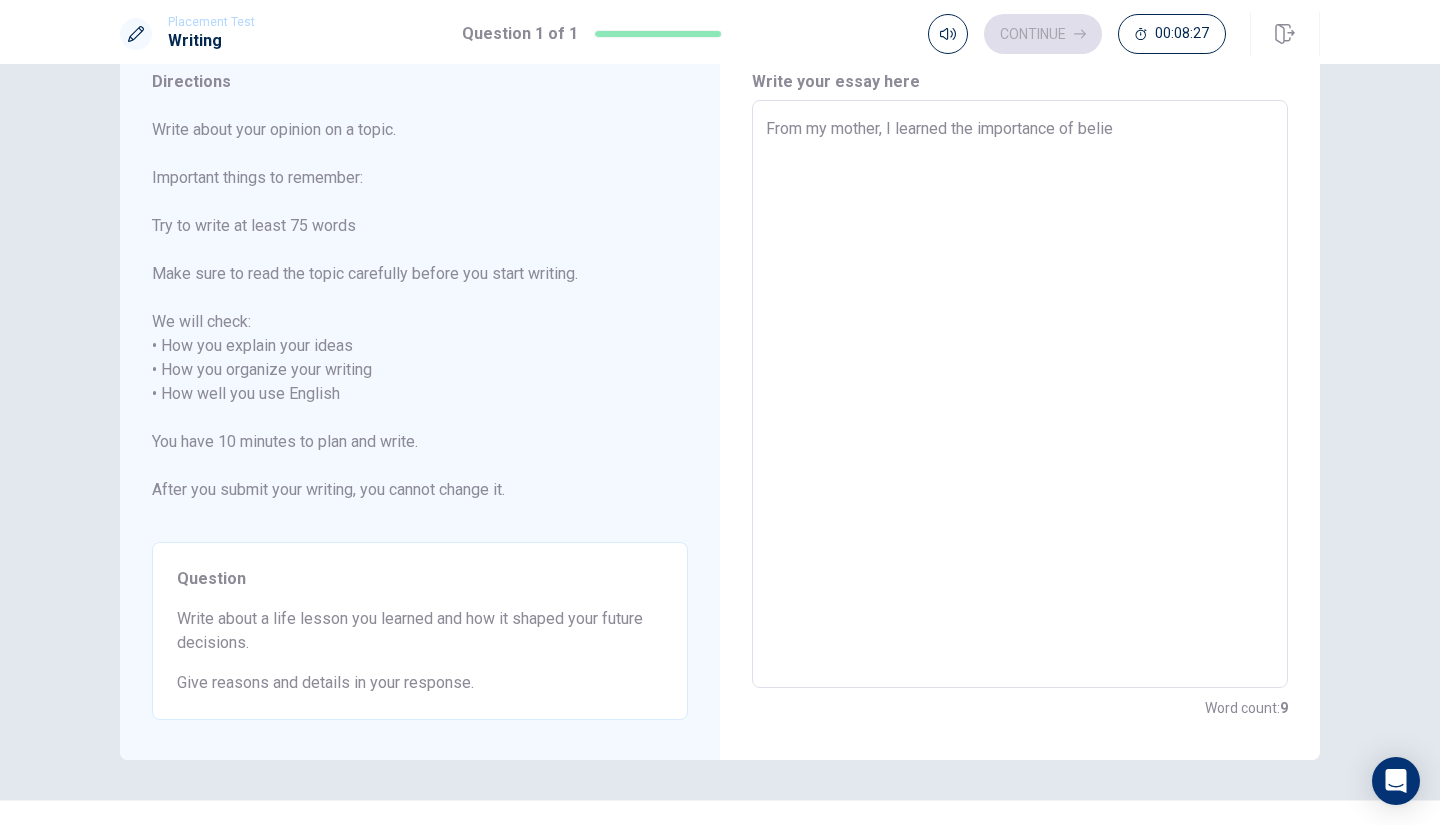 type on "x" 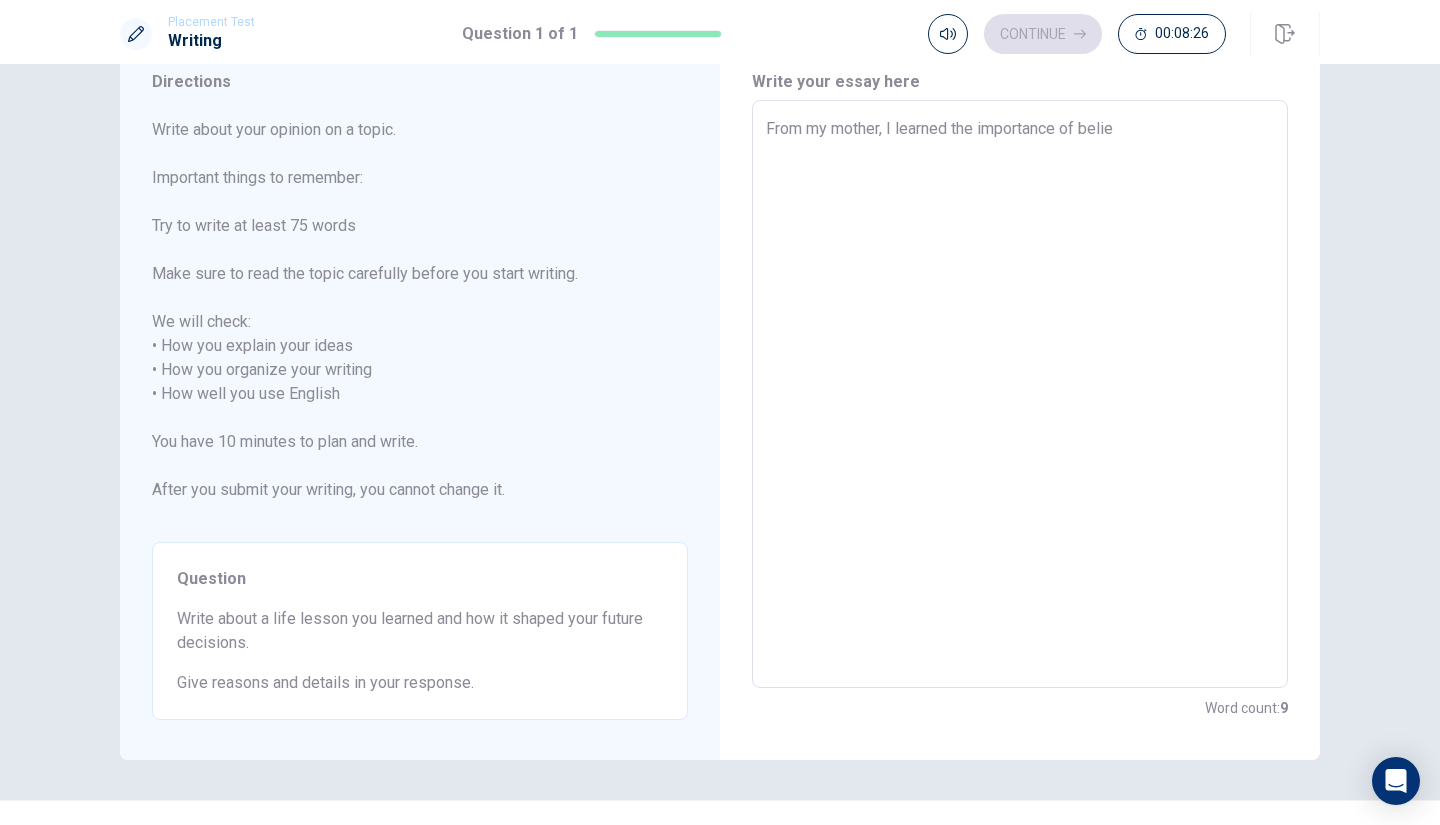 type on "From my mother, I learned the importance of beli" 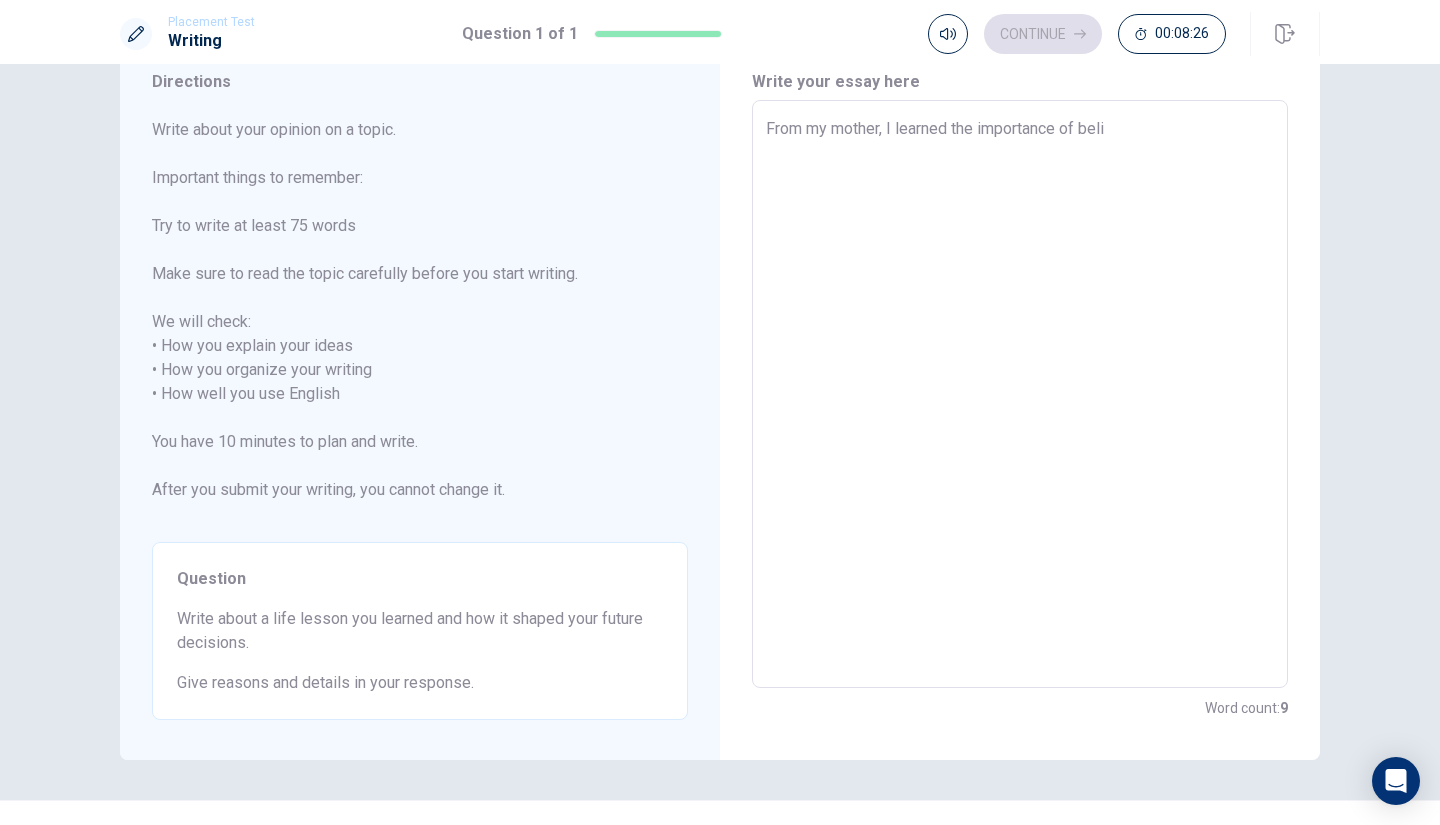 type on "x" 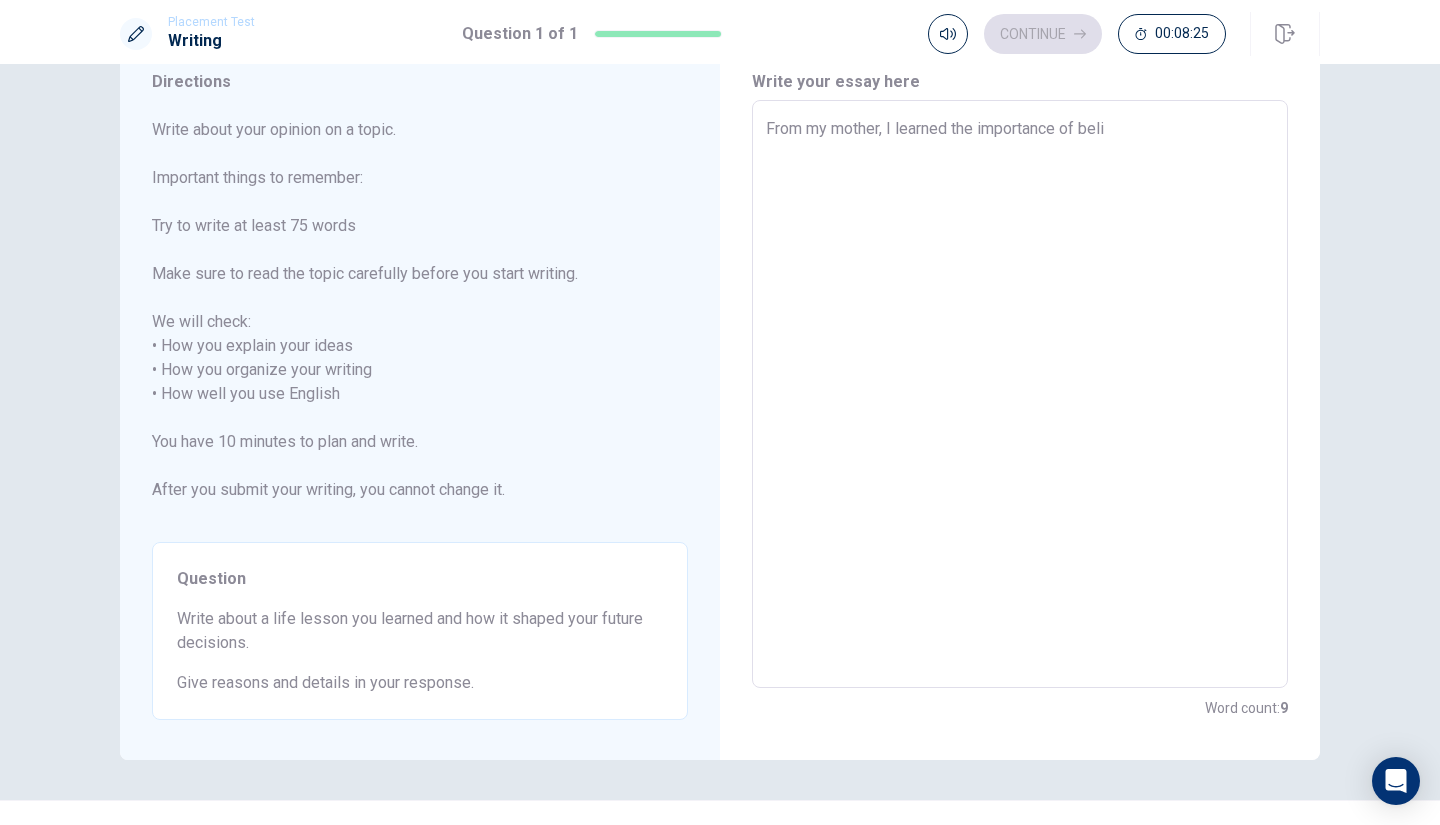 type on "From my mother, I learned the importance of belie" 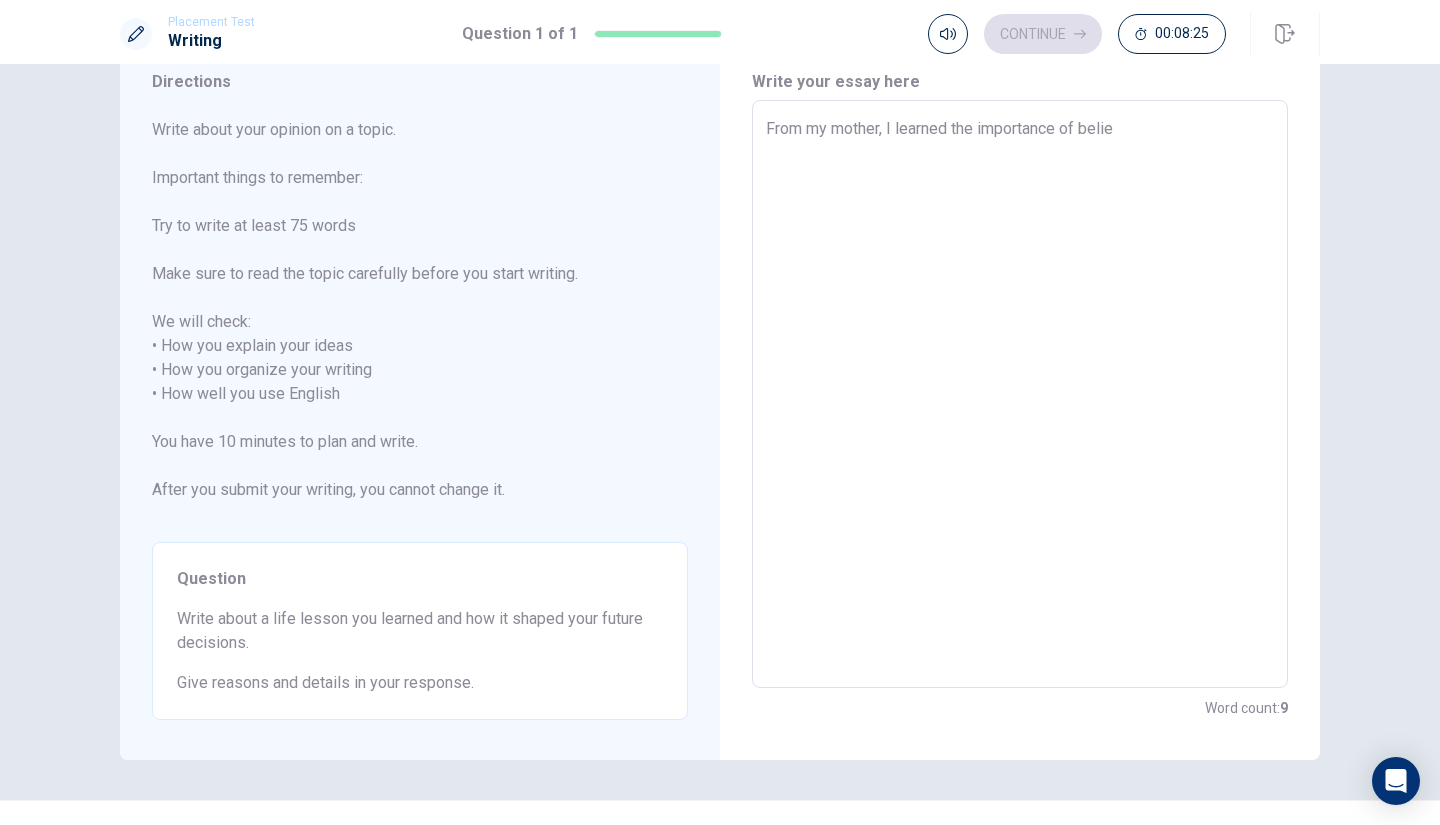 type on "x" 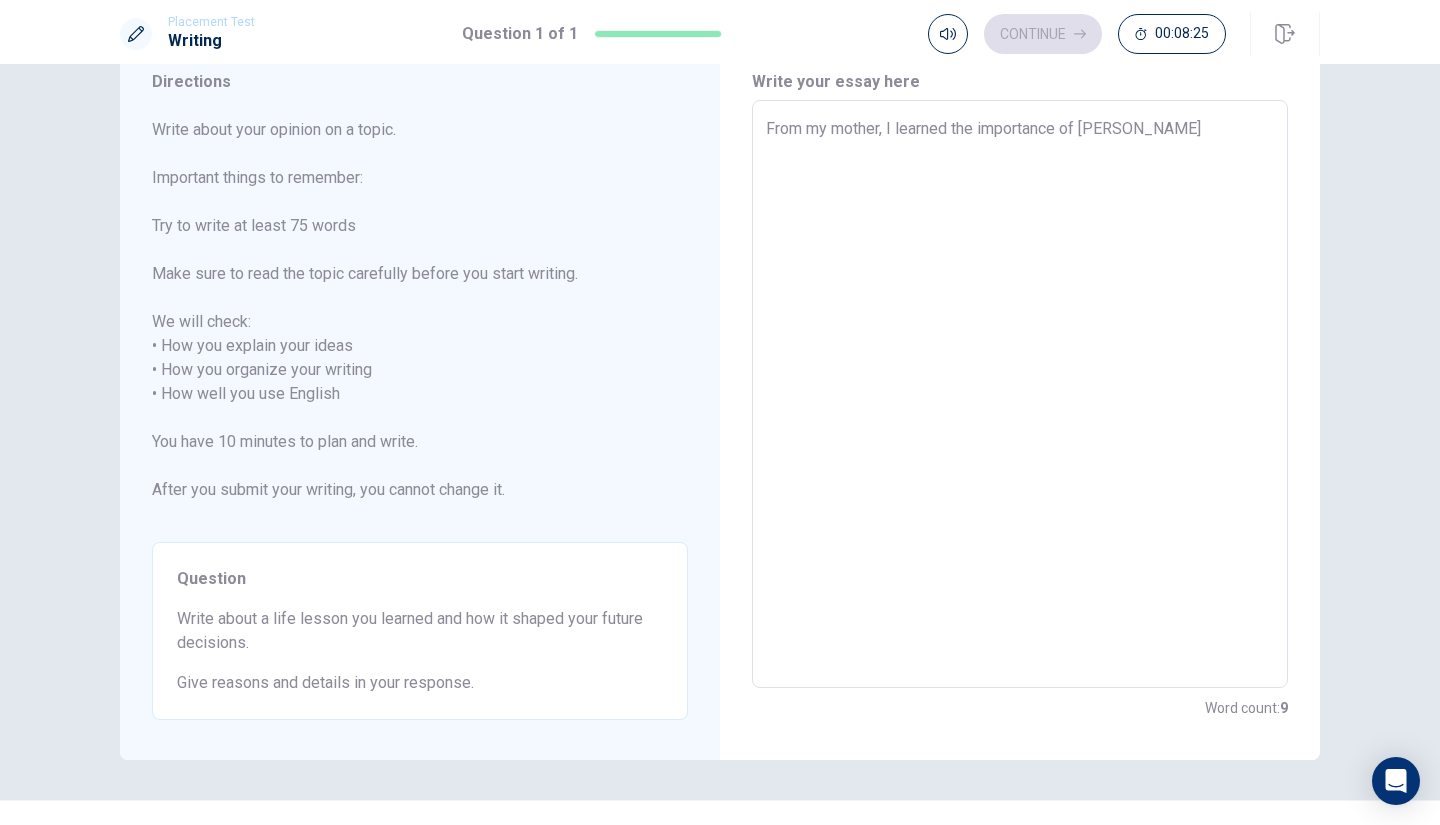 type on "x" 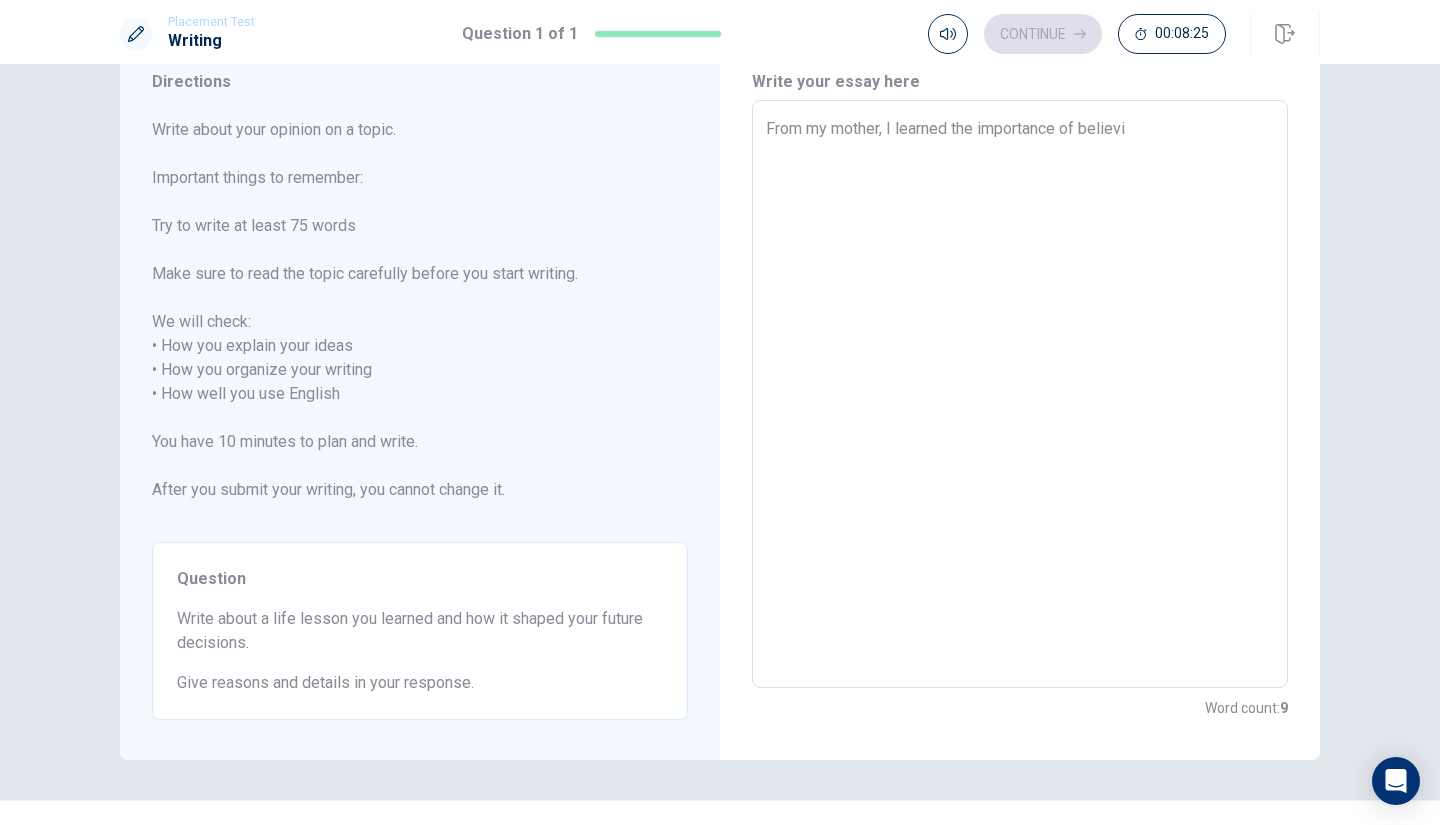 type on "x" 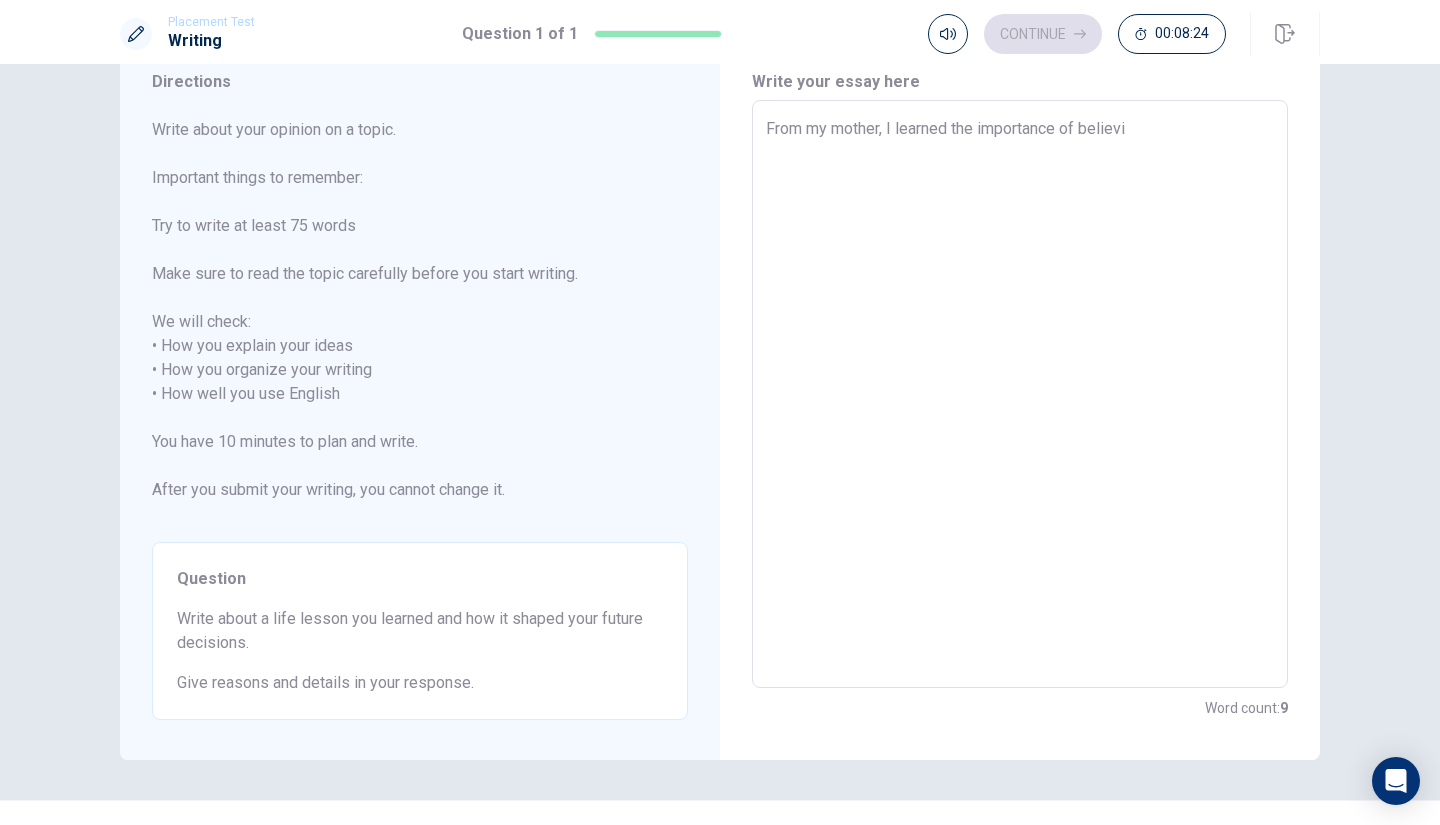 type on "From my mother, I learned the importance of [PERSON_NAME]" 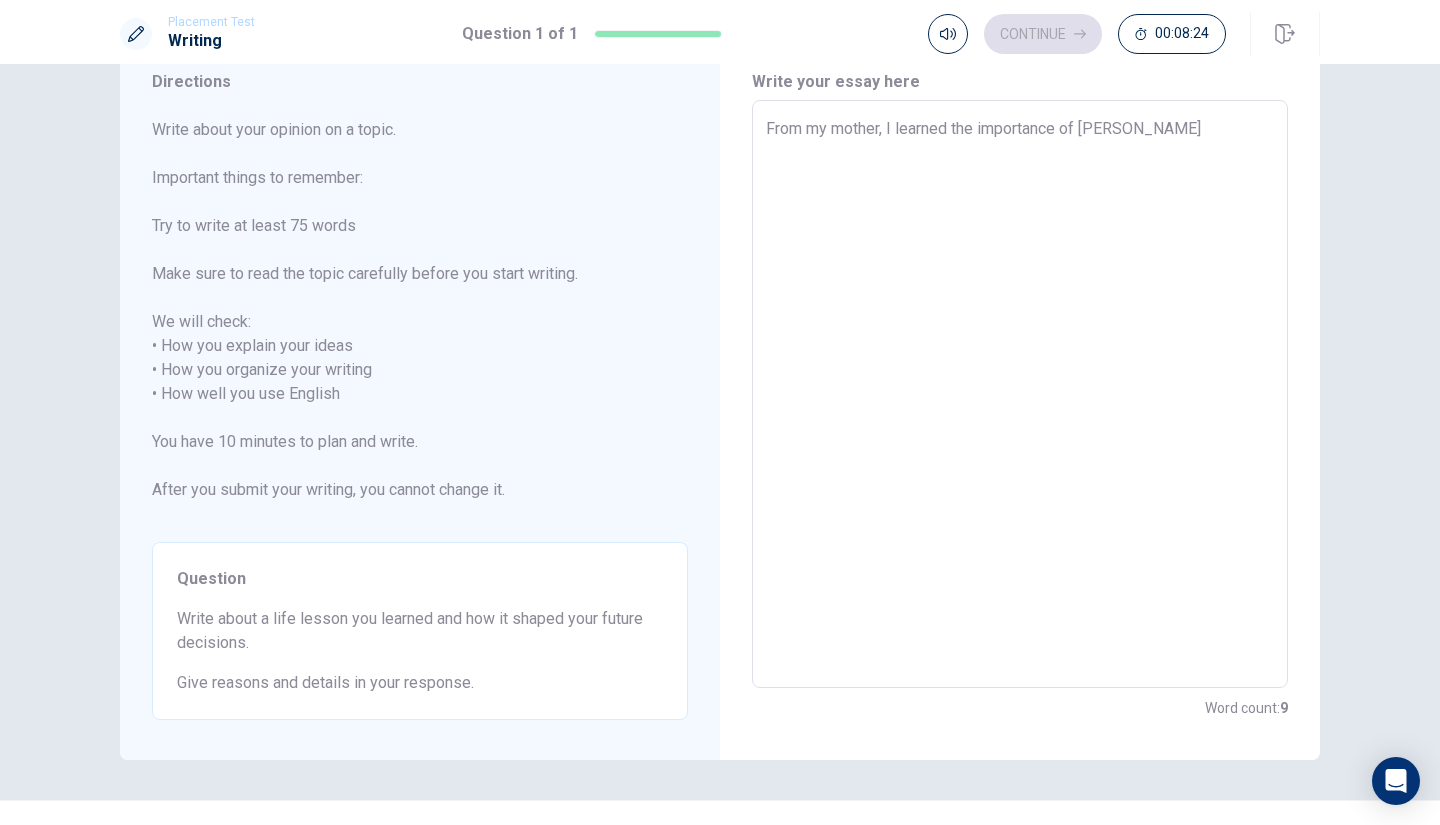 type on "x" 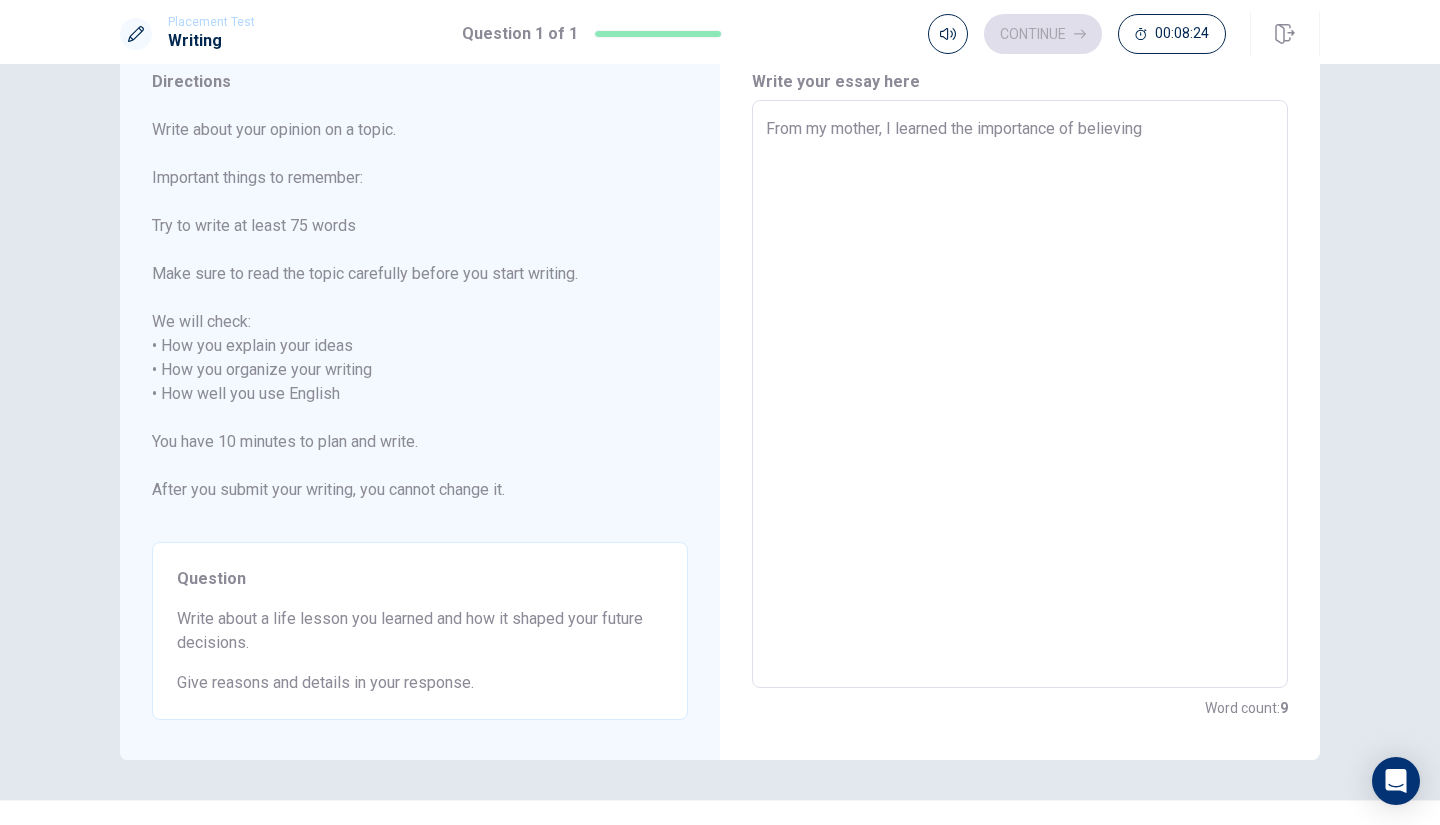 type on "x" 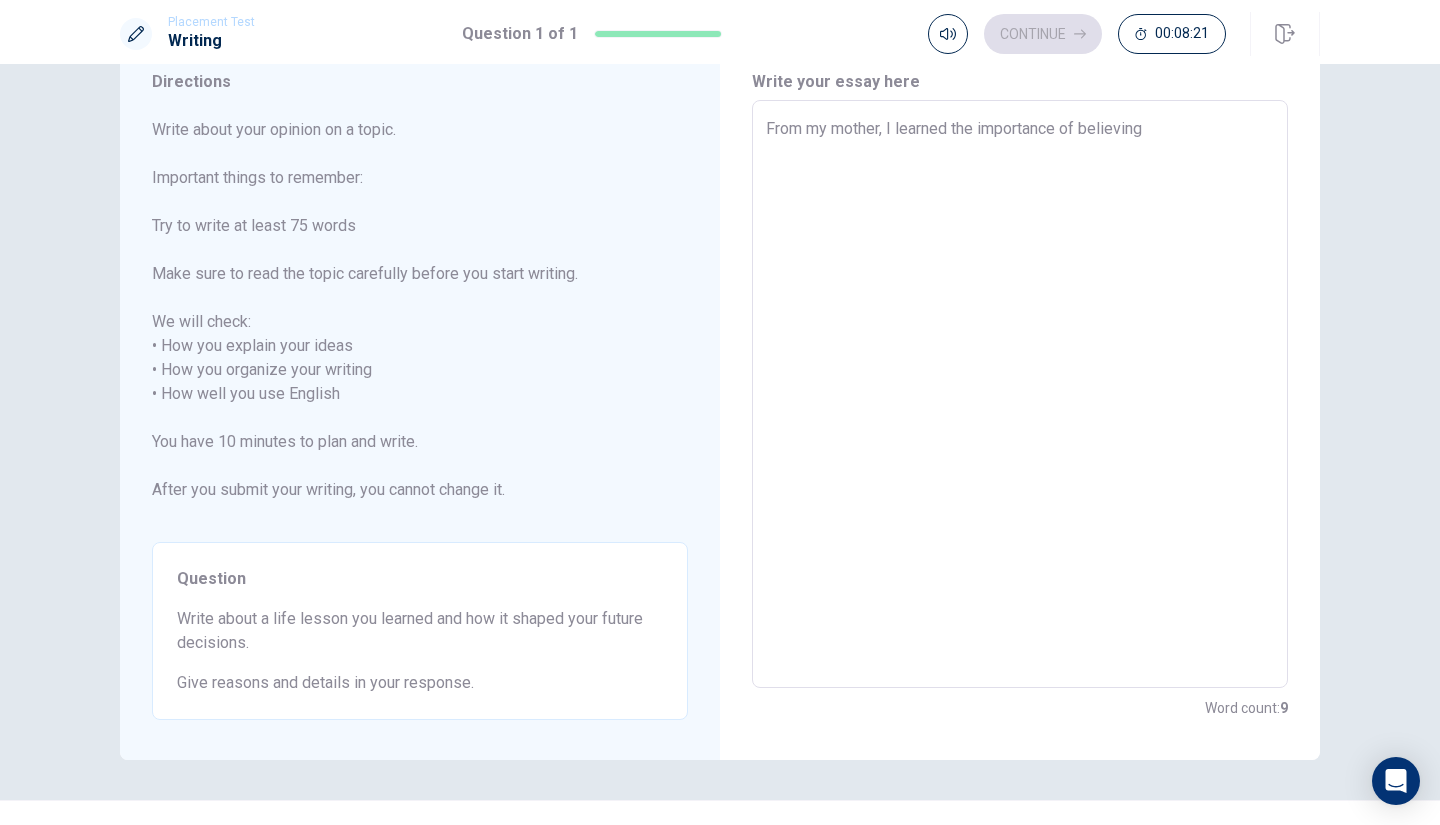 type on "x" 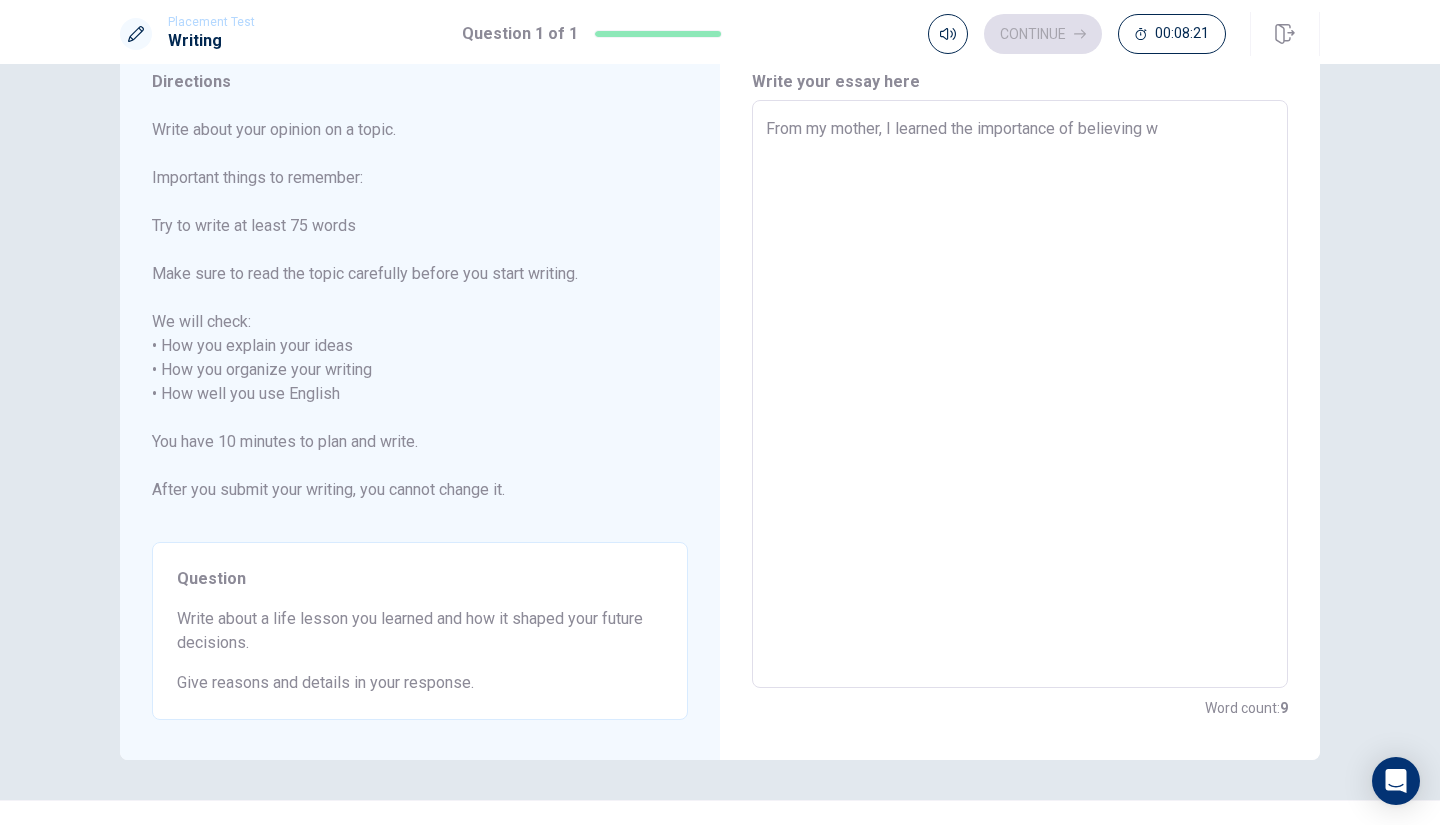 type on "x" 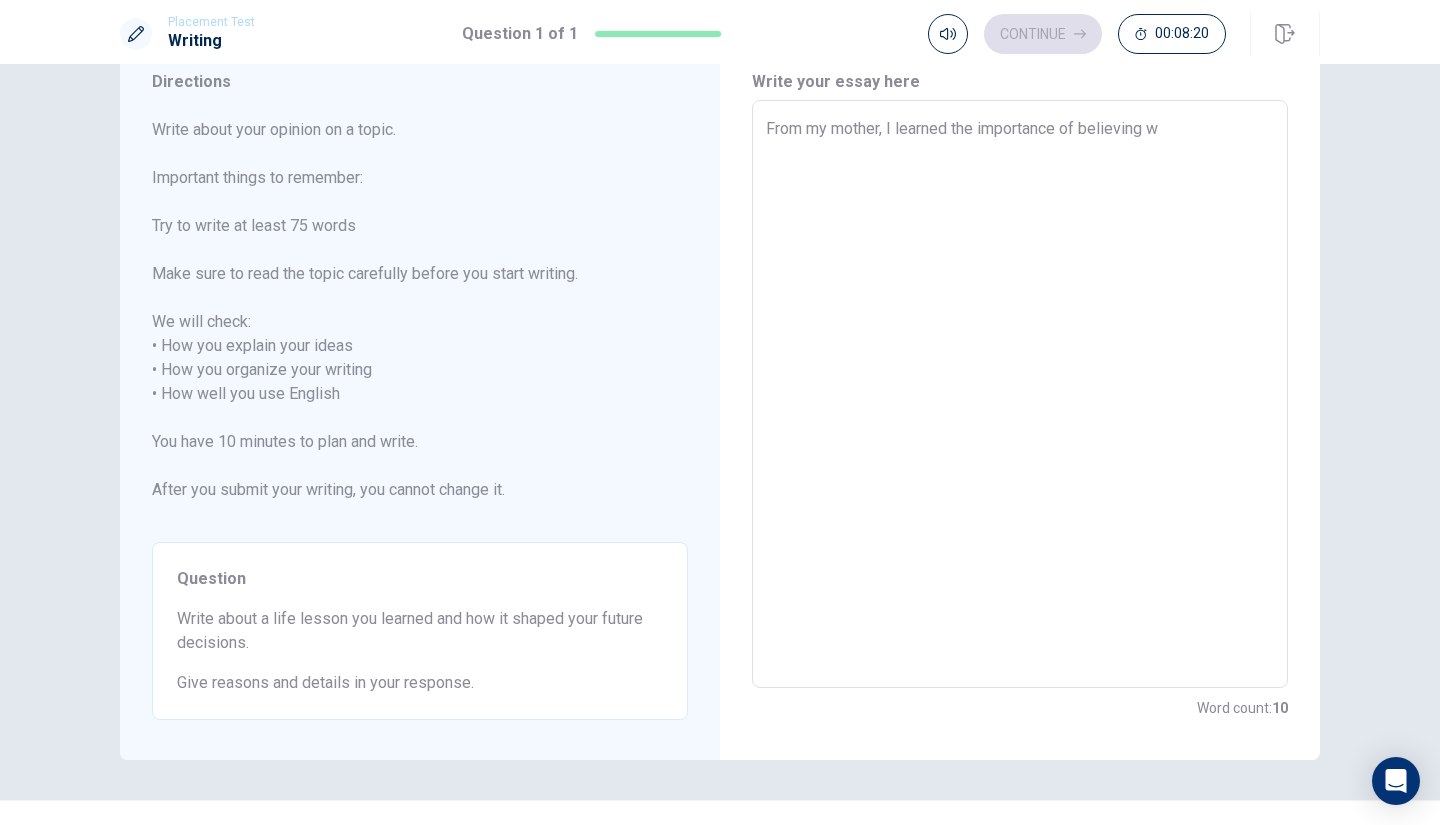 type on "From my mother, I learned the importance of believing wh" 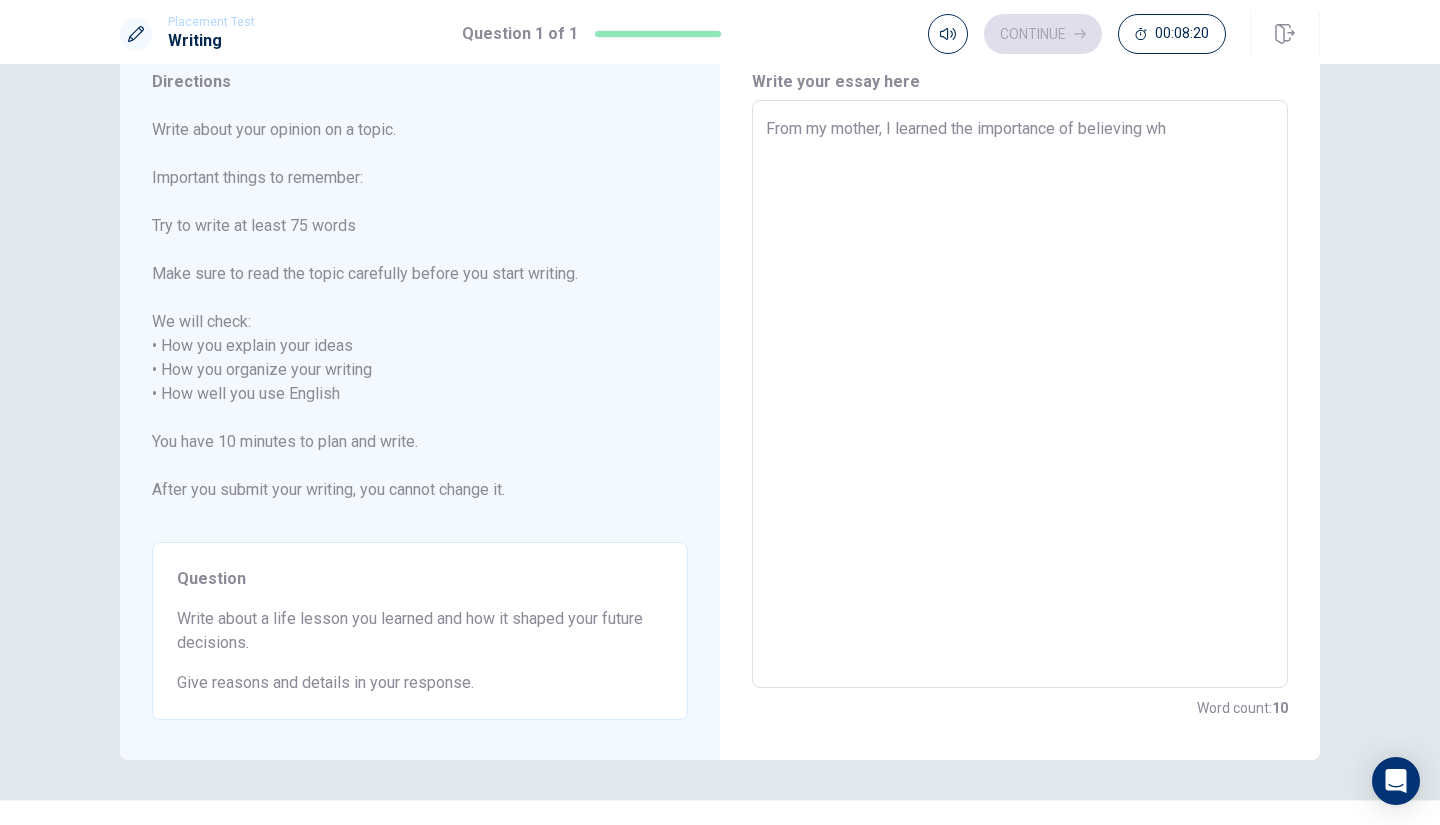 type on "x" 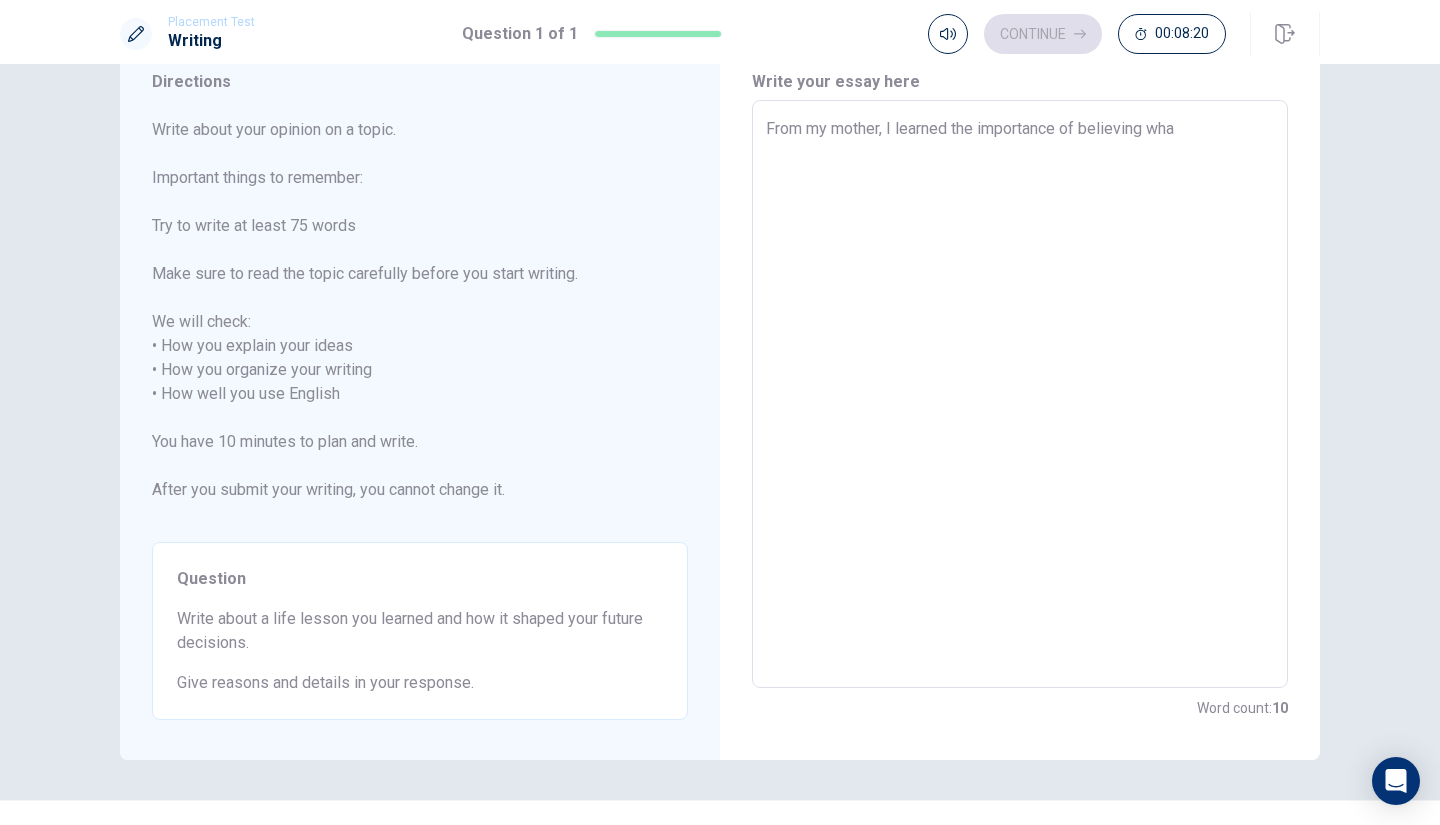 type on "x" 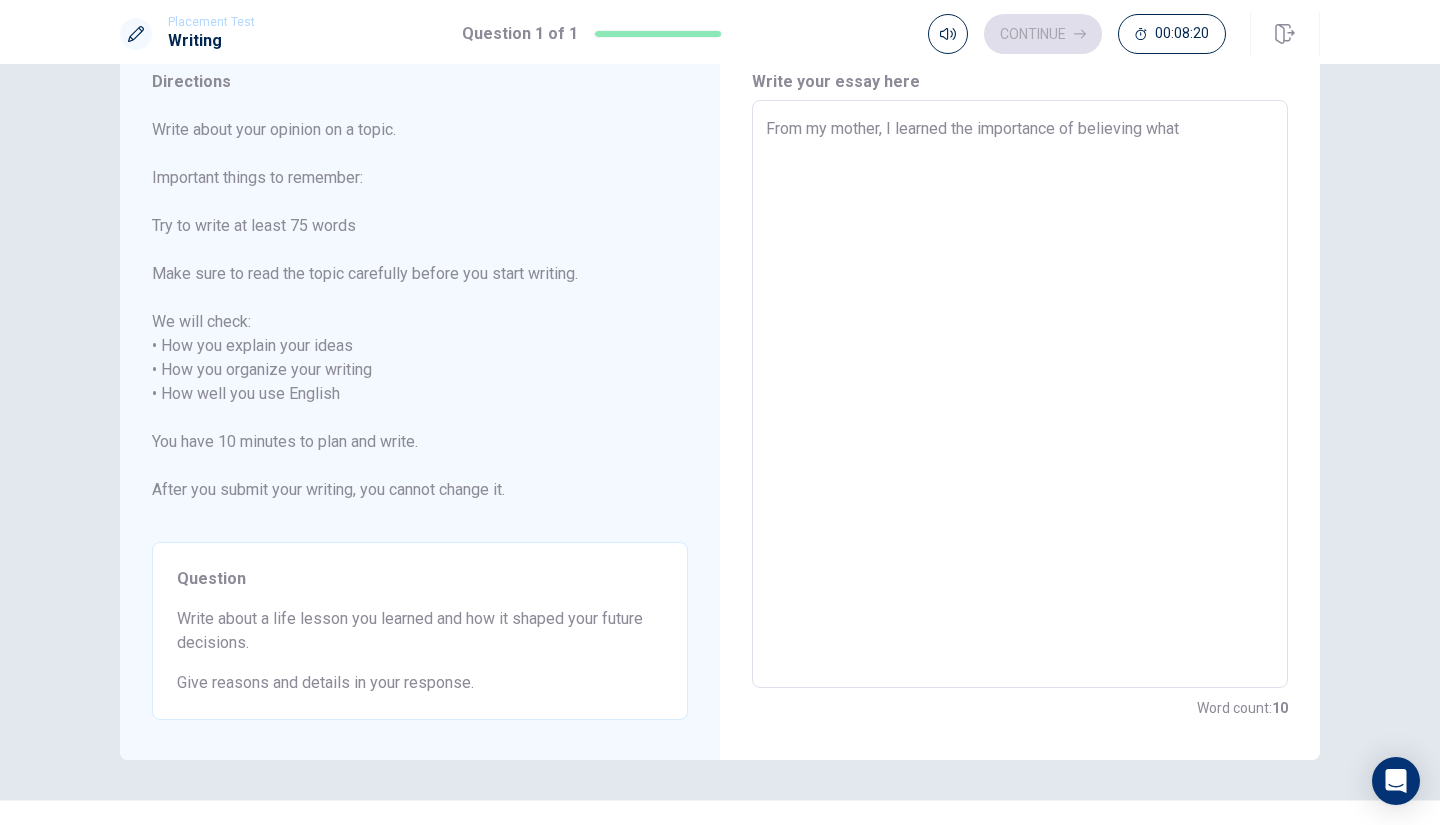 type on "x" 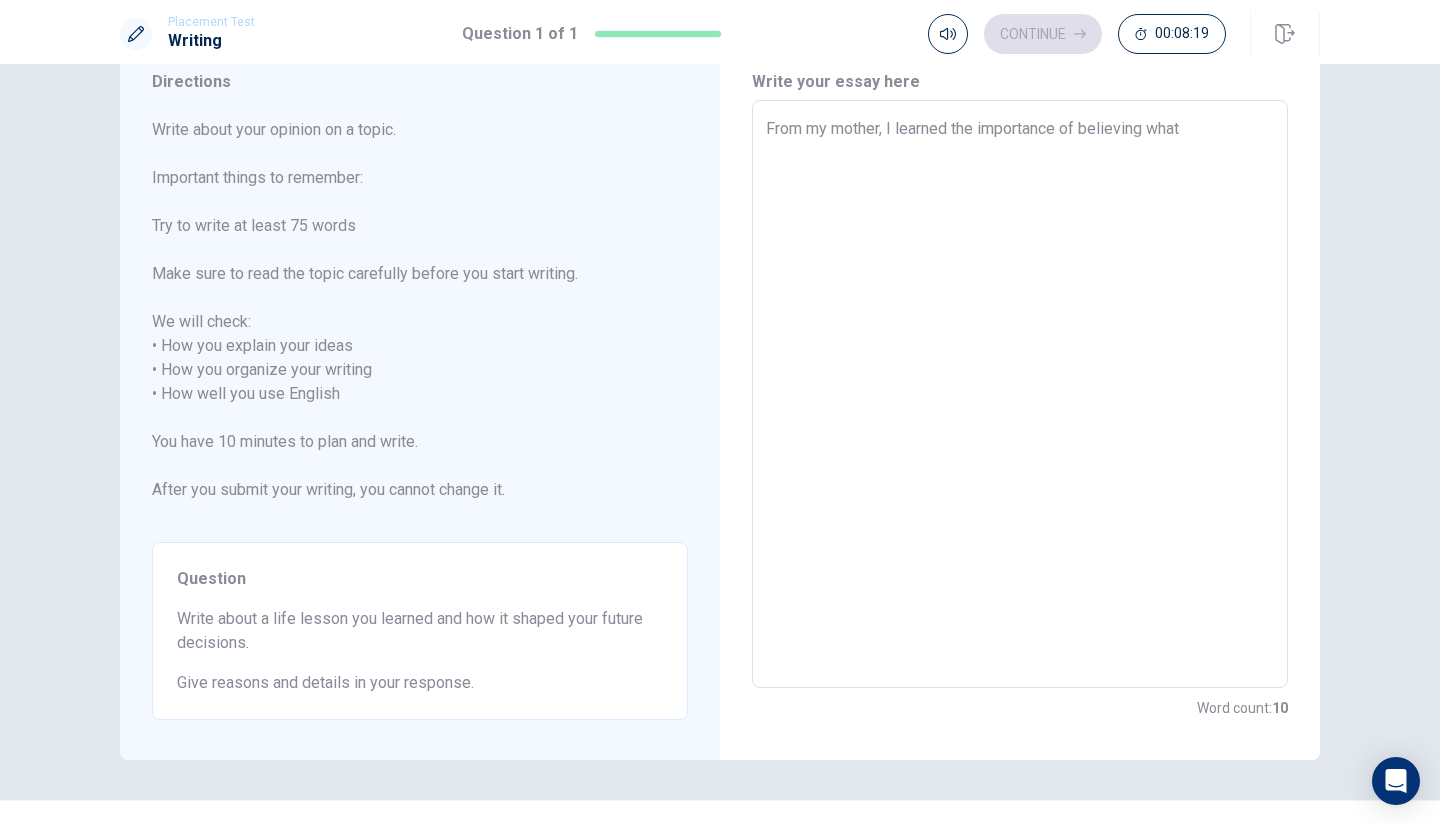 type on "From my mother, I learned the importance of believing what" 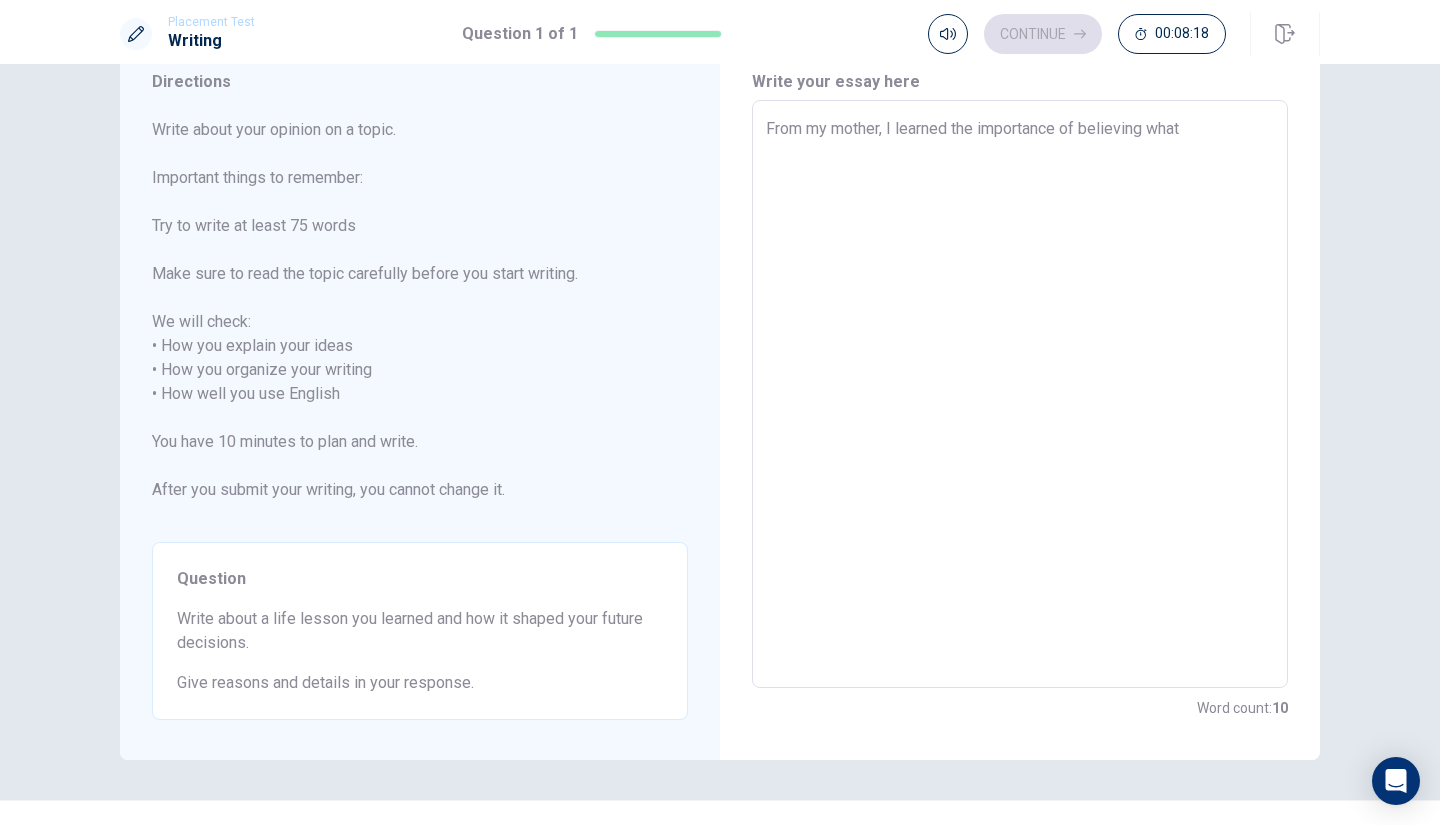 type on "From my mother, I learned the importance of believing what I" 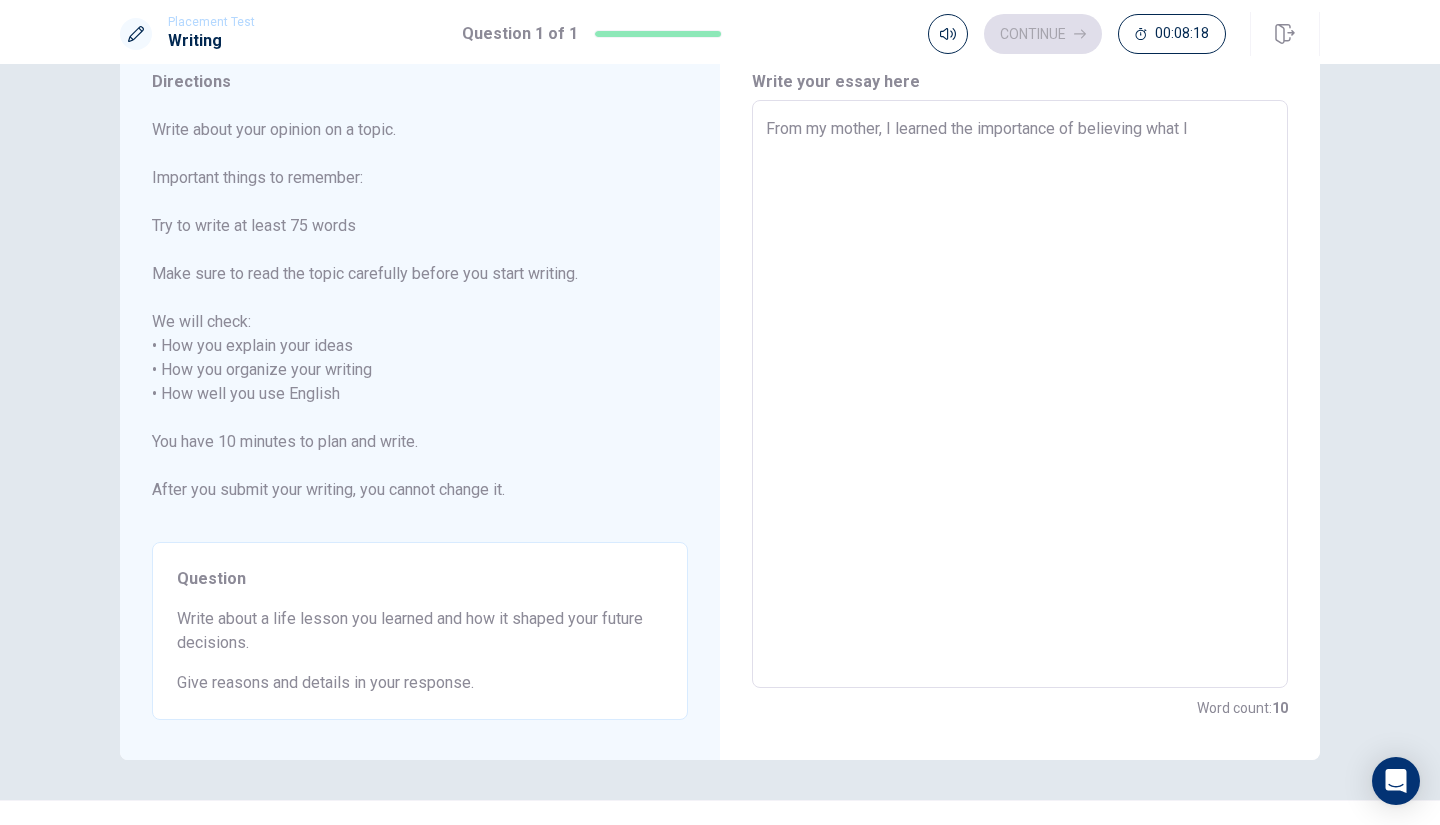 type on "x" 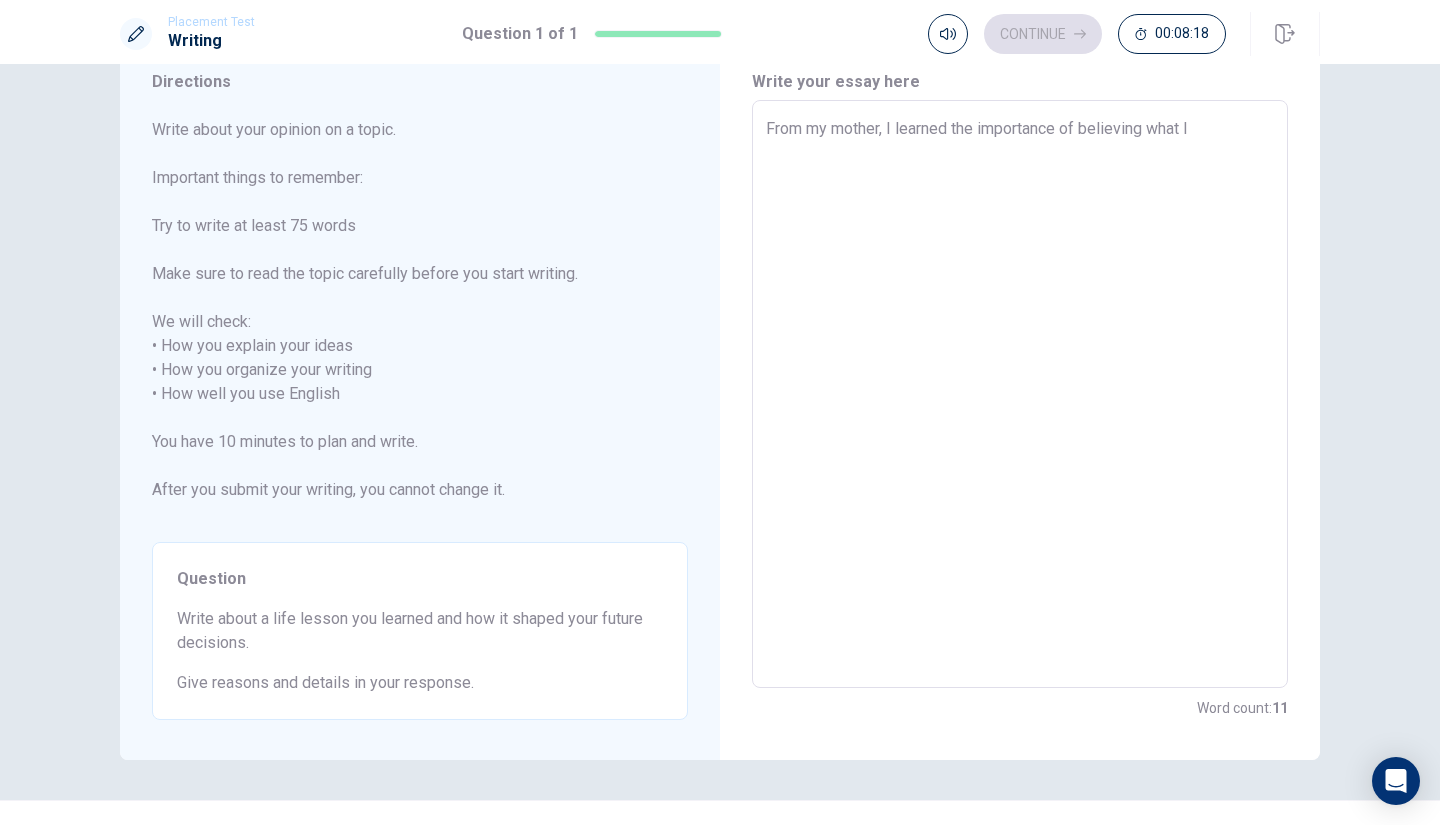type on "x" 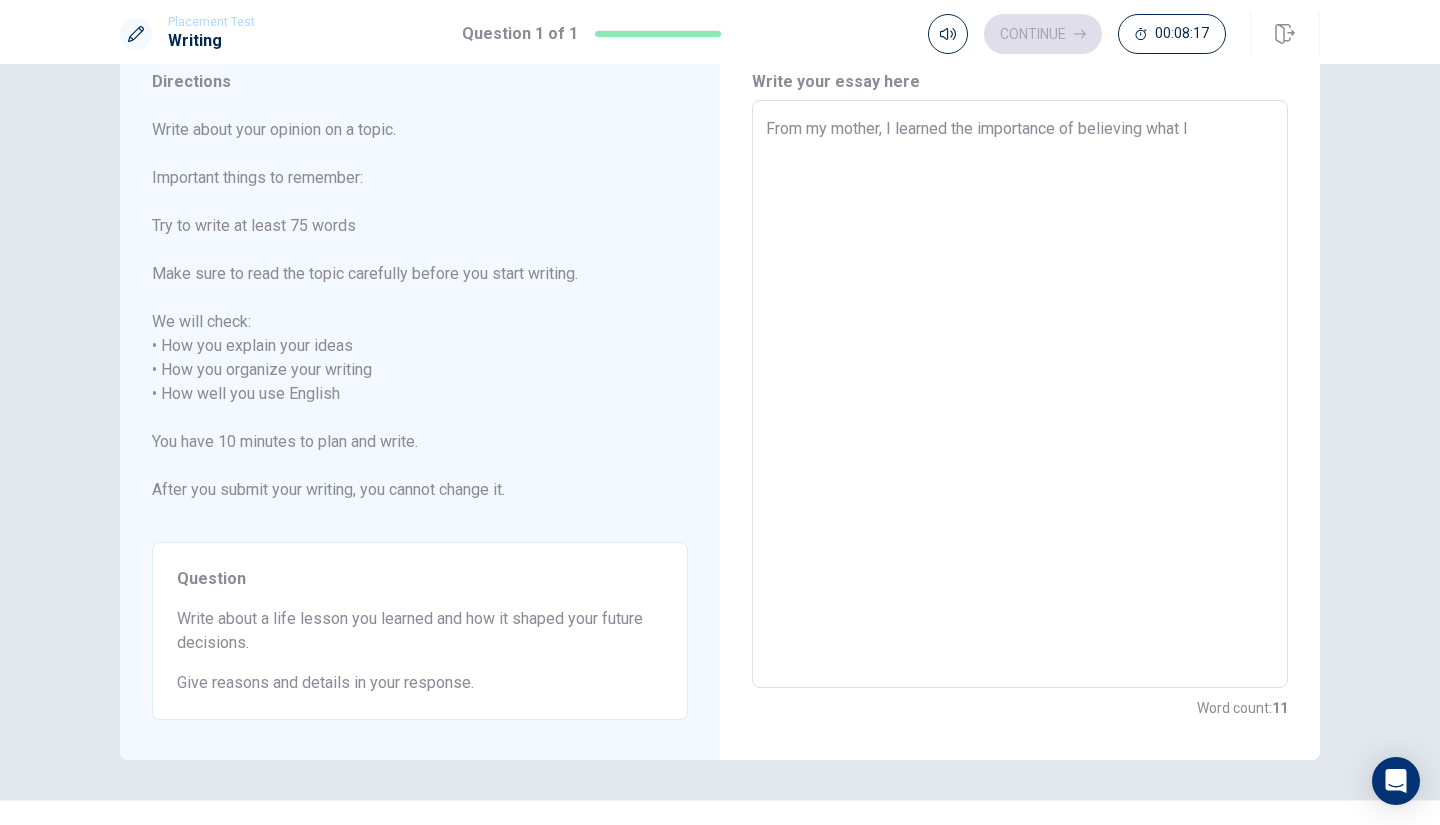 type on "From my mother, I learned the importance of believing what I w" 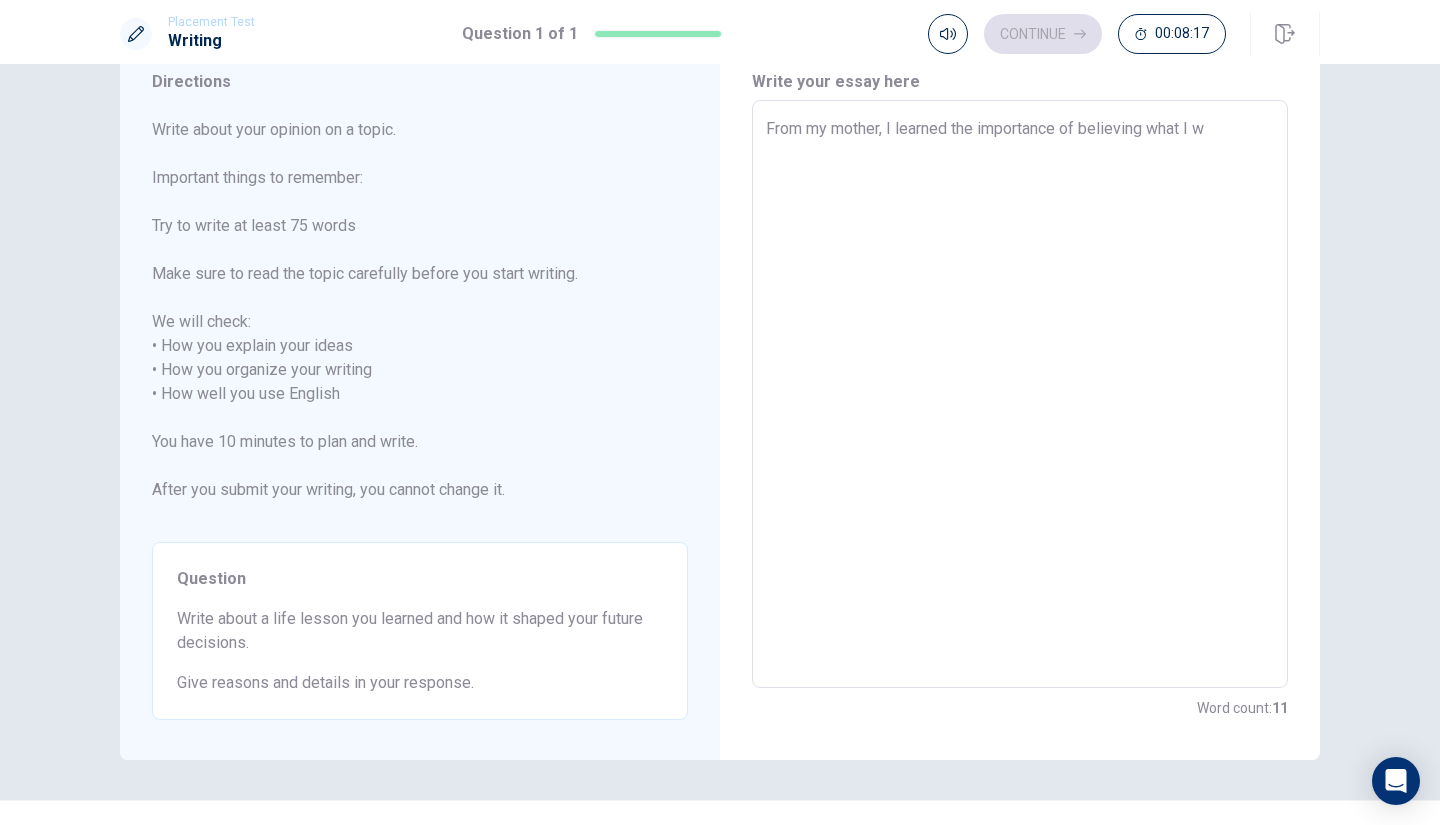 type on "x" 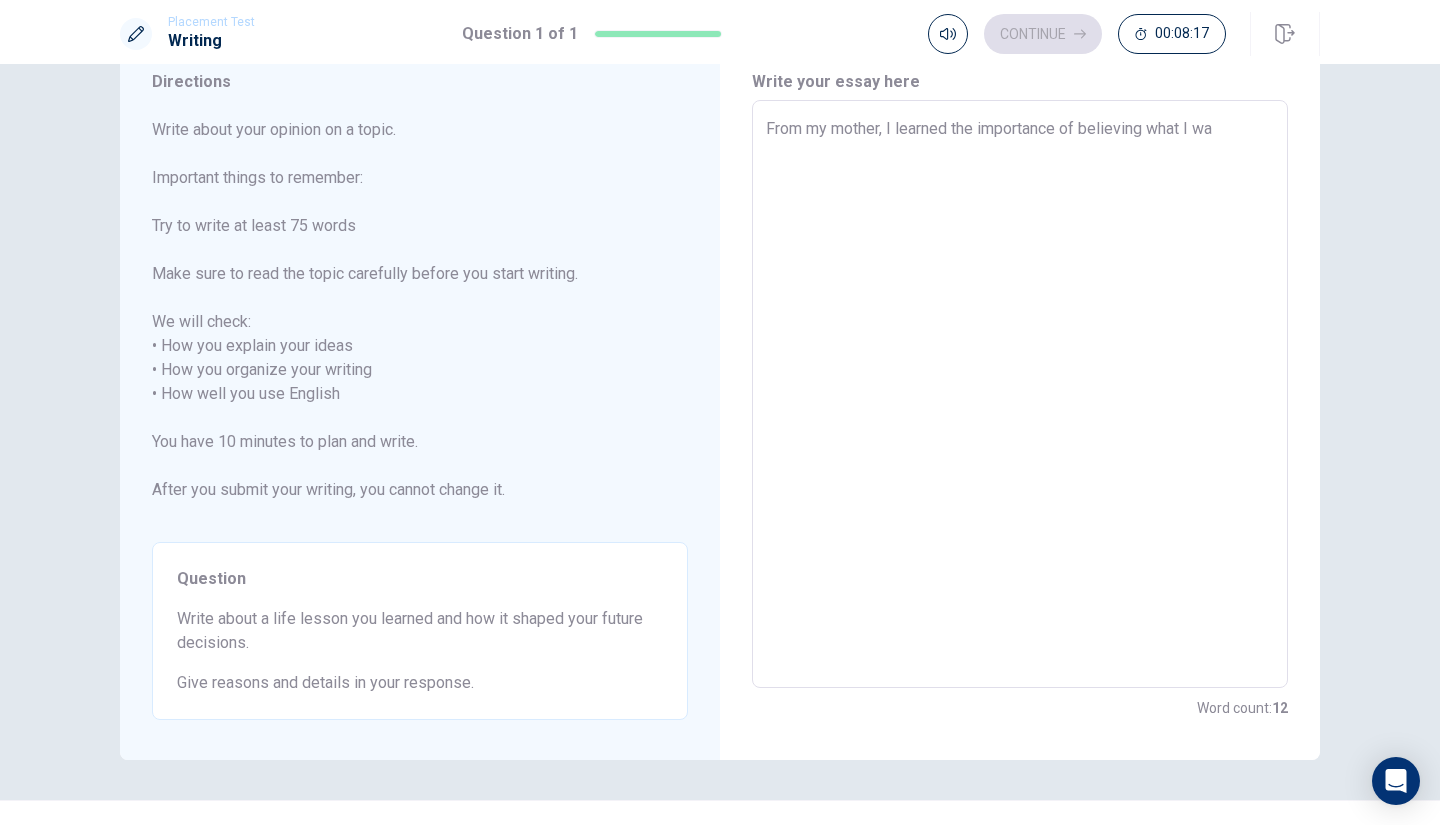 type on "x" 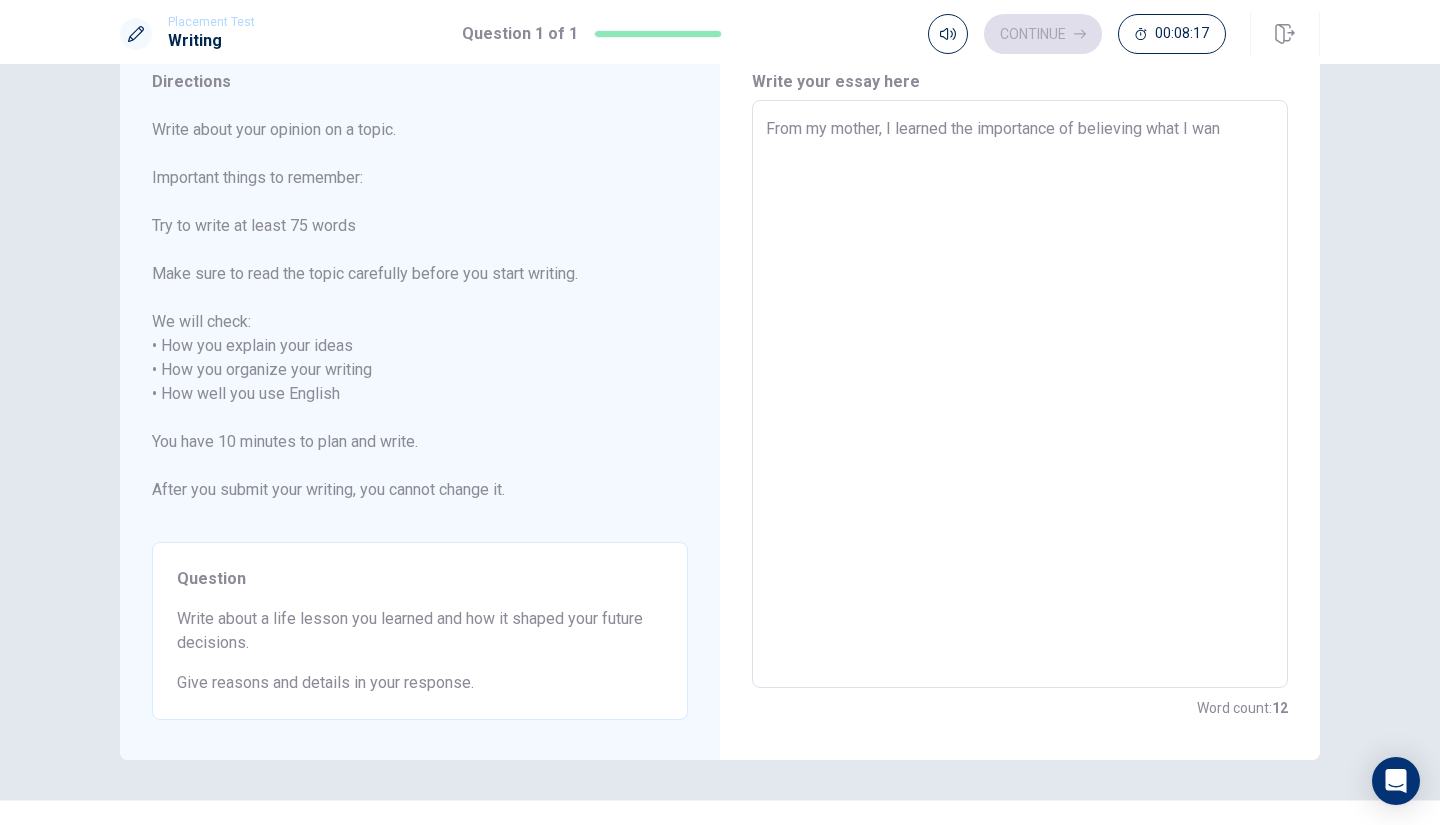 type on "x" 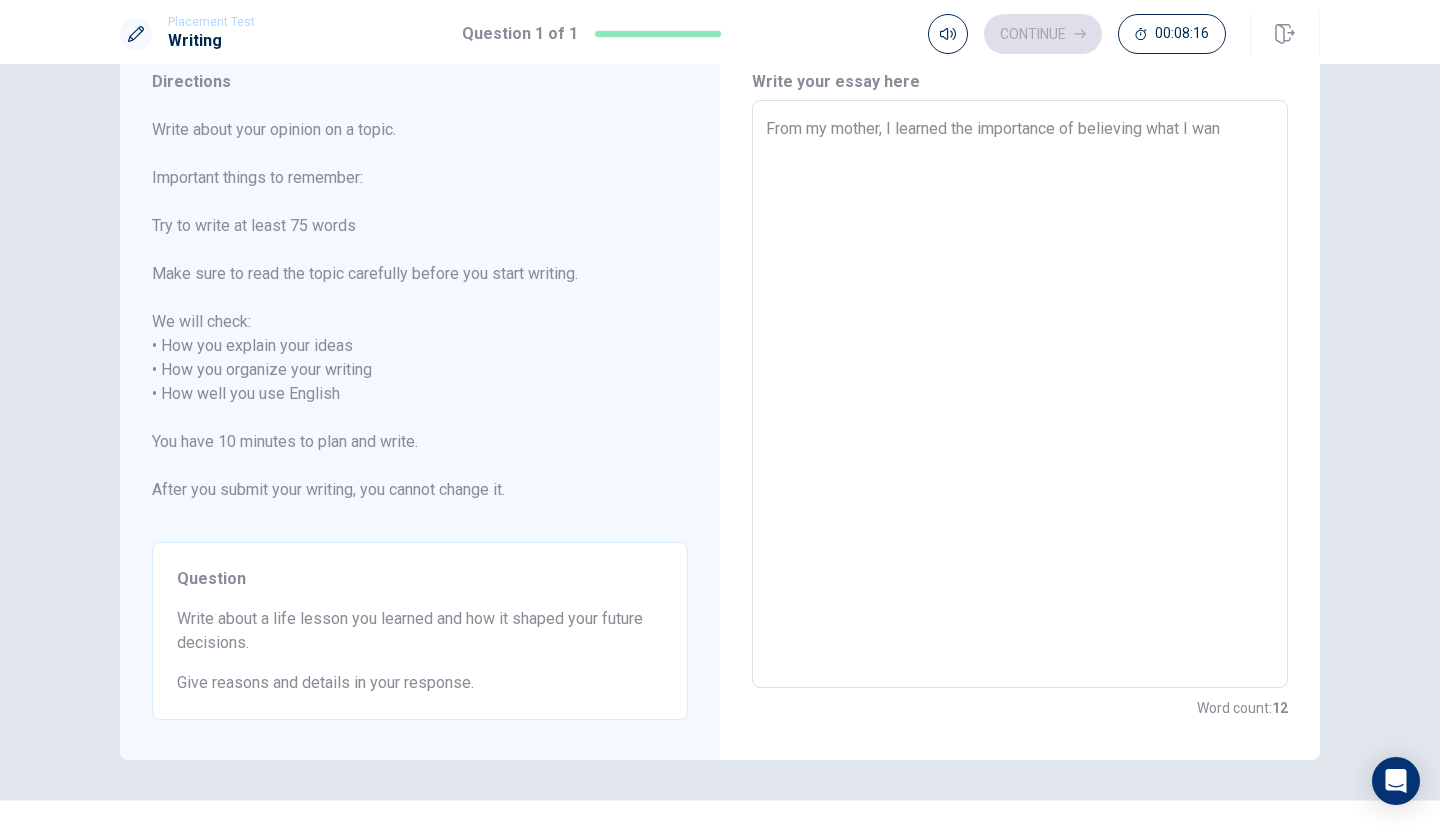 type on "From my mother, I learned the importance of believing what I want" 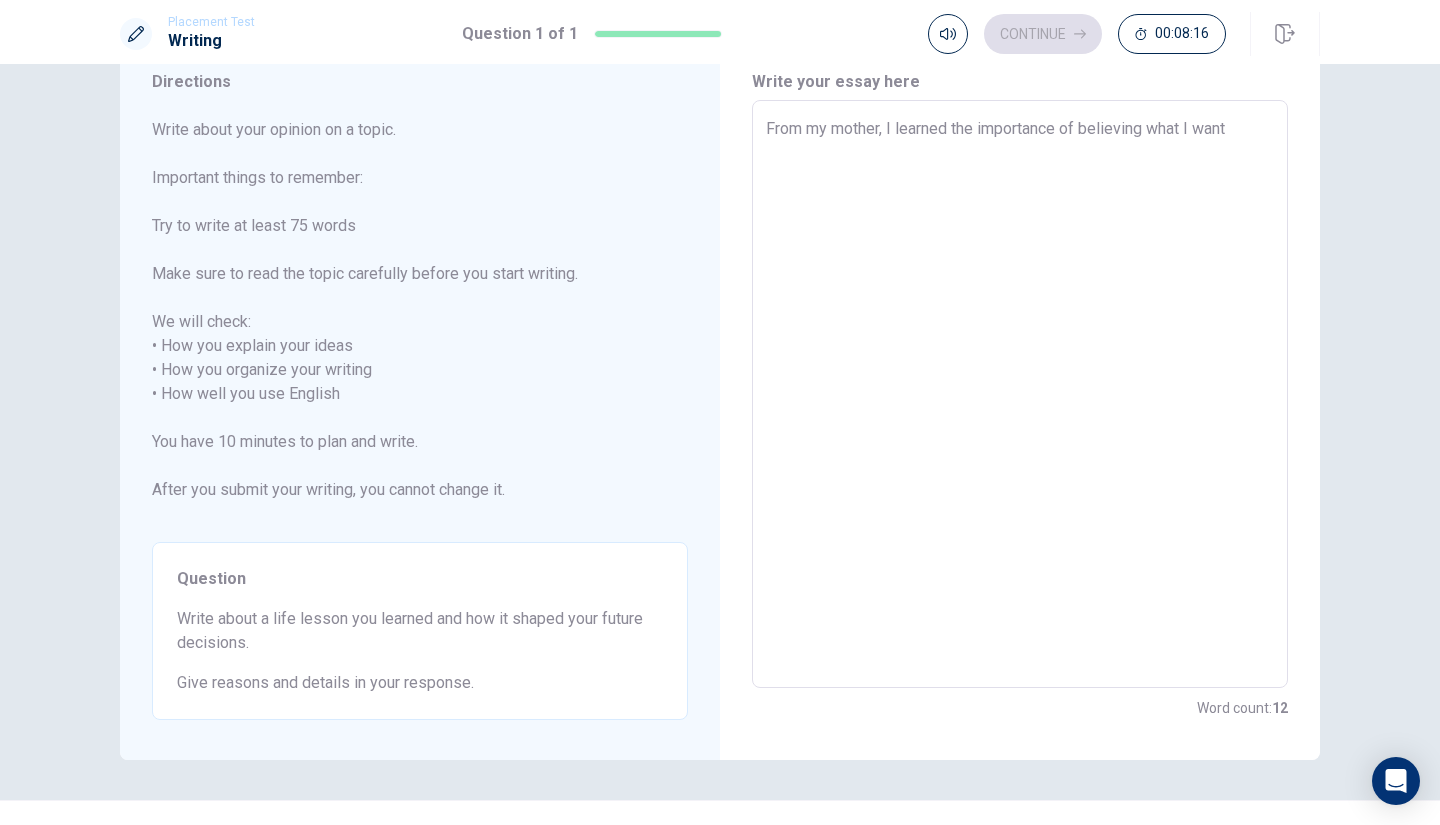 type on "x" 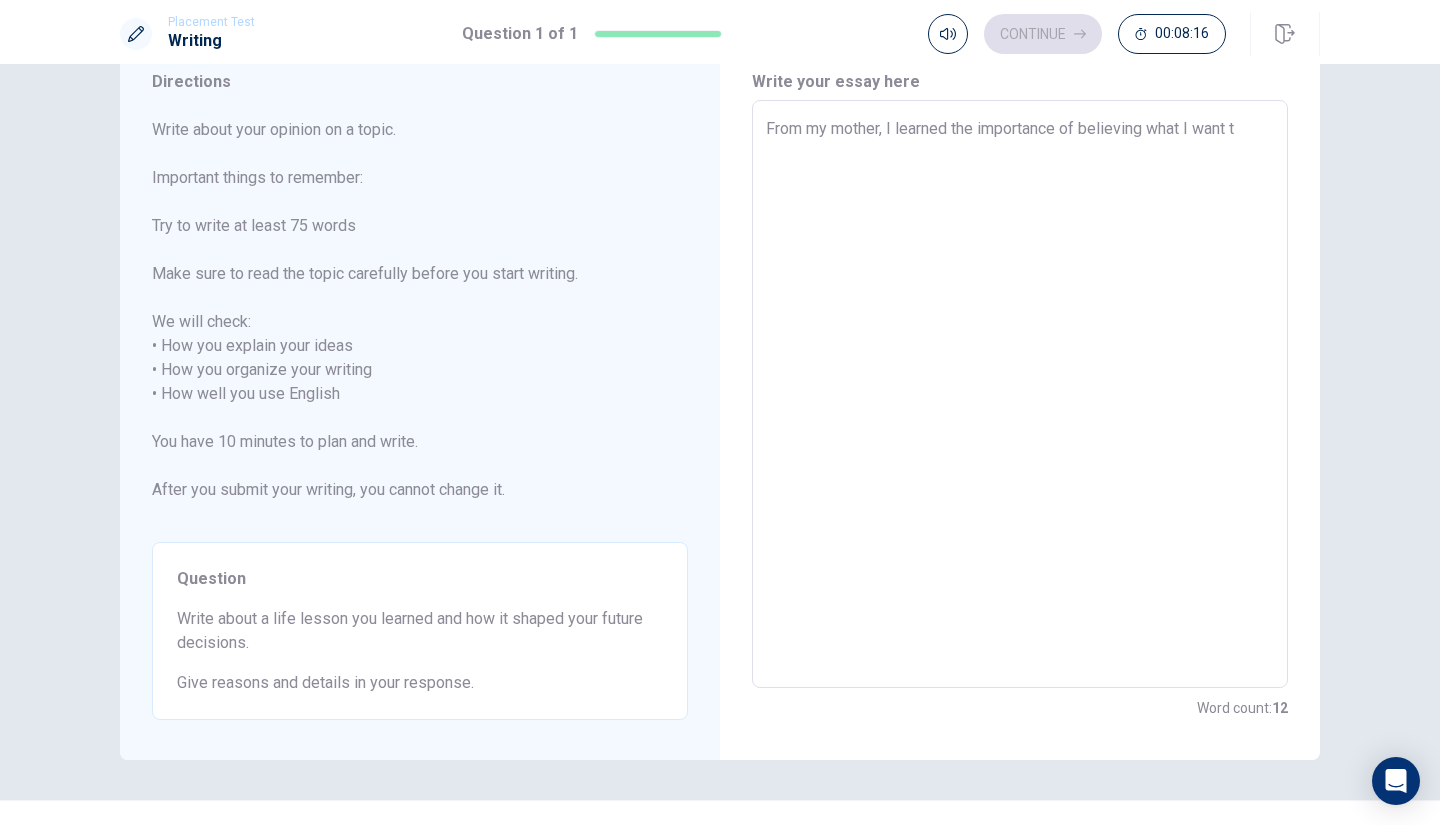 type on "x" 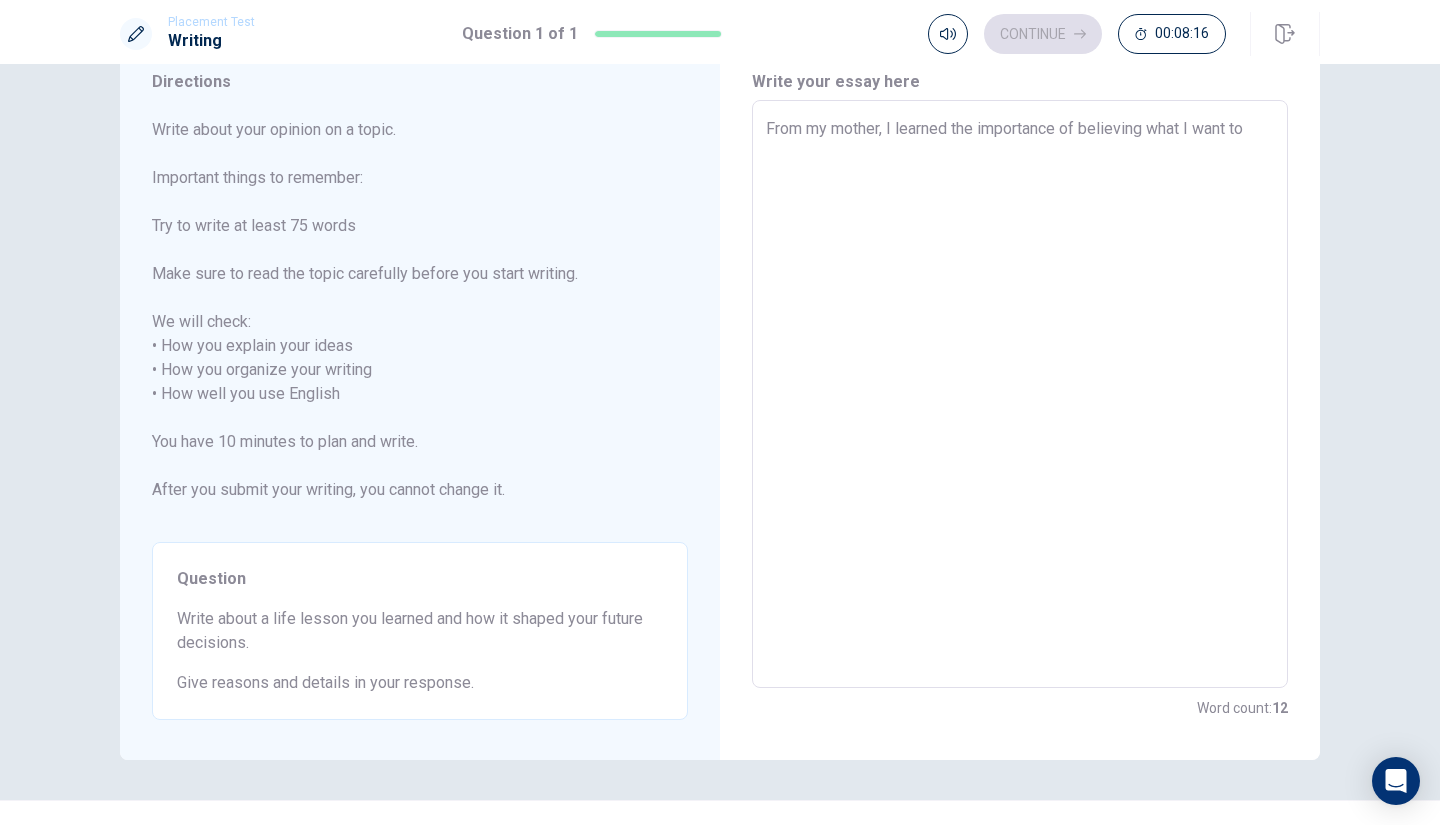 type on "x" 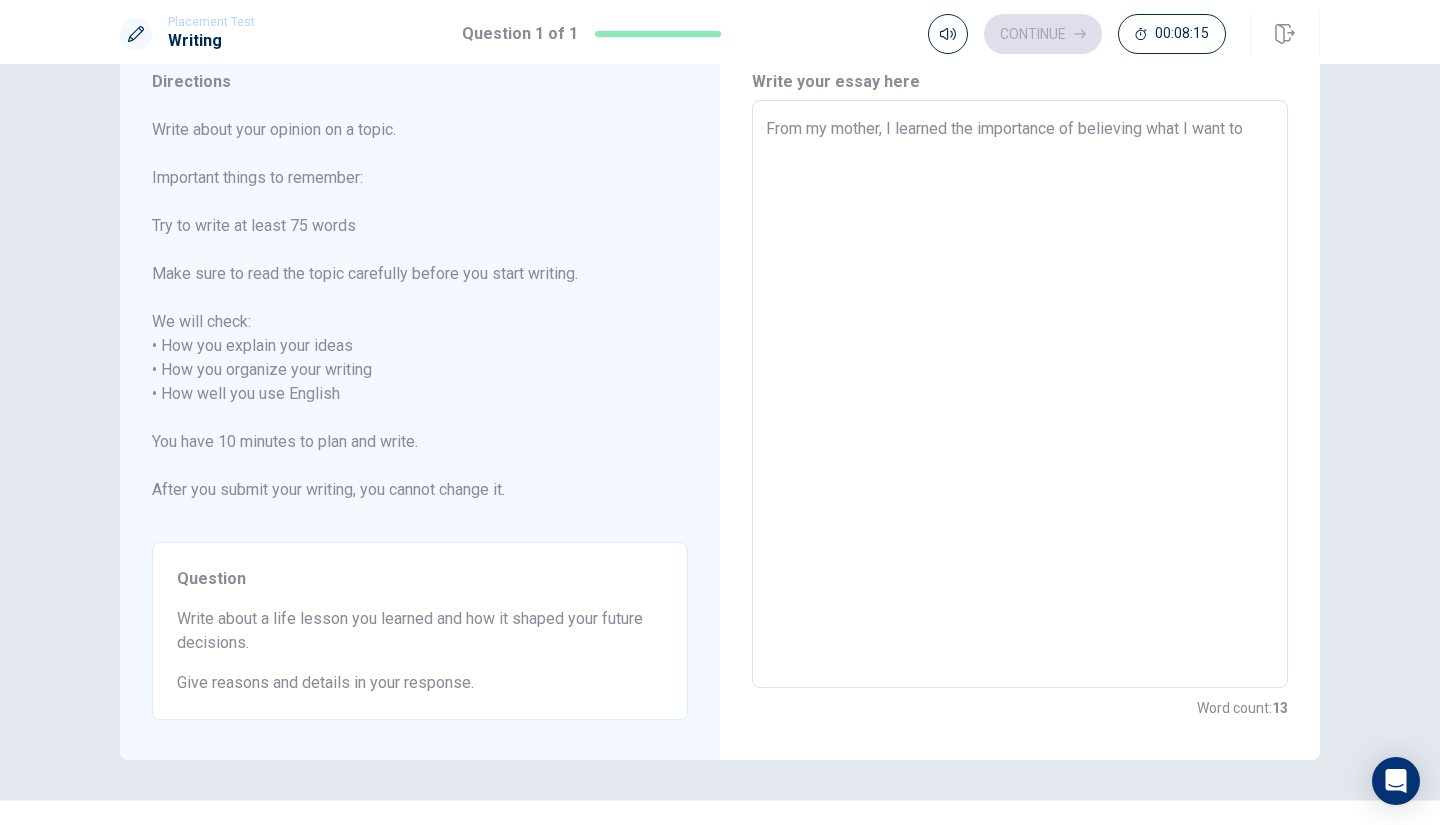 type on "From my mother, I learned the importance of believing what I want to" 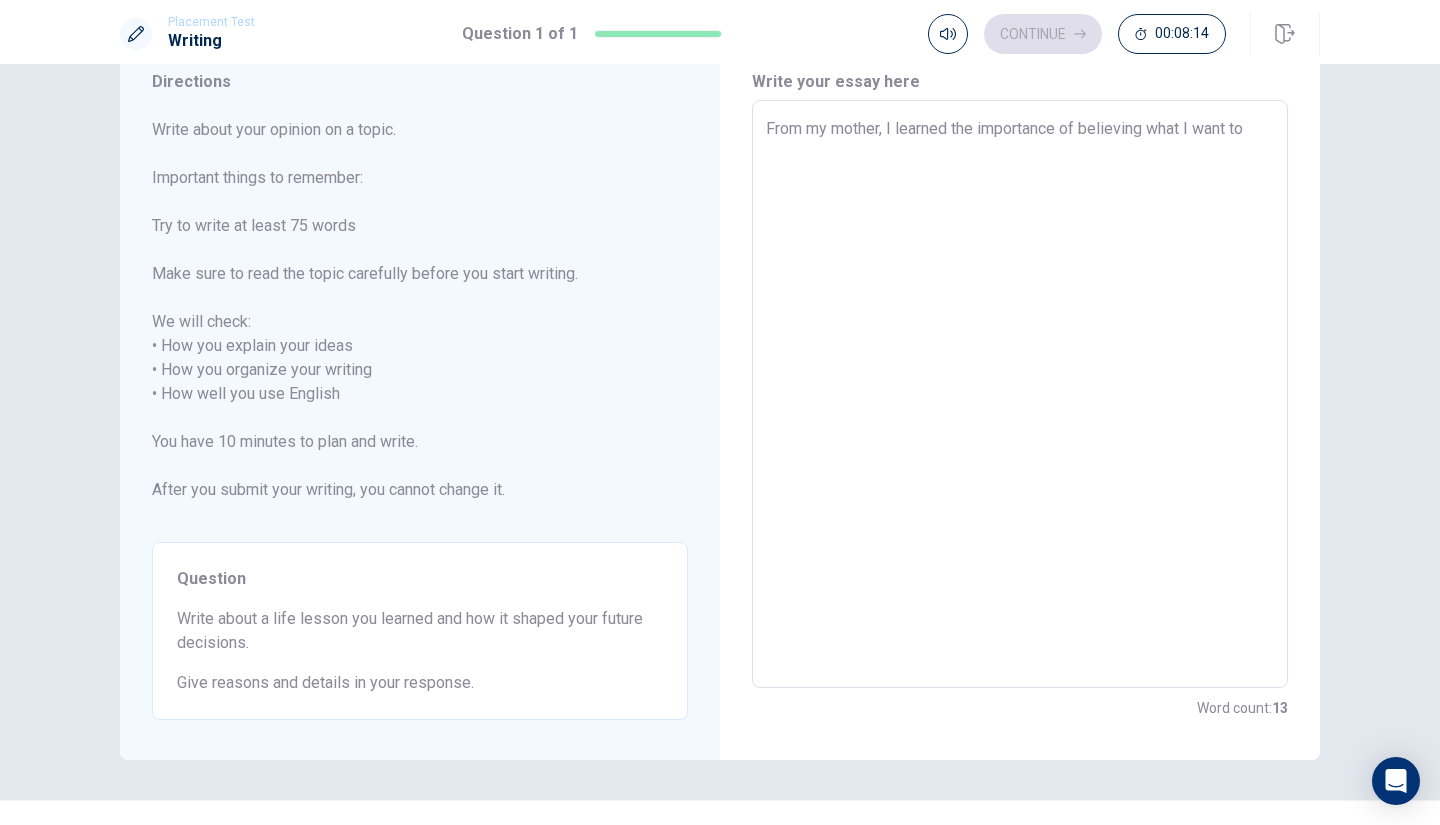 type on "From my mother, I learned the importance of believing what I want to d" 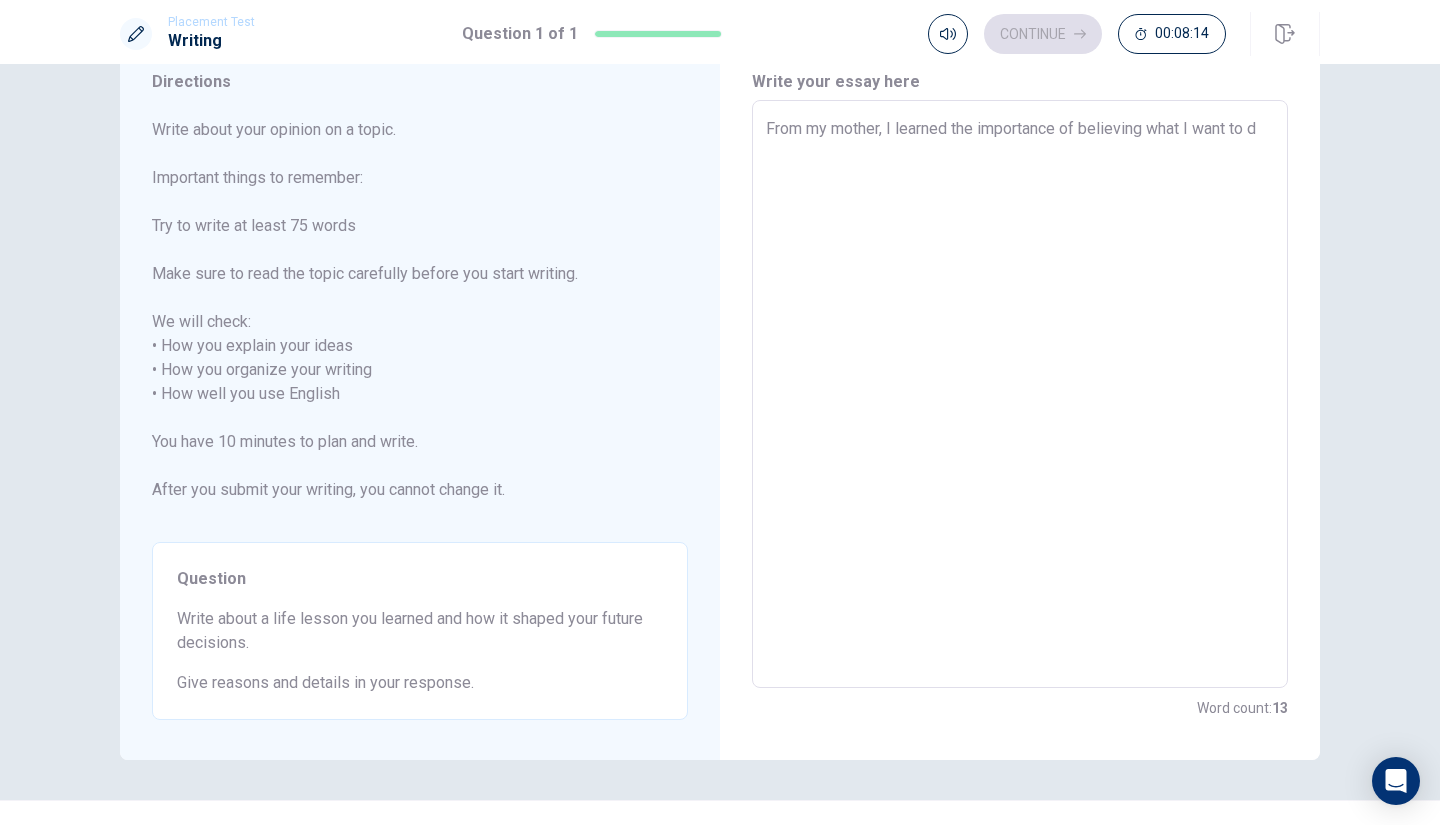 type on "x" 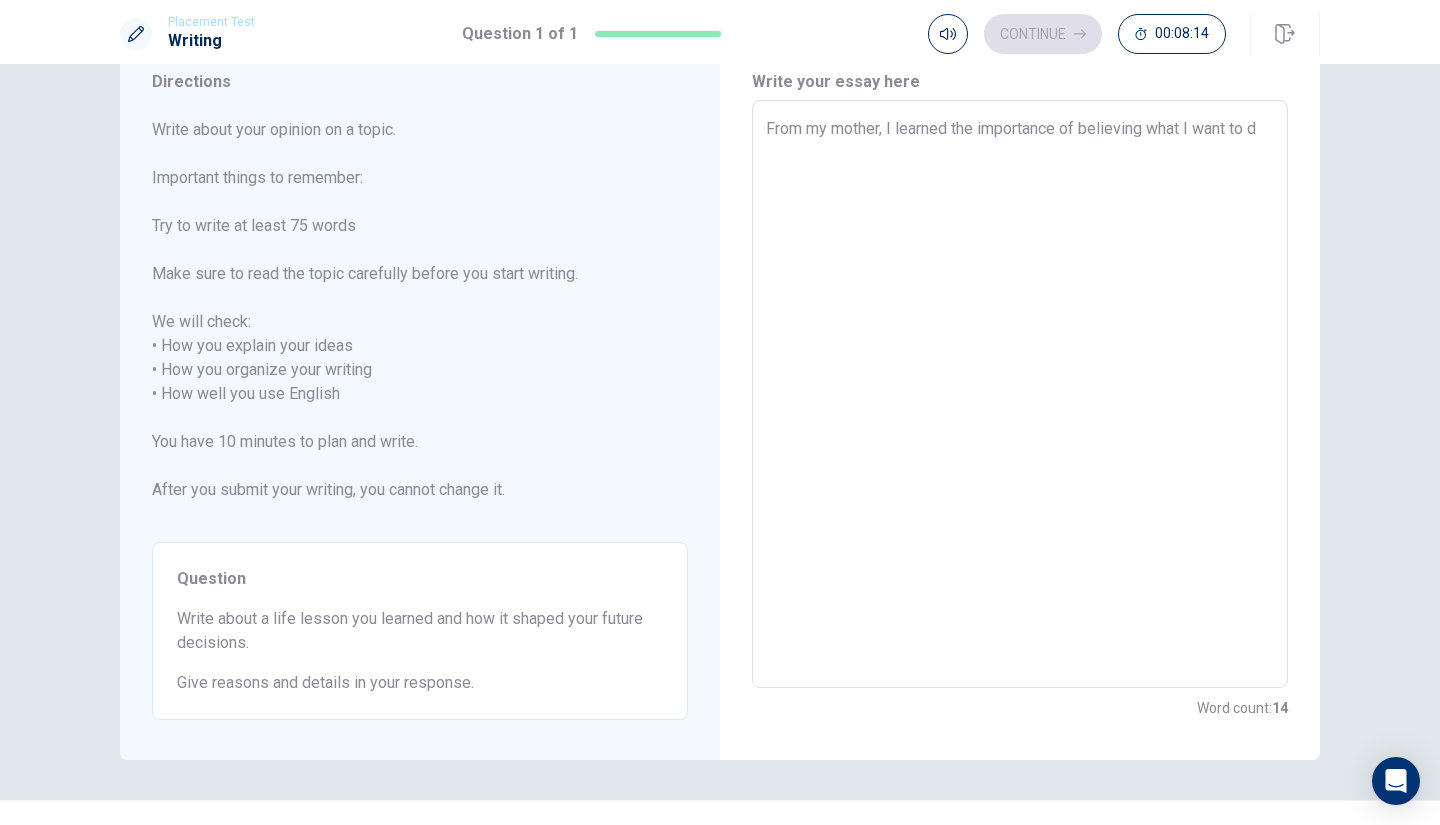 type on "From my mother, I learned the importance of believing what I want to do" 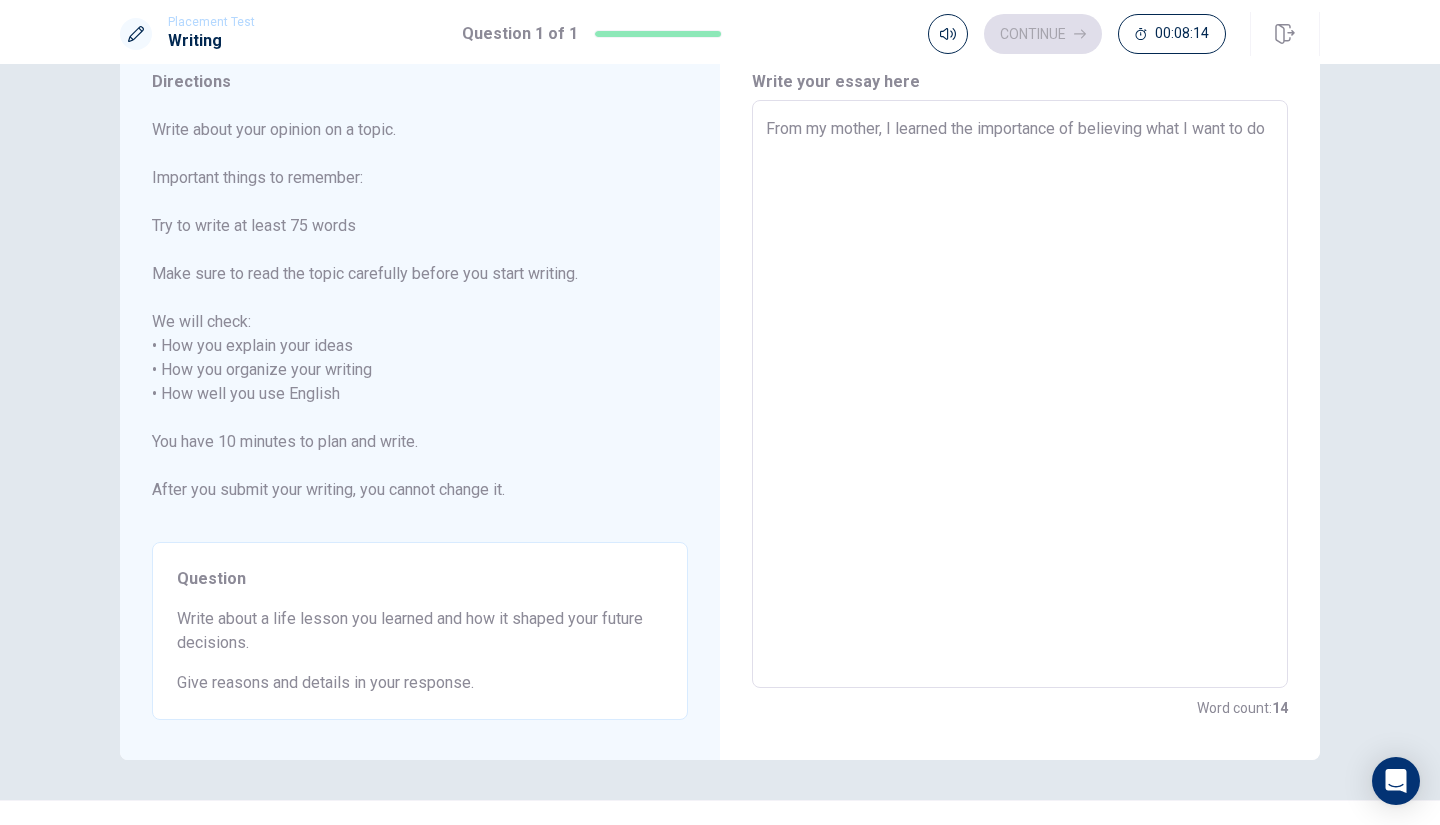 type on "x" 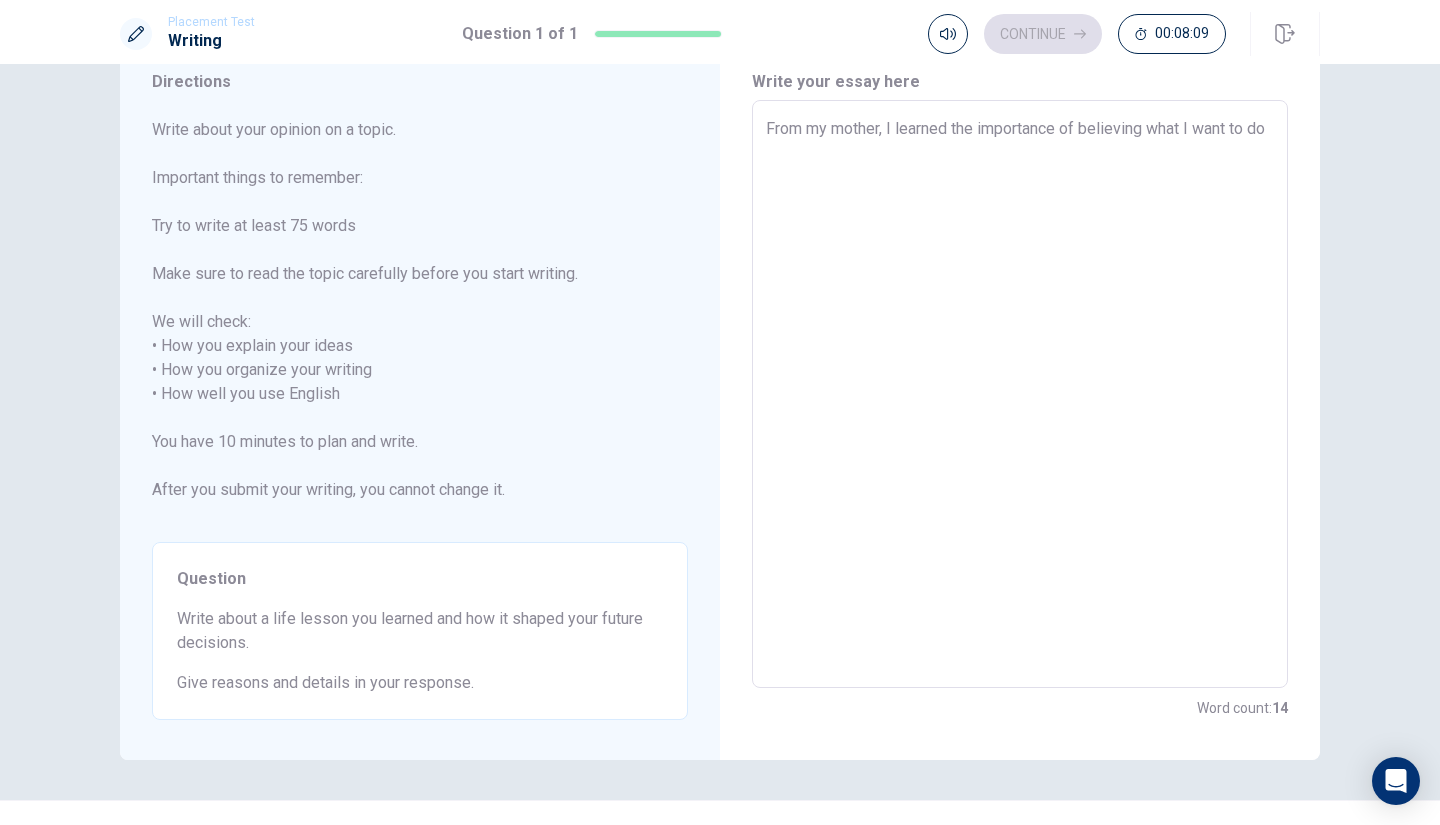 click on "From my mother, I learned the importance of believing what I want to do" at bounding box center (1020, 394) 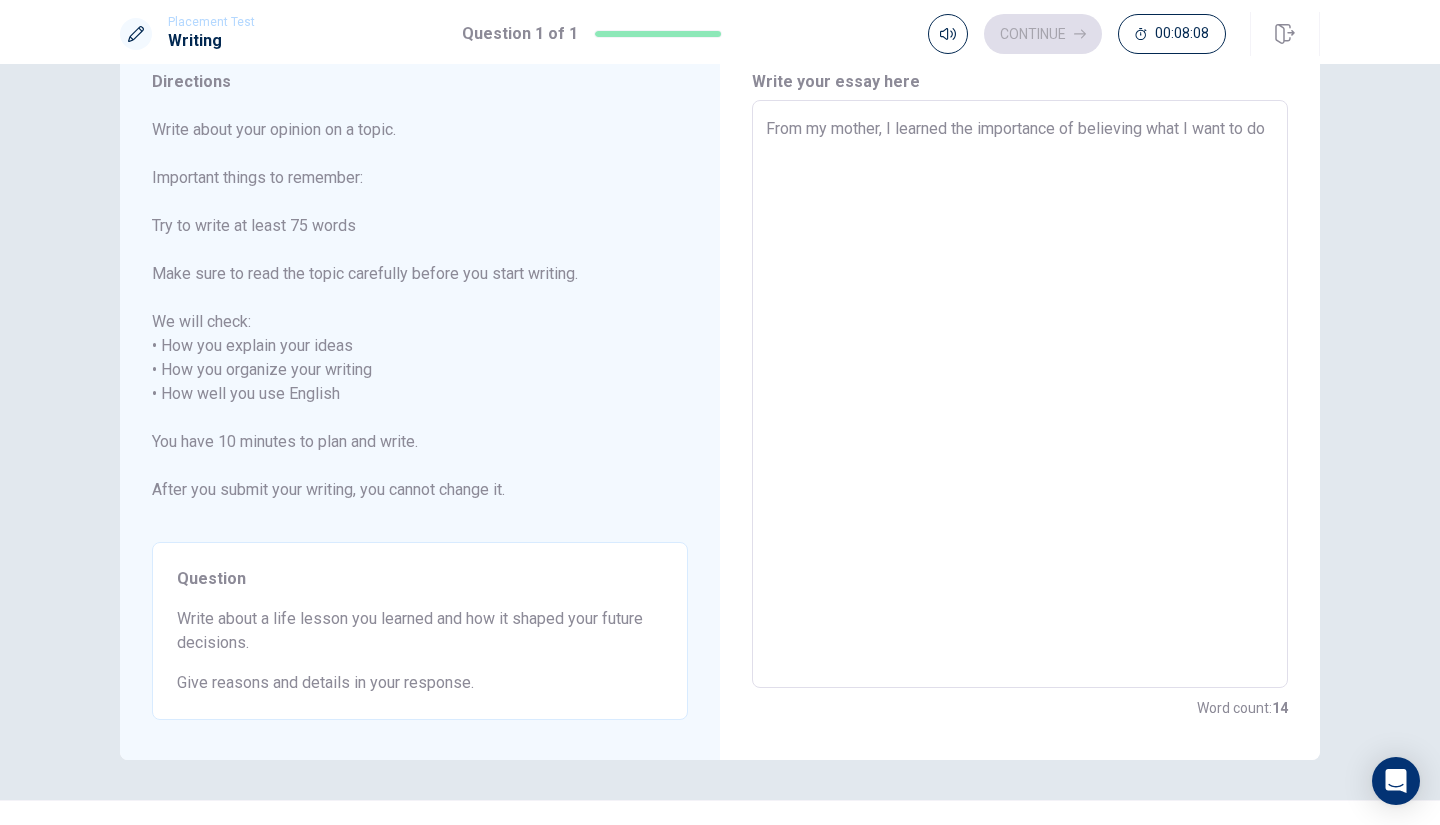 type on "x" 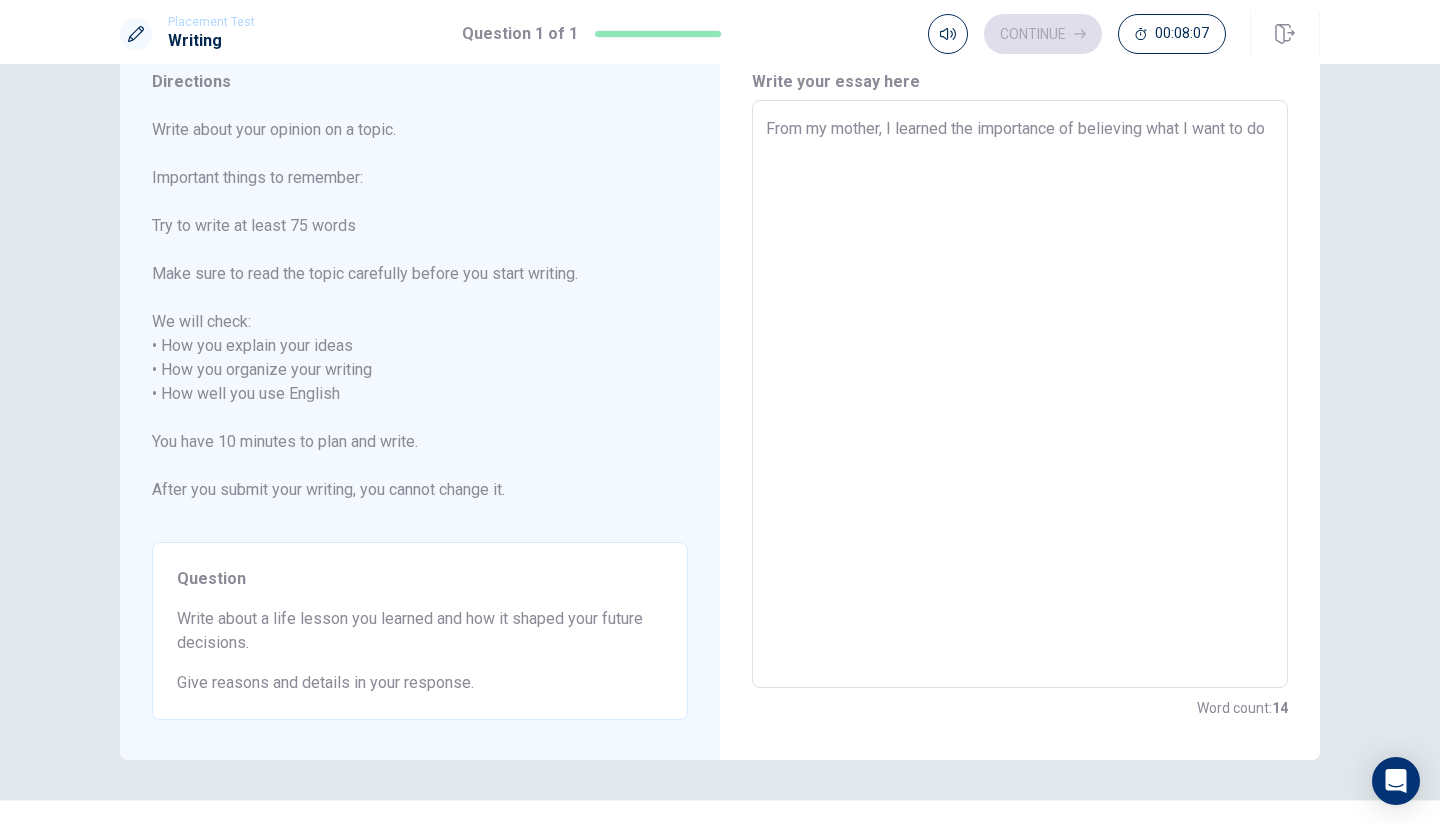 type on "From my mother, I learned the importance of believing what I rwant to do" 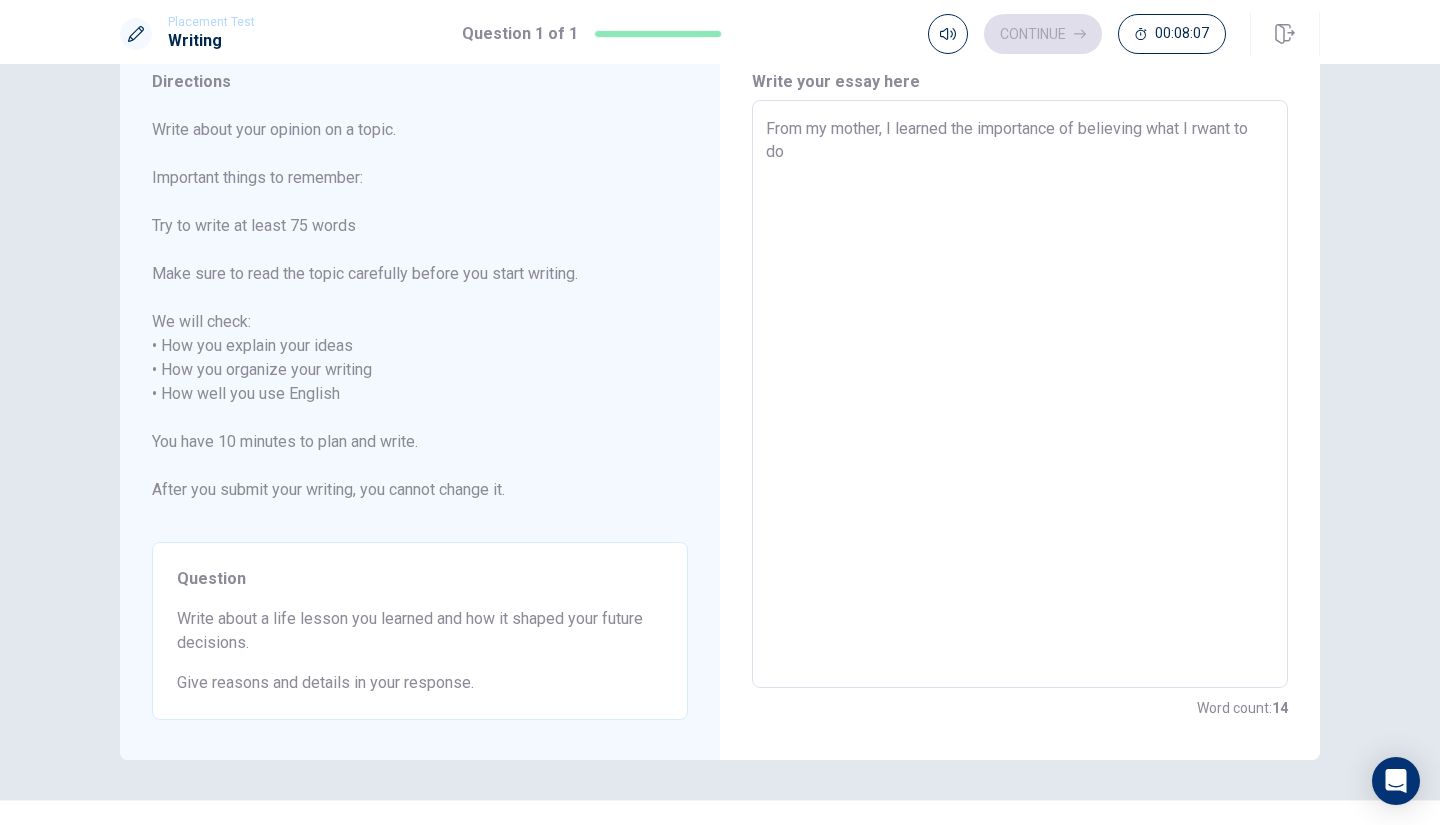 type on "x" 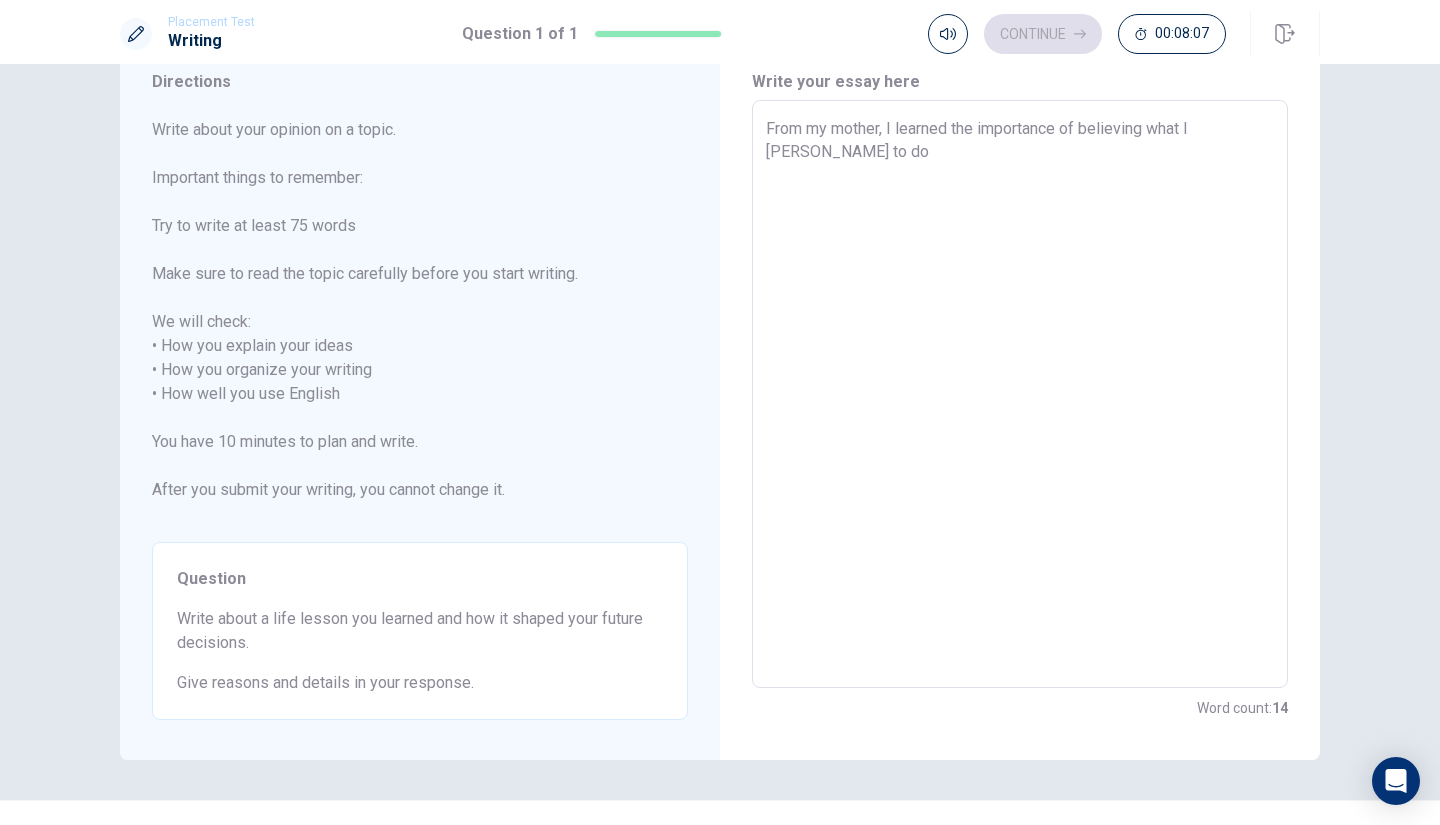 type on "x" 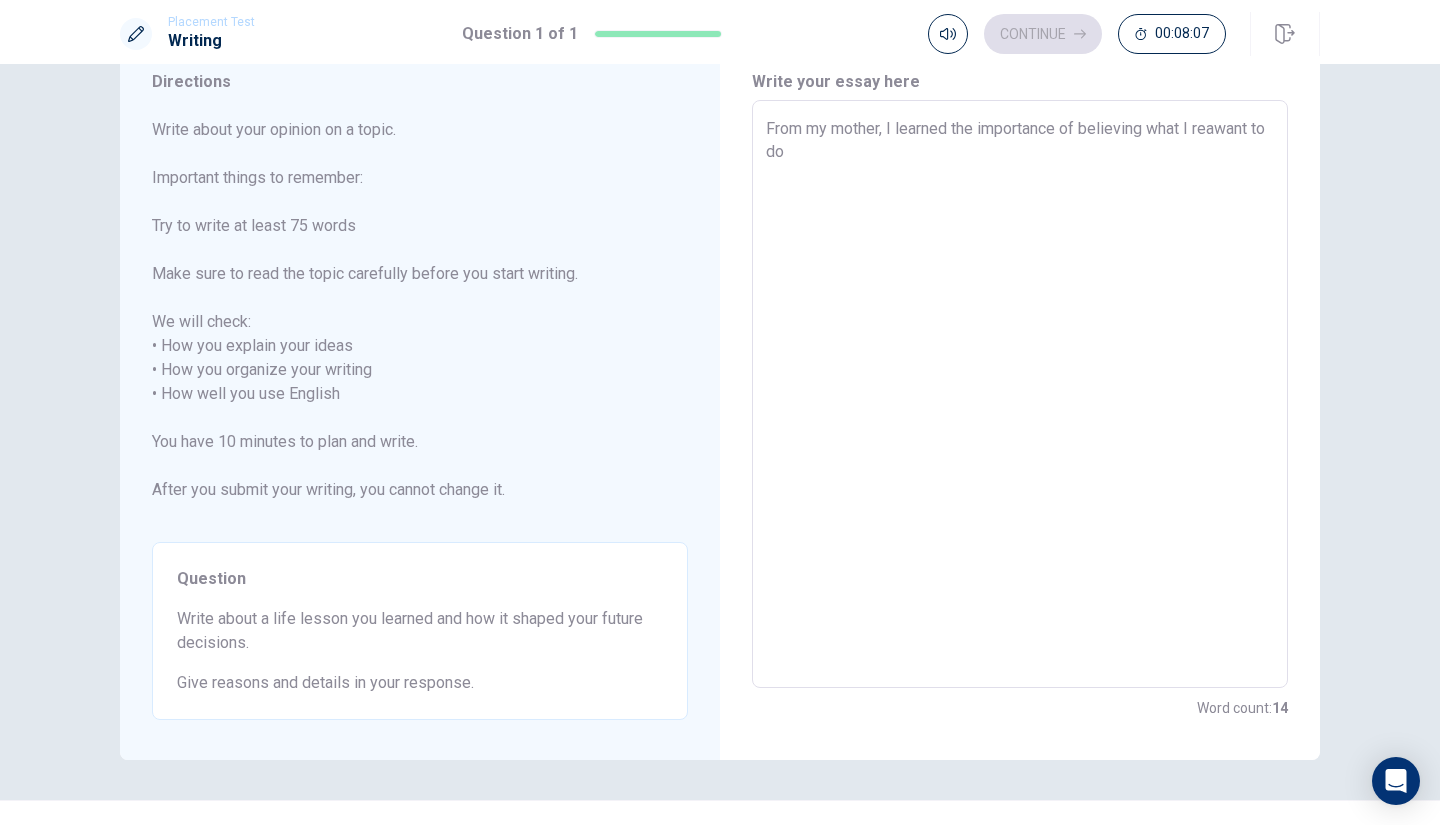 type on "x" 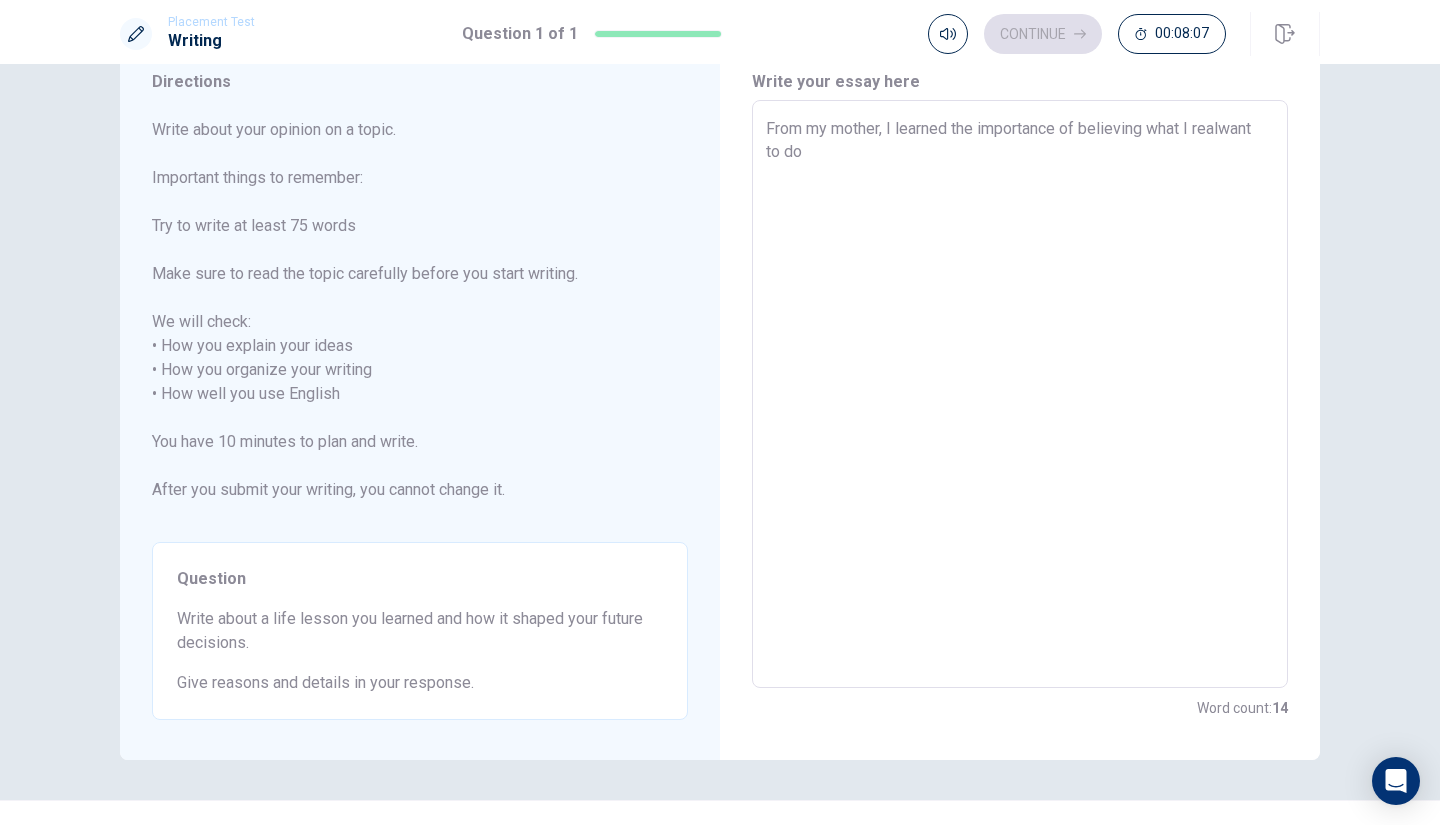 type on "x" 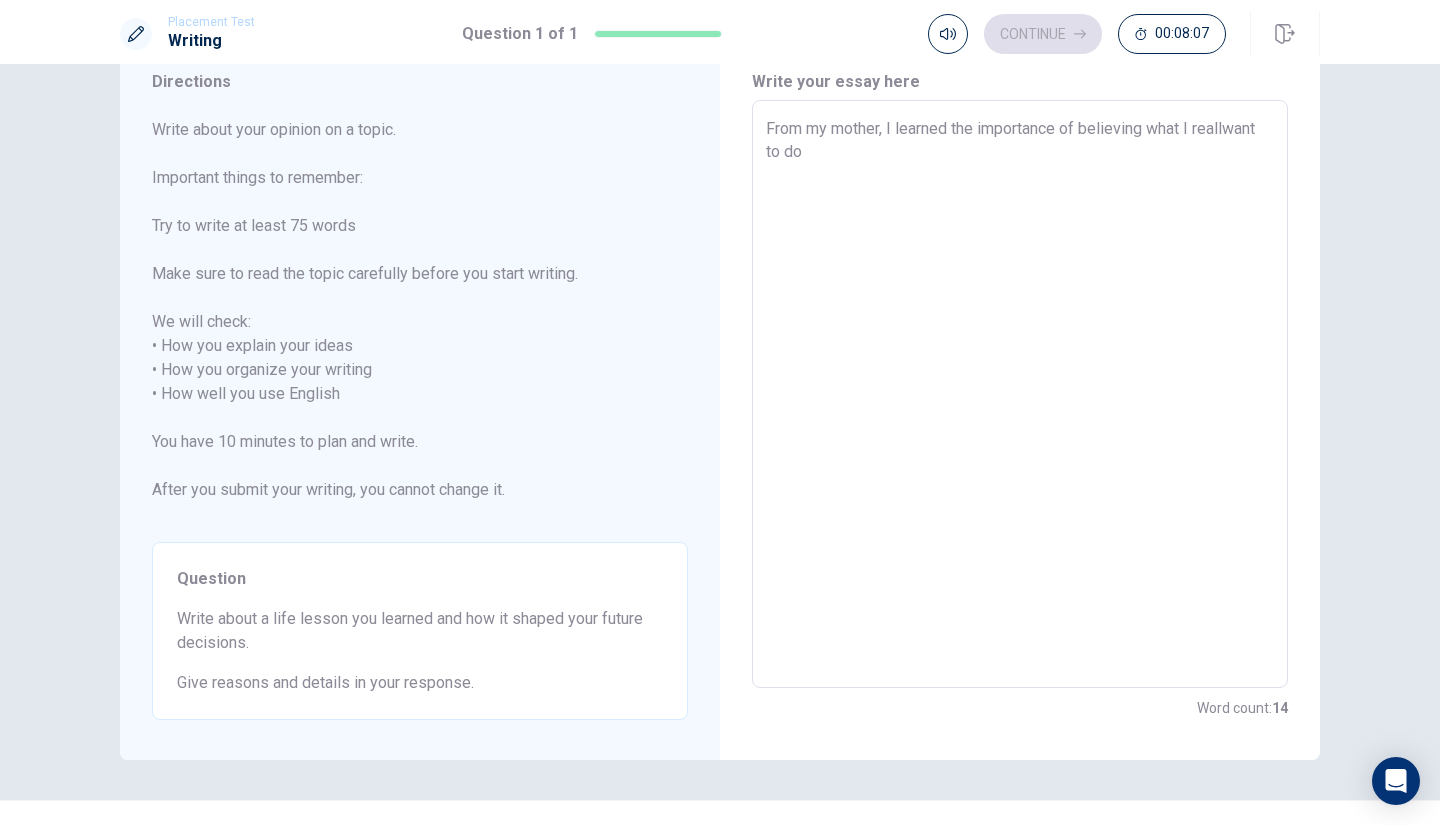 type on "x" 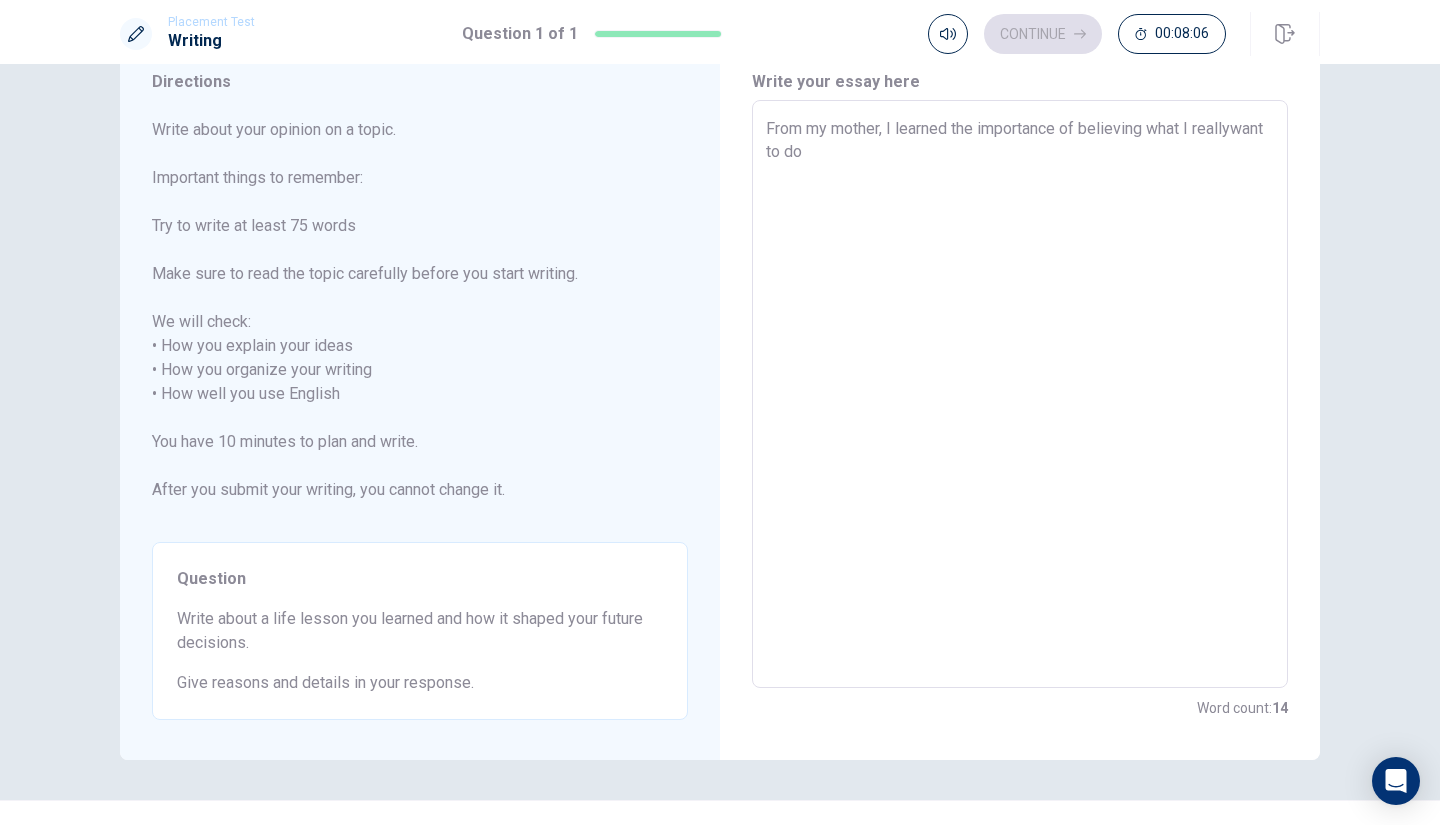 type on "x" 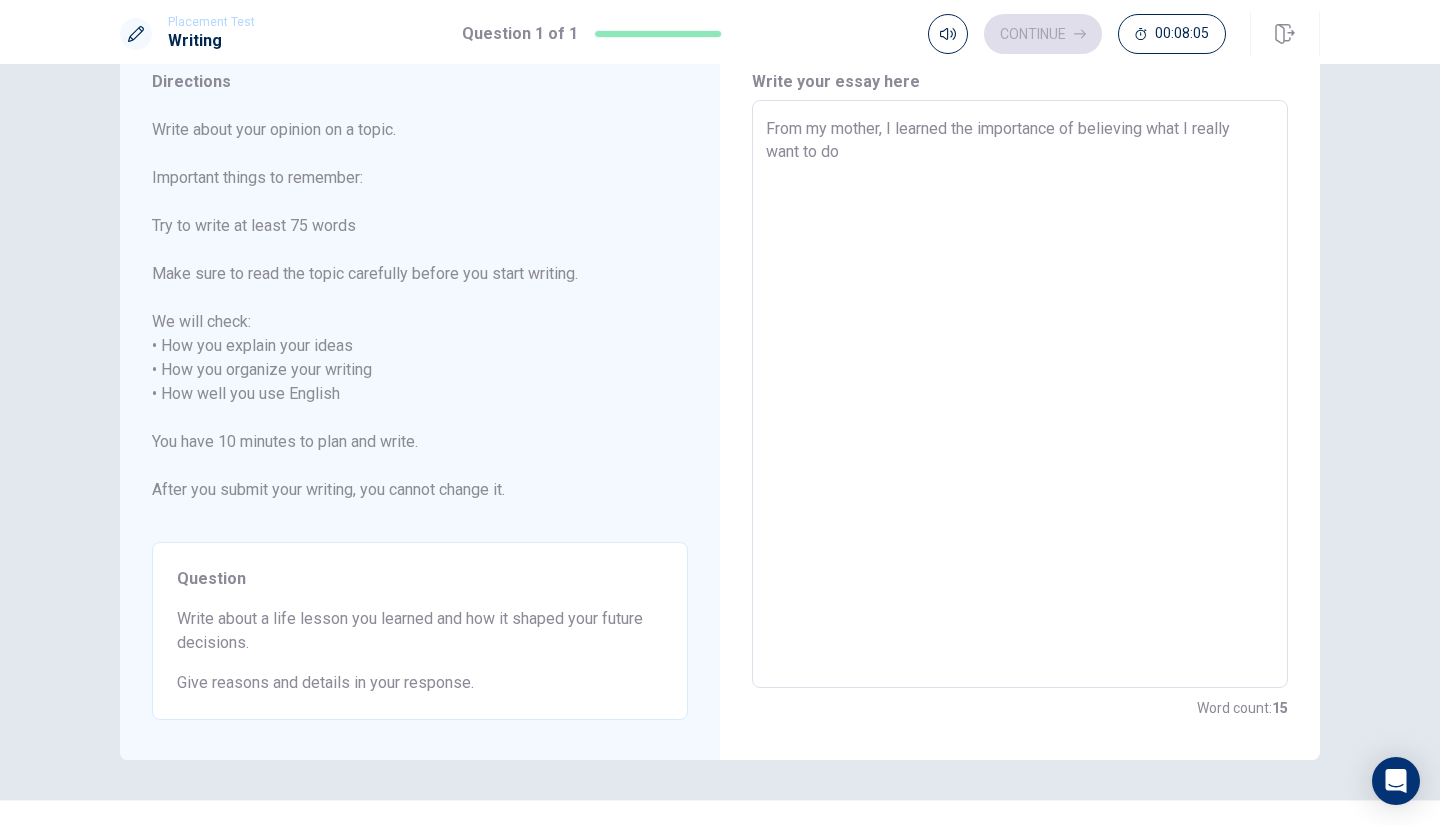 click on "From my mother, I learned the importance of believing what I really want to do" at bounding box center [1020, 394] 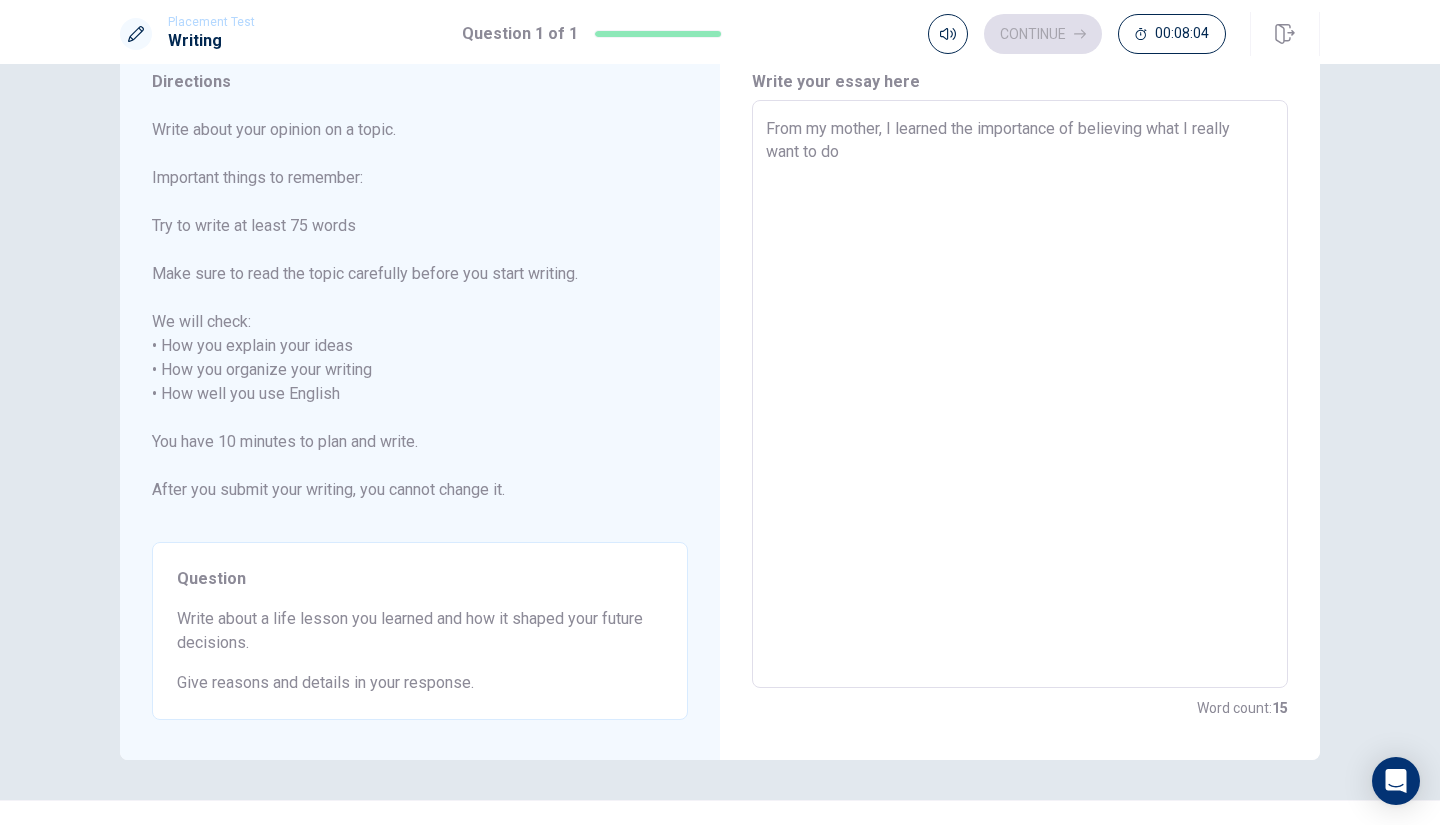 type on "x" 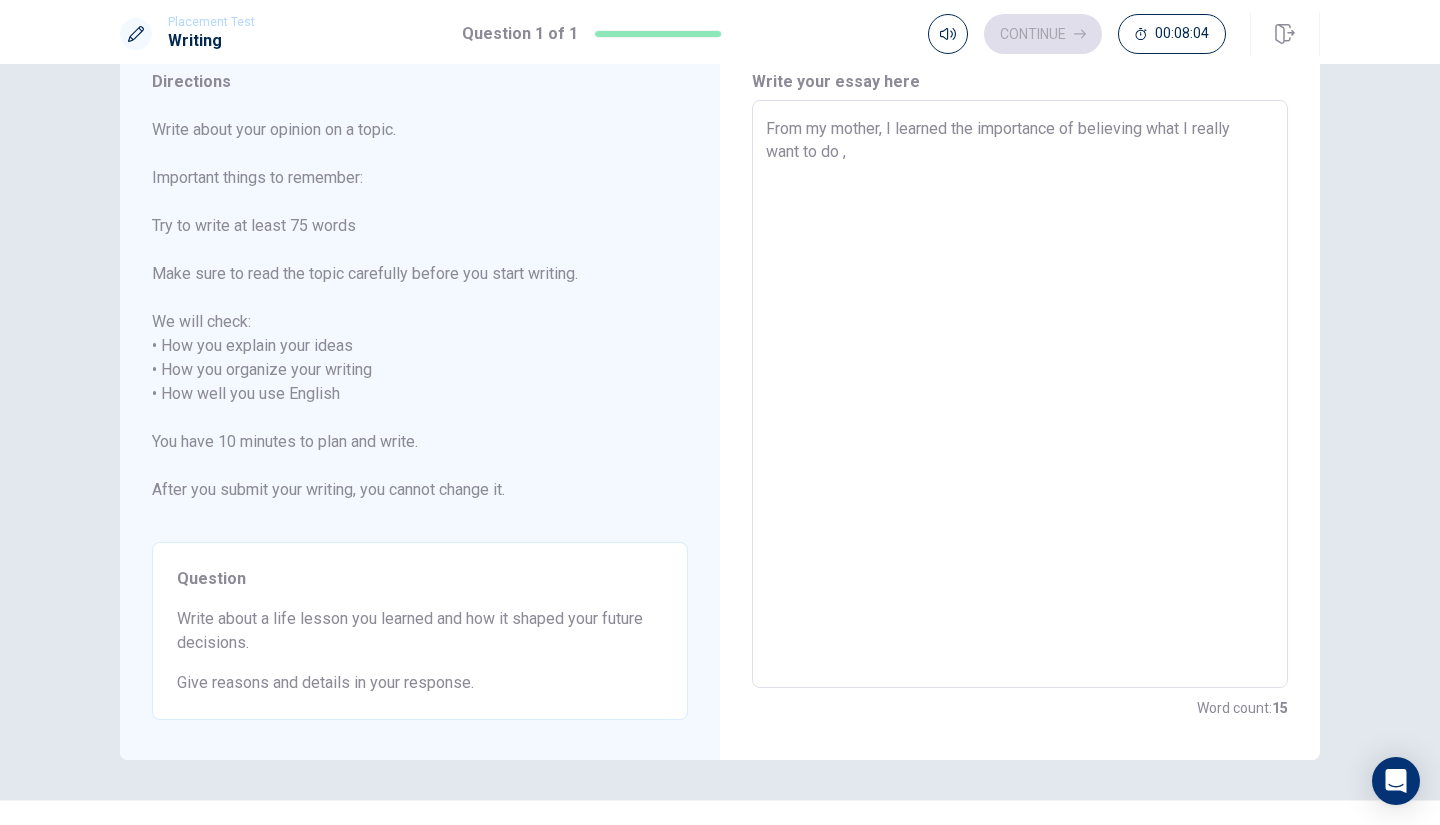 type on "x" 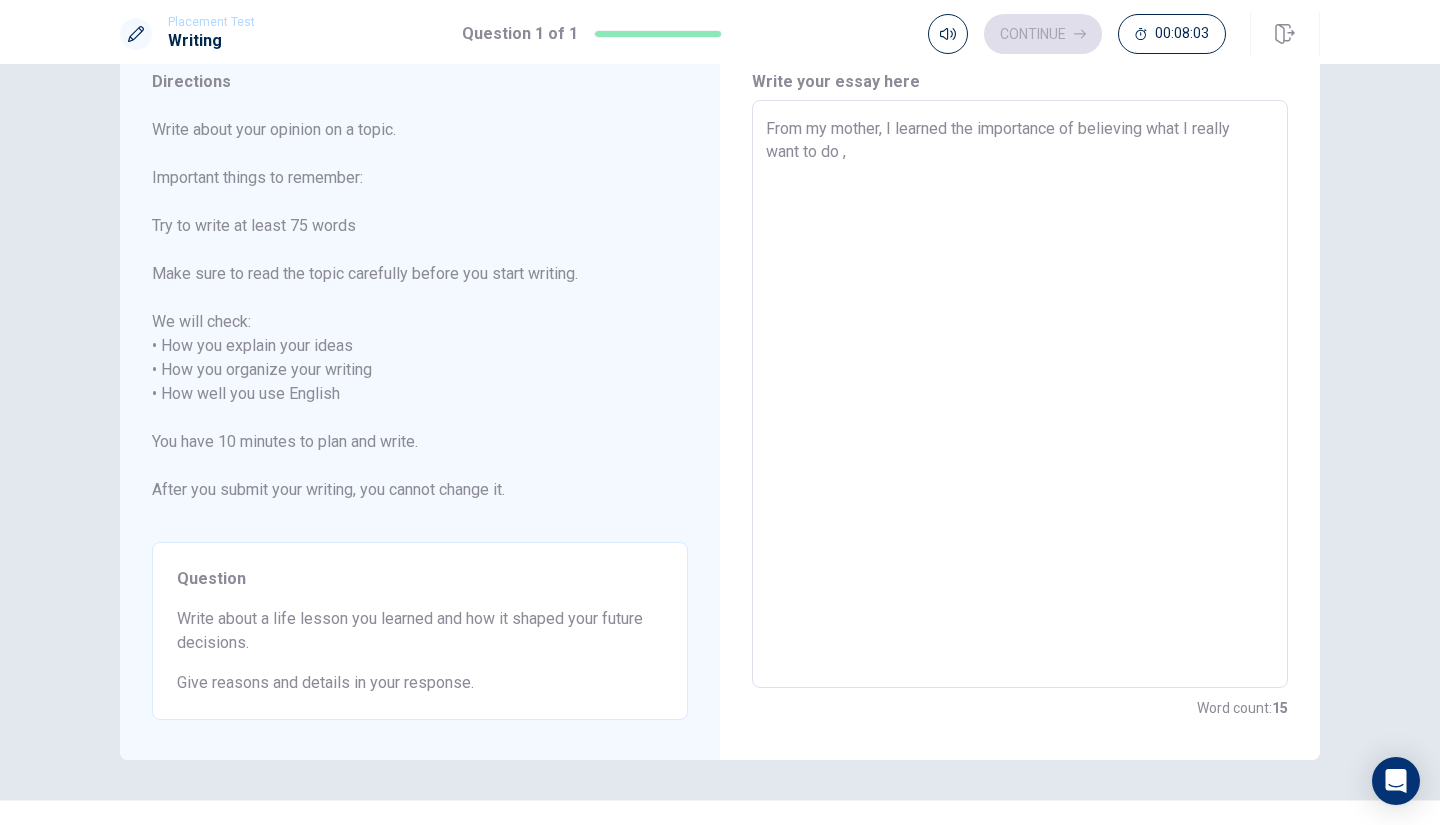 type on "x" 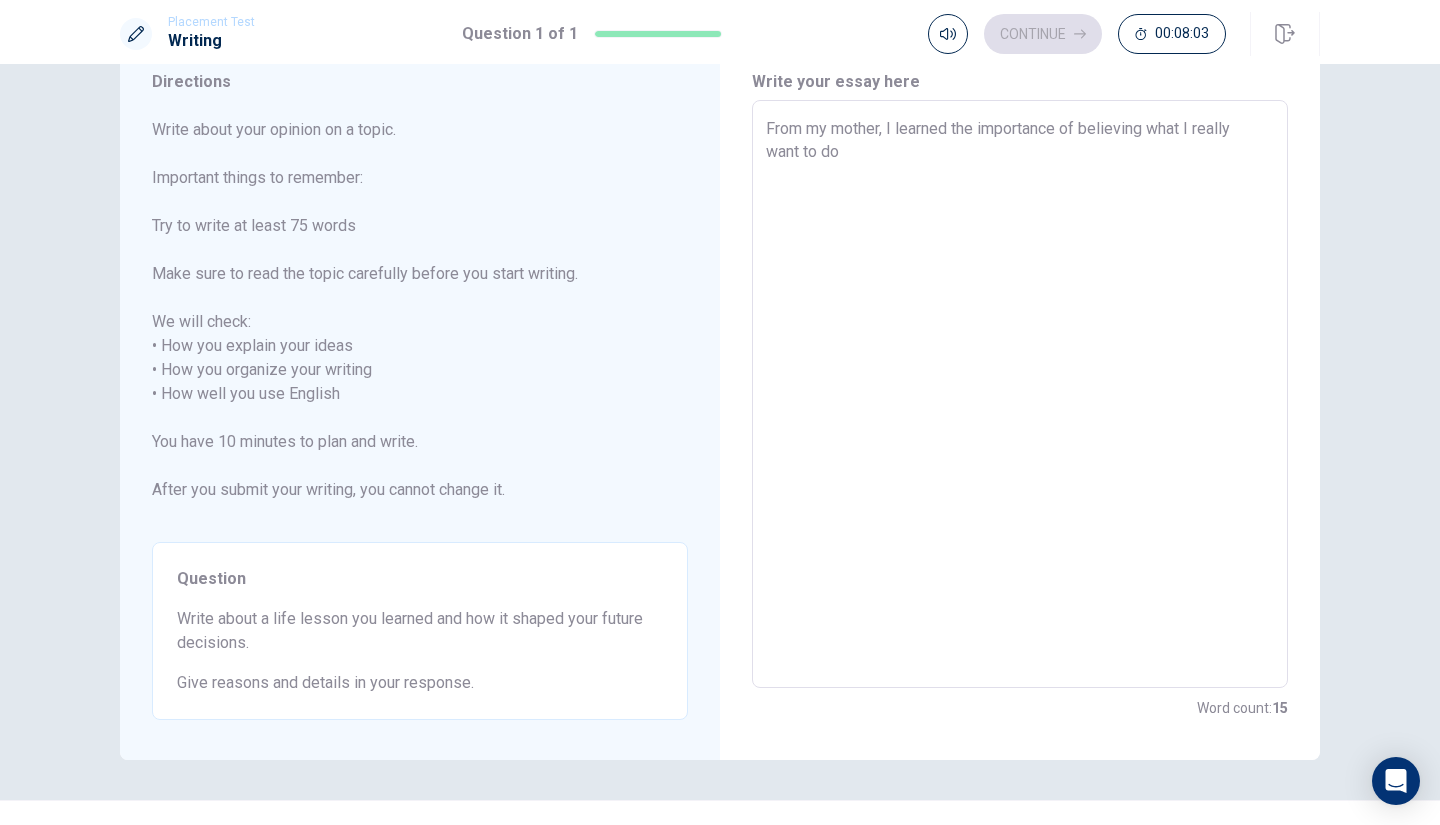 type on "x" 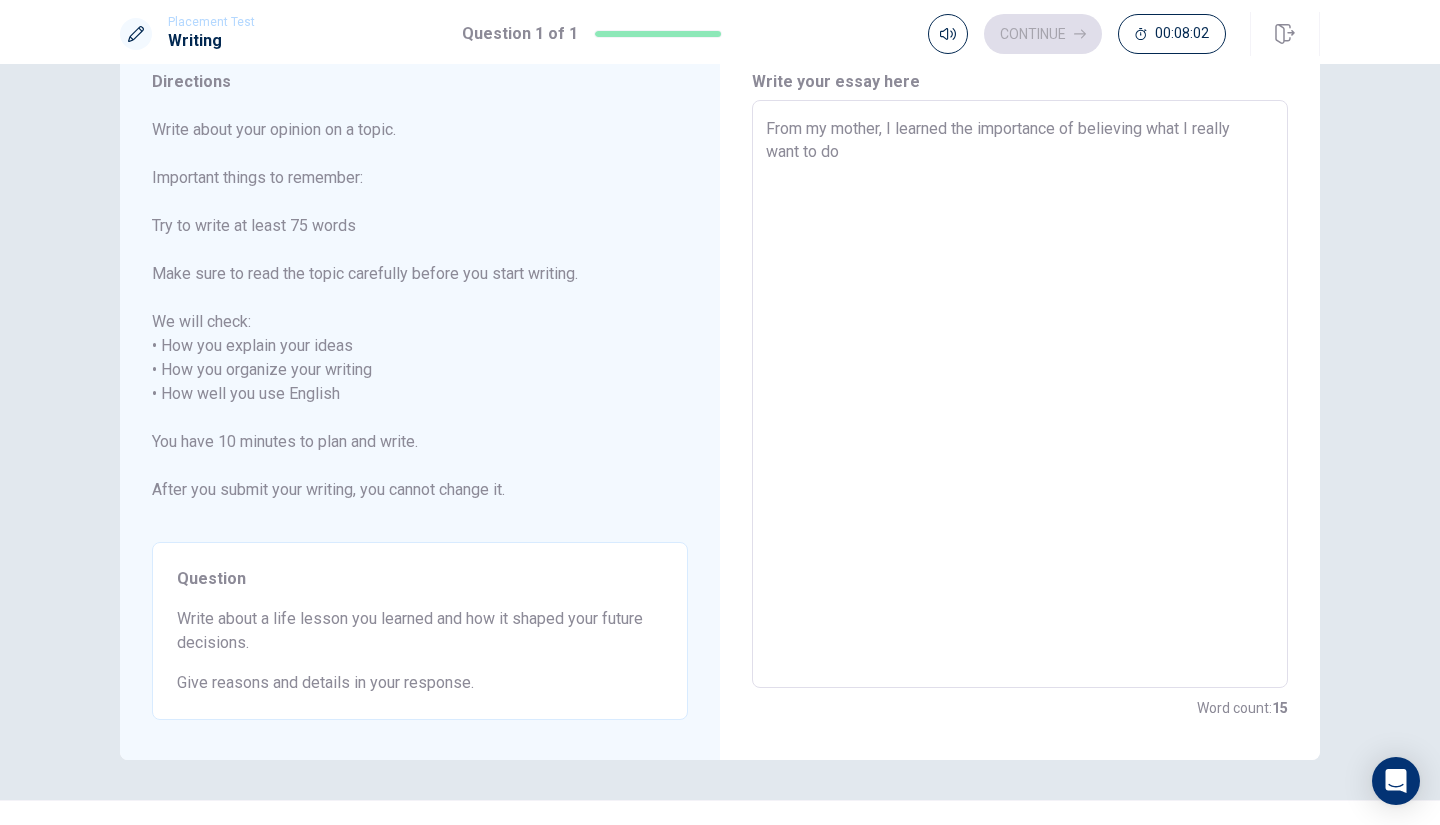 type on "From my mother, I learned the importance of believing what I really want to do ," 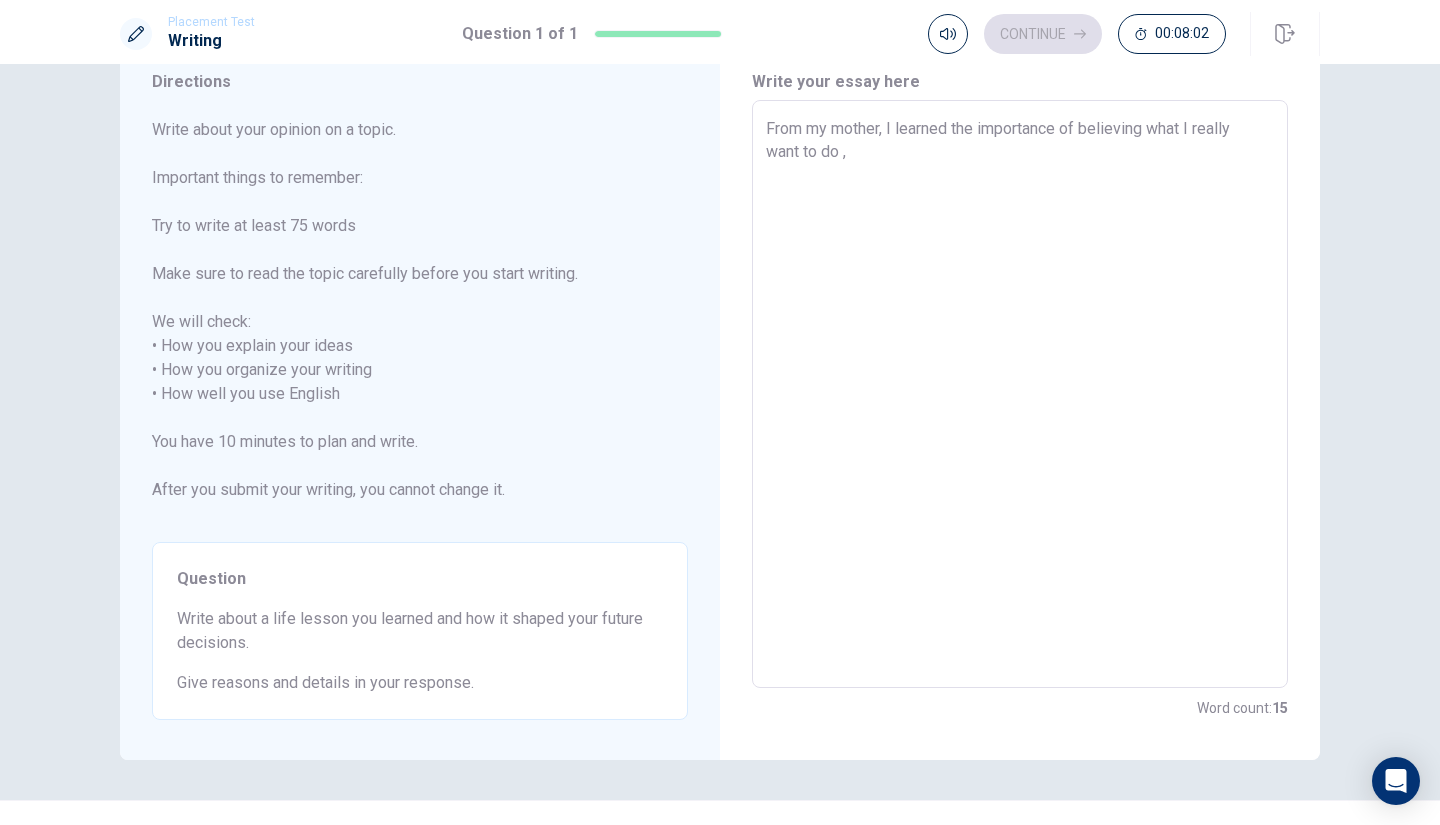 type on "x" 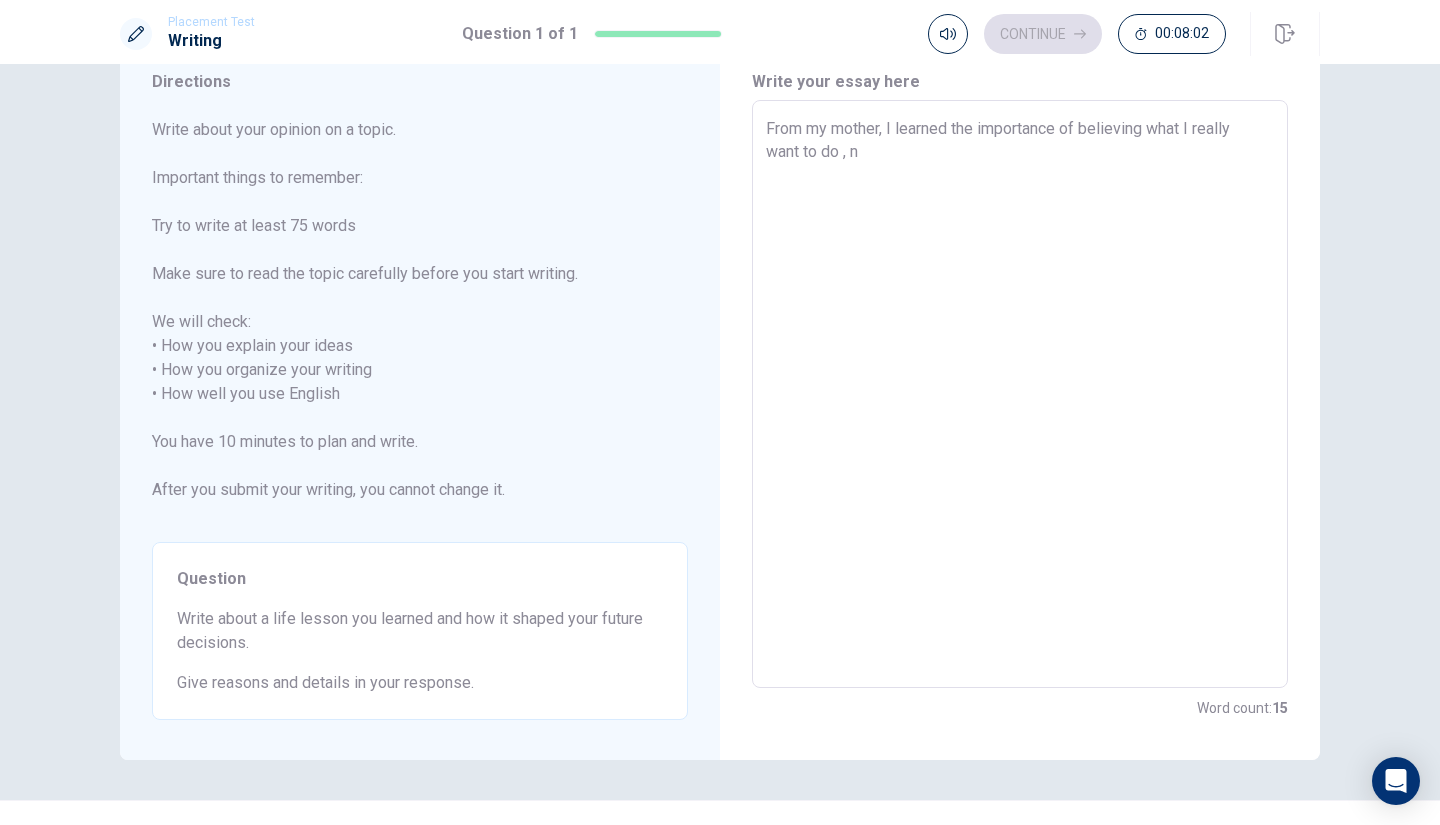 type on "From my mother, I learned the importance of believing what I really want to do , no" 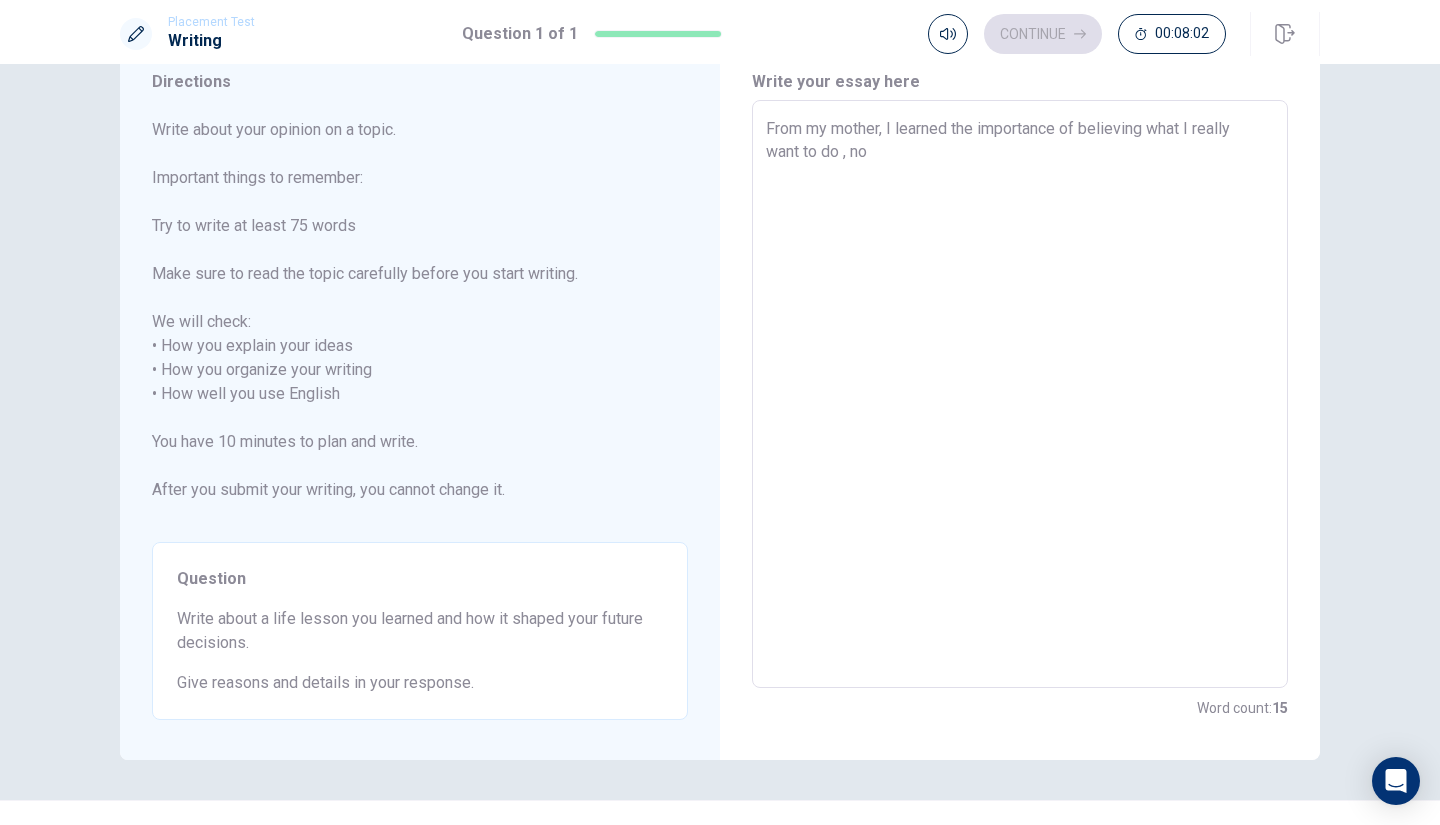 type 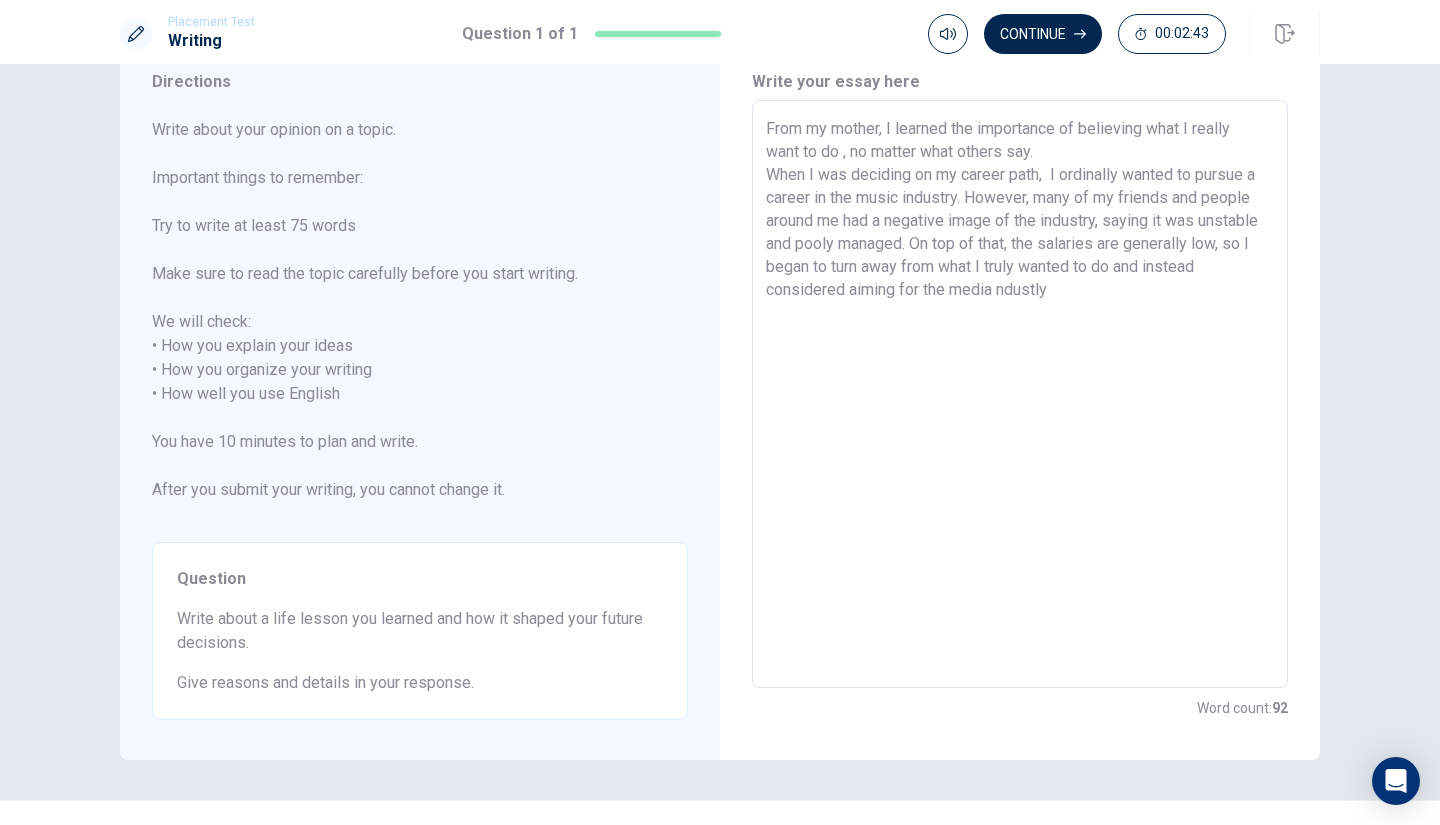 click on "From my mother, I learned the importance of believing what I really want to do , no matter what others say.
When I was deciding on my career path,  I ordinally wanted to pursue a career in the music industry. However, many of my friends and people around me had a negative image of the industry, saying it was unstable and pooly managed. On top of that, the salaries are generally low, so I began to turn away from what I truly wanted to do and instead considered aiming for the media ndustly" at bounding box center [1020, 394] 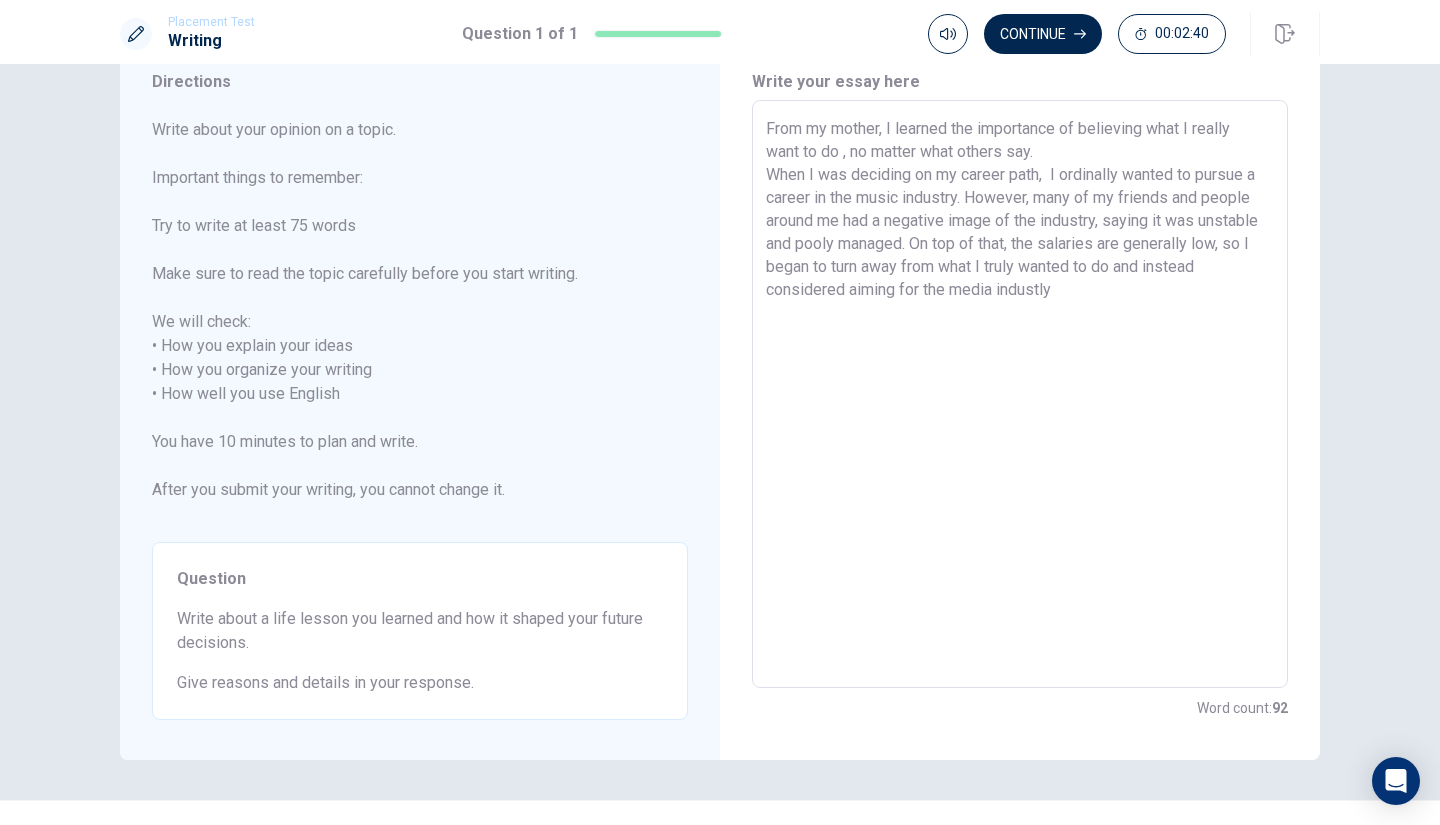 click on "From my mother, I learned the importance of believing what I really want to do , no matter what others say.
When I was deciding on my career path,  I ordinally wanted to pursue a career in the music industry. However, many of my friends and people around me had a negative image of the industry, saying it was unstable and pooly managed. On top of that, the salaries are generally low, so I began to turn away from what I truly wanted to do and instead considered aiming for the media industly" at bounding box center (1020, 394) 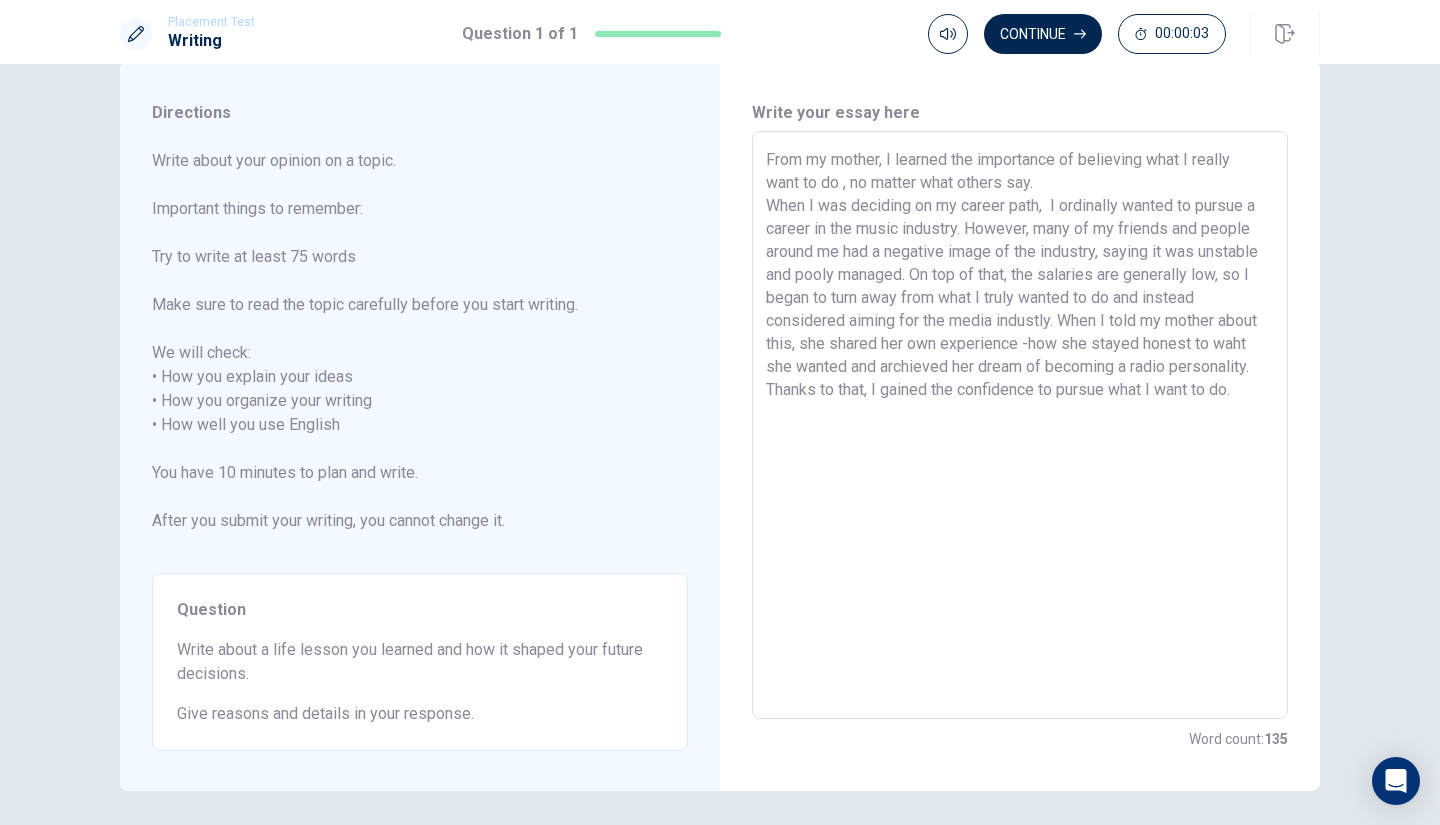 scroll, scrollTop: 0, scrollLeft: 0, axis: both 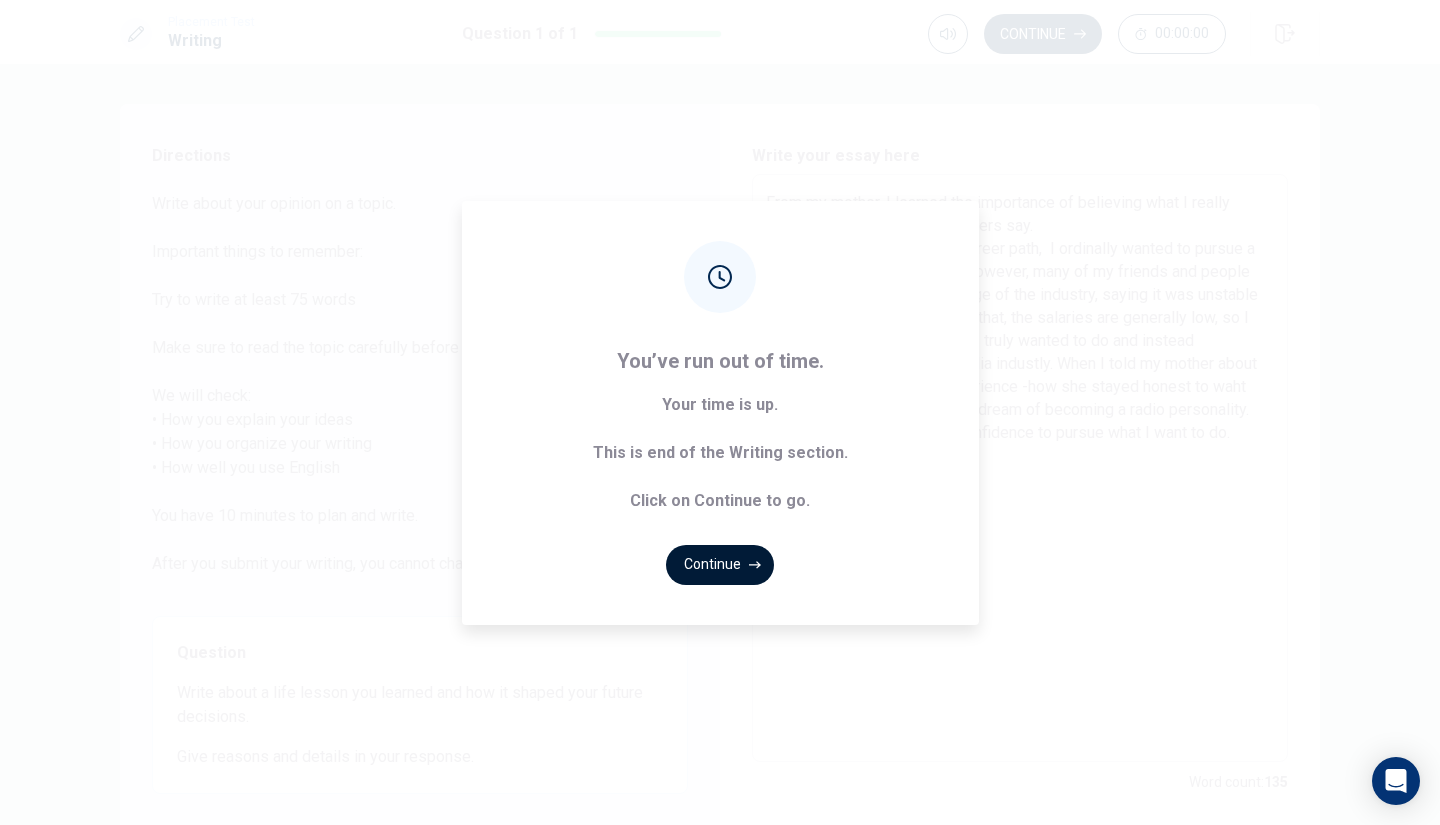 click on "Continue" at bounding box center (720, 565) 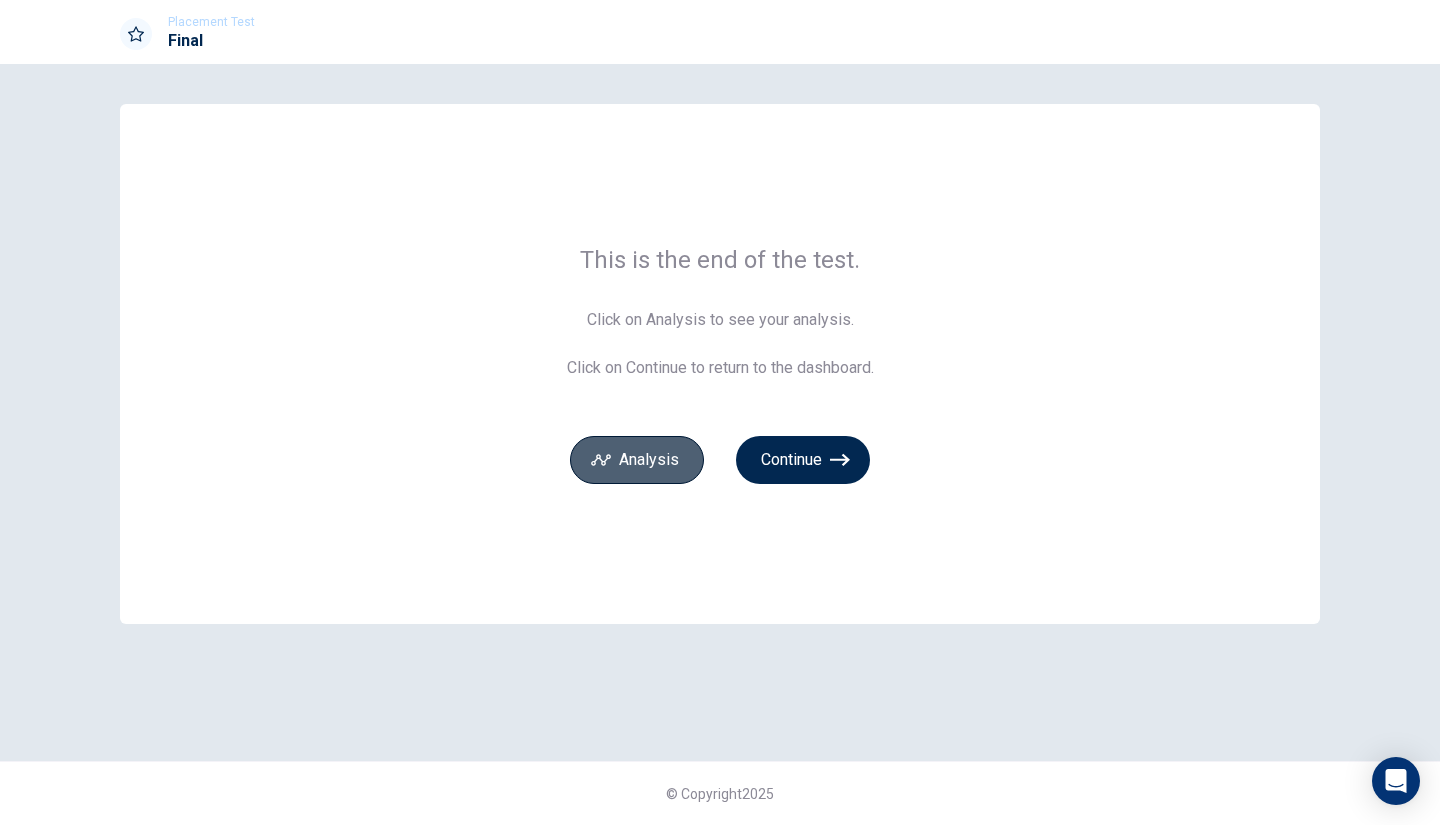 click on "Analysis" at bounding box center (637, 460) 